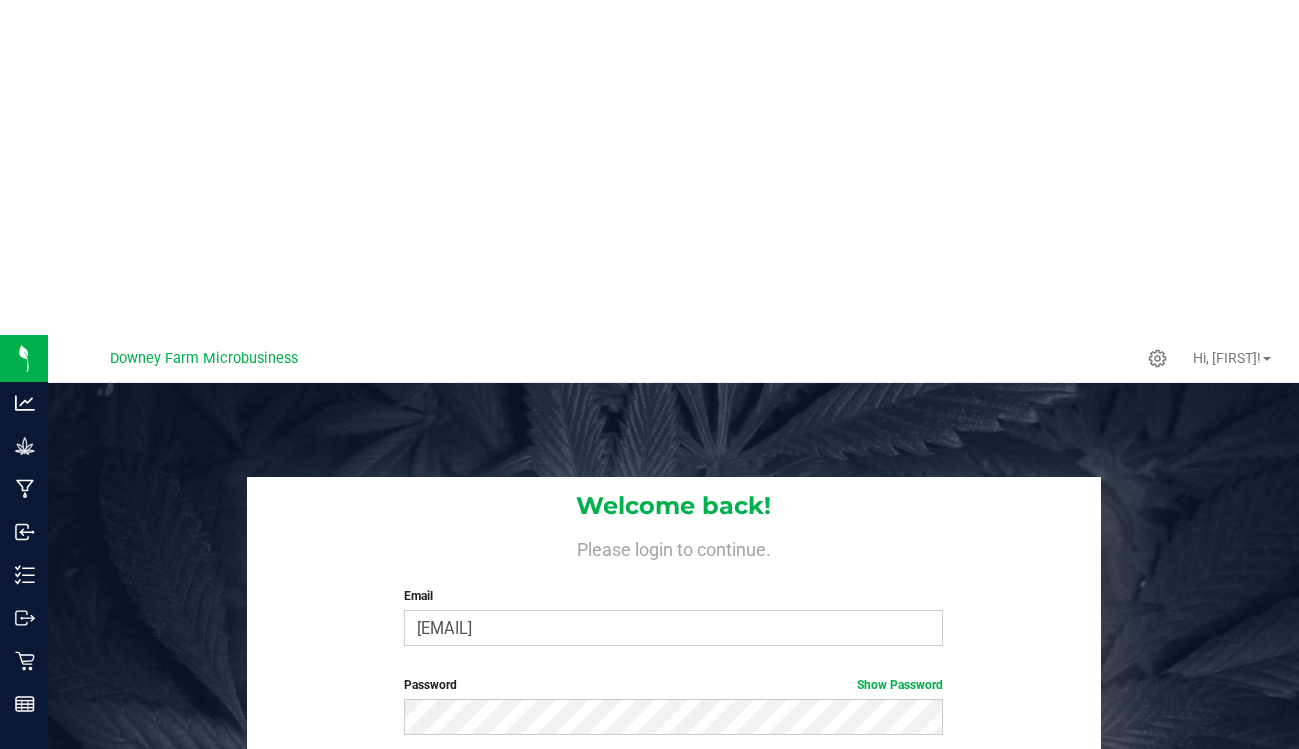 scroll, scrollTop: 0, scrollLeft: 0, axis: both 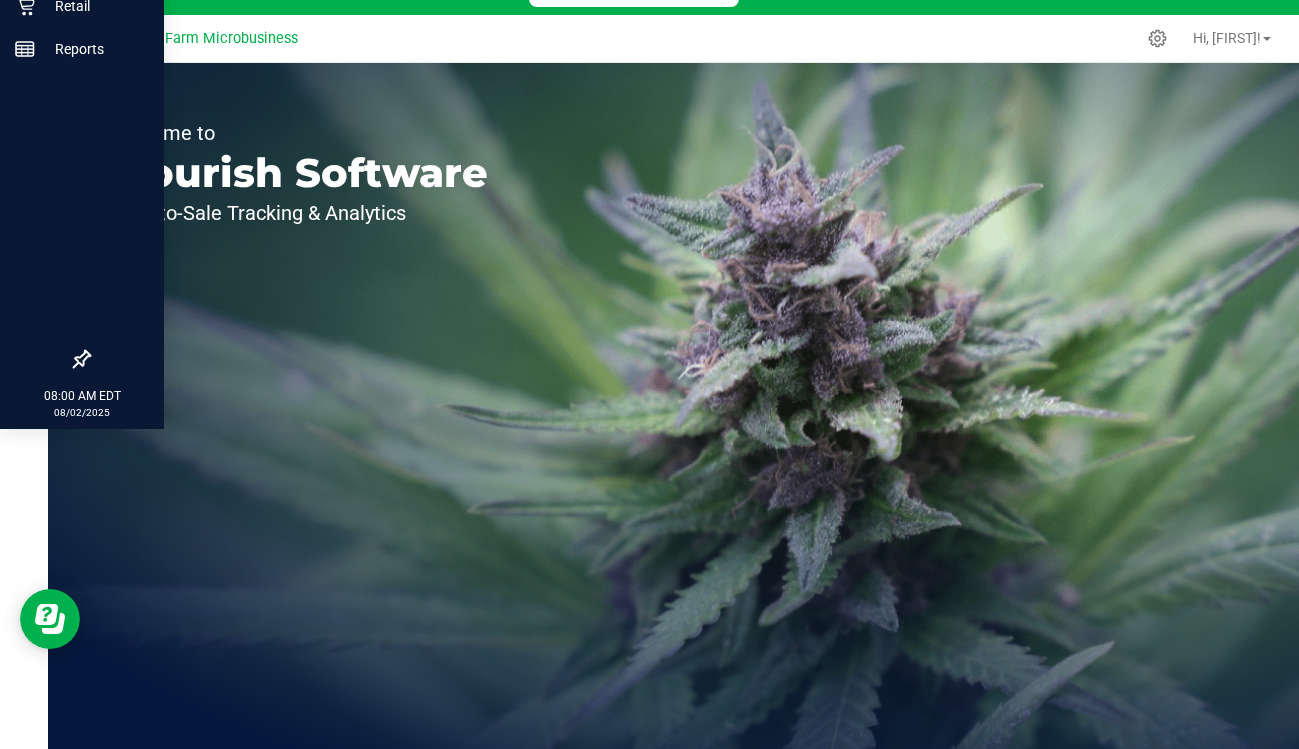 click at bounding box center [82, 206] 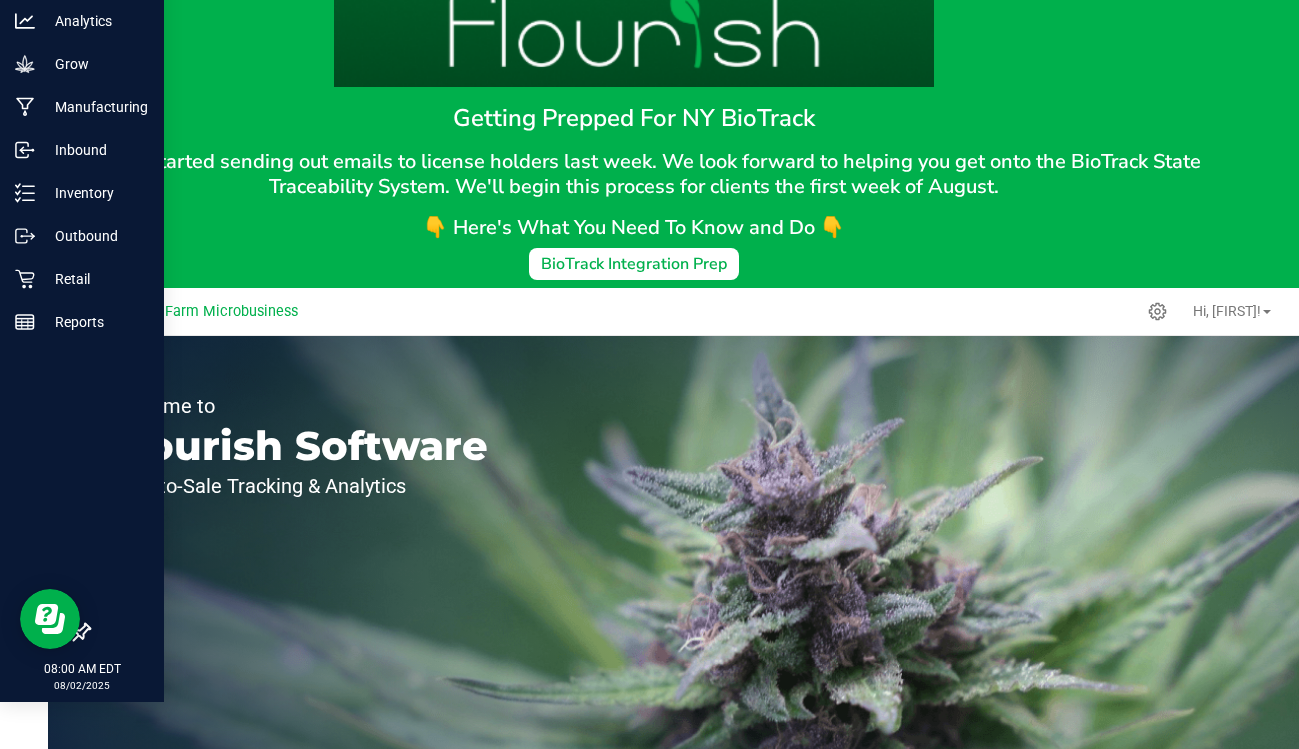 scroll, scrollTop: 0, scrollLeft: 0, axis: both 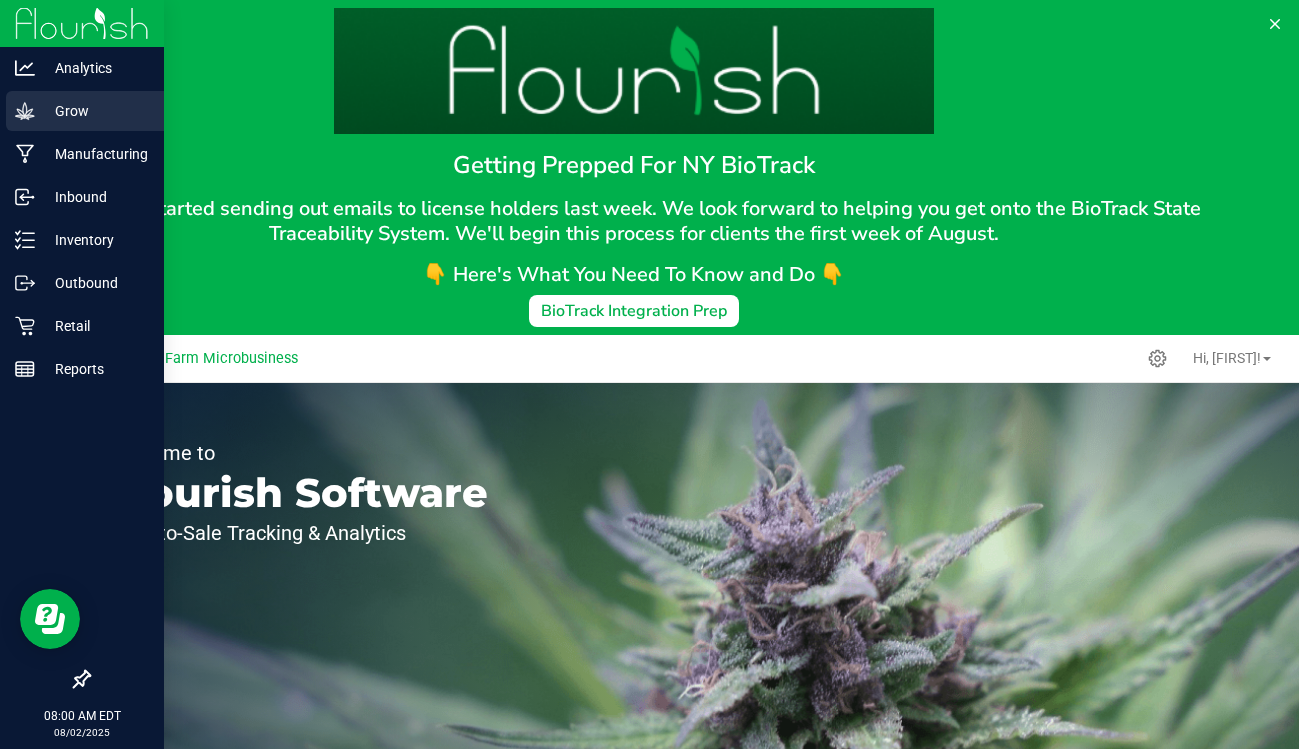 click on "Grow" at bounding box center (95, 111) 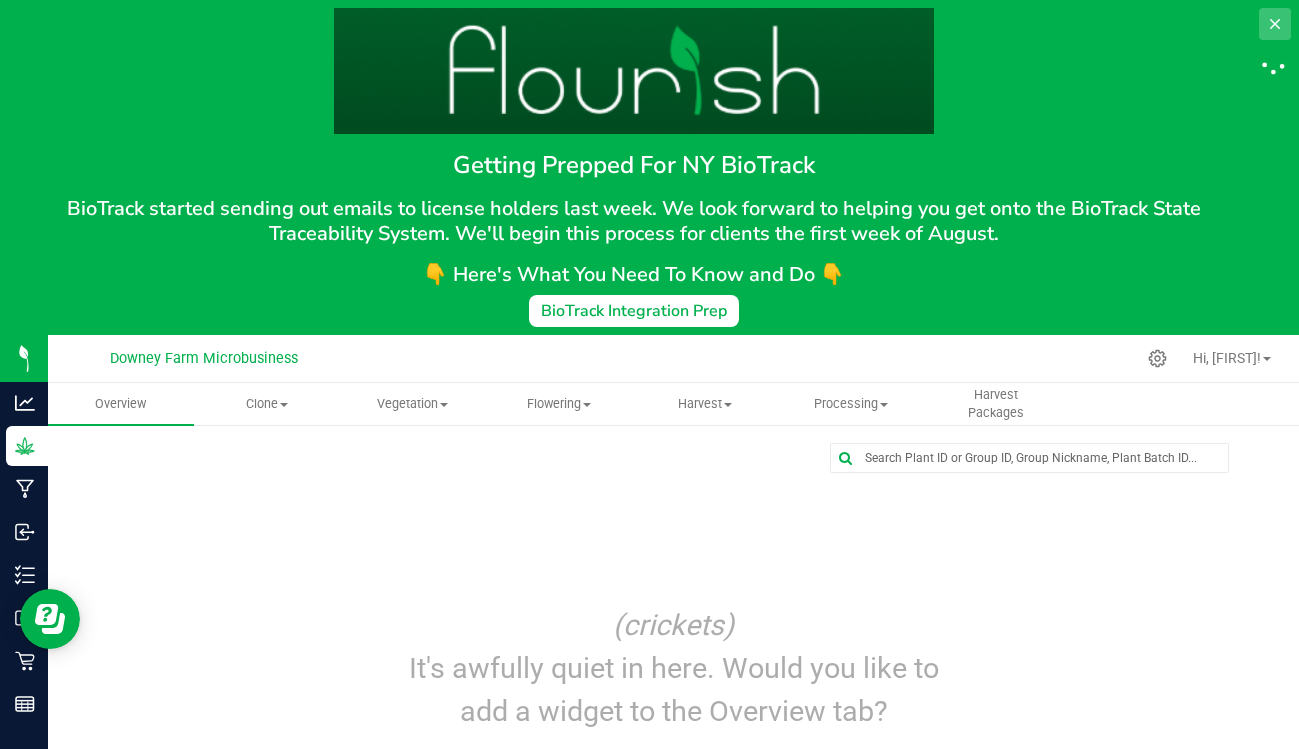 click 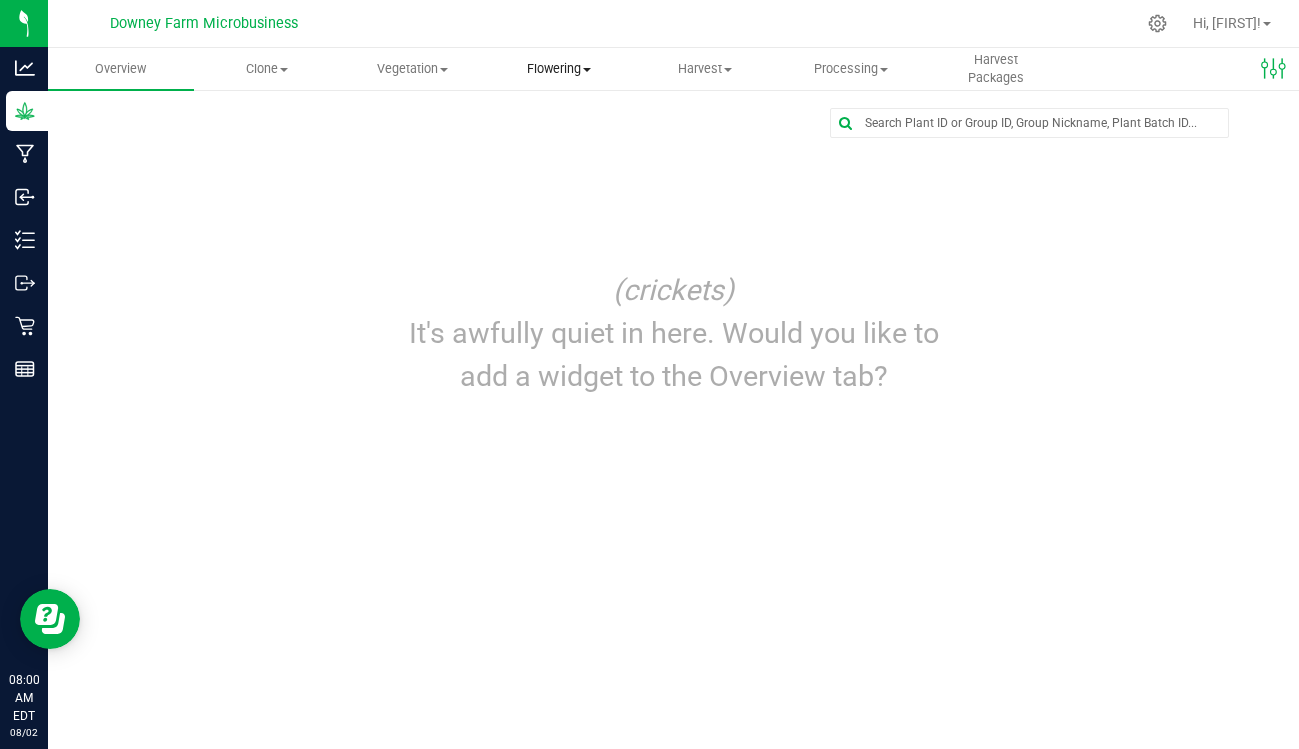 click on "Flowering" at bounding box center [559, 69] 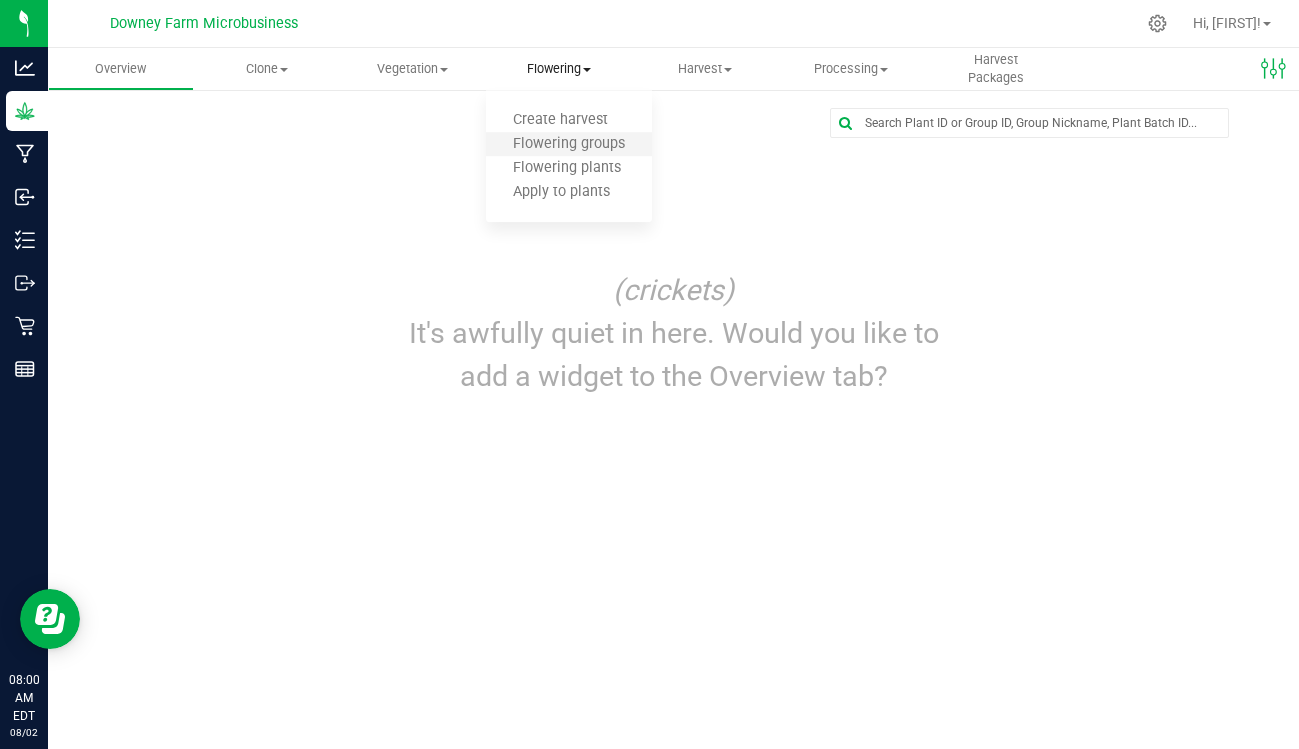 click on "Flowering groups" at bounding box center (569, 145) 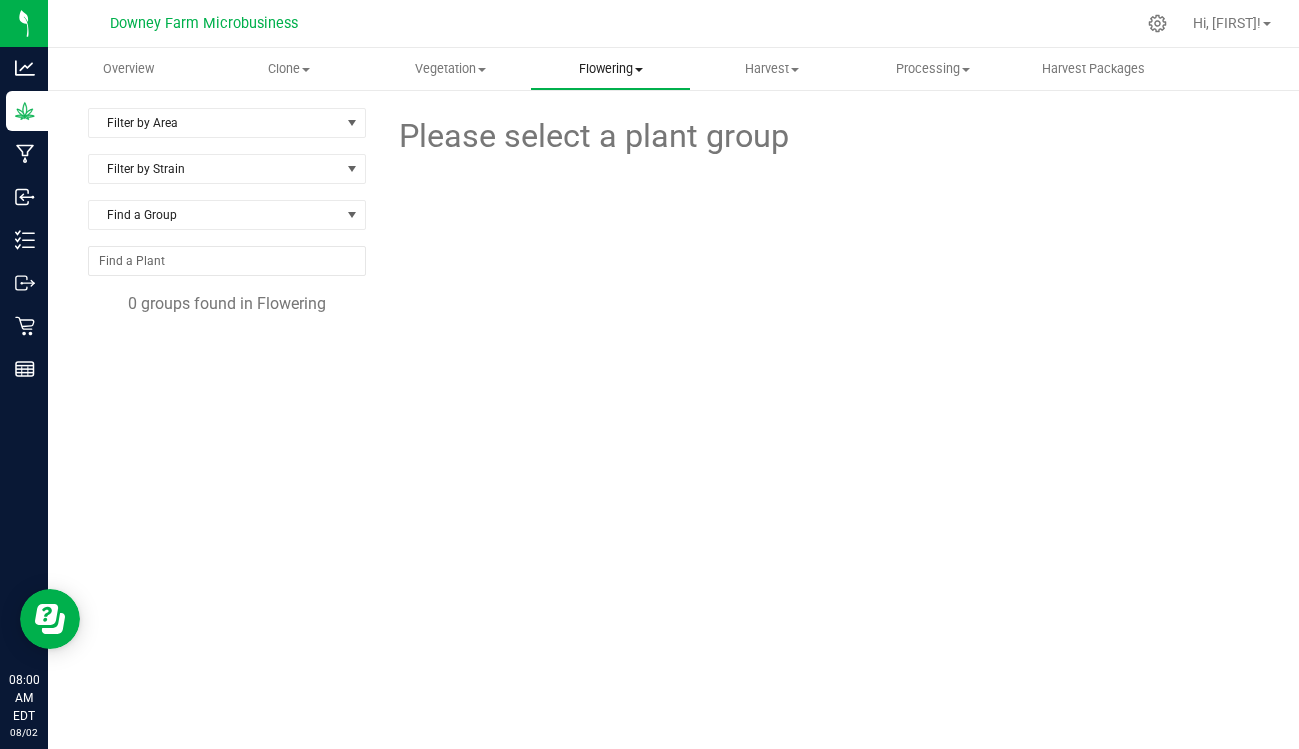 click on "Flowering" at bounding box center [610, 69] 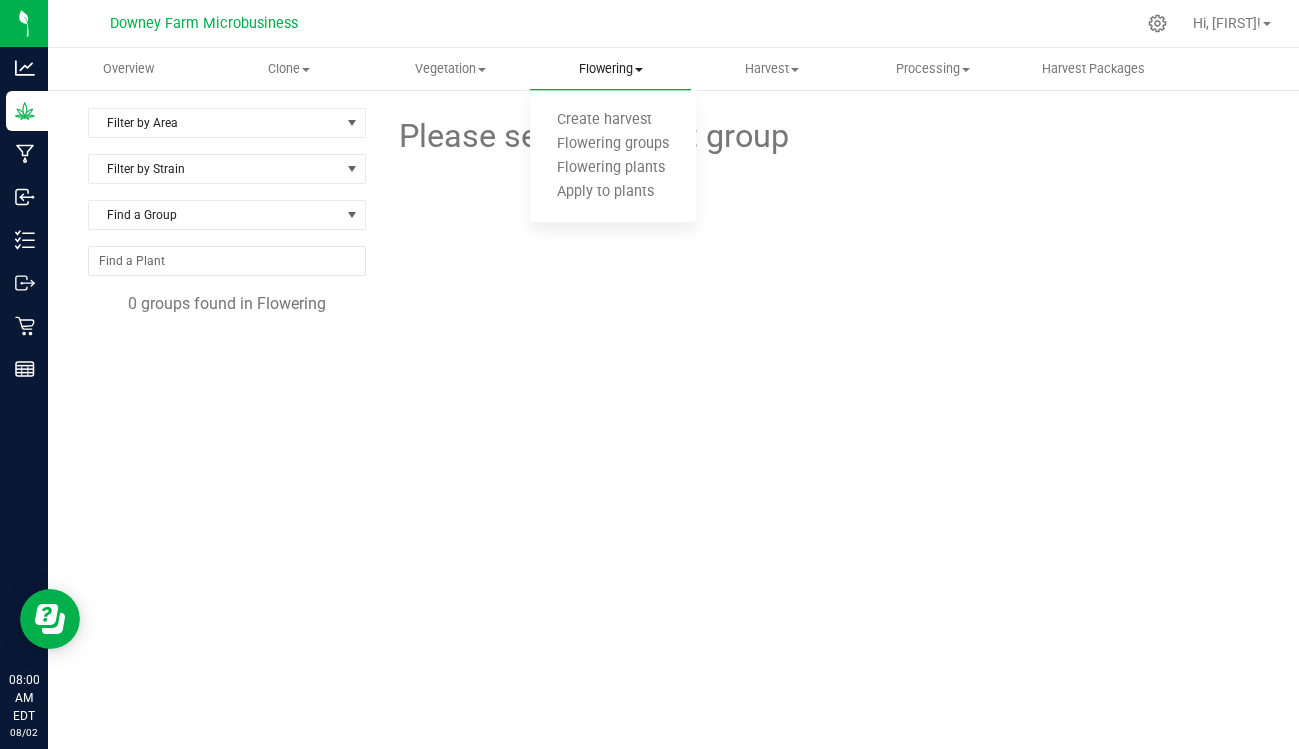 click on "Flowering" at bounding box center (610, 69) 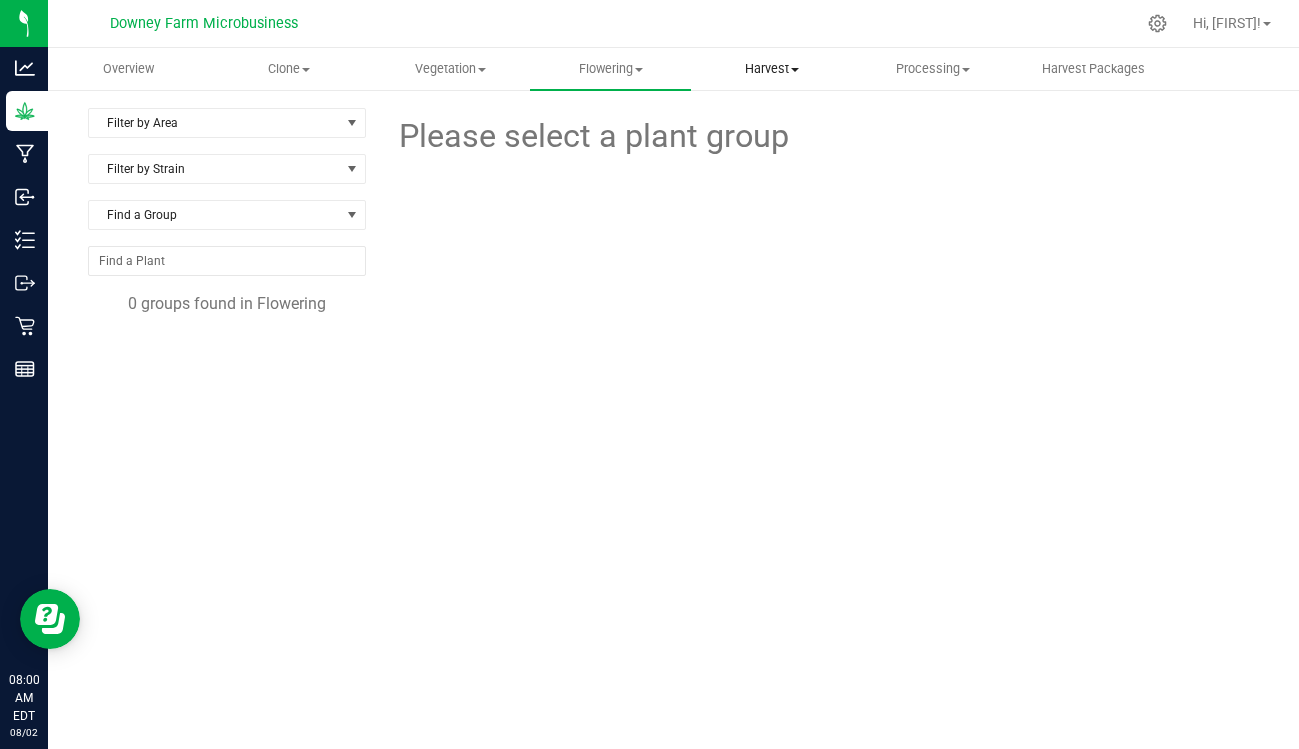 click on "Harvest" at bounding box center [771, 69] 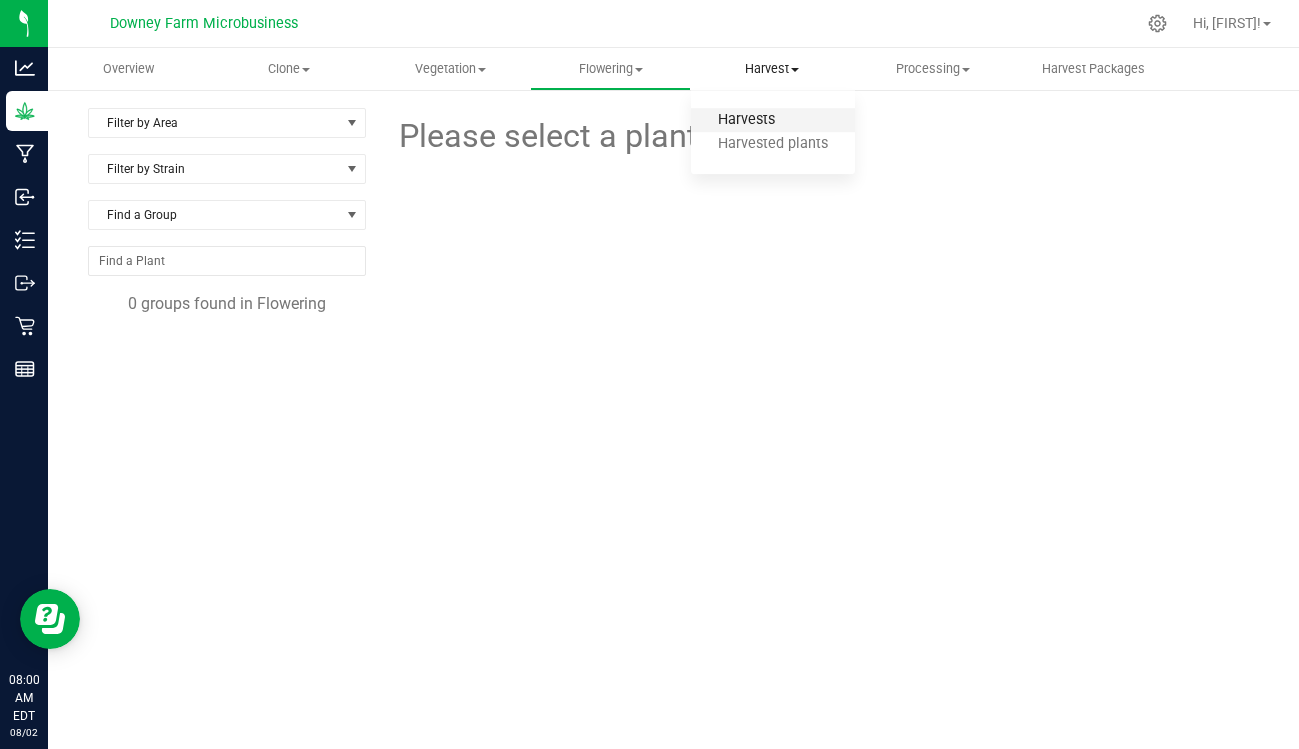 click on "Harvests" at bounding box center (746, 120) 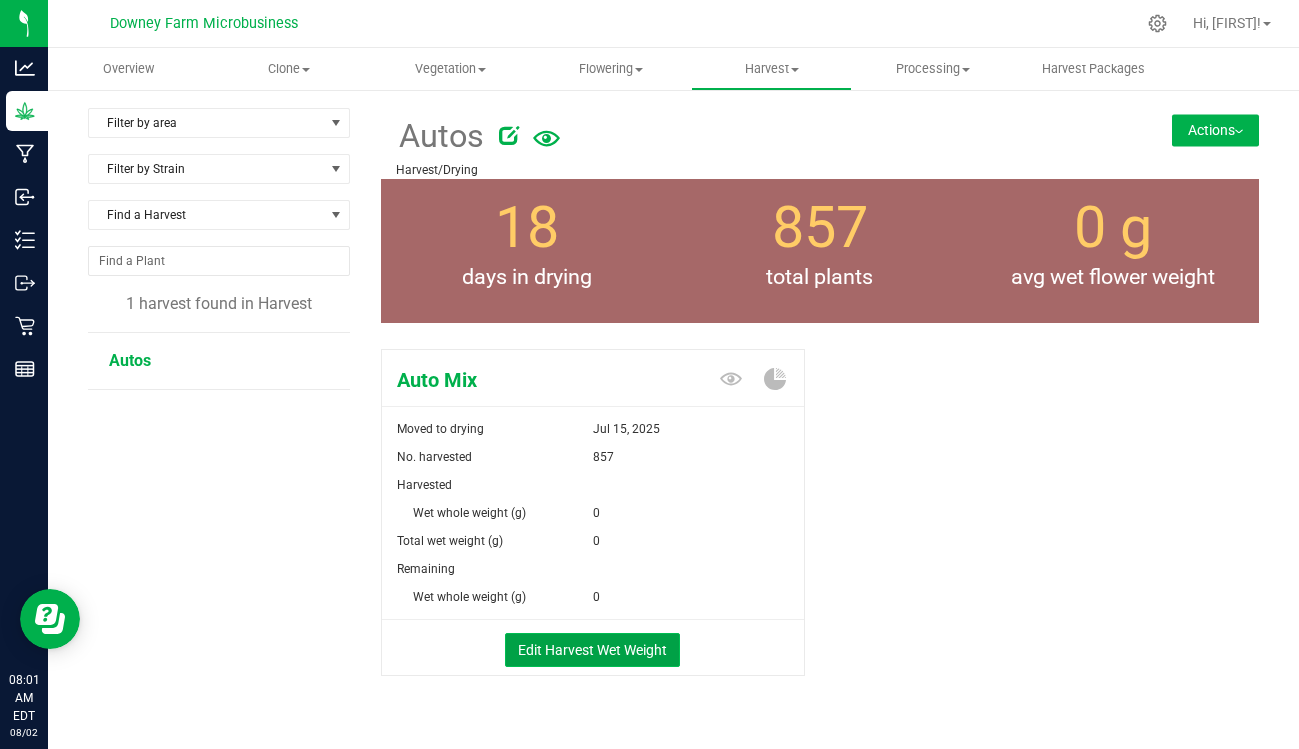 click on "Edit Harvest Wet Weight" at bounding box center (592, 650) 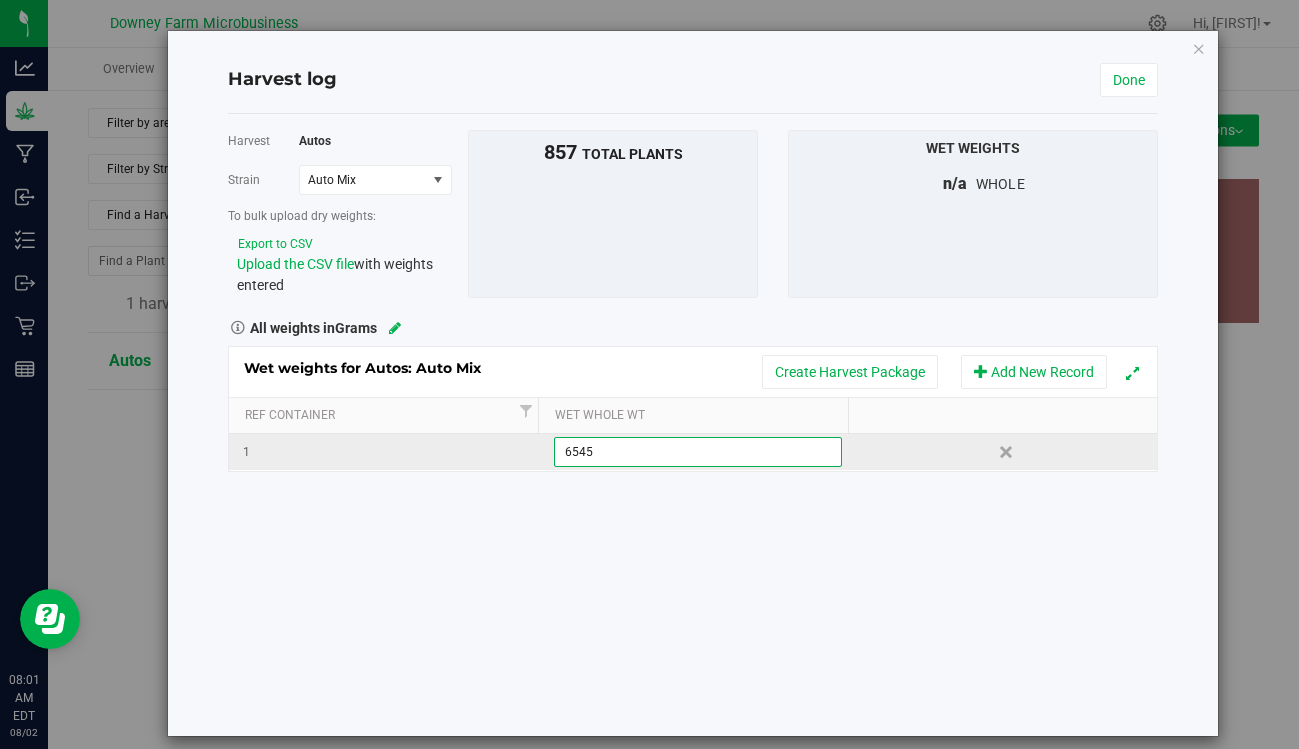 type on "65450" 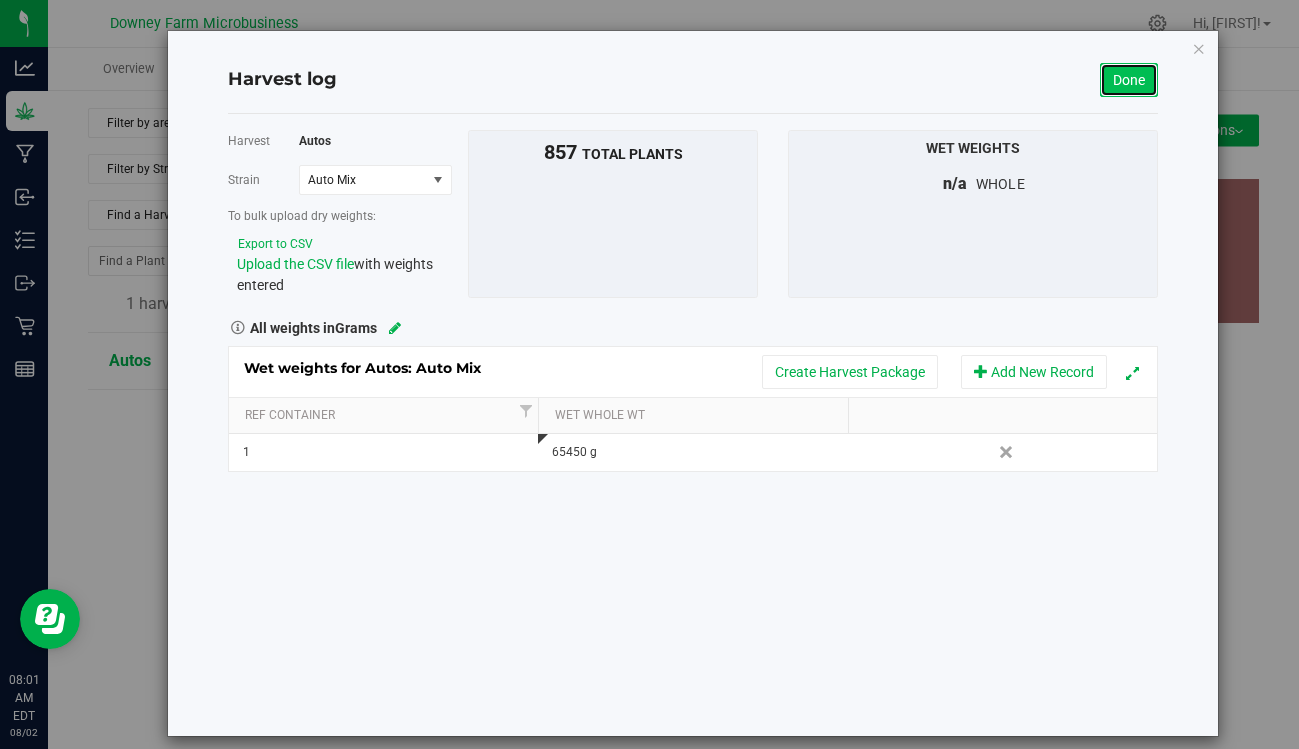 click on "Done" at bounding box center [1129, 80] 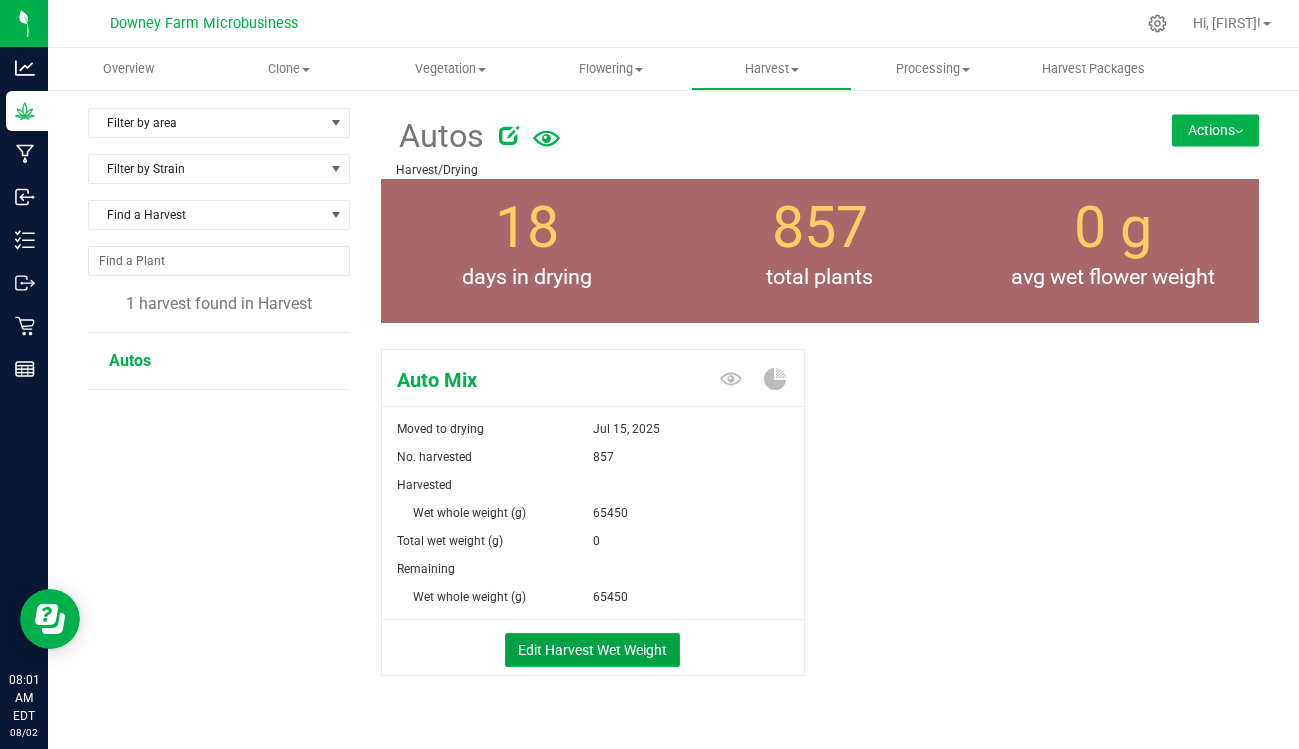 click on "Edit Harvest Wet Weight" at bounding box center (592, 650) 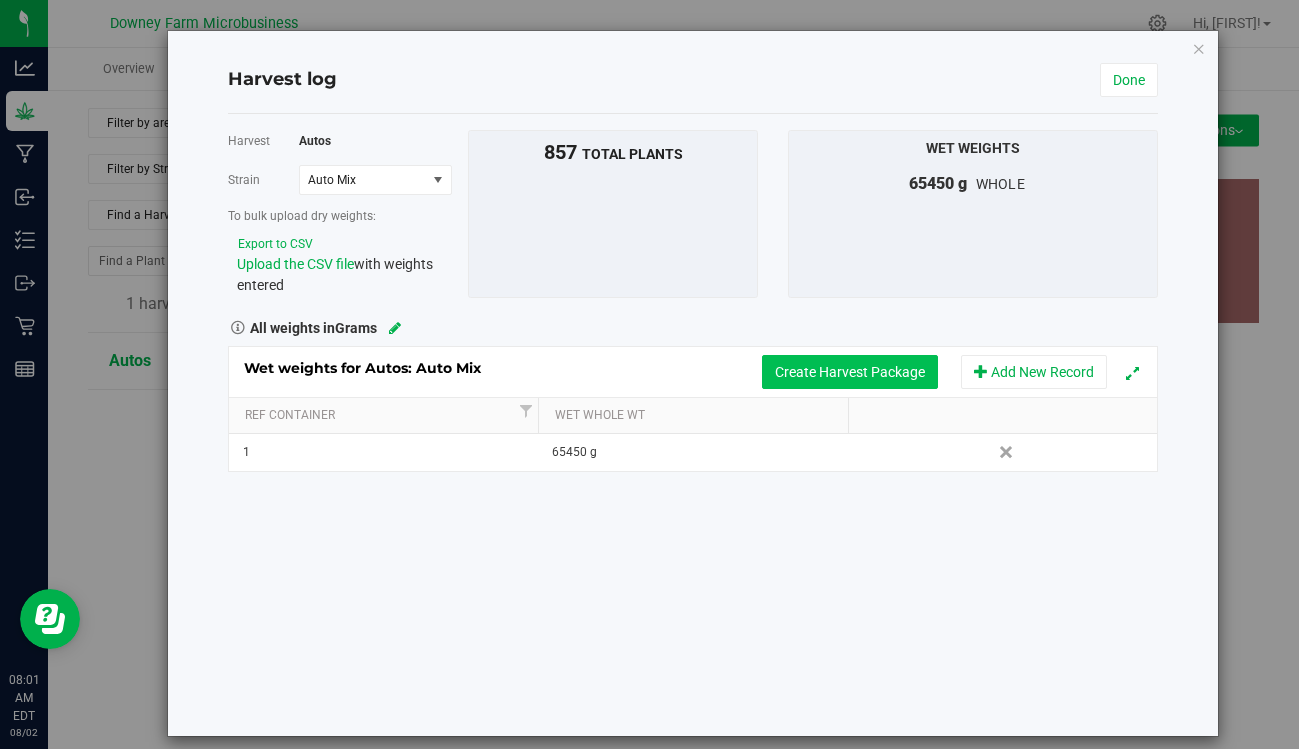 click on "Create Harvest Package" at bounding box center [850, 372] 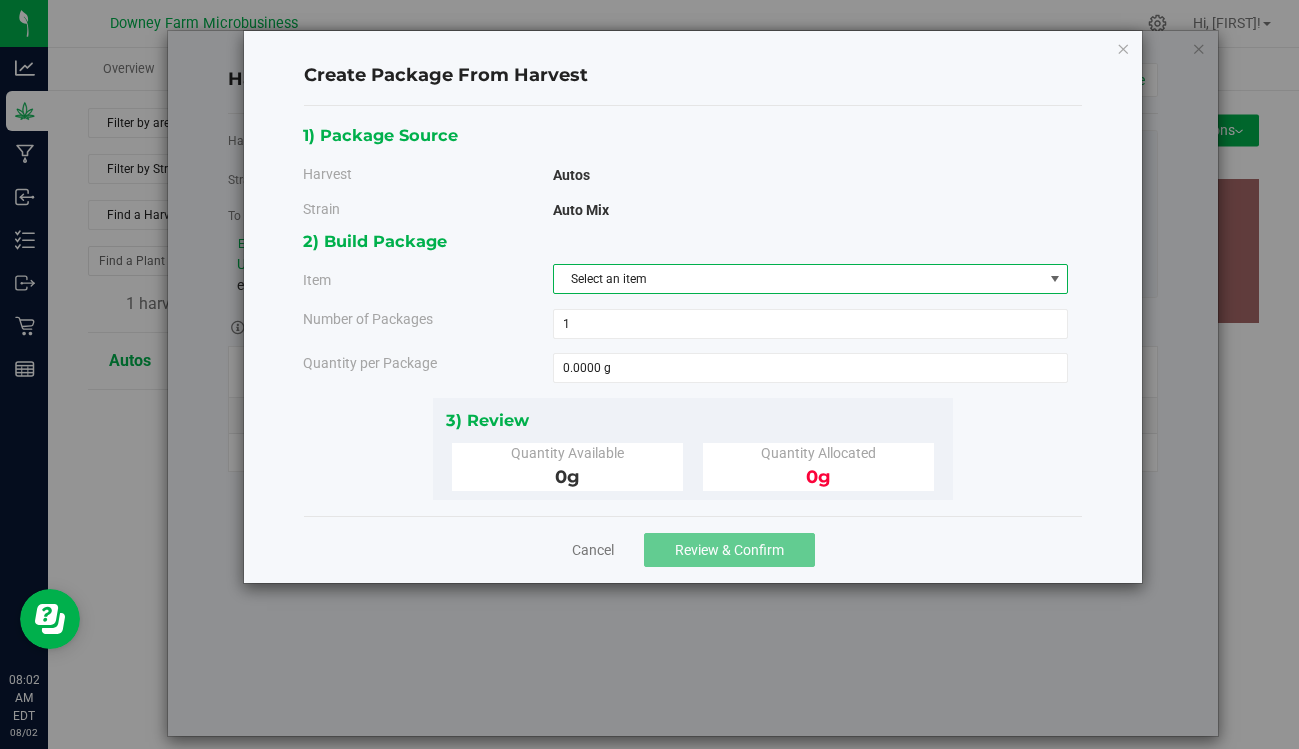 click on "Select an item" at bounding box center (798, 279) 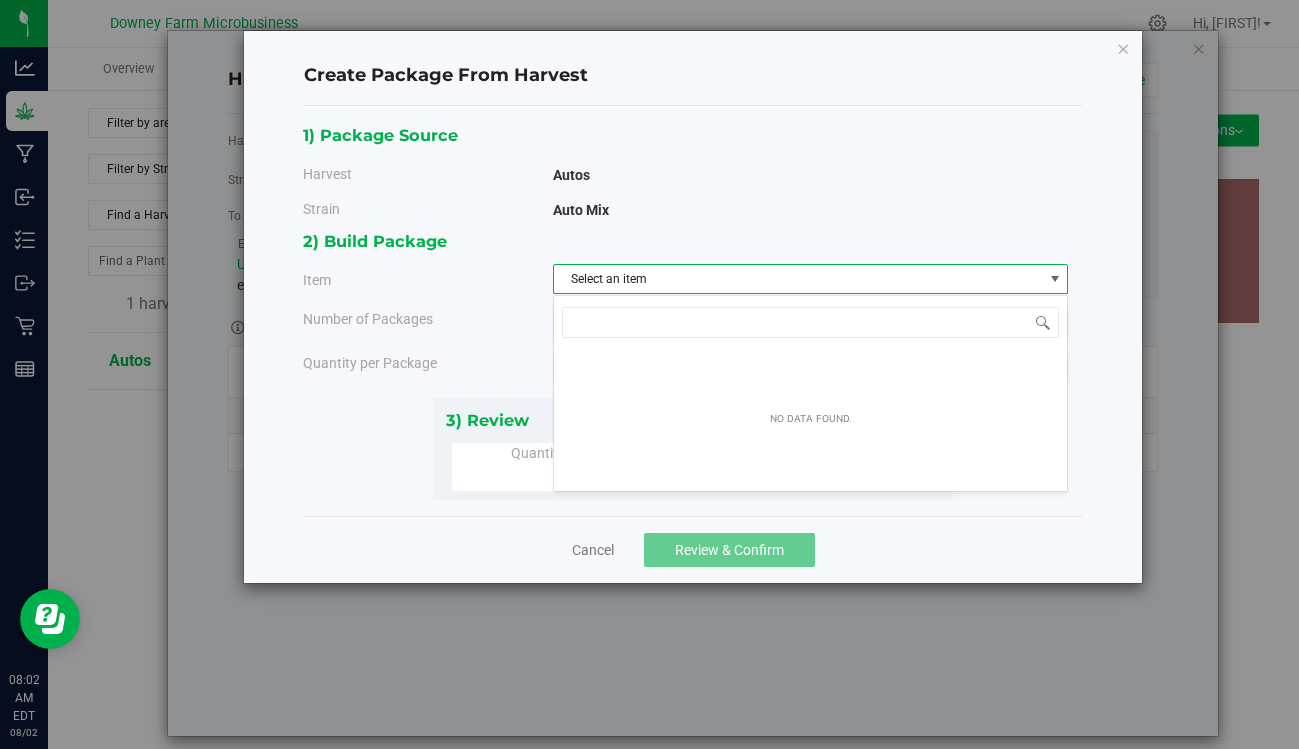click on "Select an item" at bounding box center (798, 279) 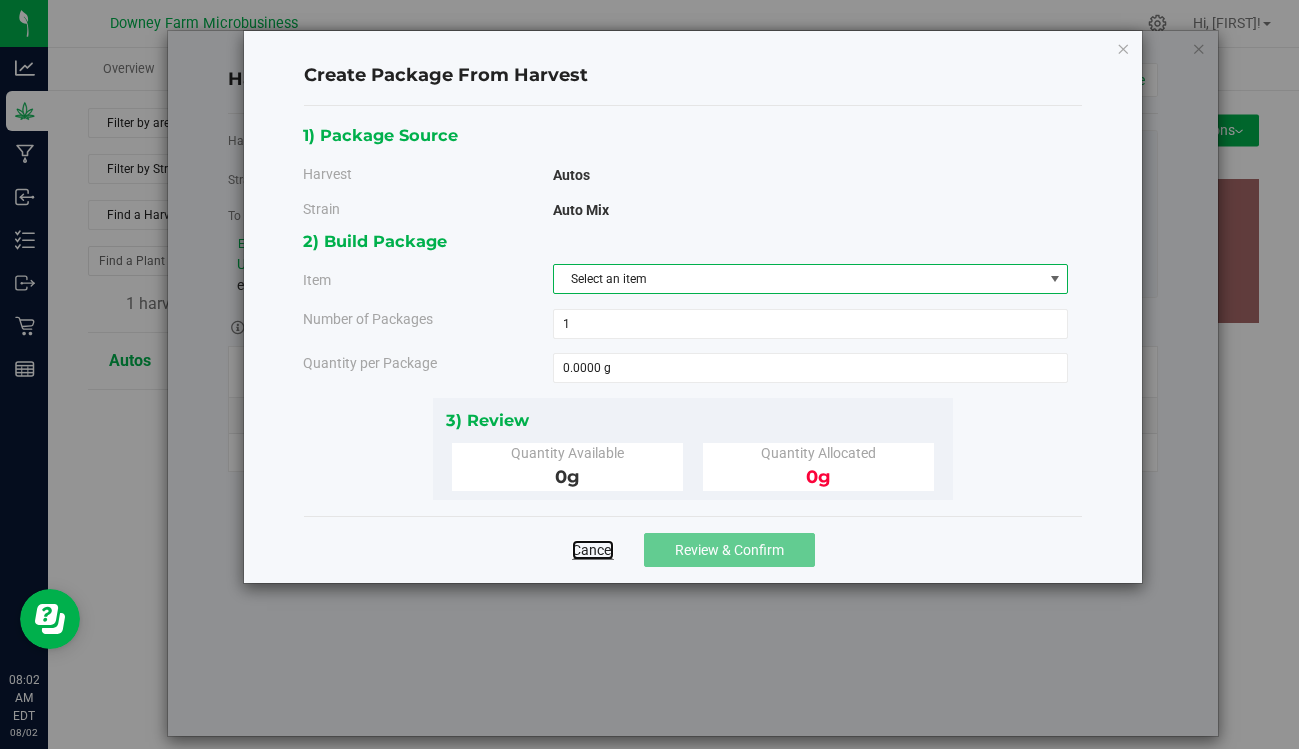 click on "Cancel" at bounding box center [593, 550] 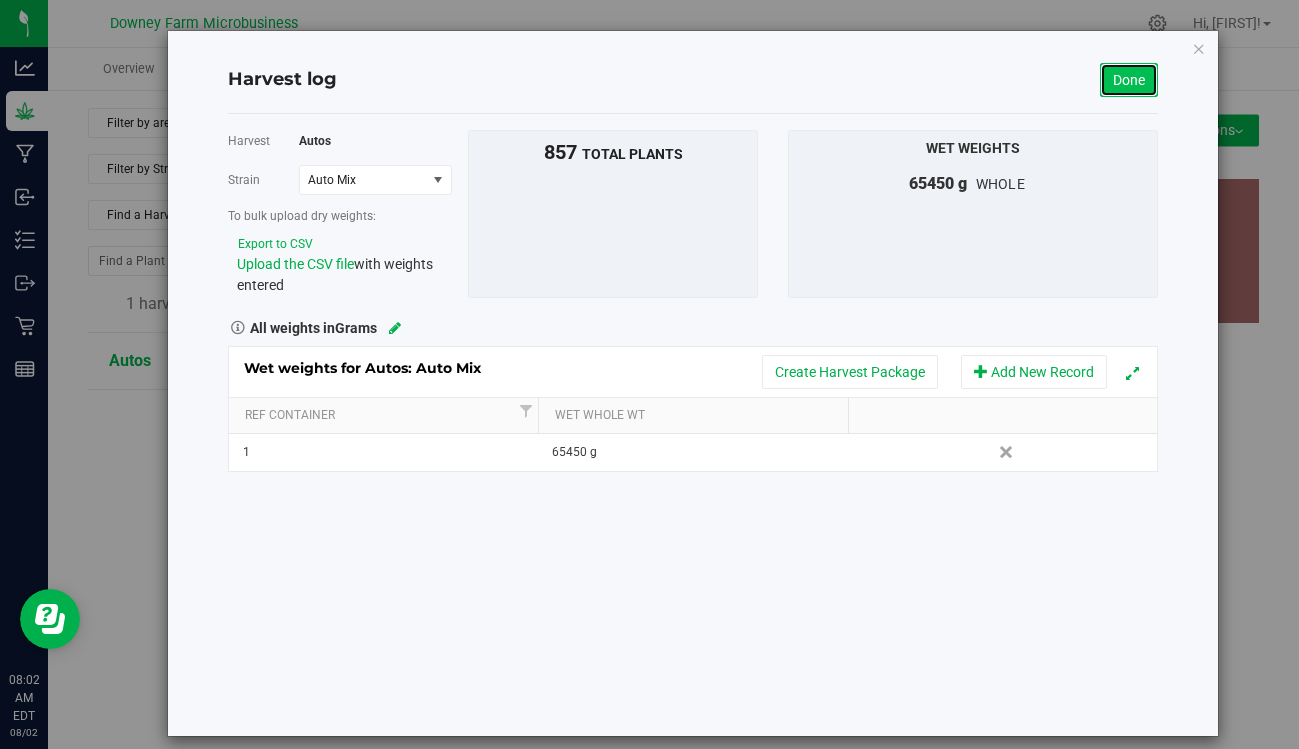 click on "Done" at bounding box center (1129, 80) 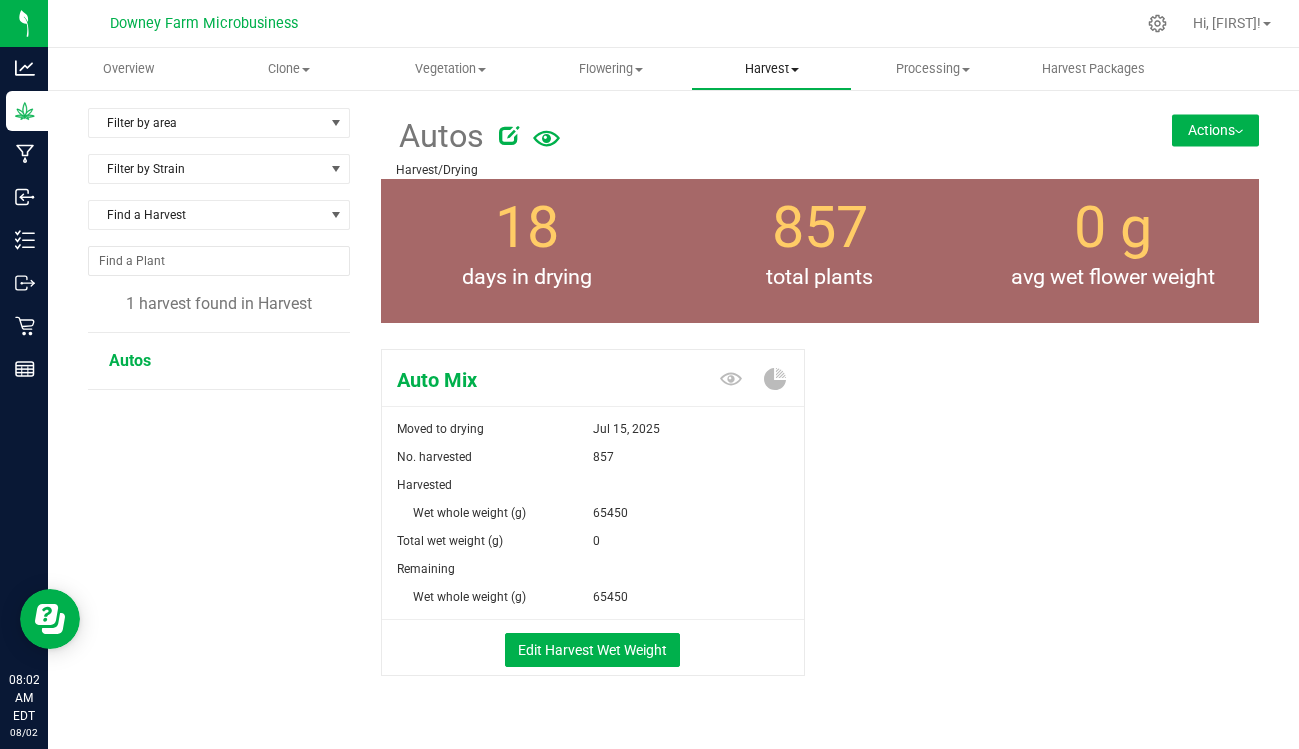 click on "Harvest
Harvests
Harvested plants" at bounding box center (771, 69) 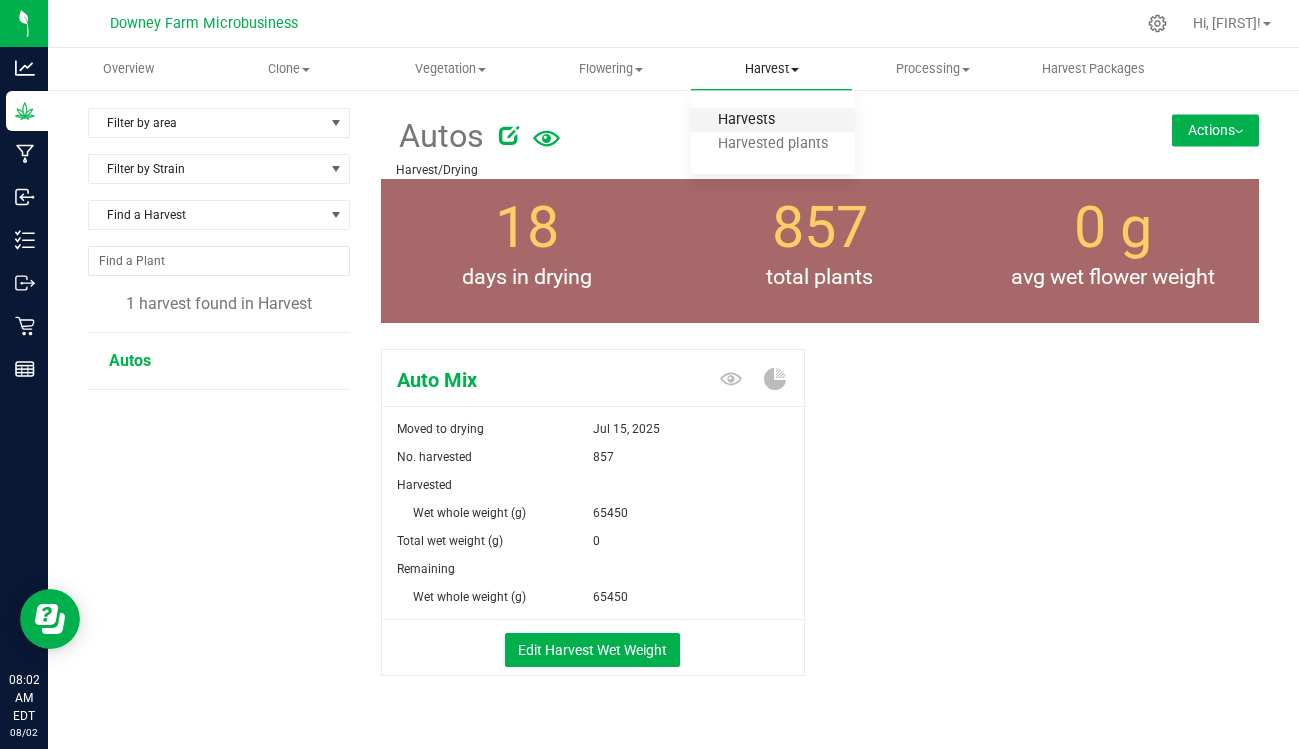 click on "Harvests" at bounding box center (746, 120) 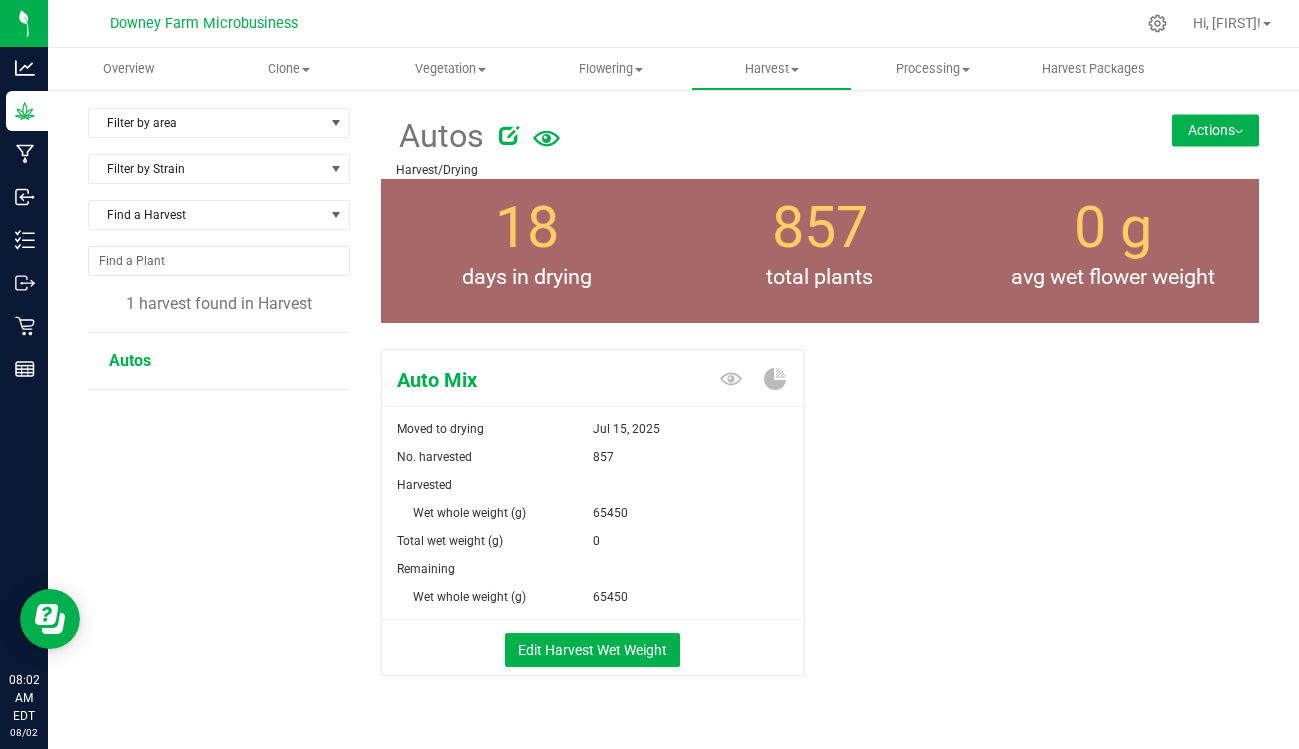 click on "Actions" at bounding box center (1215, 130) 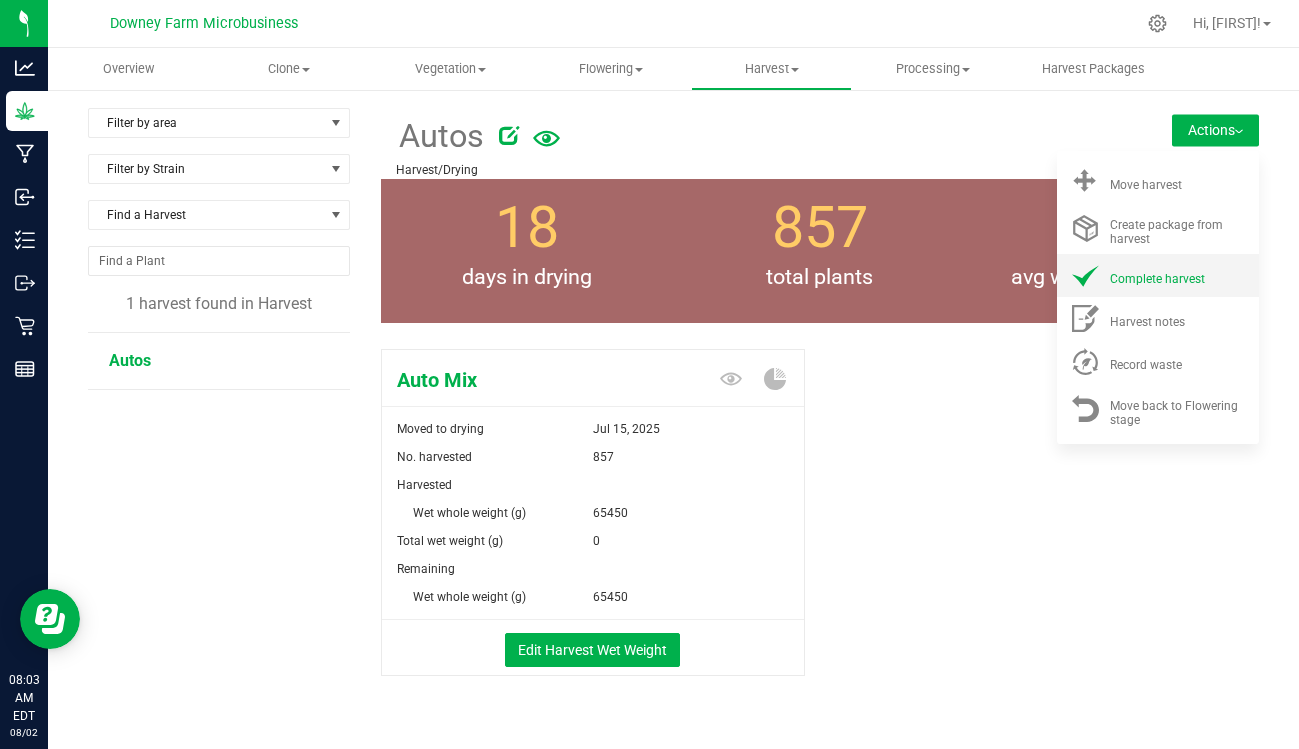 click on "Complete harvest" at bounding box center [1157, 279] 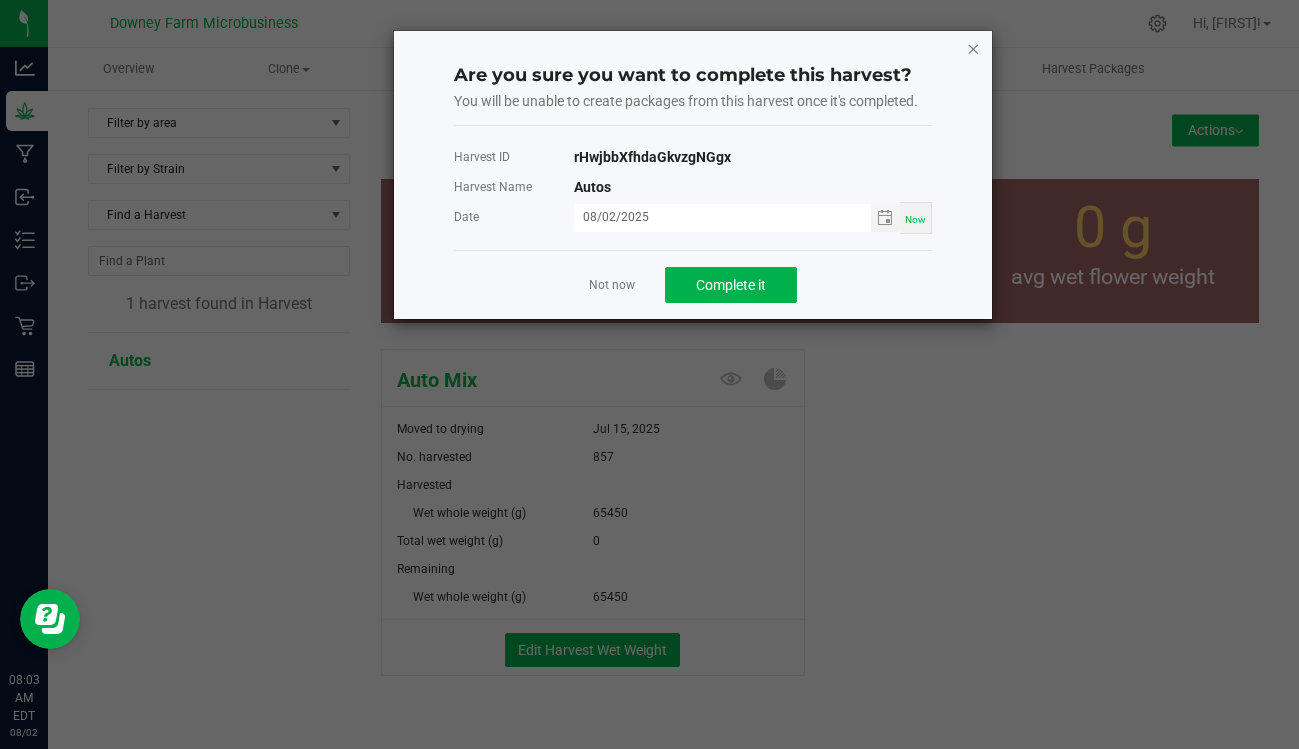 click 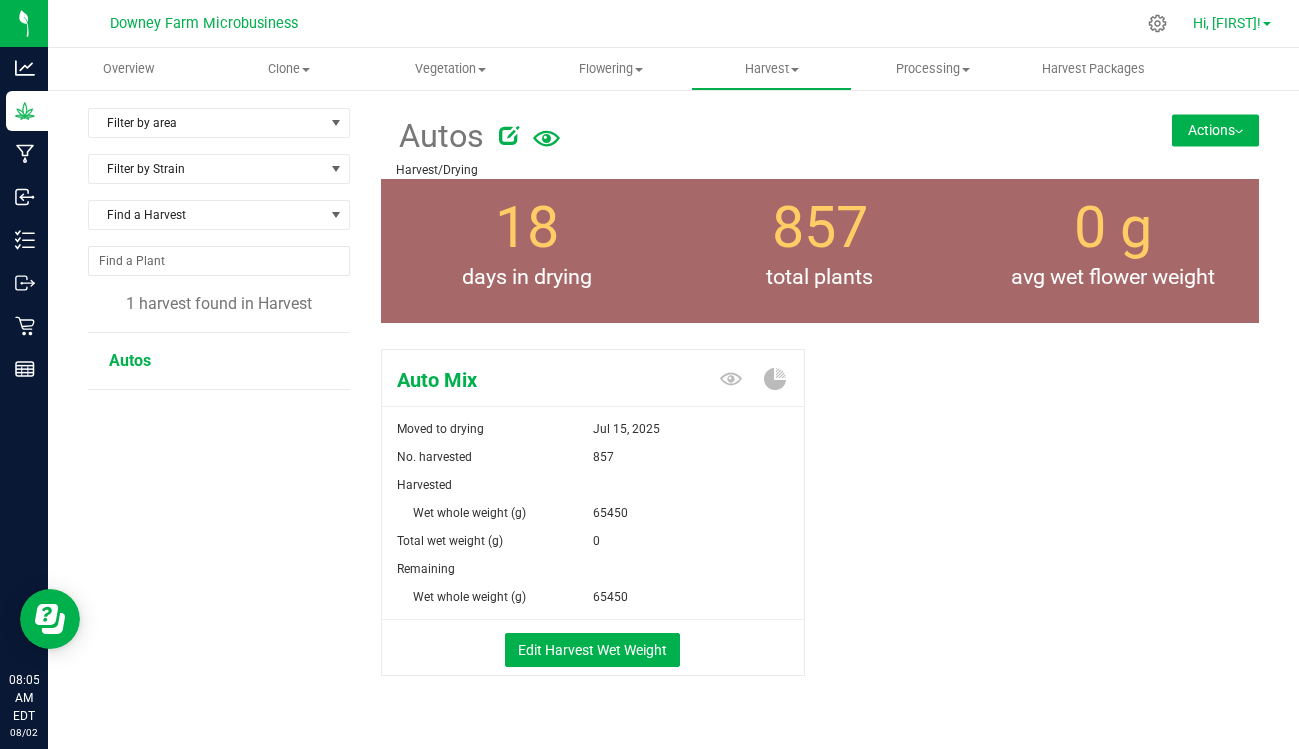 click on "Hi, [FIRST]!" at bounding box center (1227, 23) 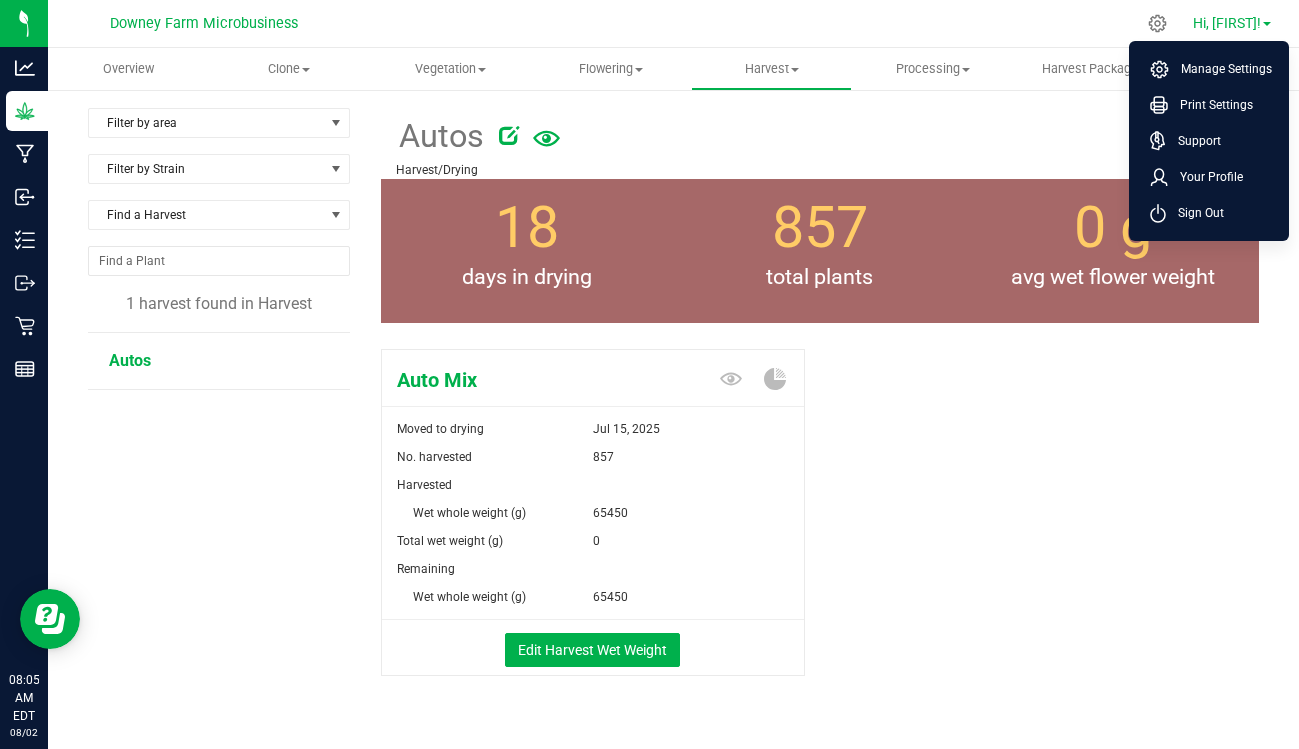 click on "Hi, [FIRST]!" at bounding box center [1227, 23] 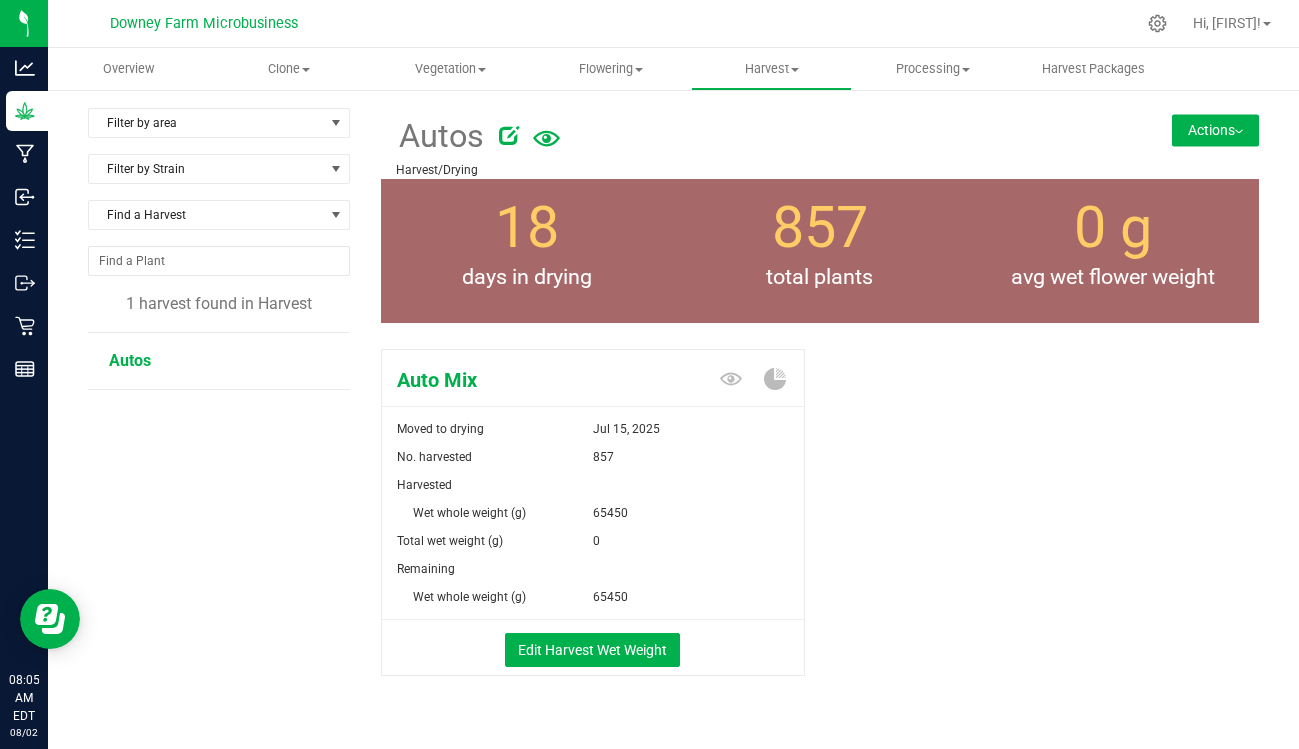 click on "Actions" at bounding box center (1215, 130) 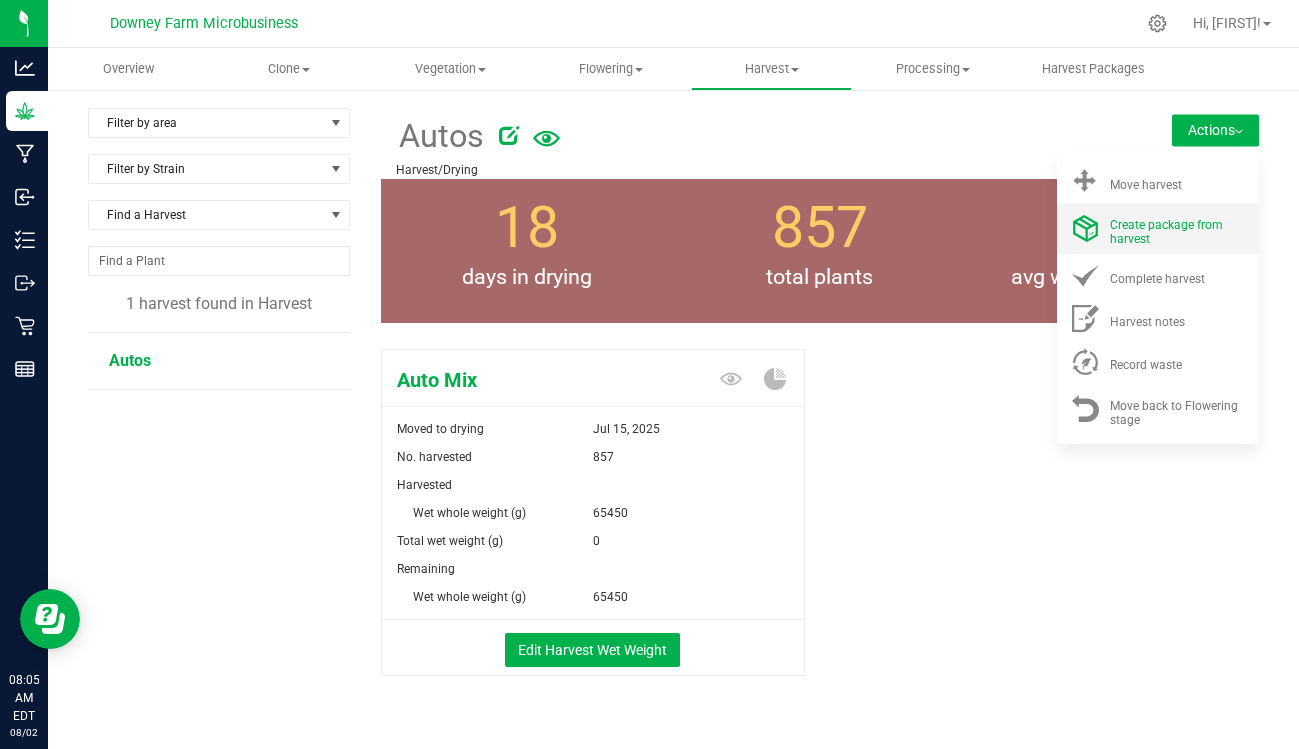 click on "Create package from harvest" at bounding box center (1166, 232) 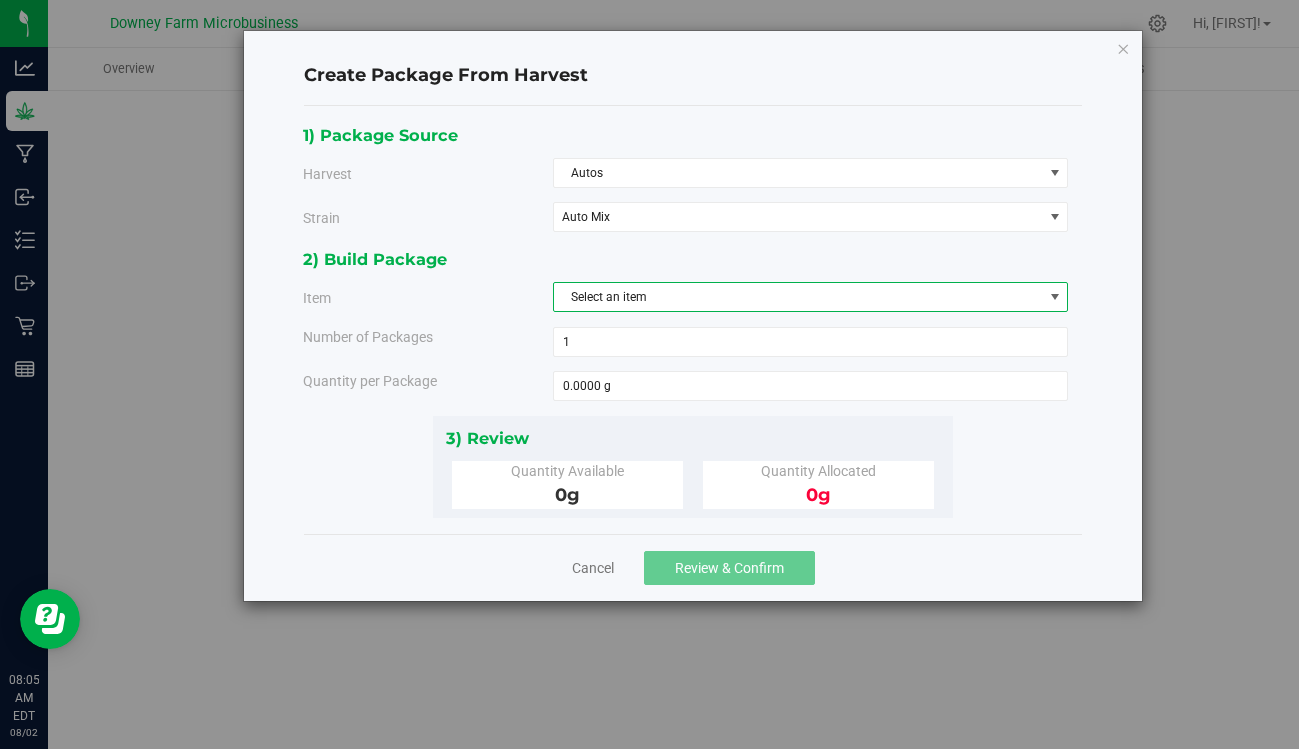 click on "Select an item" at bounding box center [798, 297] 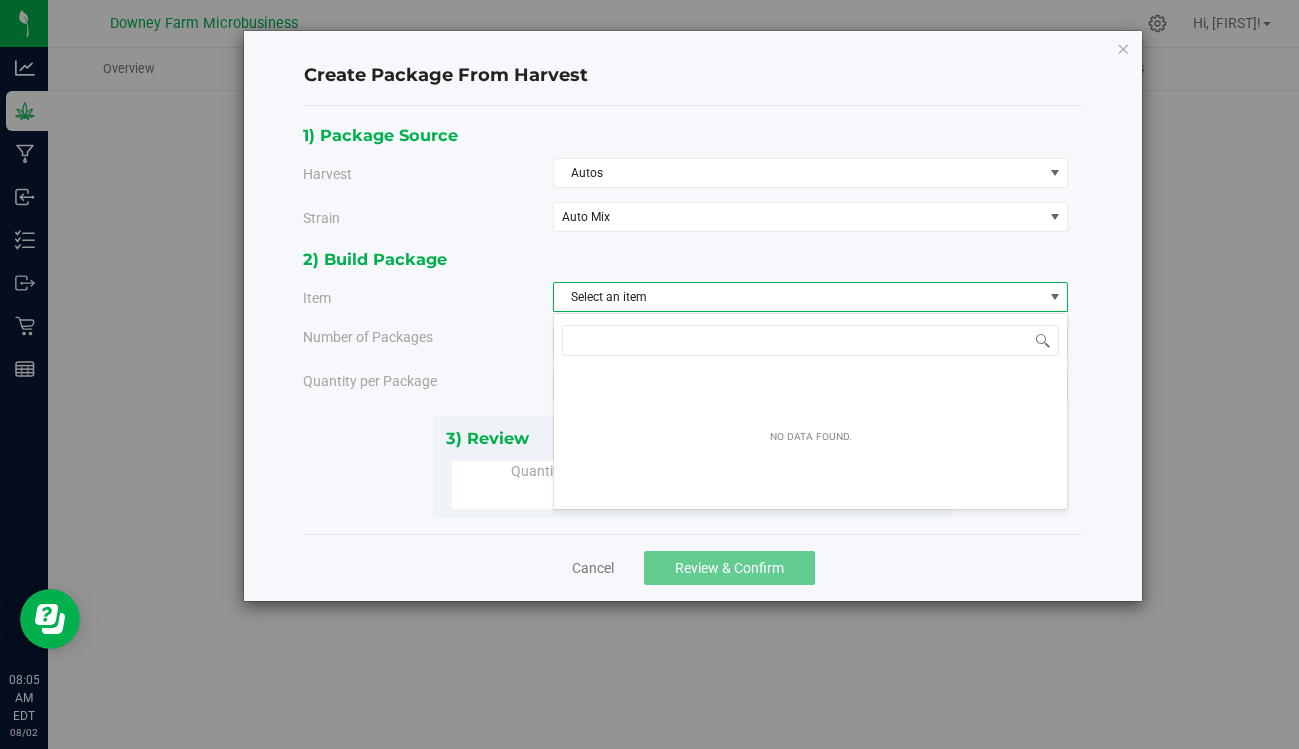 click on "Select an item" at bounding box center (798, 297) 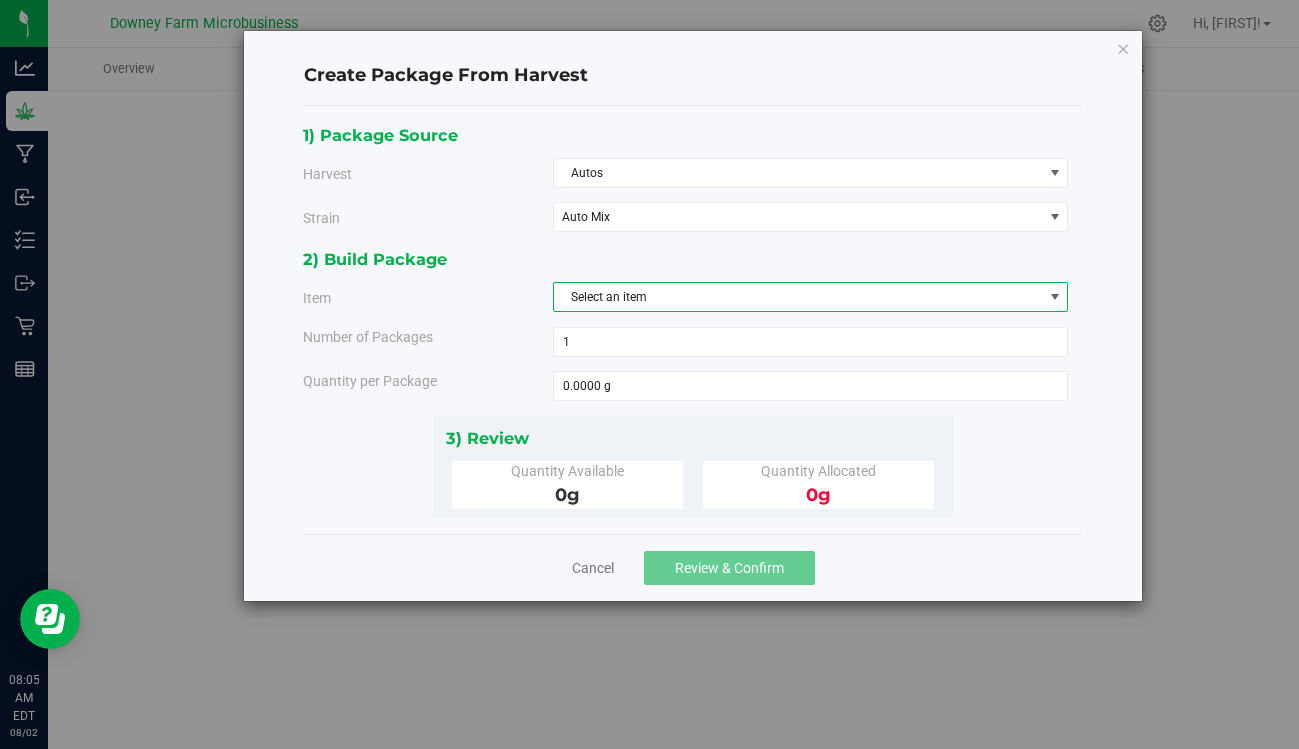click on "Select an item" at bounding box center [798, 297] 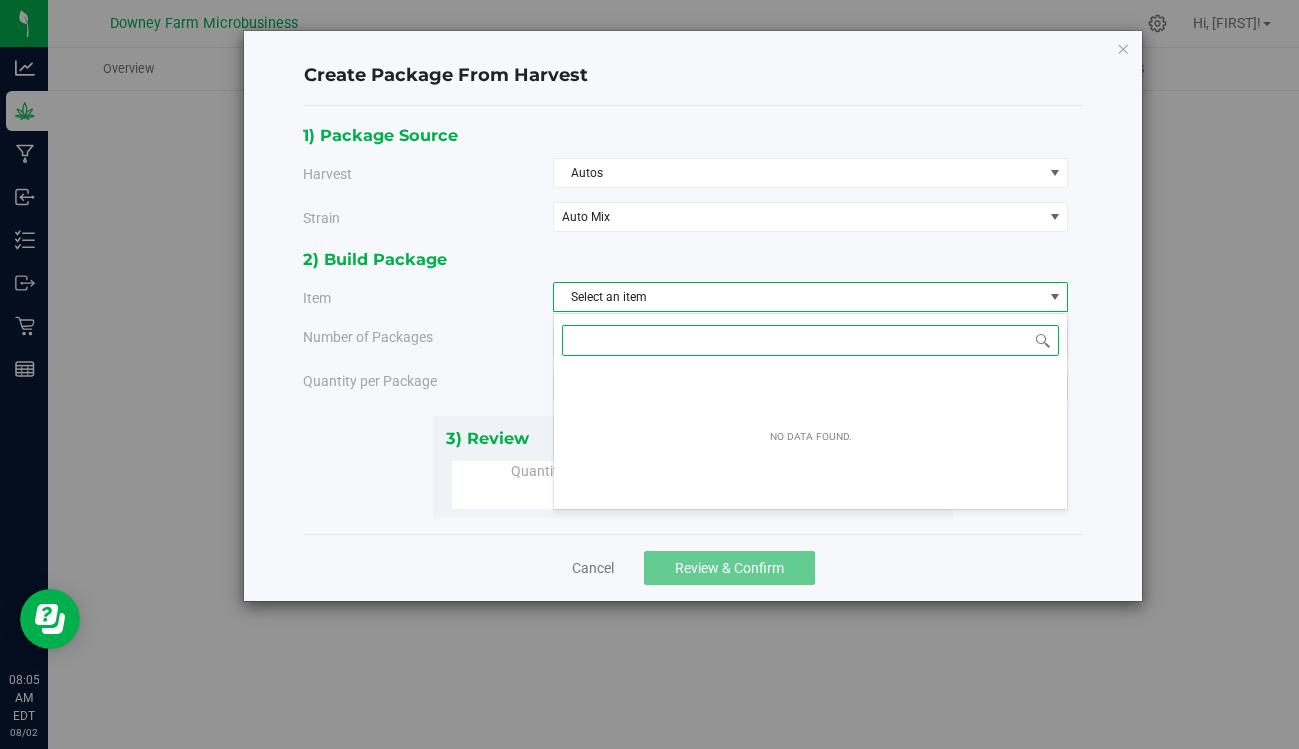 click at bounding box center [811, 340] 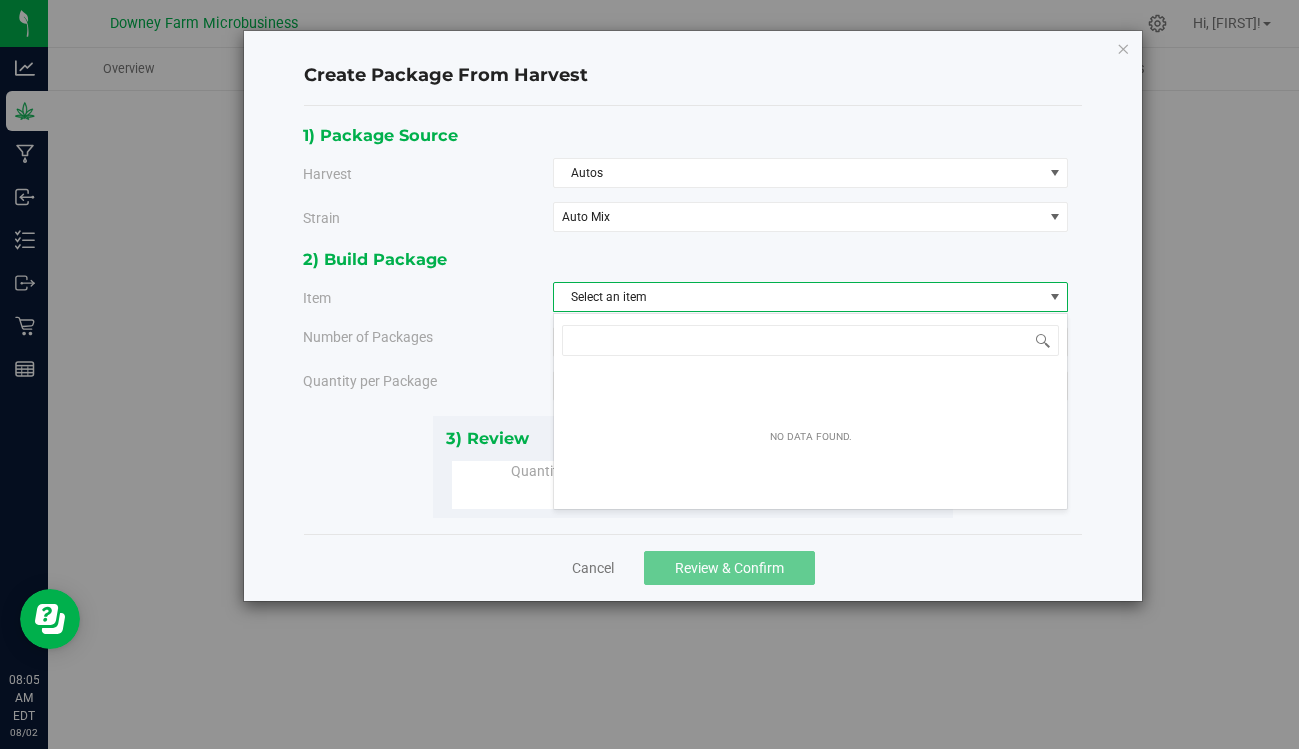 click on "Select an item" at bounding box center (798, 297) 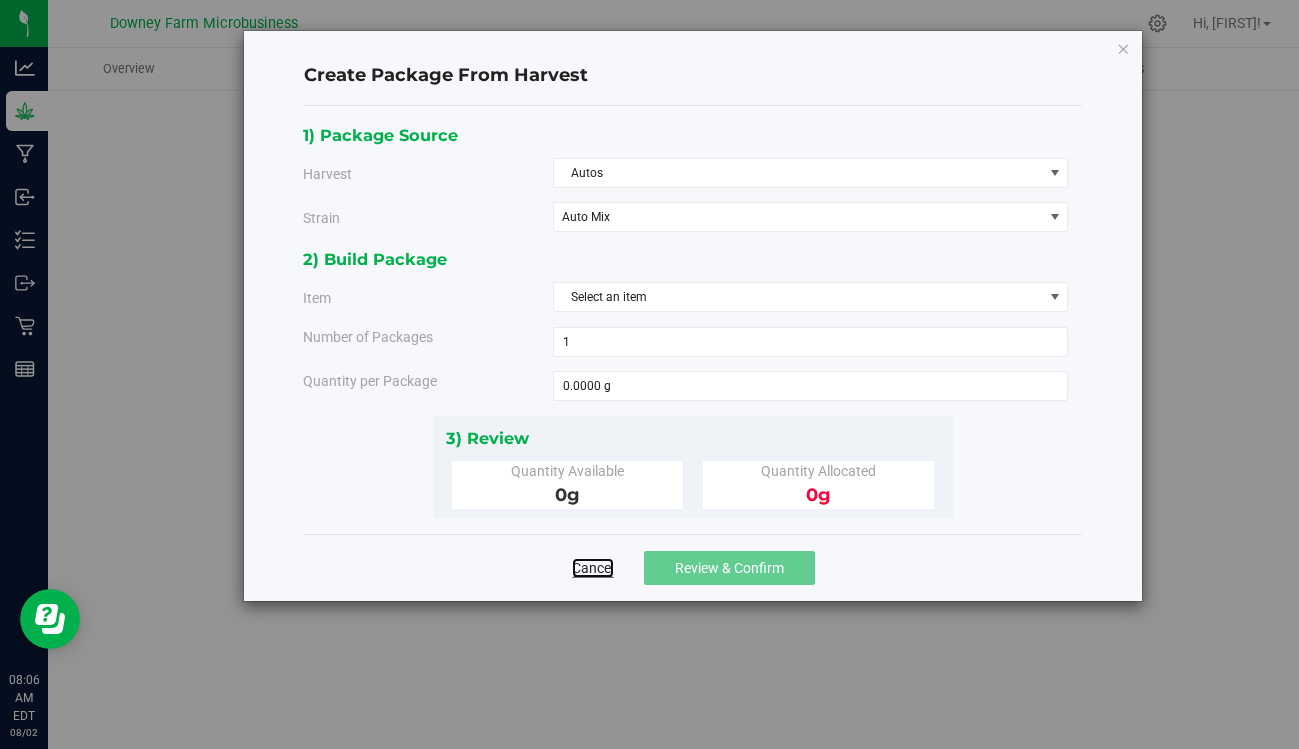 click on "Cancel" at bounding box center (593, 568) 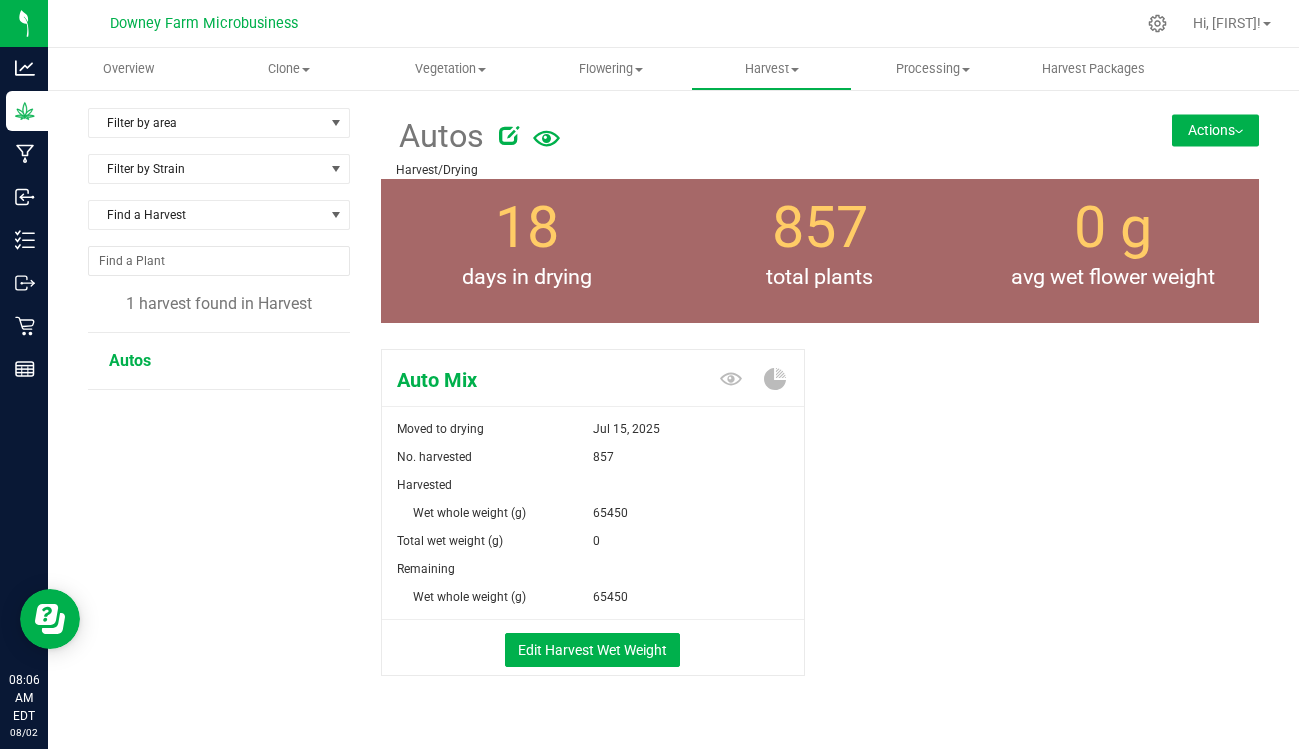 click on "Actions" at bounding box center [1215, 130] 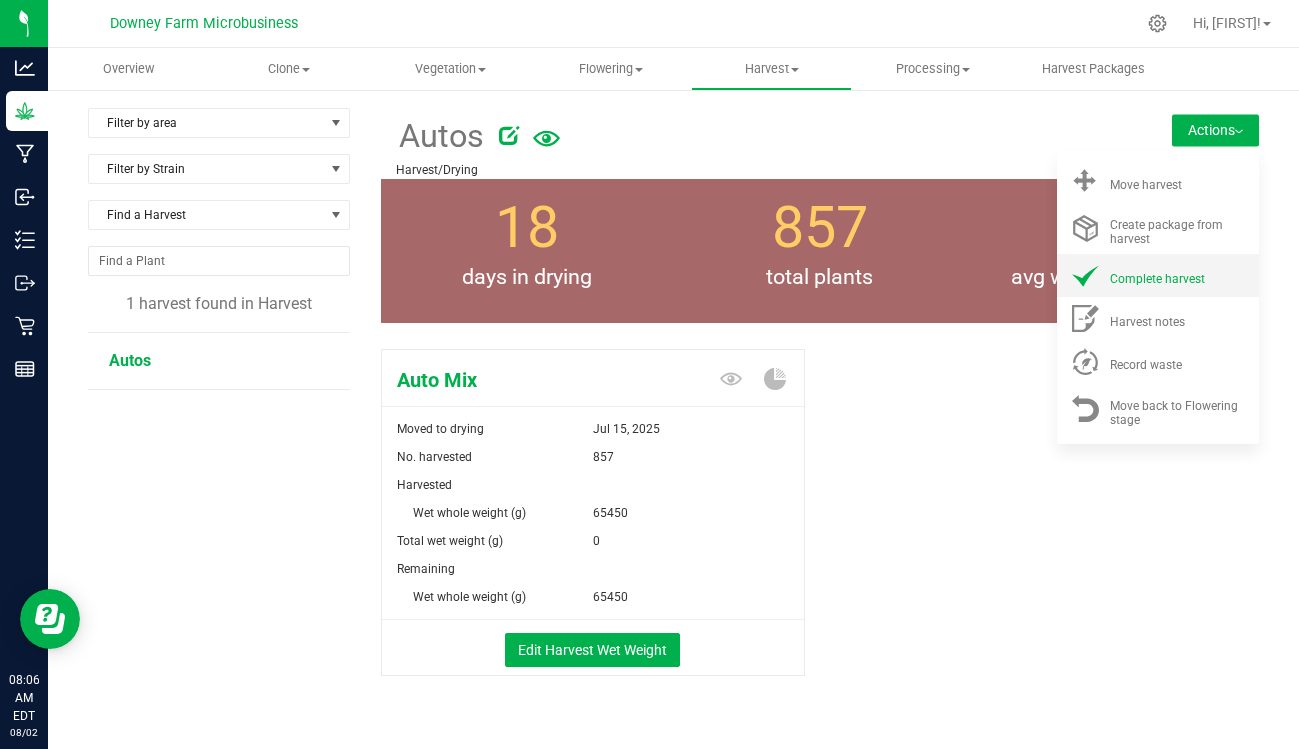 click on "Complete harvest" at bounding box center (1157, 279) 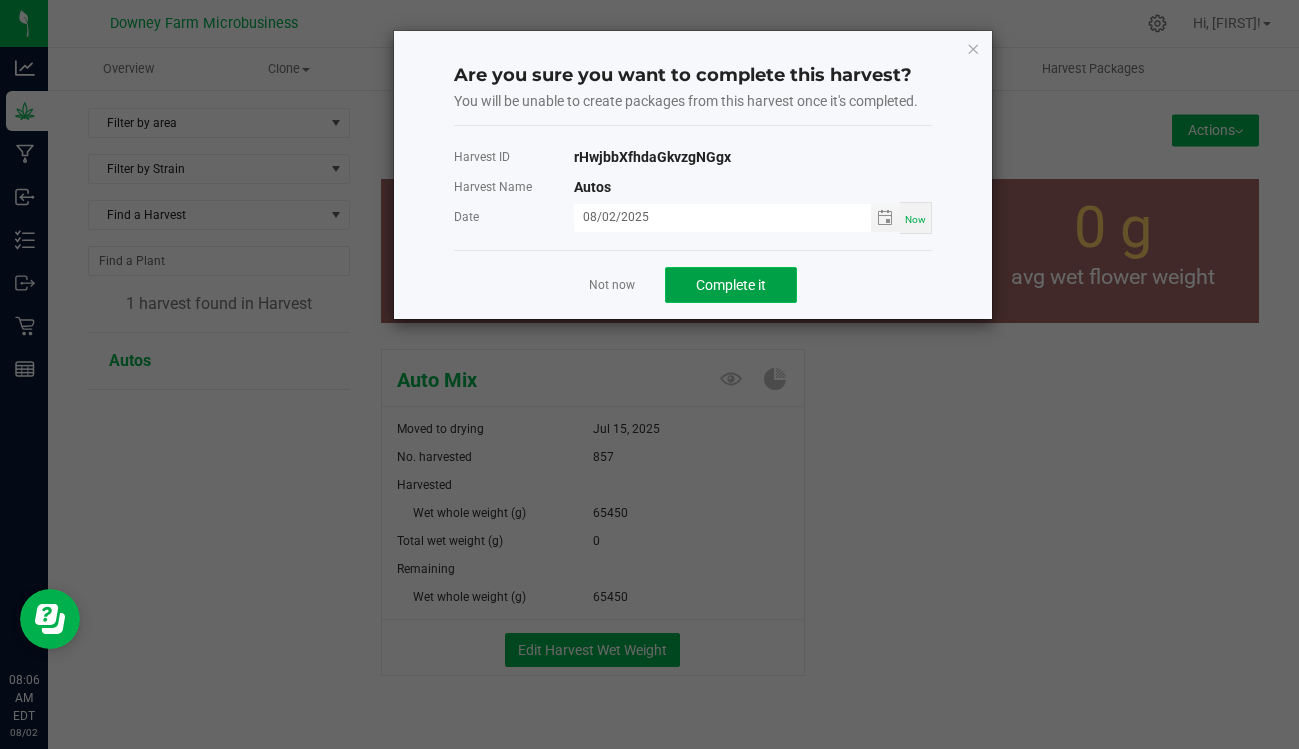 click on "Complete it" 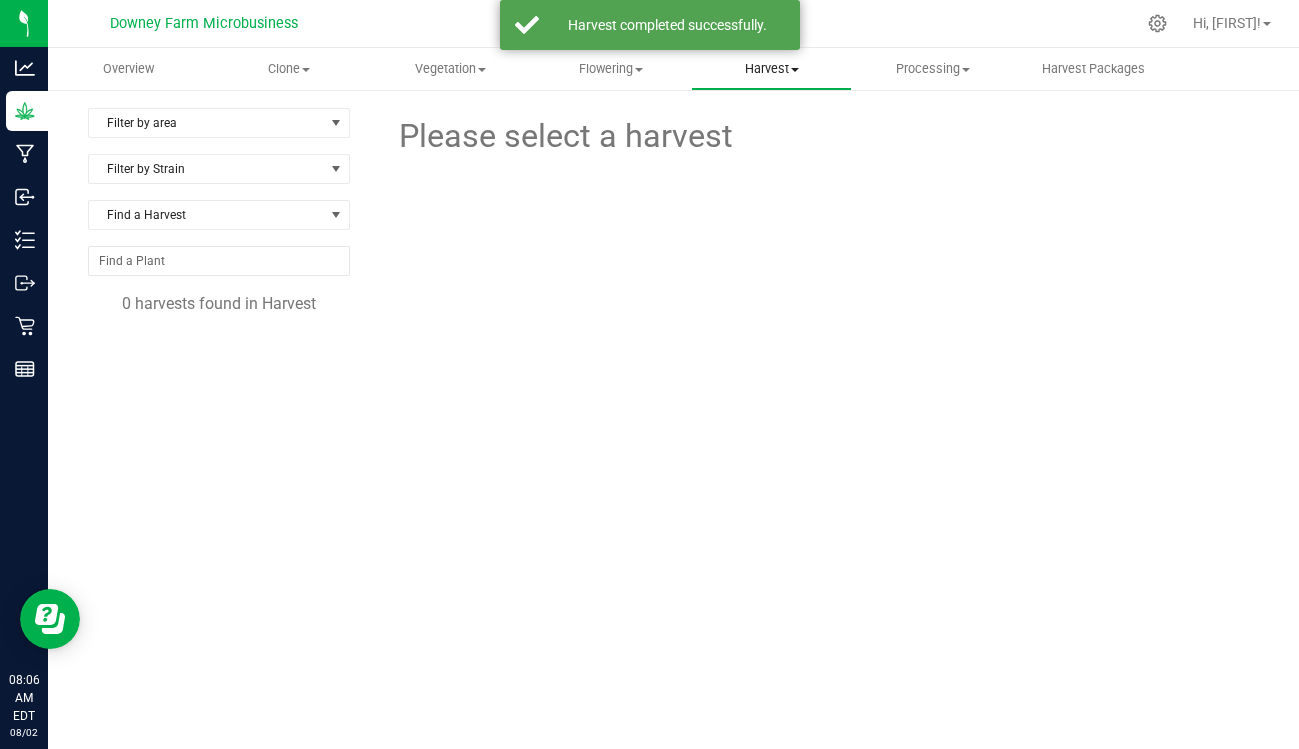 click on "Harvest" at bounding box center [771, 69] 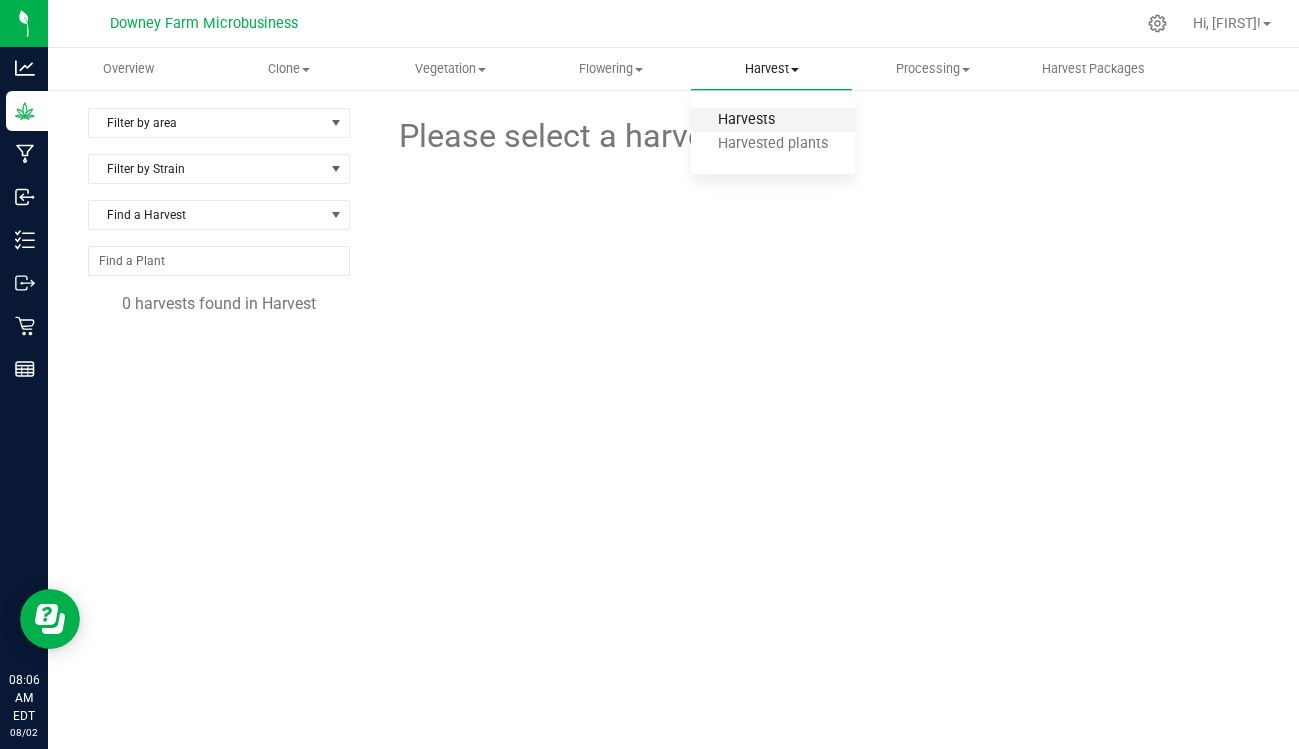 click on "Harvests" at bounding box center [746, 120] 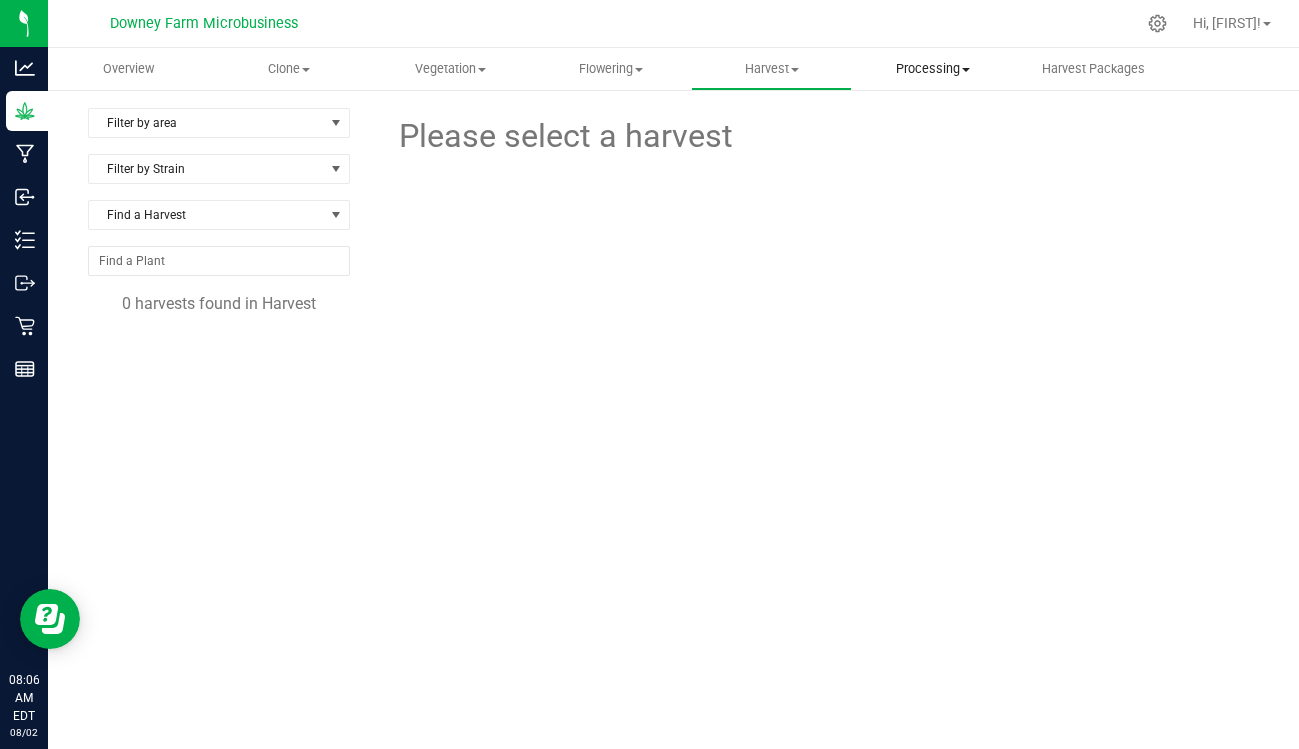 click on "Processing" at bounding box center (932, 69) 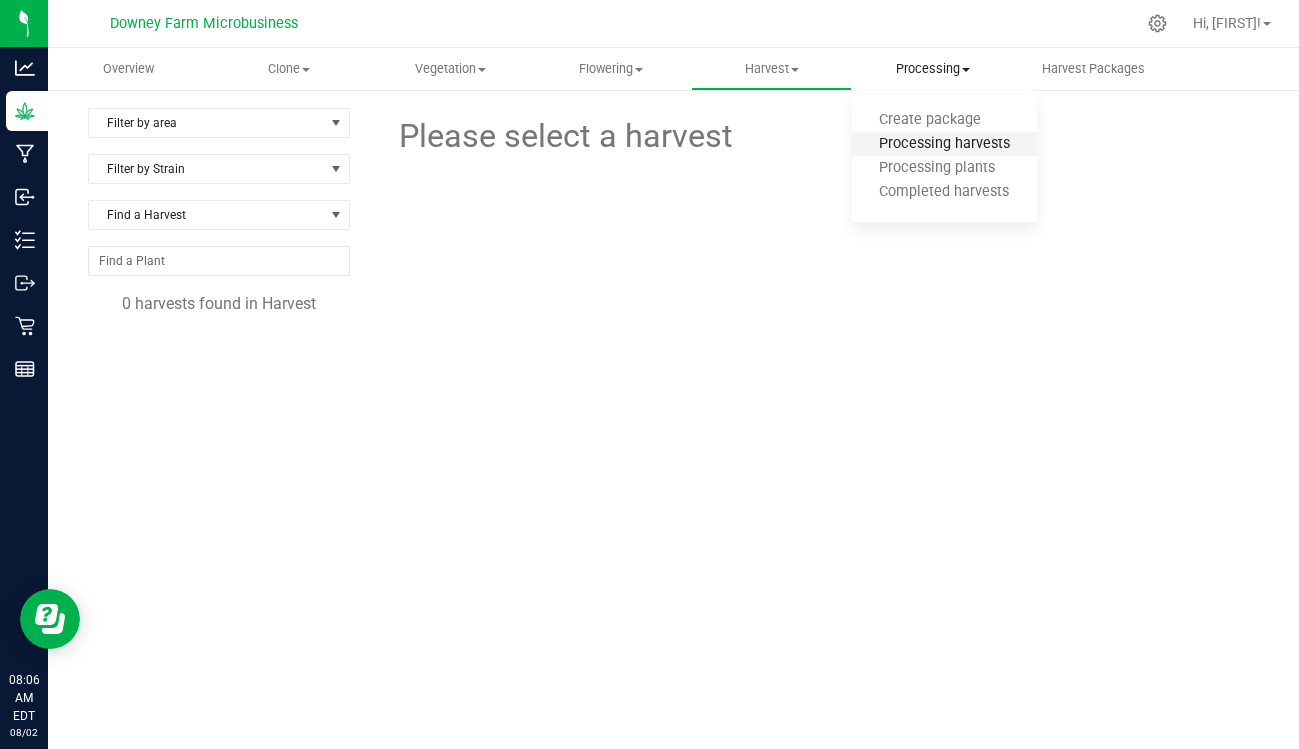 click on "Processing harvests" at bounding box center [944, 144] 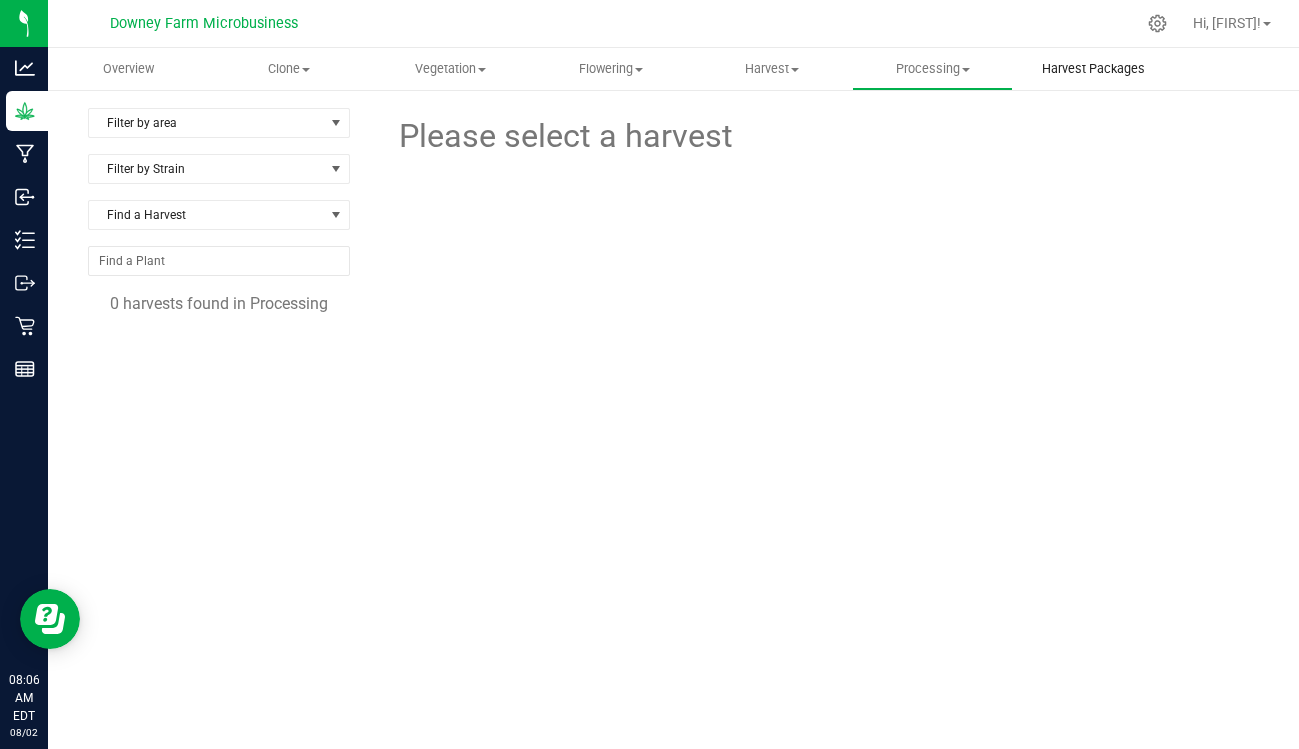 click on "Harvest Packages" at bounding box center (1093, 69) 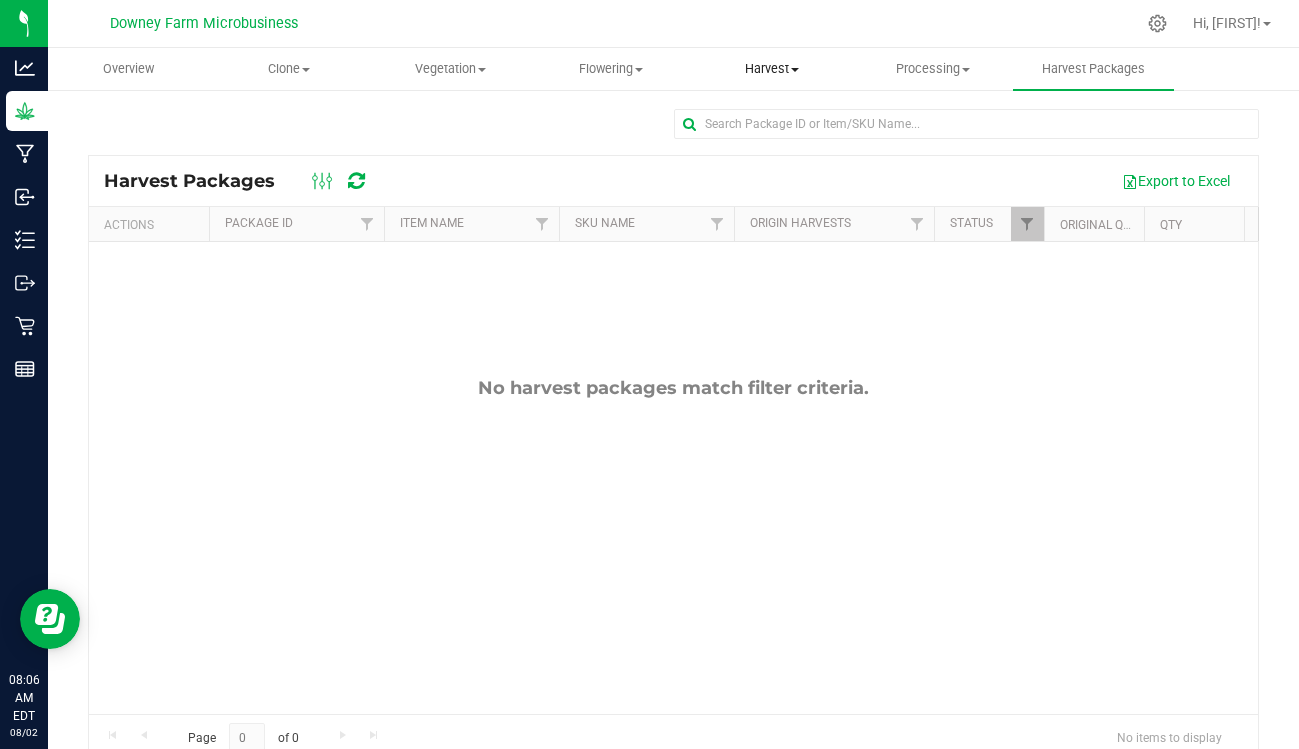 click on "Harvest" at bounding box center [771, 69] 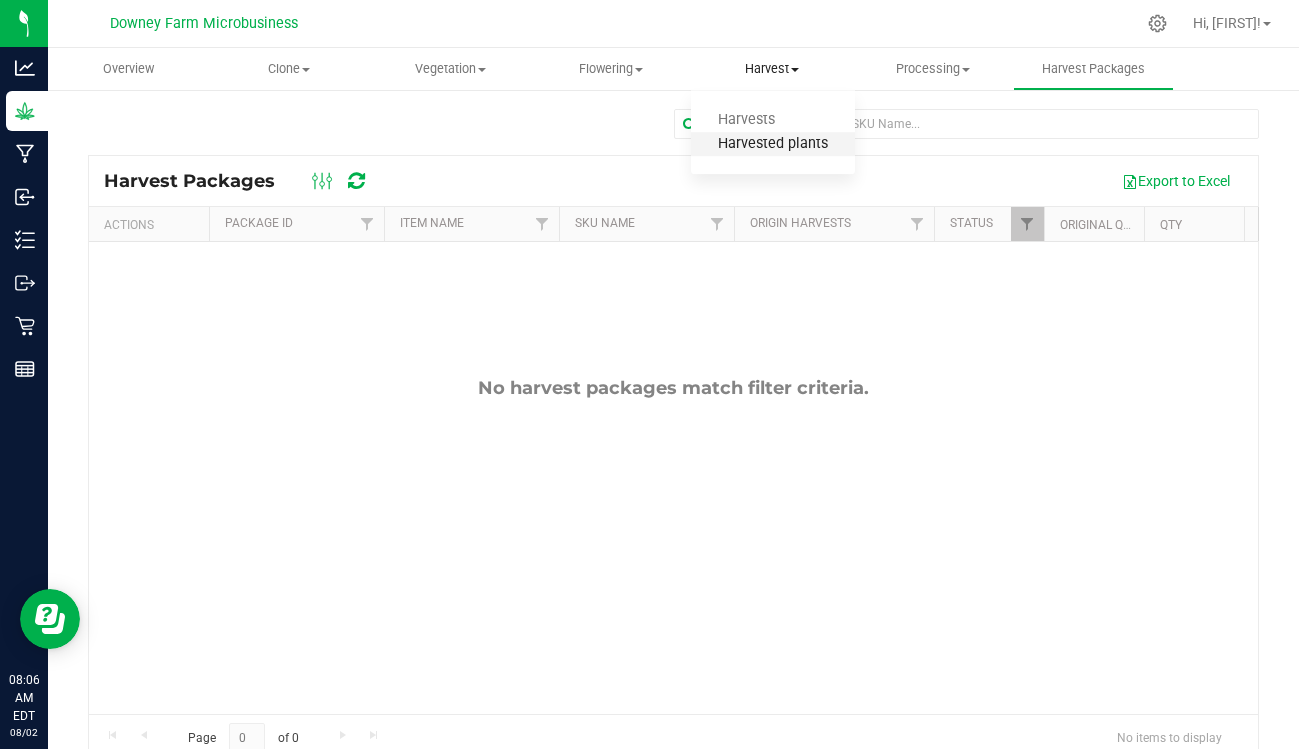 click on "Harvested plants" at bounding box center [773, 144] 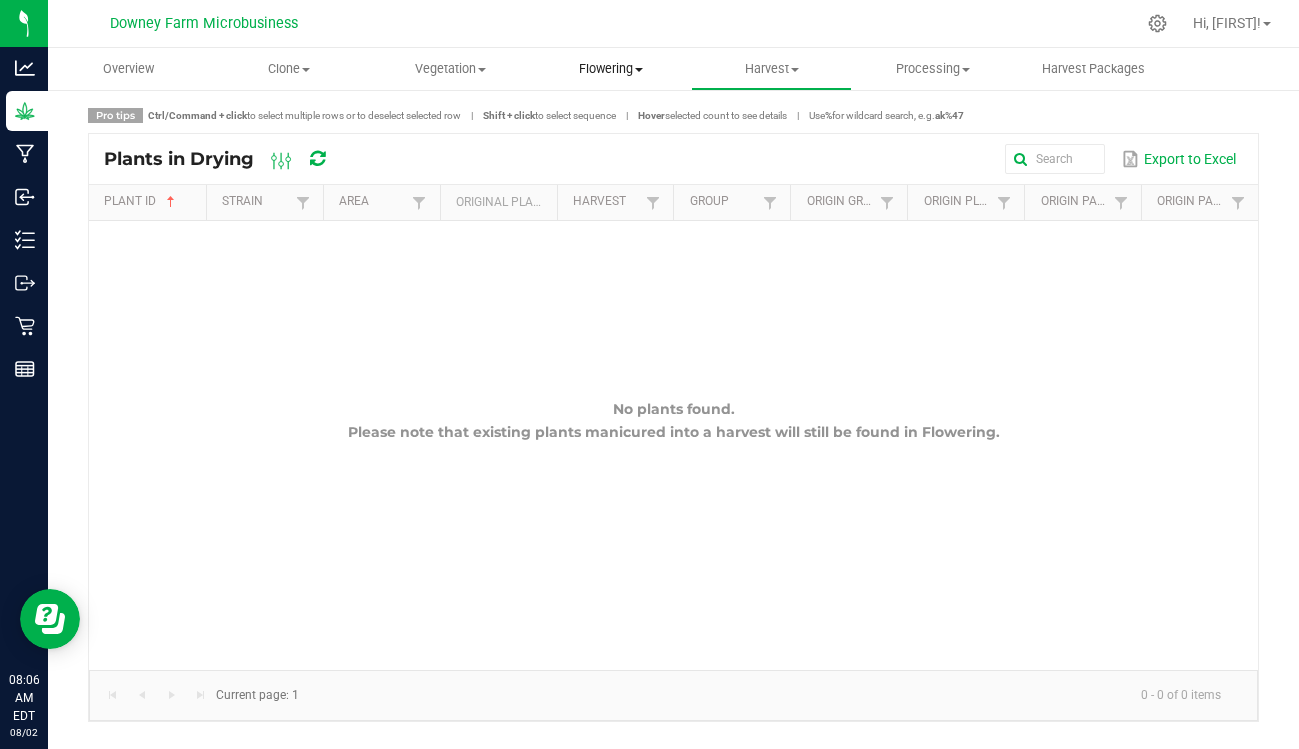 click on "Flowering" at bounding box center (610, 69) 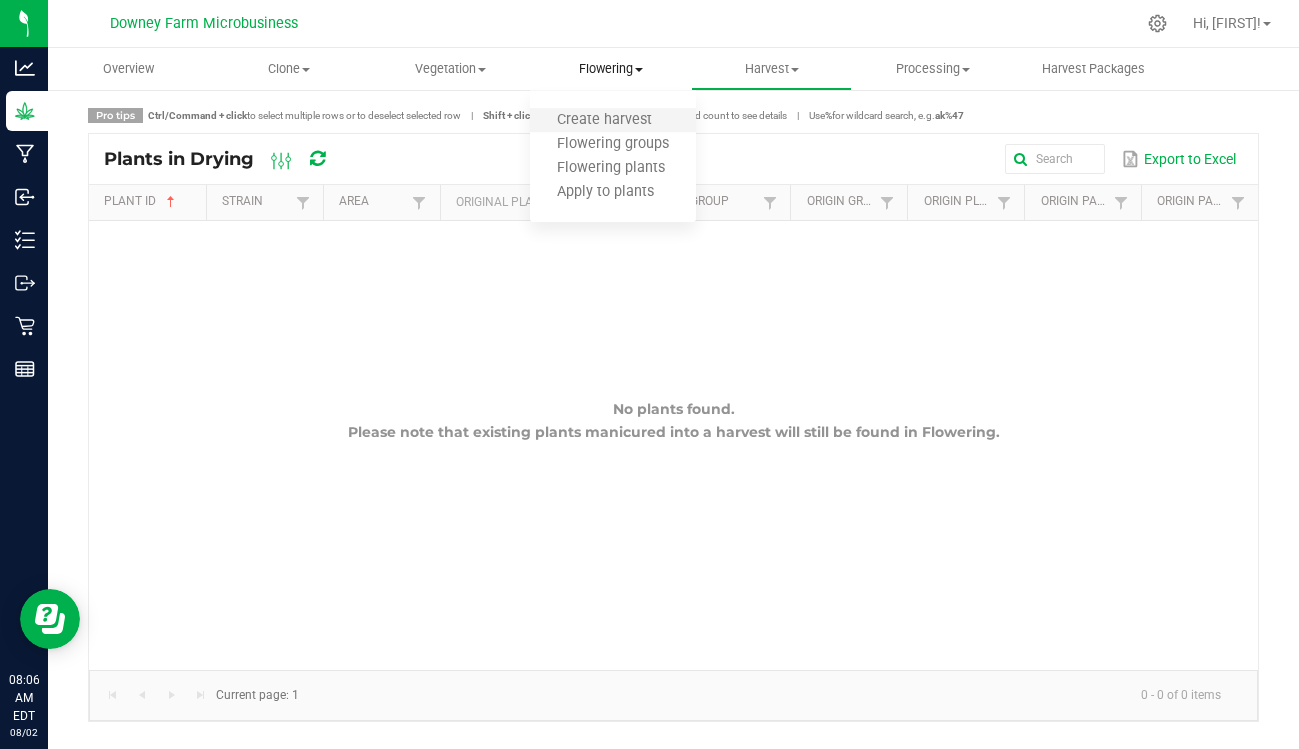 click on "Create harvest" at bounding box center (613, 121) 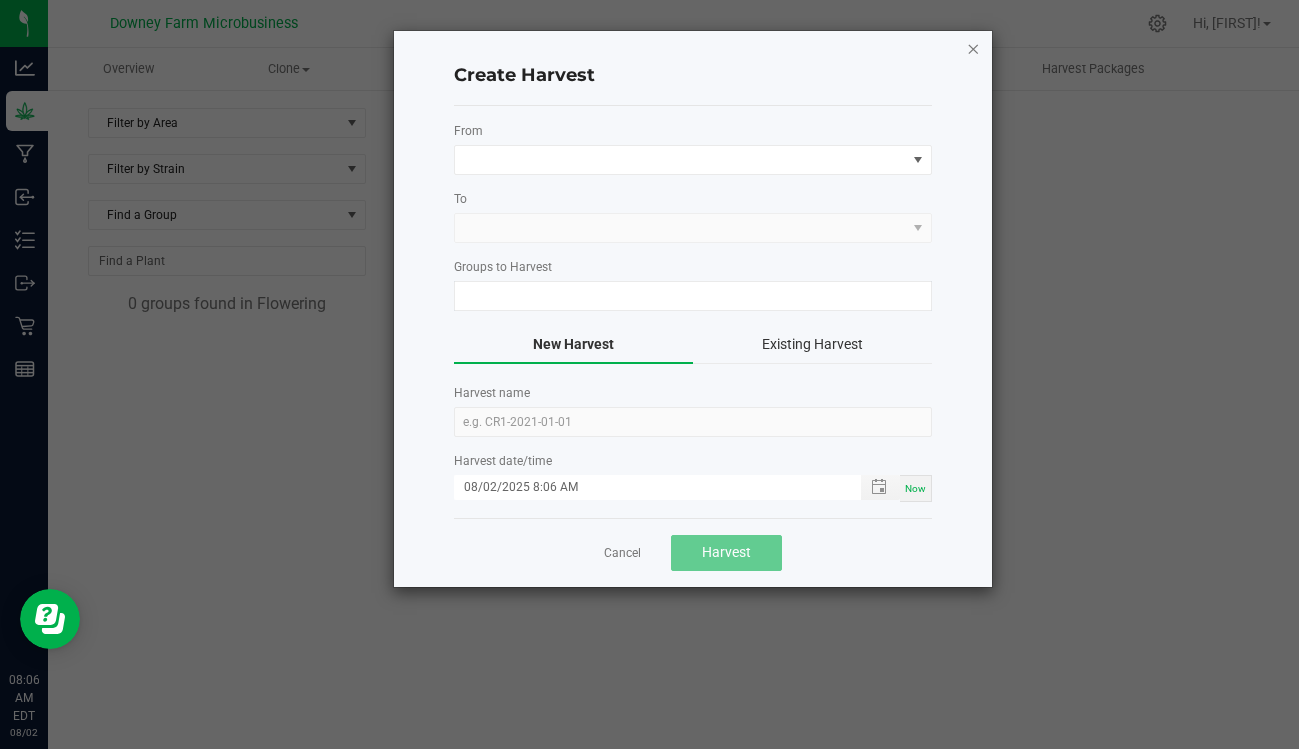 click 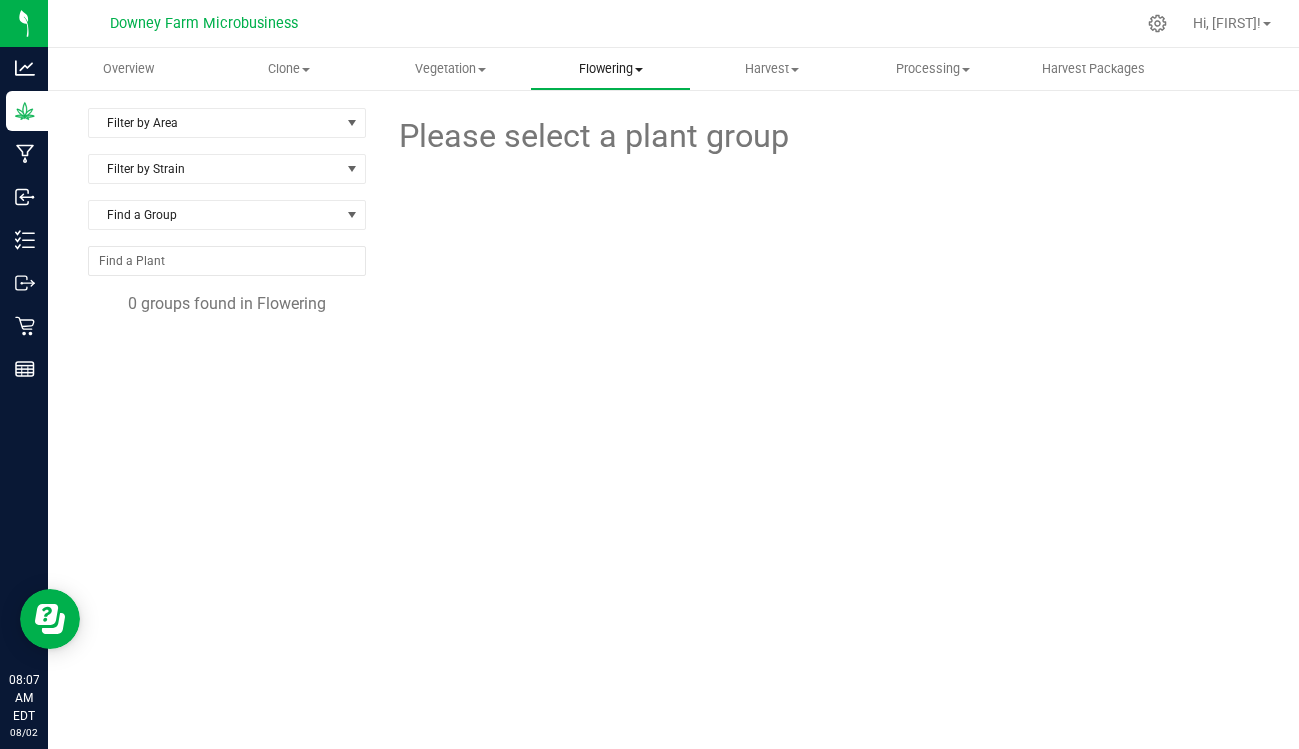 click on "Flowering" at bounding box center (610, 69) 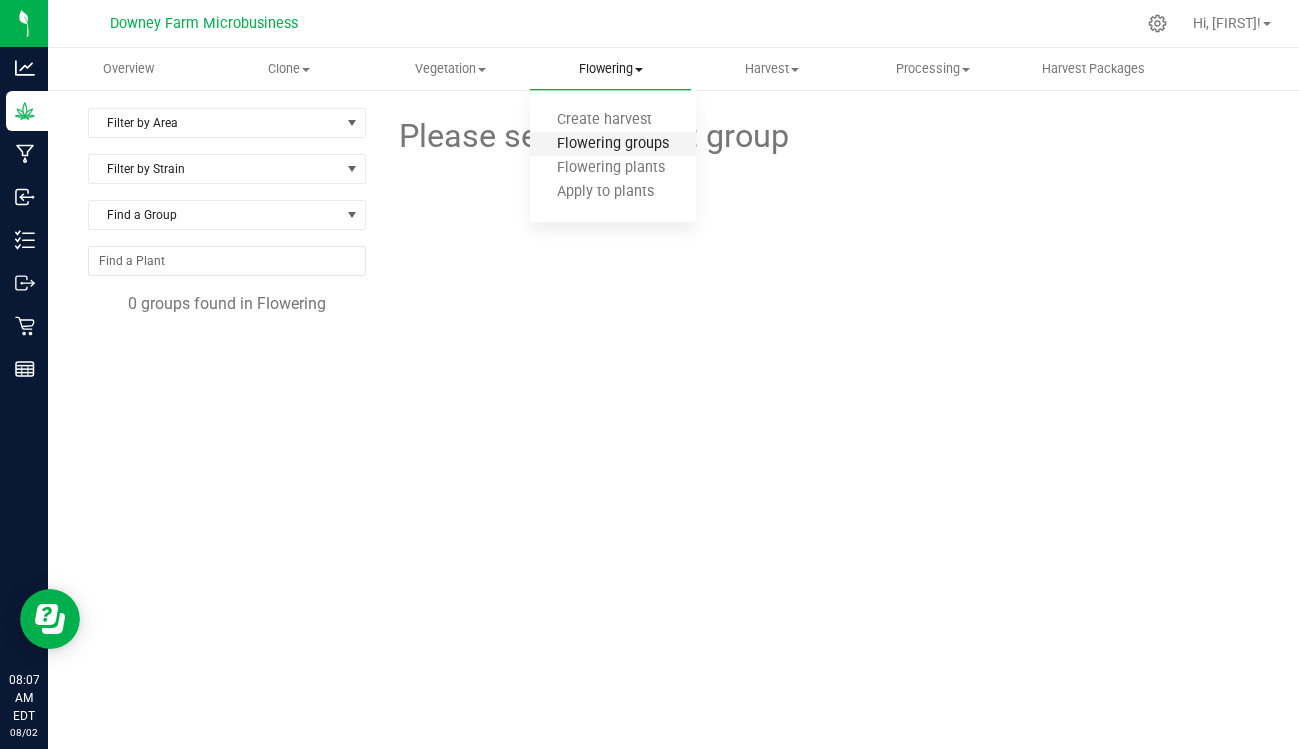 click on "Flowering groups" at bounding box center [613, 144] 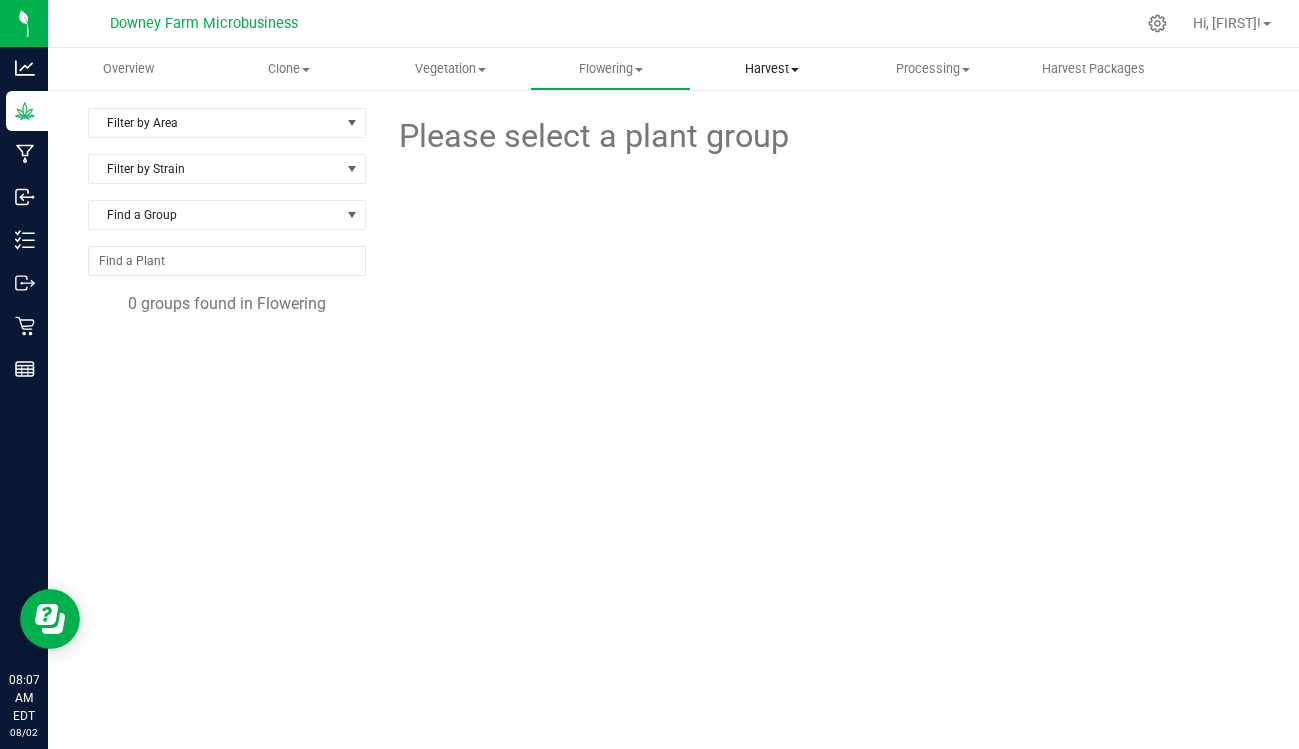 click on "Harvest" at bounding box center (771, 69) 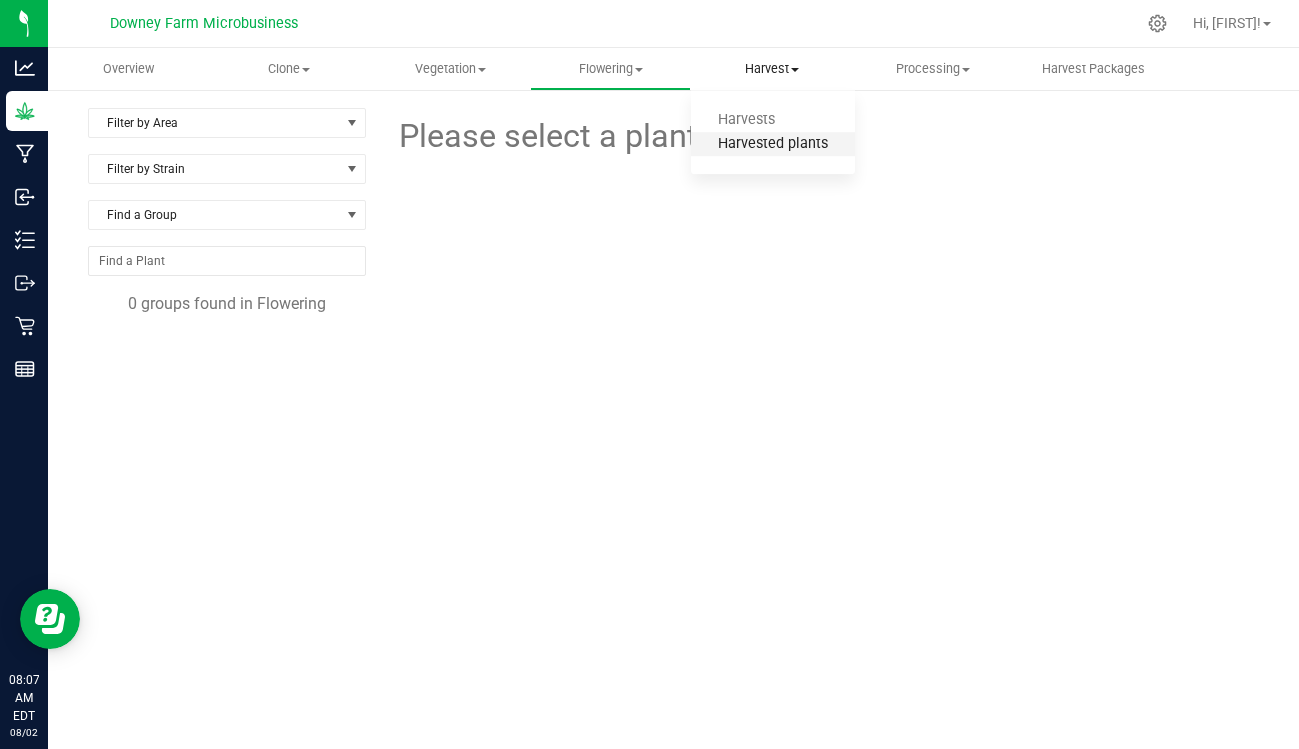 click on "Harvested plants" at bounding box center (773, 144) 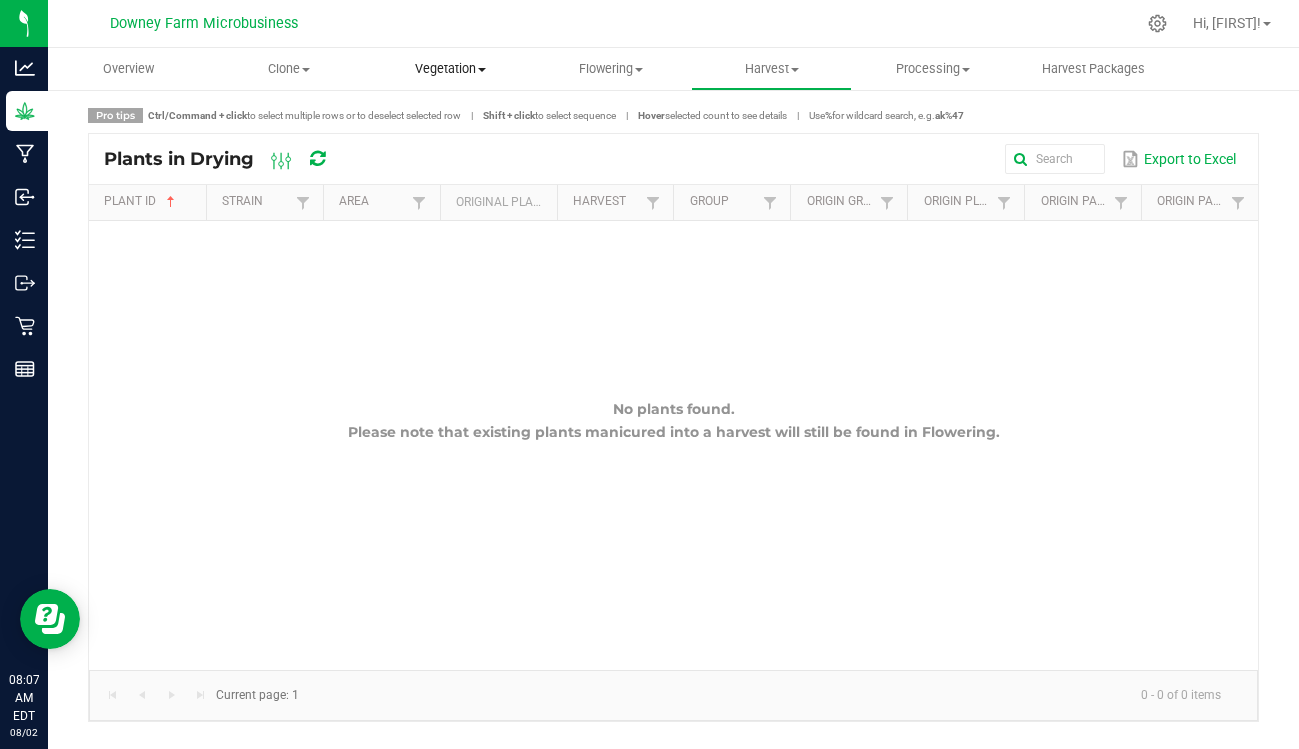 click on "Vegetation" at bounding box center [450, 69] 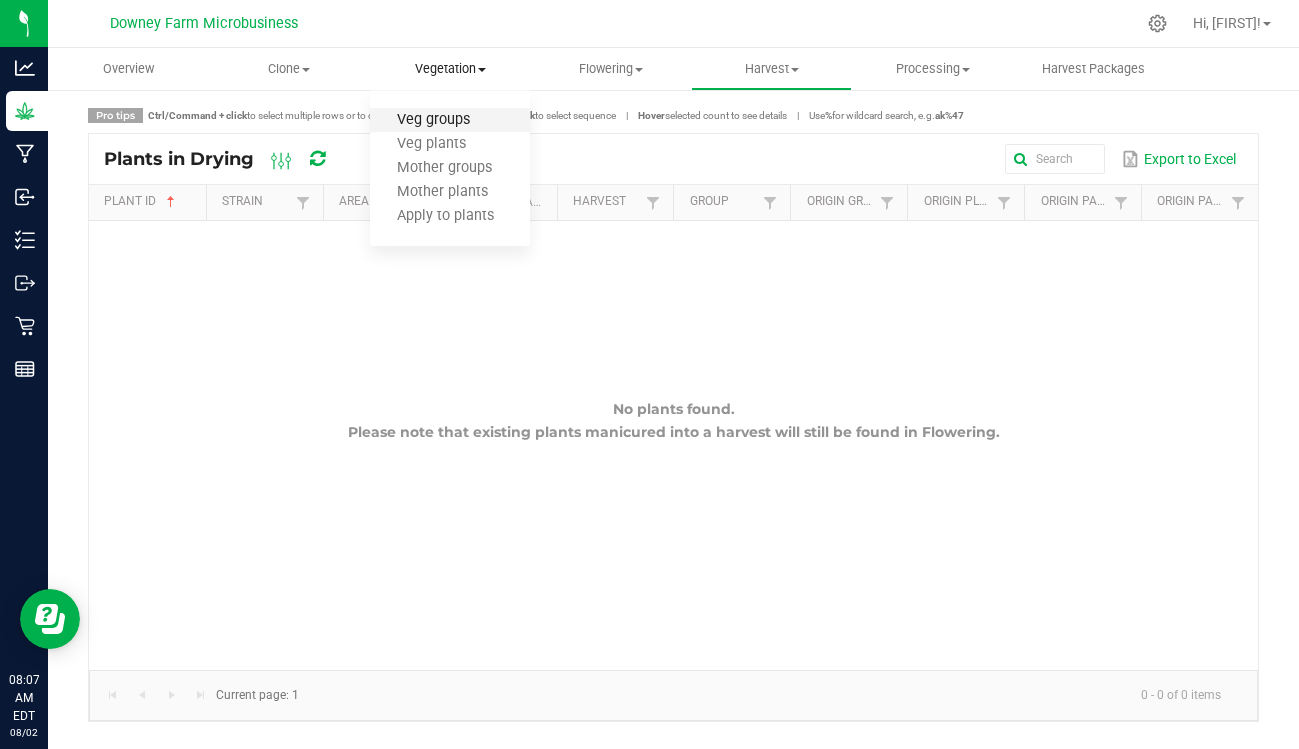 click on "Veg groups" at bounding box center (433, 120) 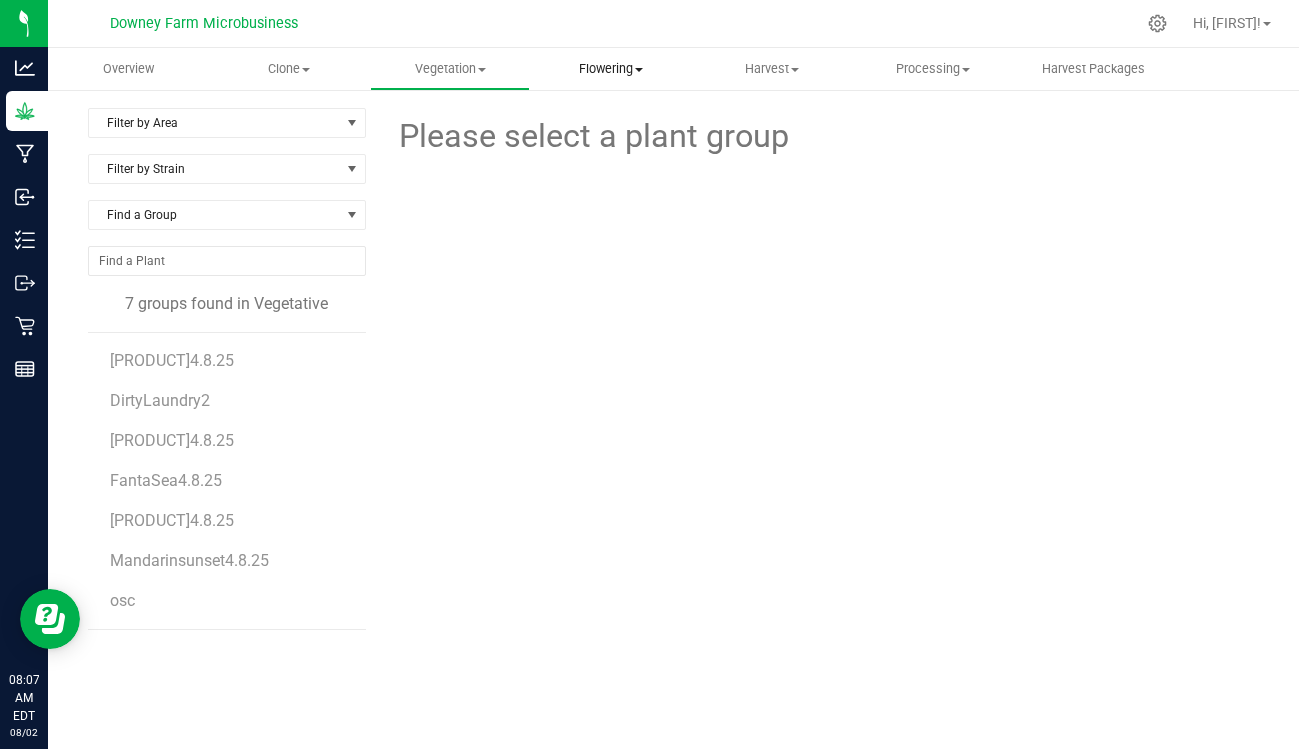 click on "Flowering" at bounding box center [610, 69] 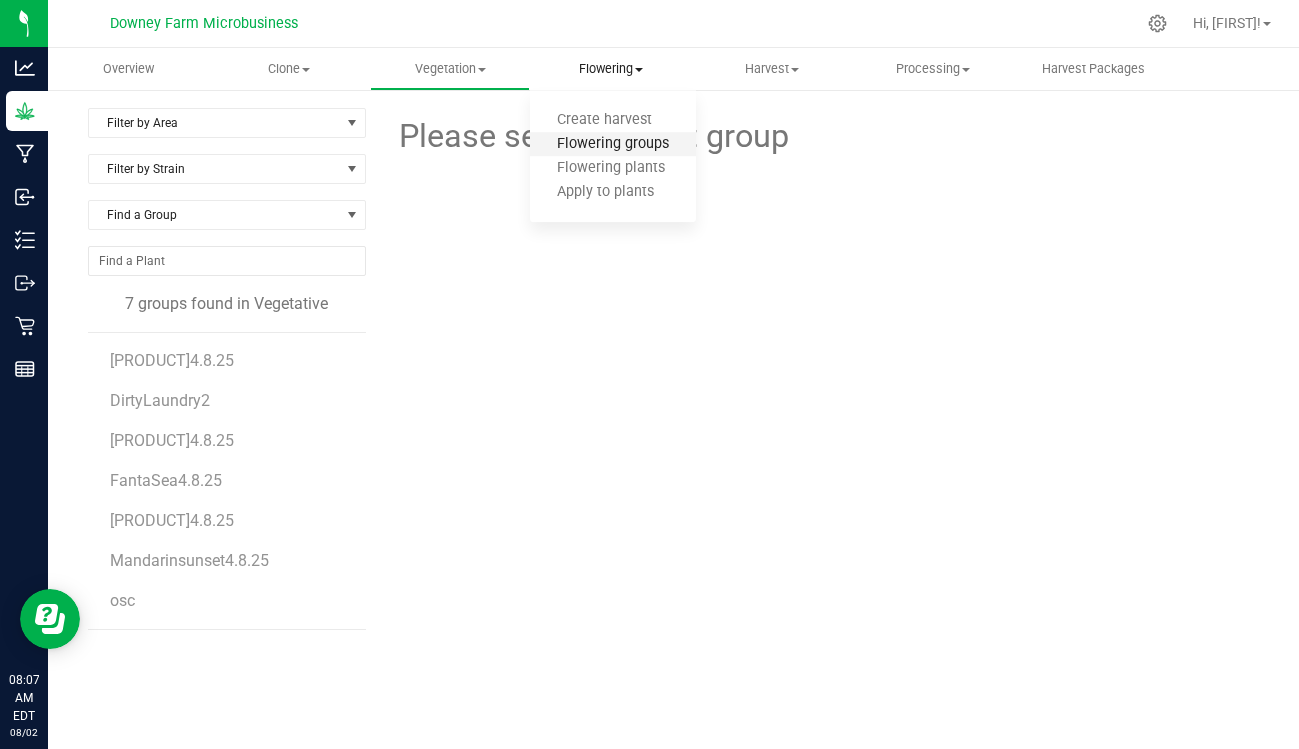 click on "Flowering groups" at bounding box center (613, 144) 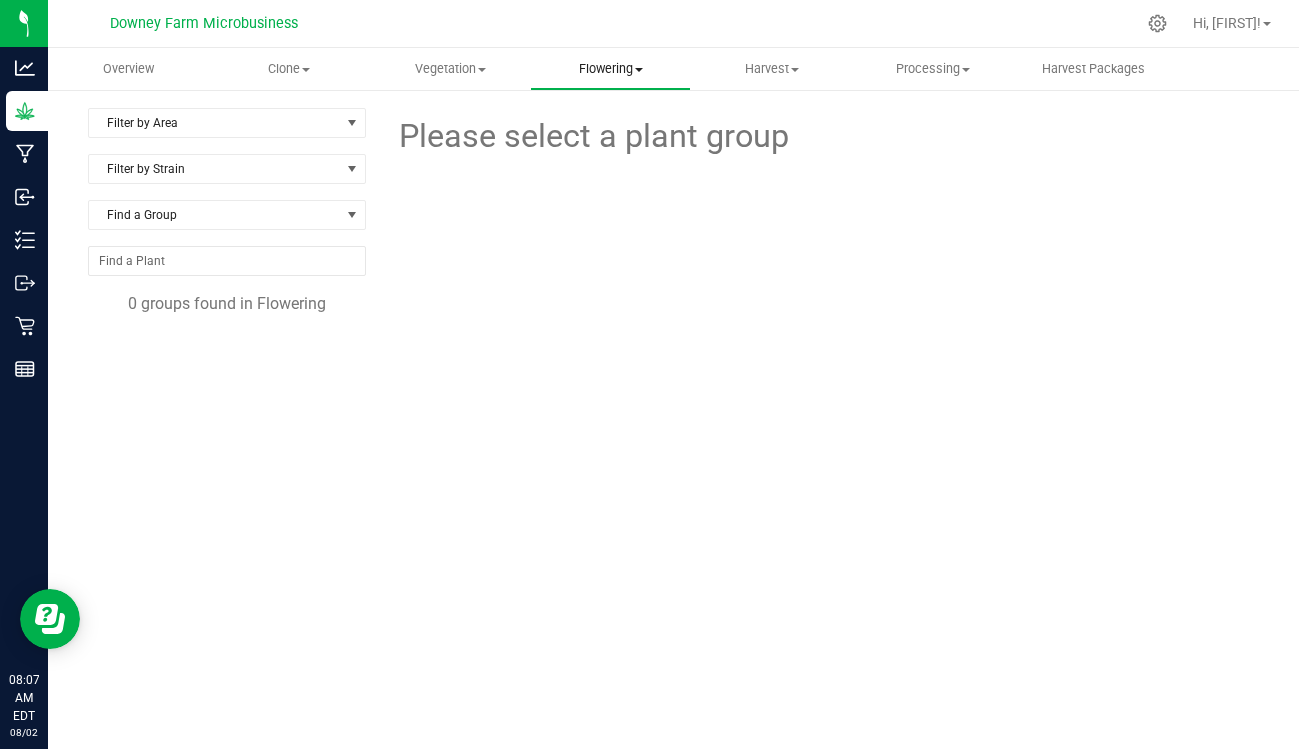 click on "Flowering
Create harvest
Flowering groups
Flowering plants
Apply to plants" at bounding box center (610, 69) 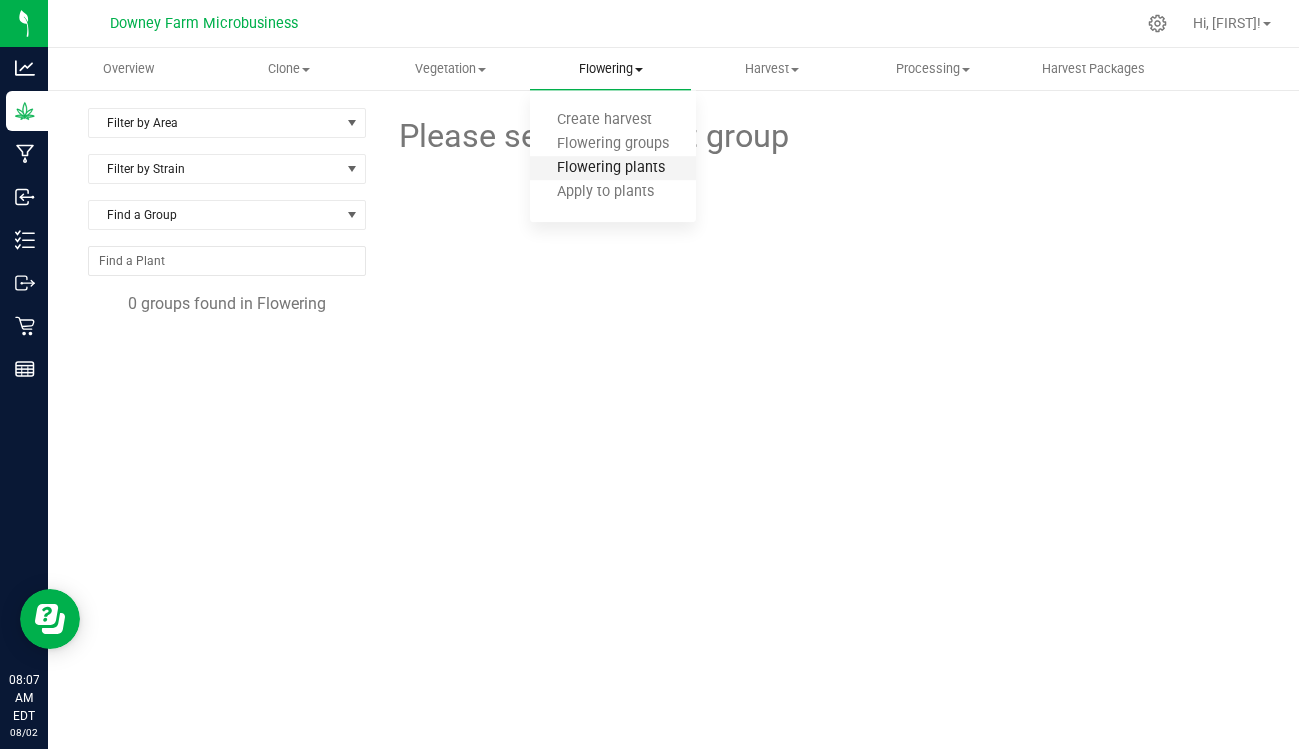click on "Flowering plants" at bounding box center (611, 168) 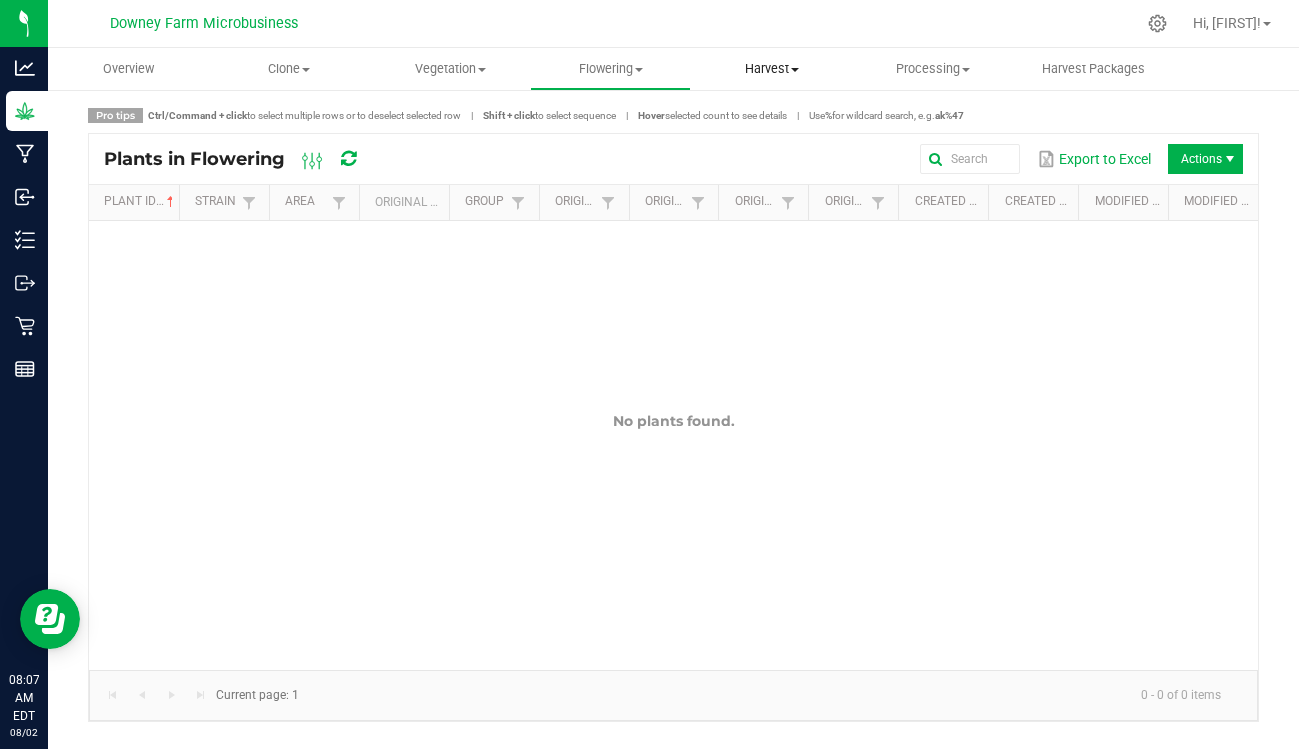 click on "Harvest" at bounding box center [771, 69] 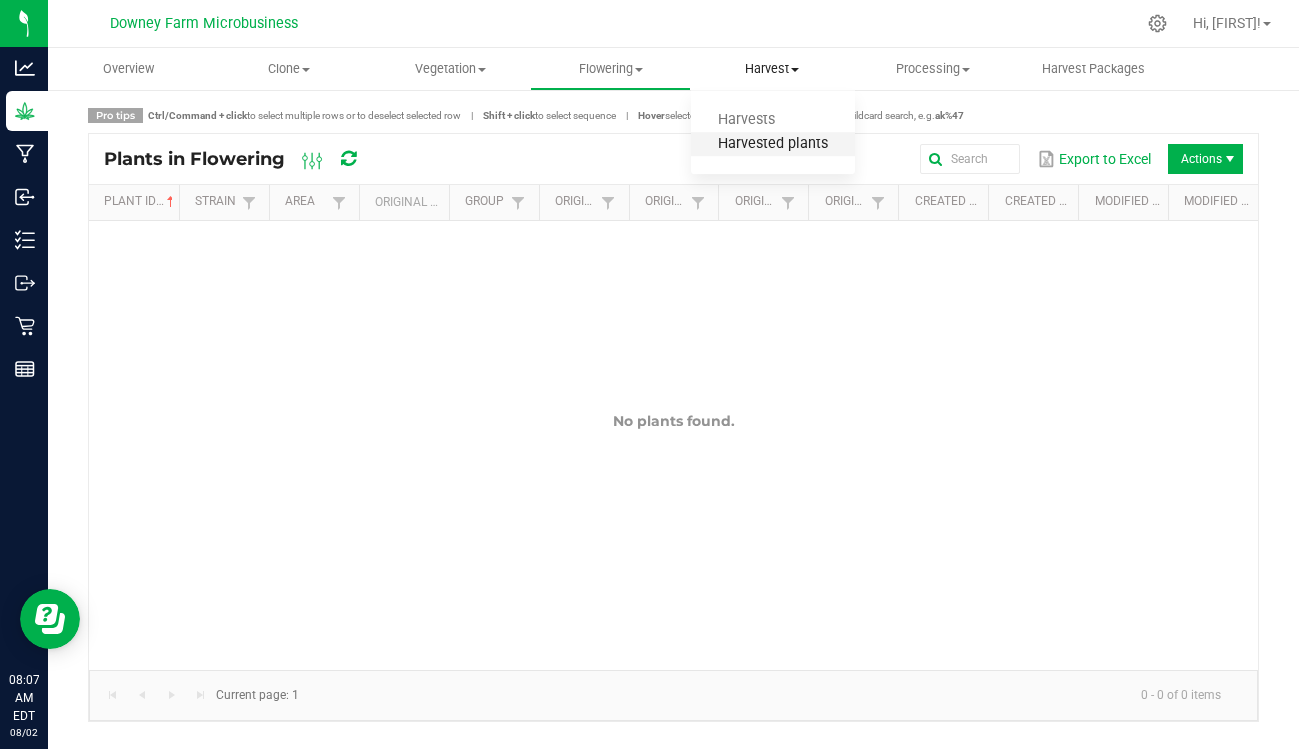 click on "Harvested plants" at bounding box center [773, 144] 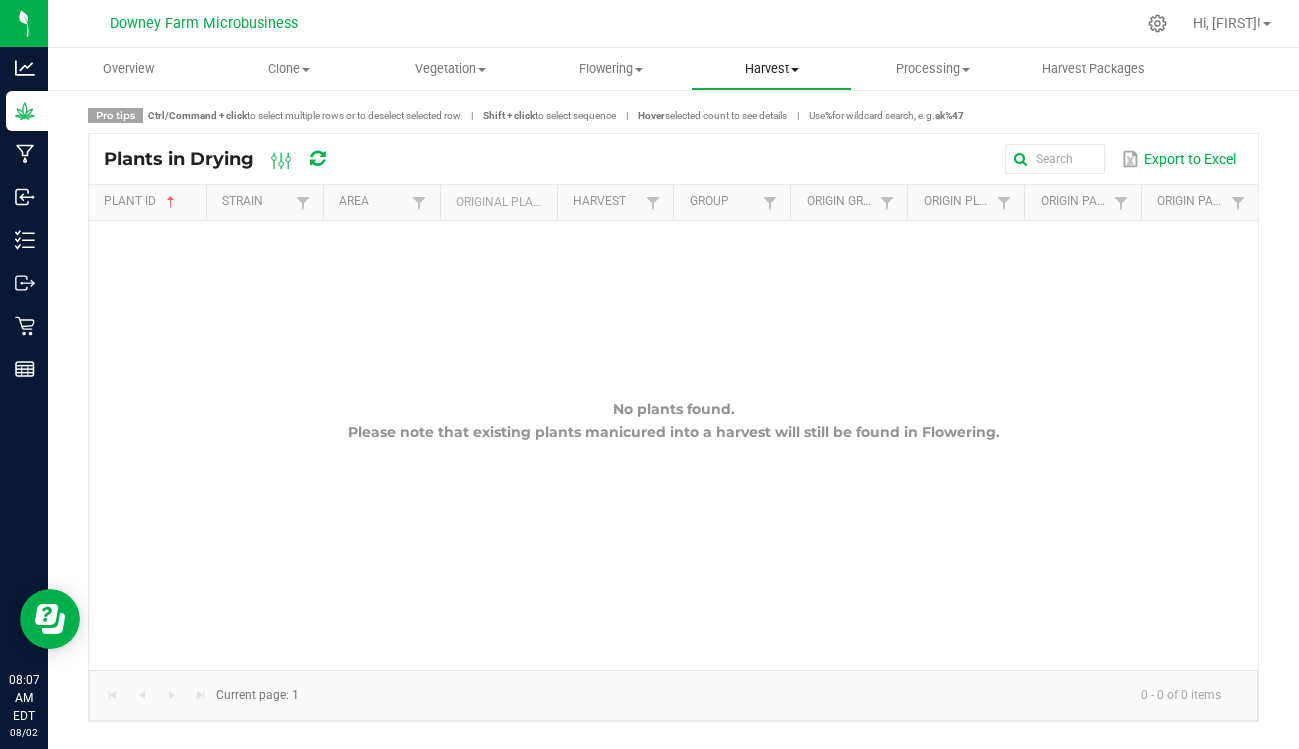 click on "Harvest" at bounding box center [771, 69] 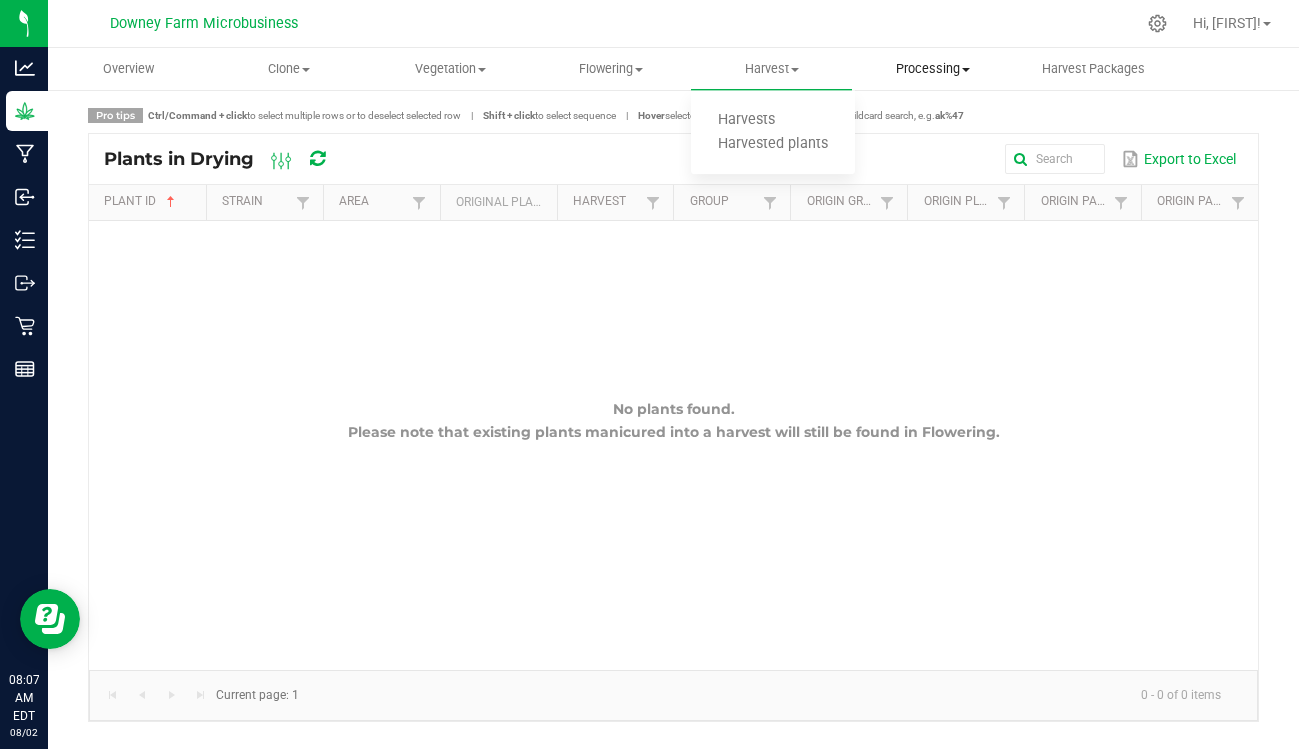 click on "Processing" at bounding box center [932, 69] 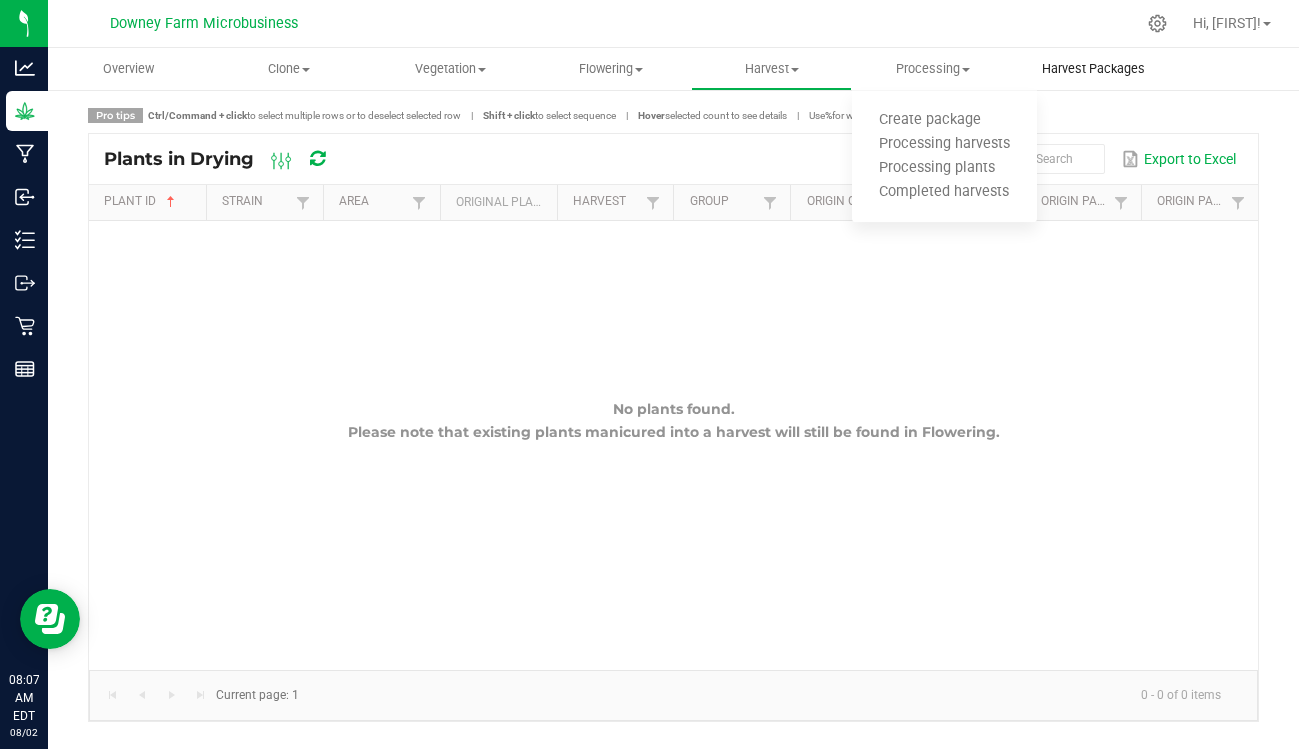 click on "Harvest Packages" at bounding box center (1093, 69) 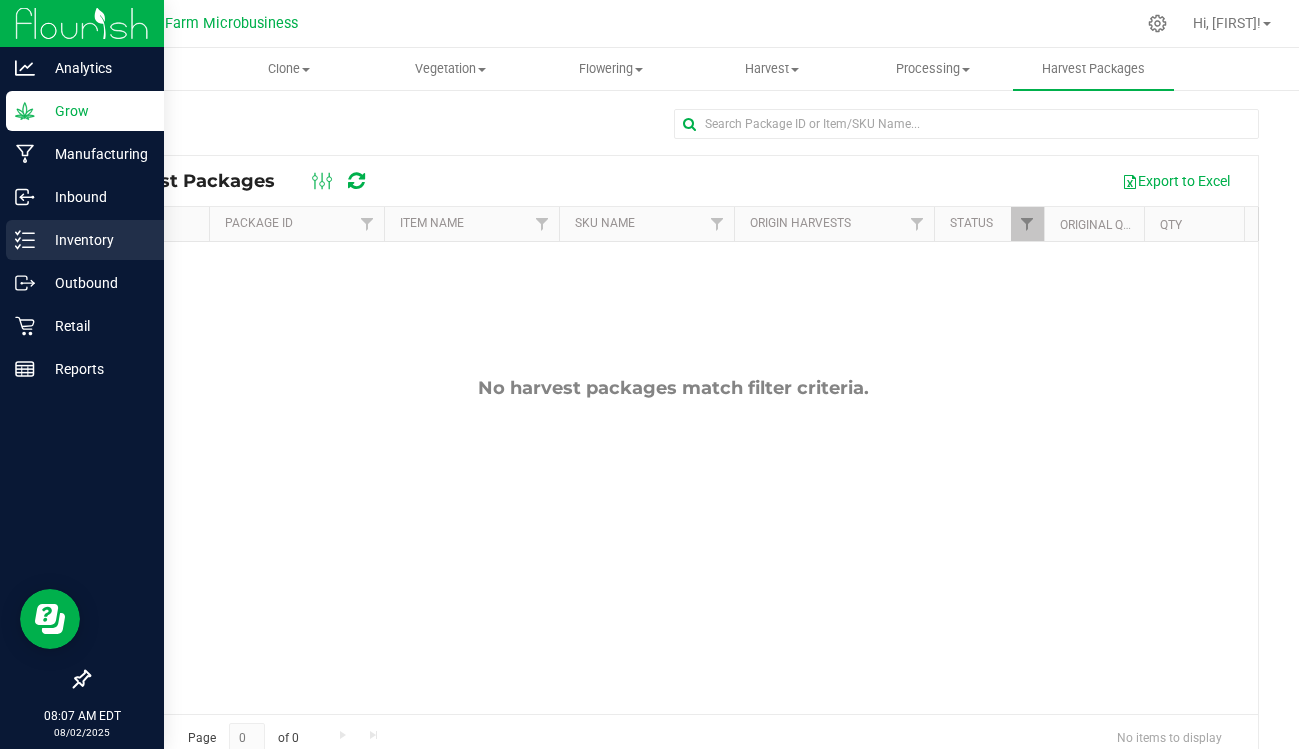 click on "Inventory" at bounding box center (85, 240) 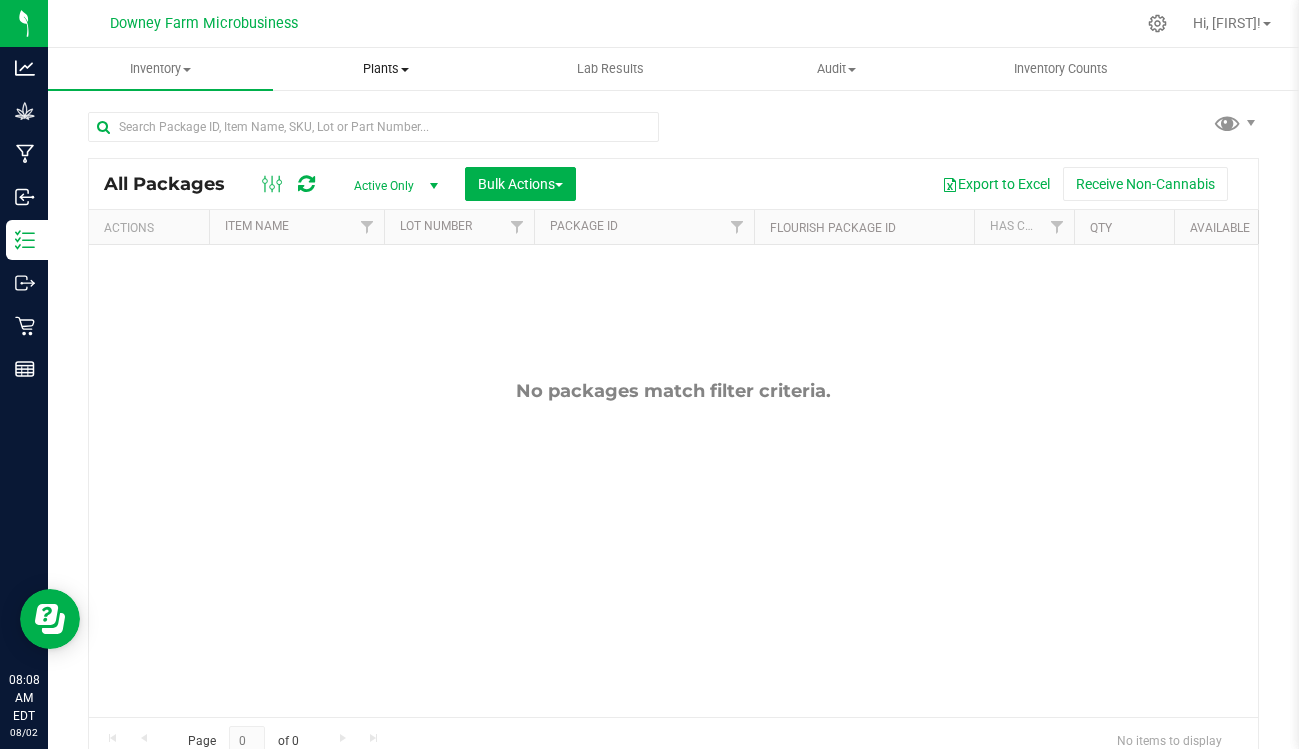 click on "Plants" at bounding box center (385, 69) 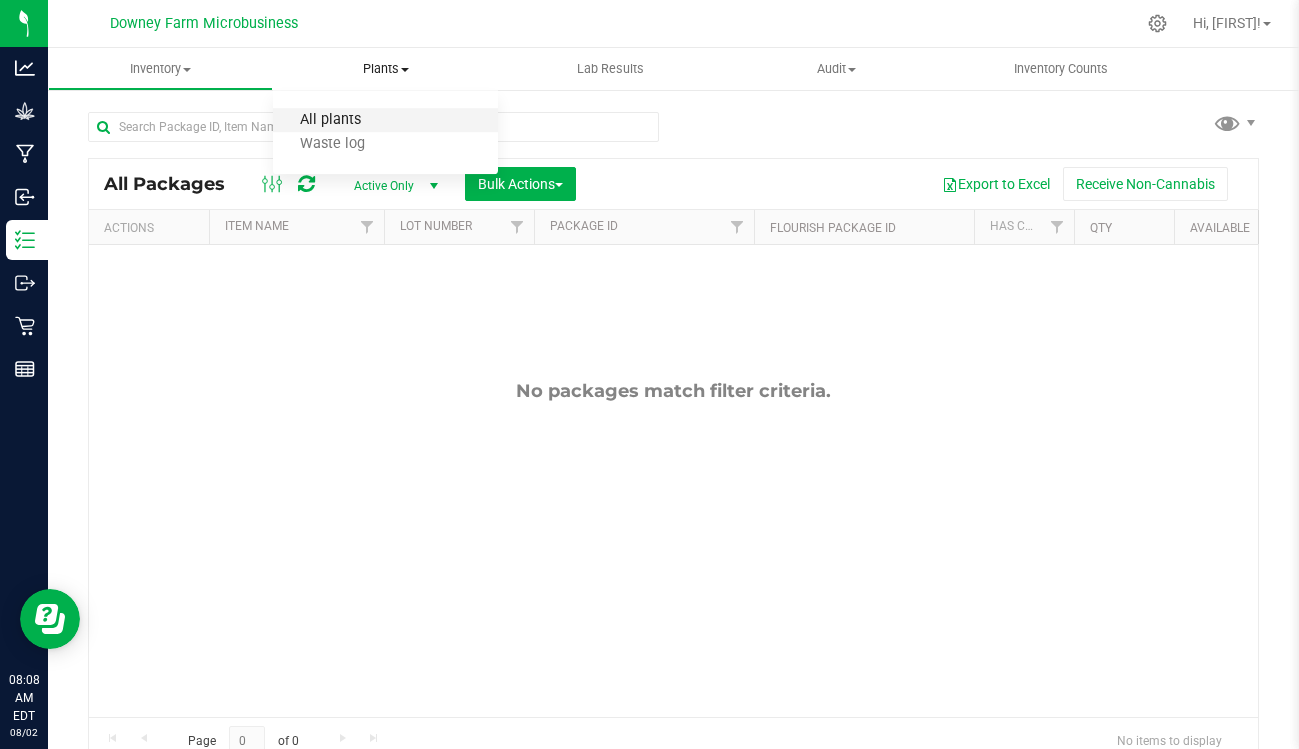 click on "All plants" at bounding box center [330, 120] 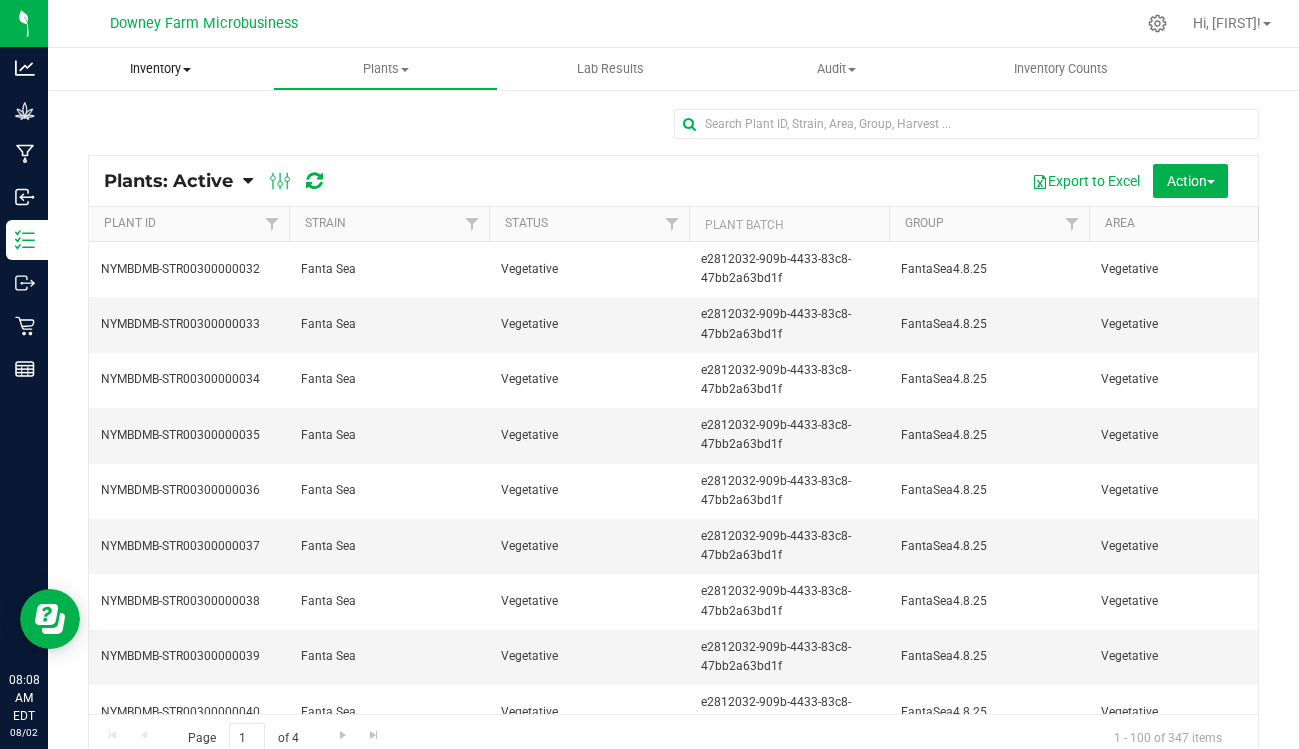 click on "Inventory" at bounding box center (160, 69) 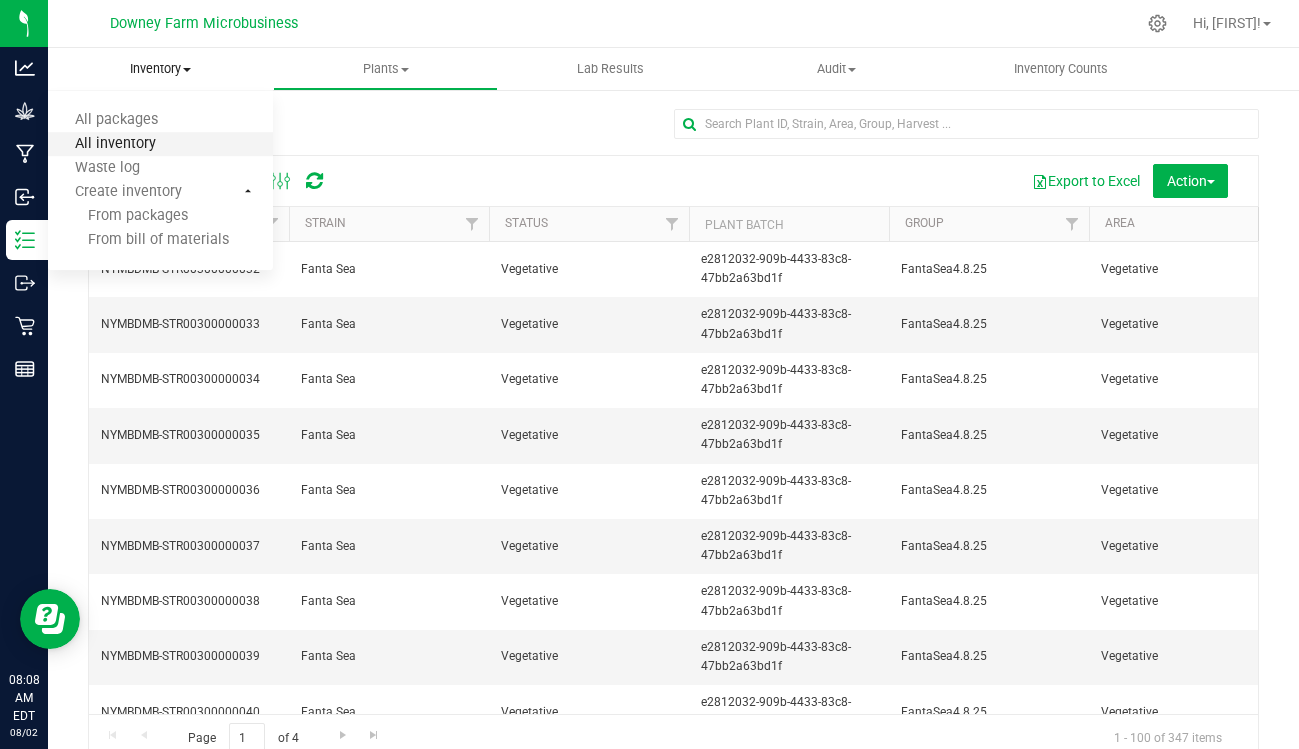 click on "All inventory" at bounding box center (115, 144) 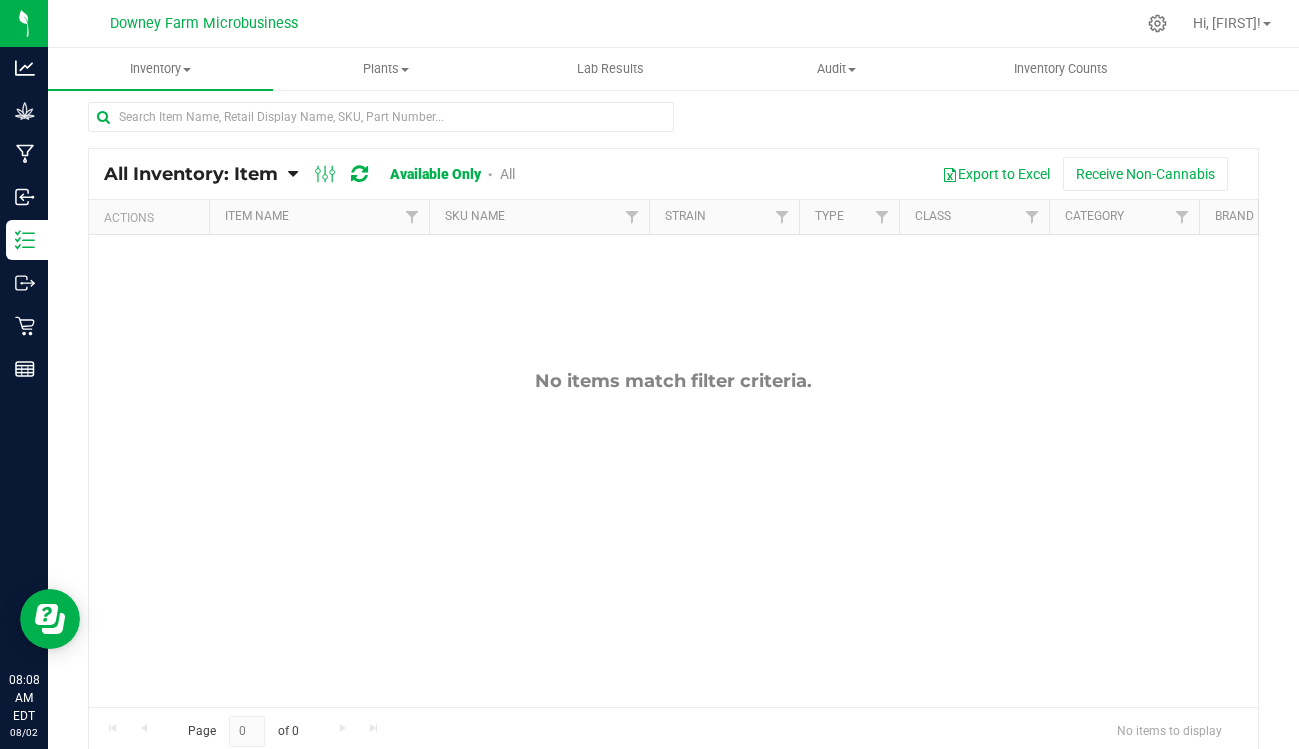 scroll, scrollTop: 0, scrollLeft: 0, axis: both 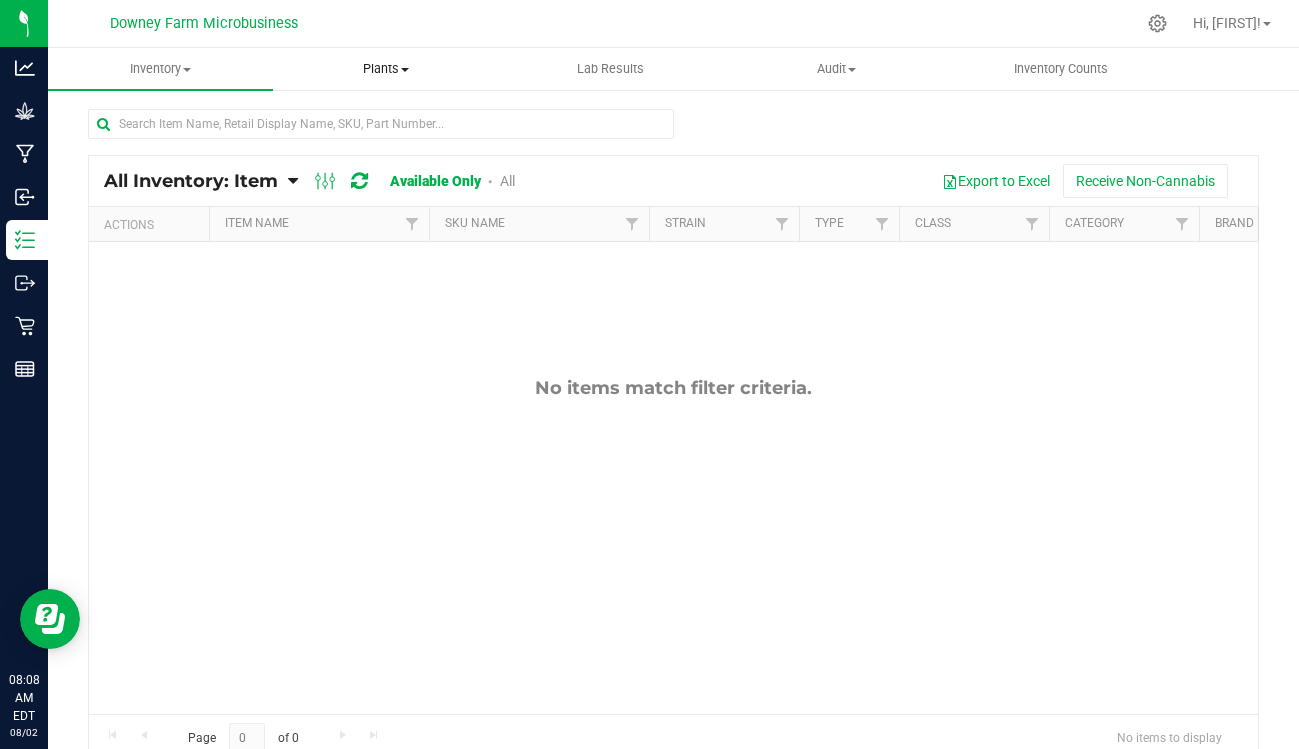 click on "Plants" at bounding box center (385, 69) 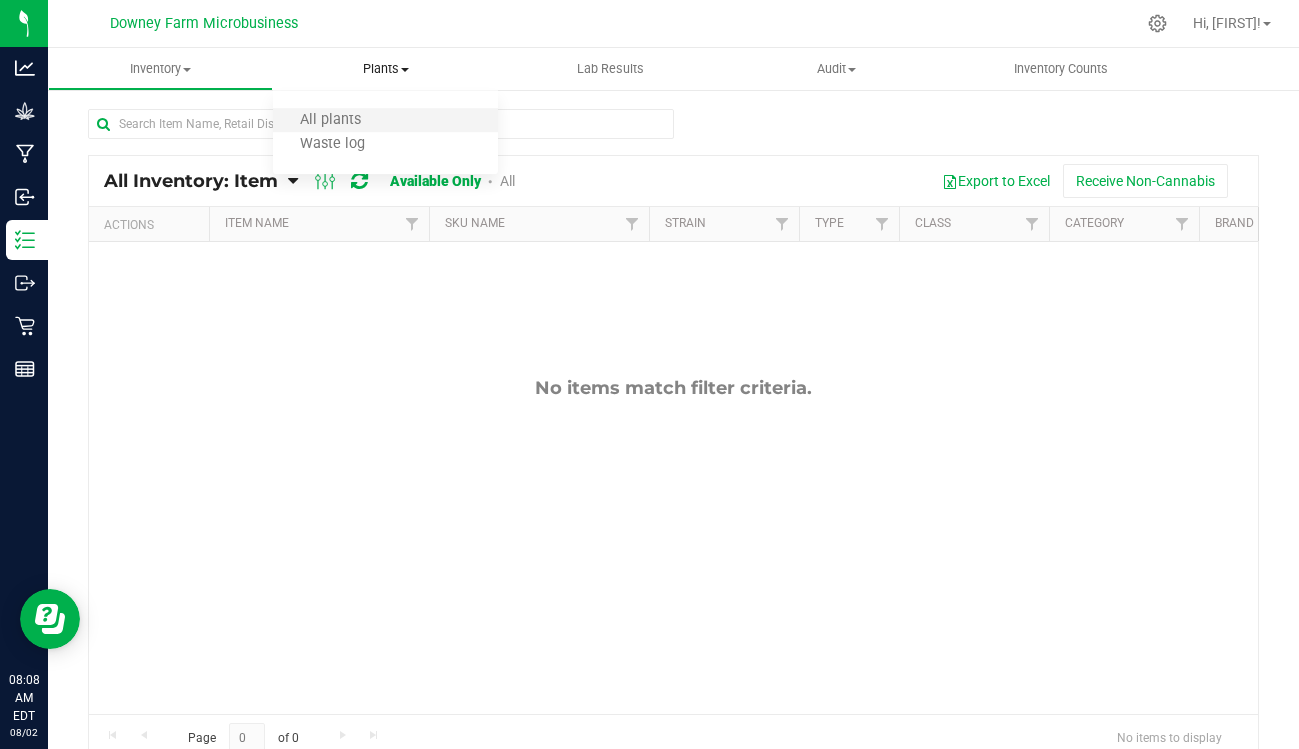 click on "All plants" at bounding box center (385, 121) 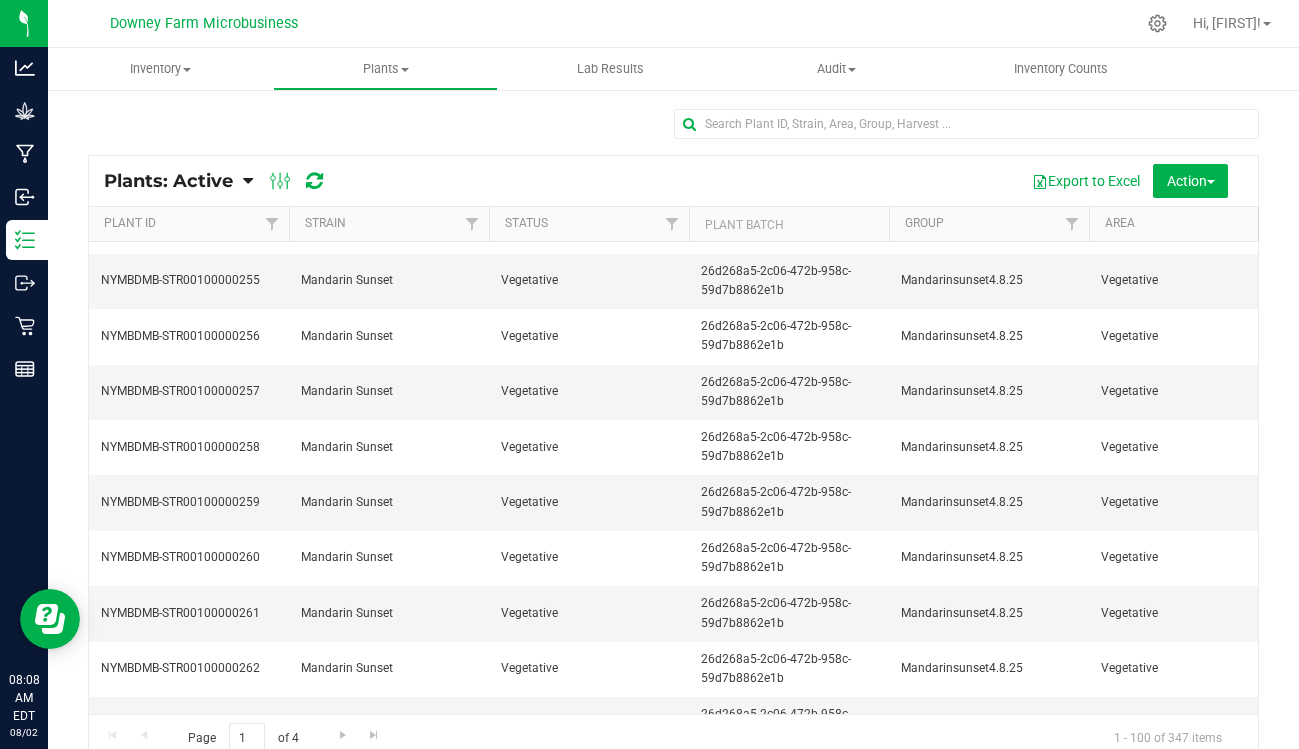 scroll, scrollTop: 380, scrollLeft: 0, axis: vertical 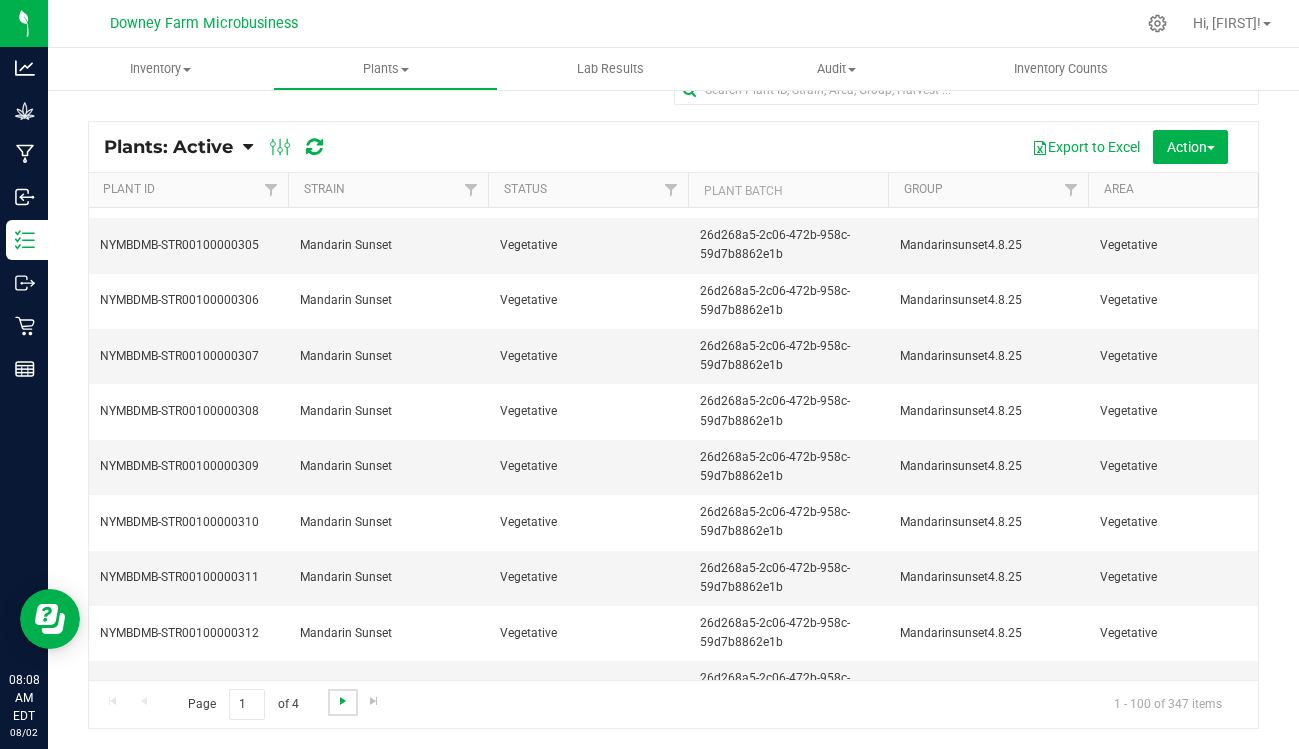 click at bounding box center [343, 701] 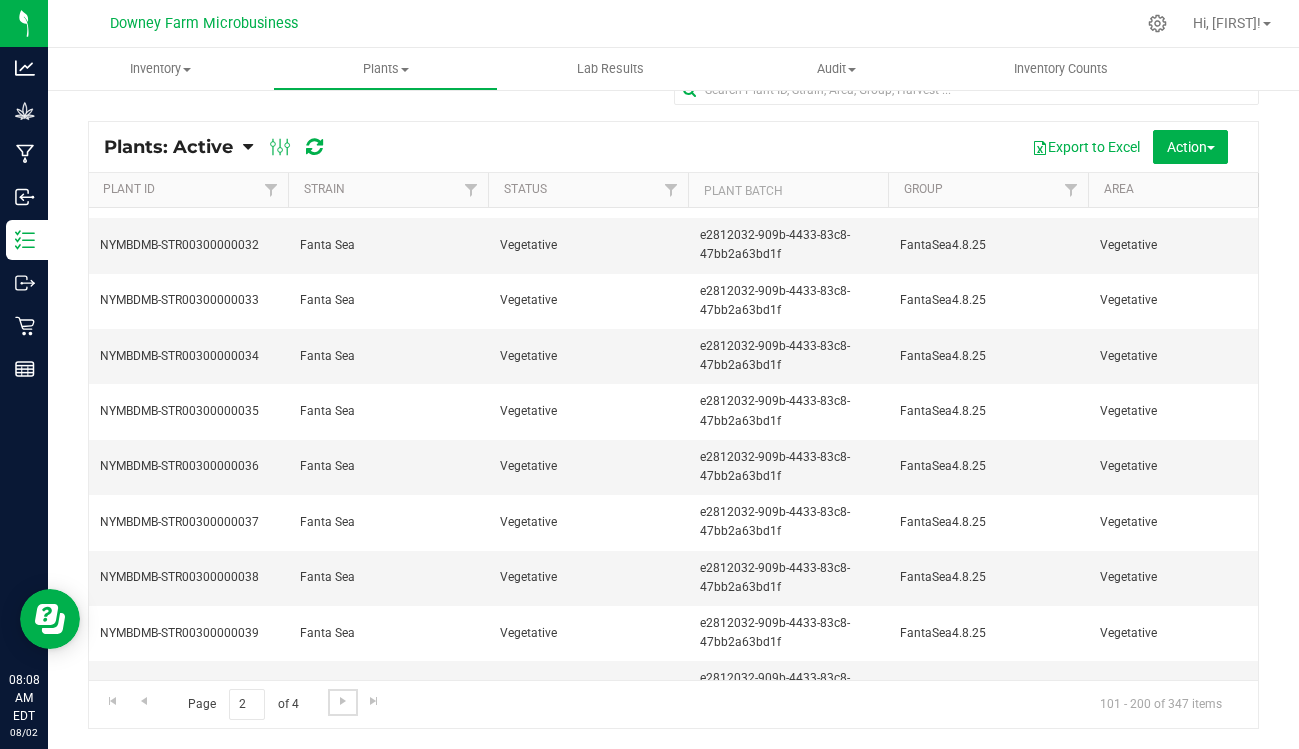 scroll, scrollTop: 0, scrollLeft: 0, axis: both 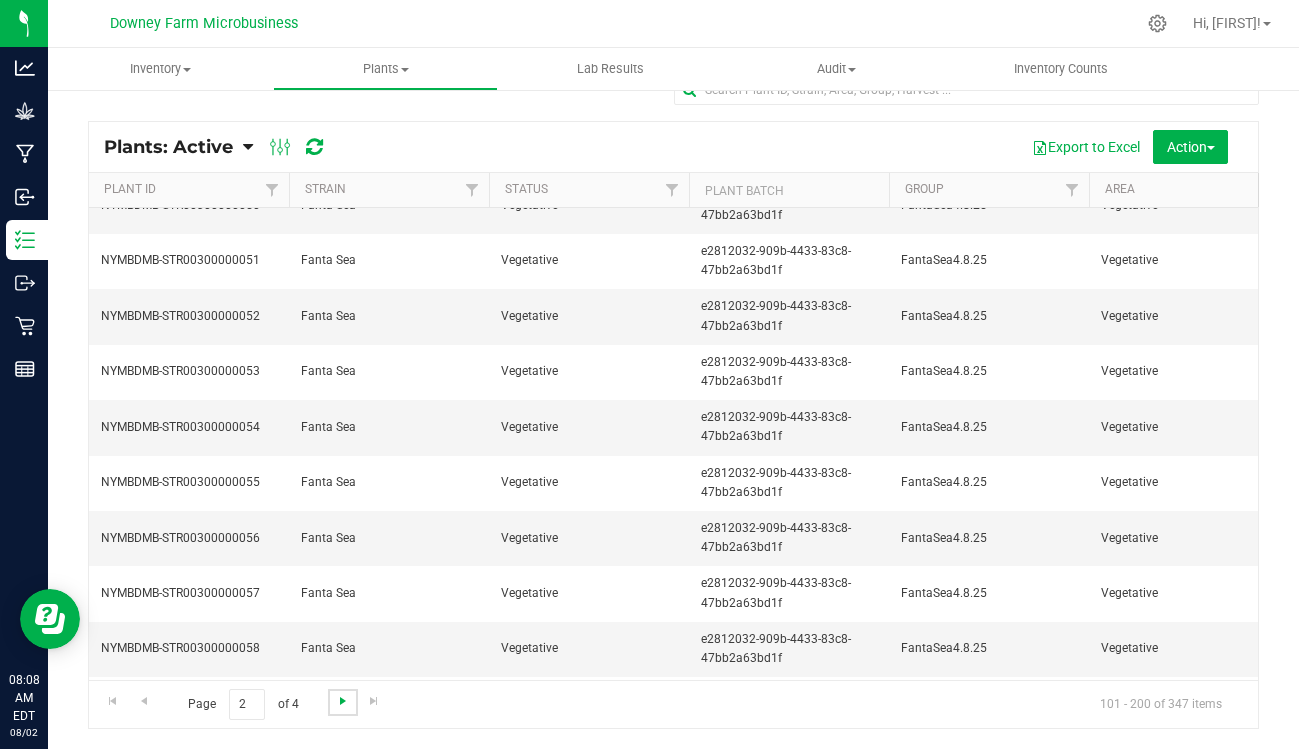 click at bounding box center (343, 701) 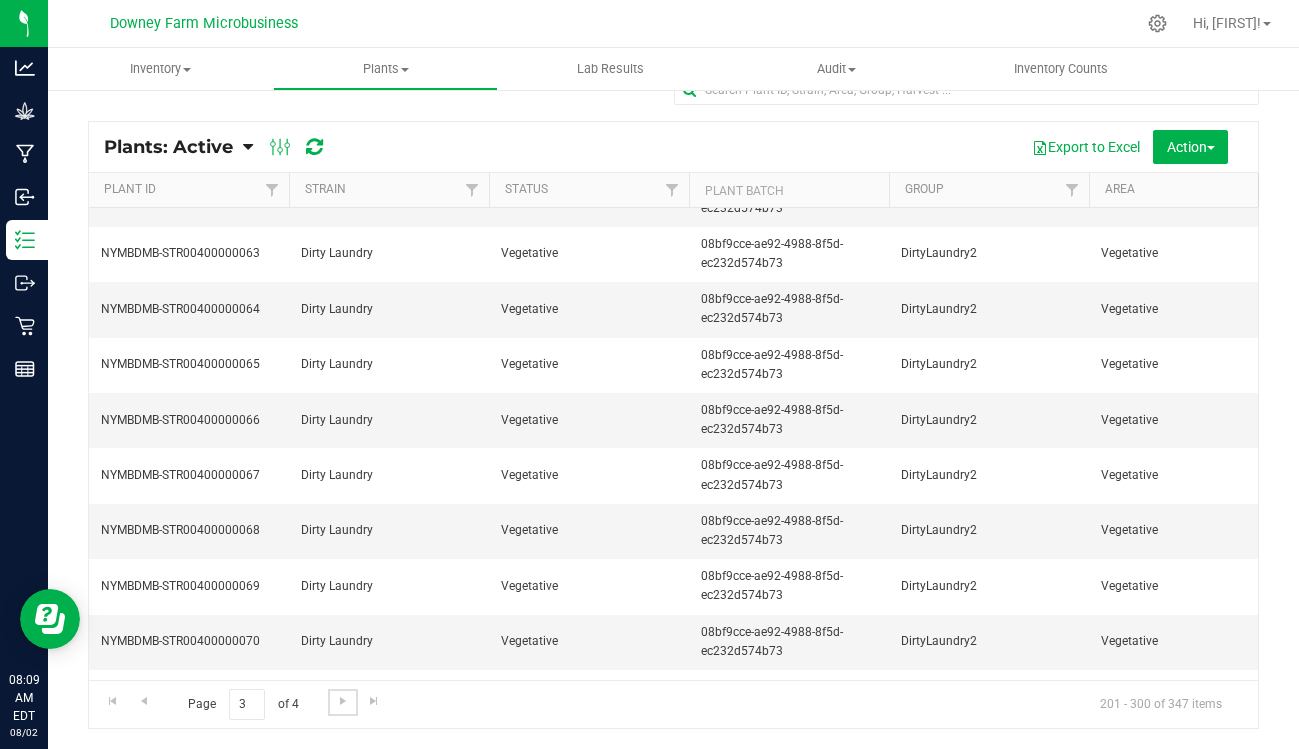 scroll, scrollTop: 4569, scrollLeft: 0, axis: vertical 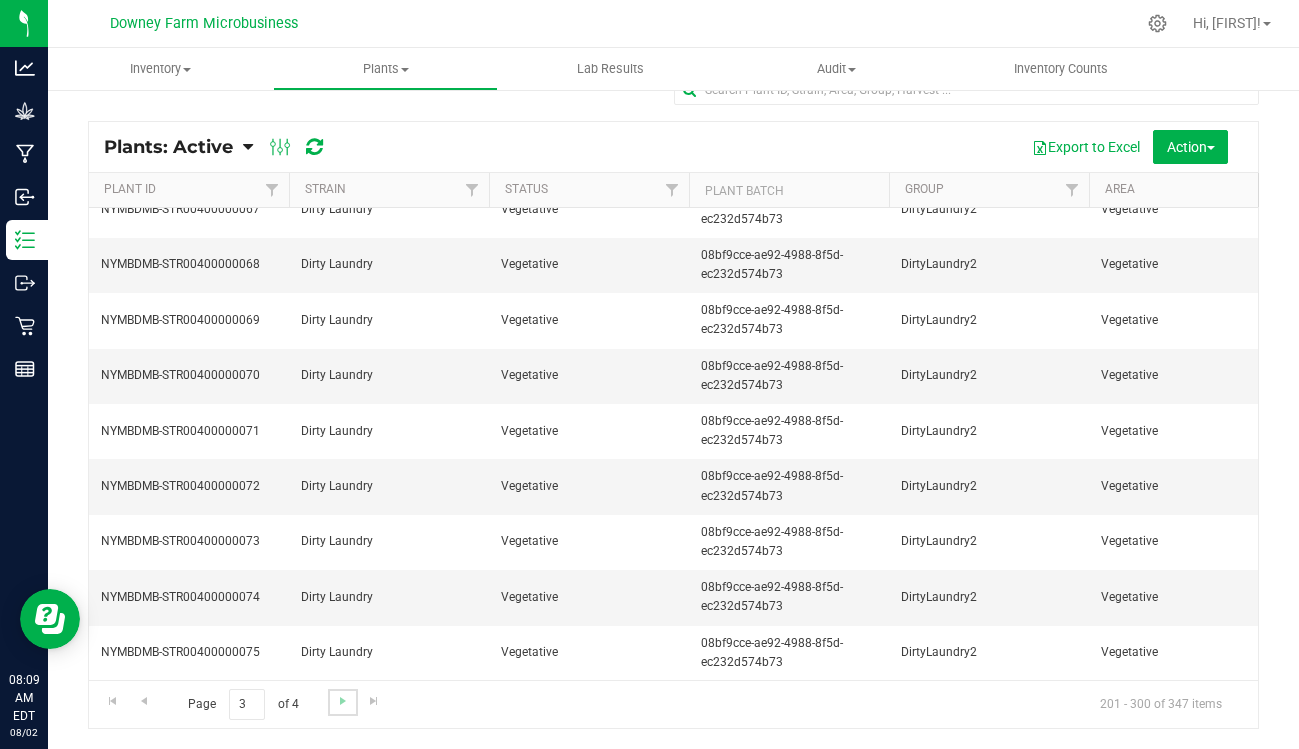 click at bounding box center (342, 702) 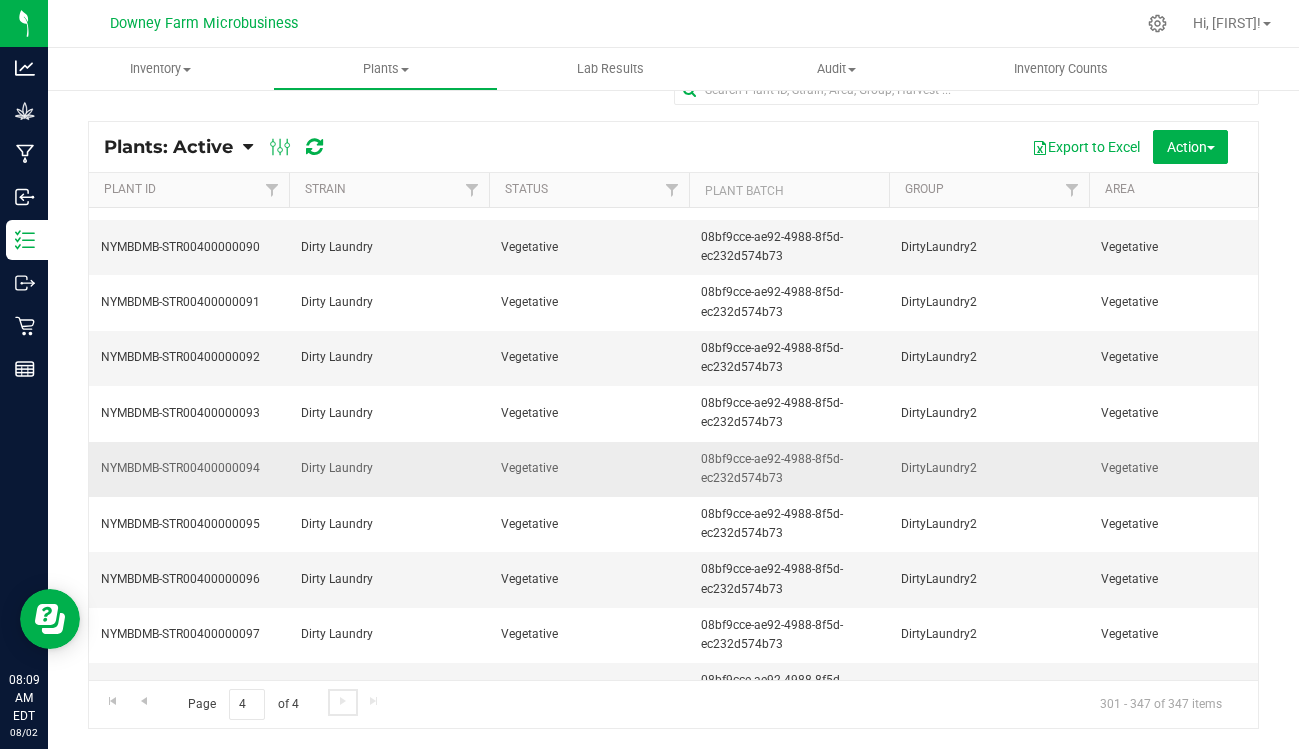scroll, scrollTop: 0, scrollLeft: 0, axis: both 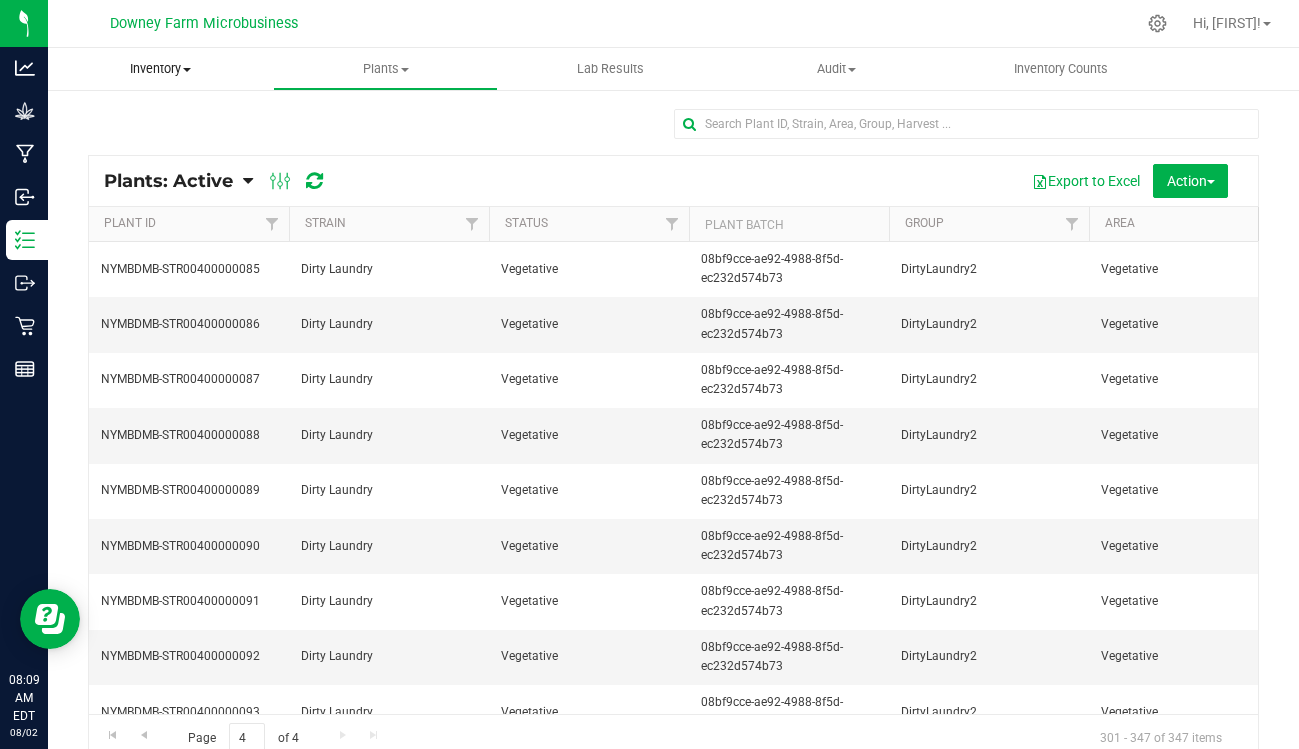 click on "Inventory" at bounding box center (160, 69) 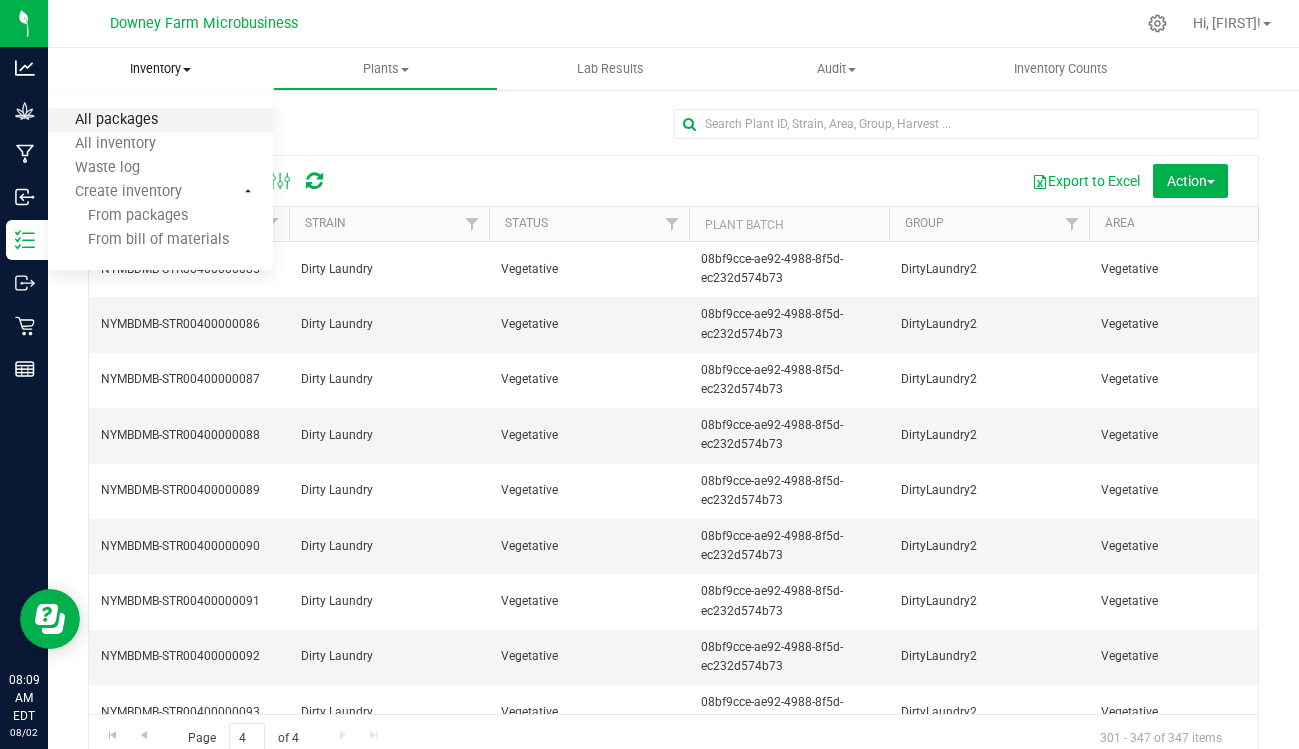 click on "All packages" at bounding box center (116, 120) 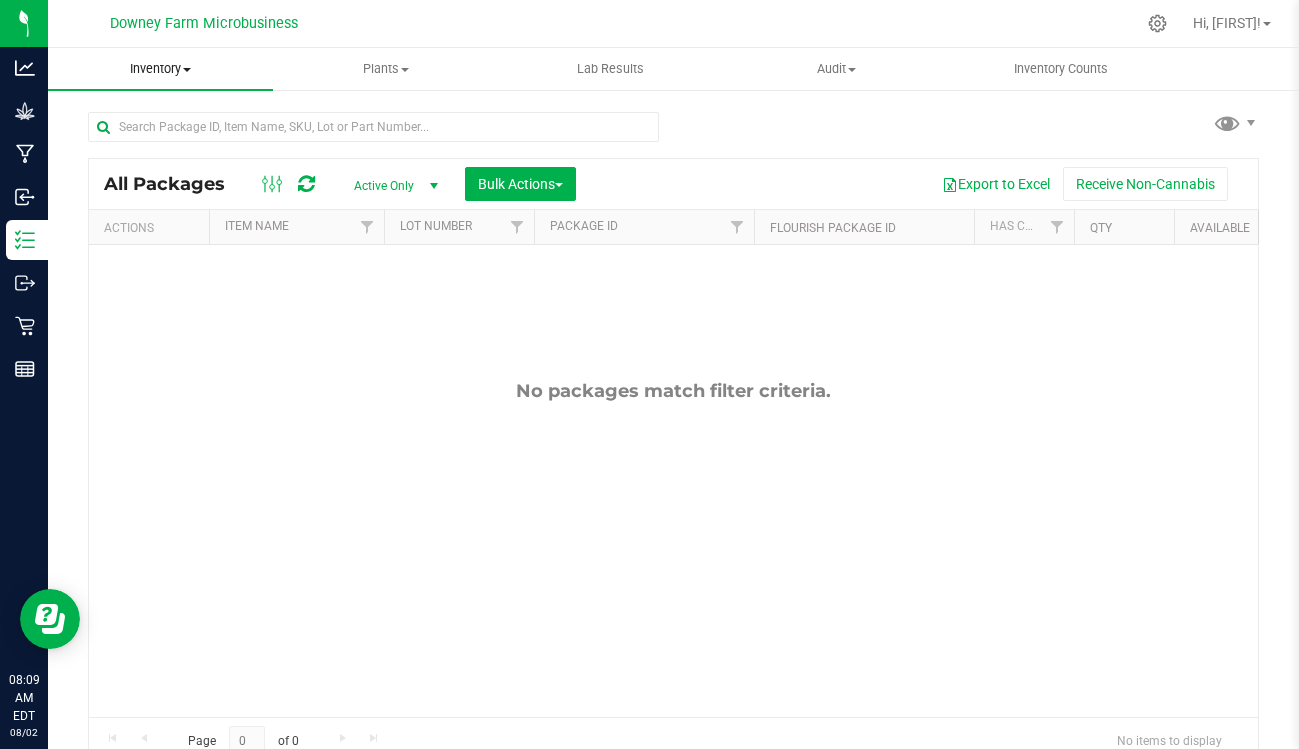 click on "Inventory" at bounding box center (160, 69) 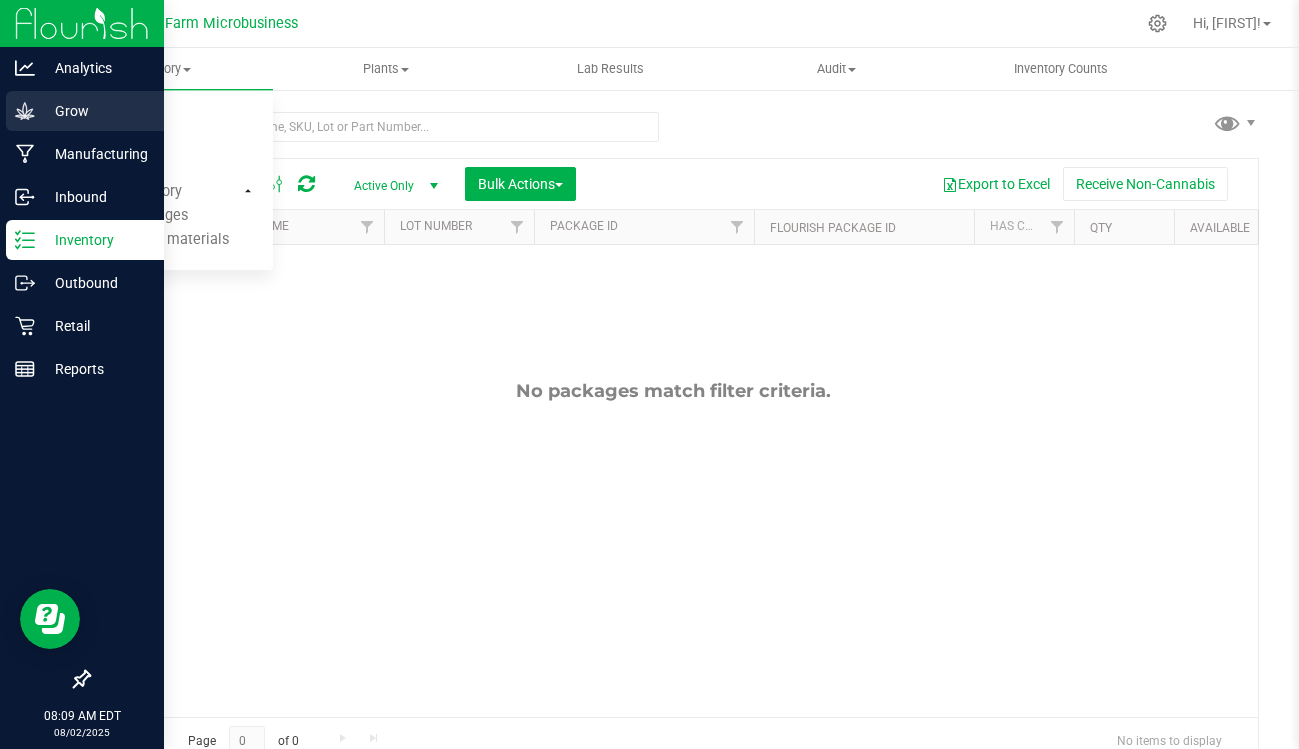 click 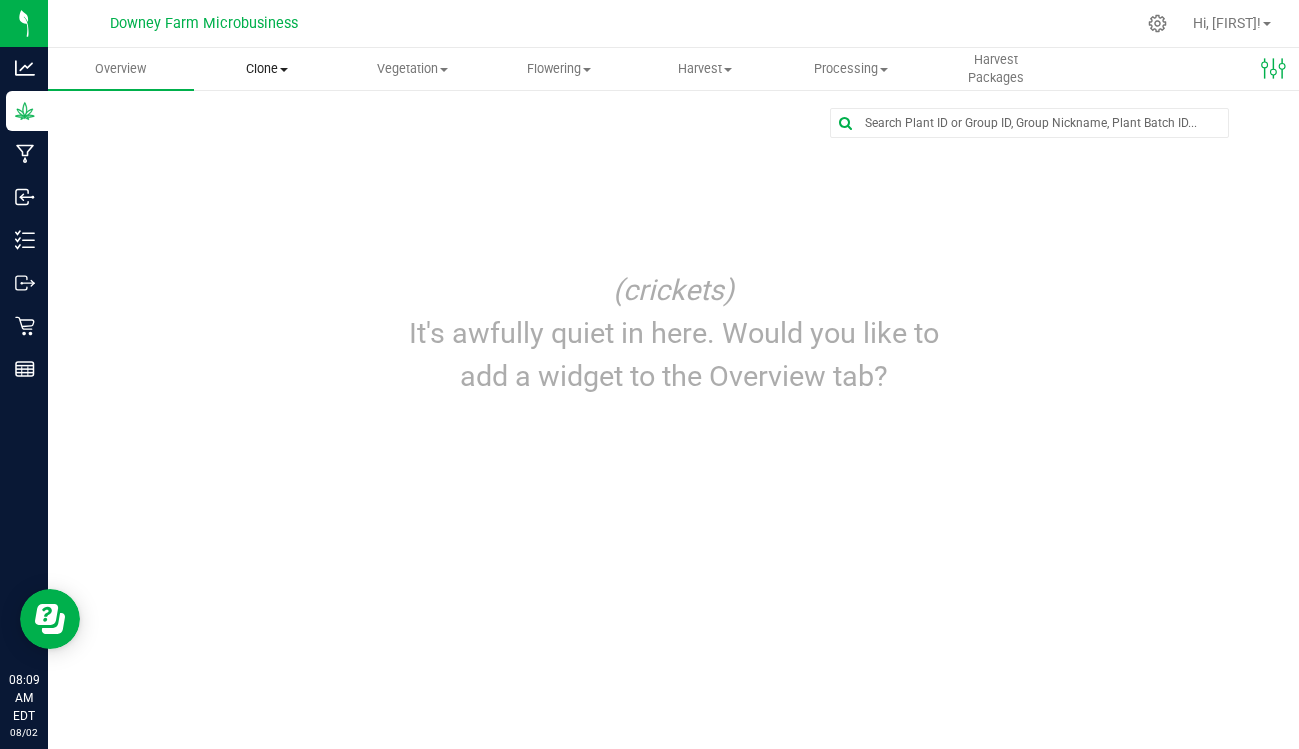 click on "Clone
Create plants
Cloning groups
Cloning plants
Apply to plants" at bounding box center [267, 69] 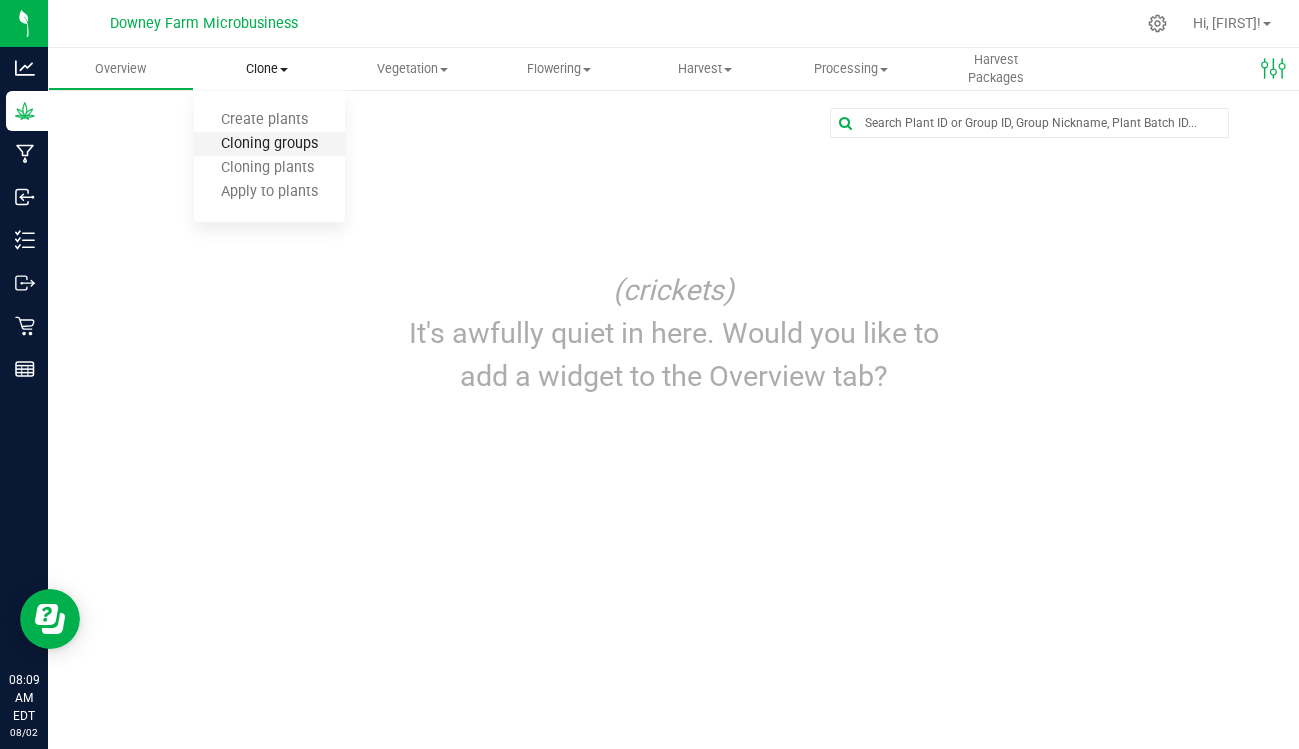 click on "Cloning groups" at bounding box center (269, 144) 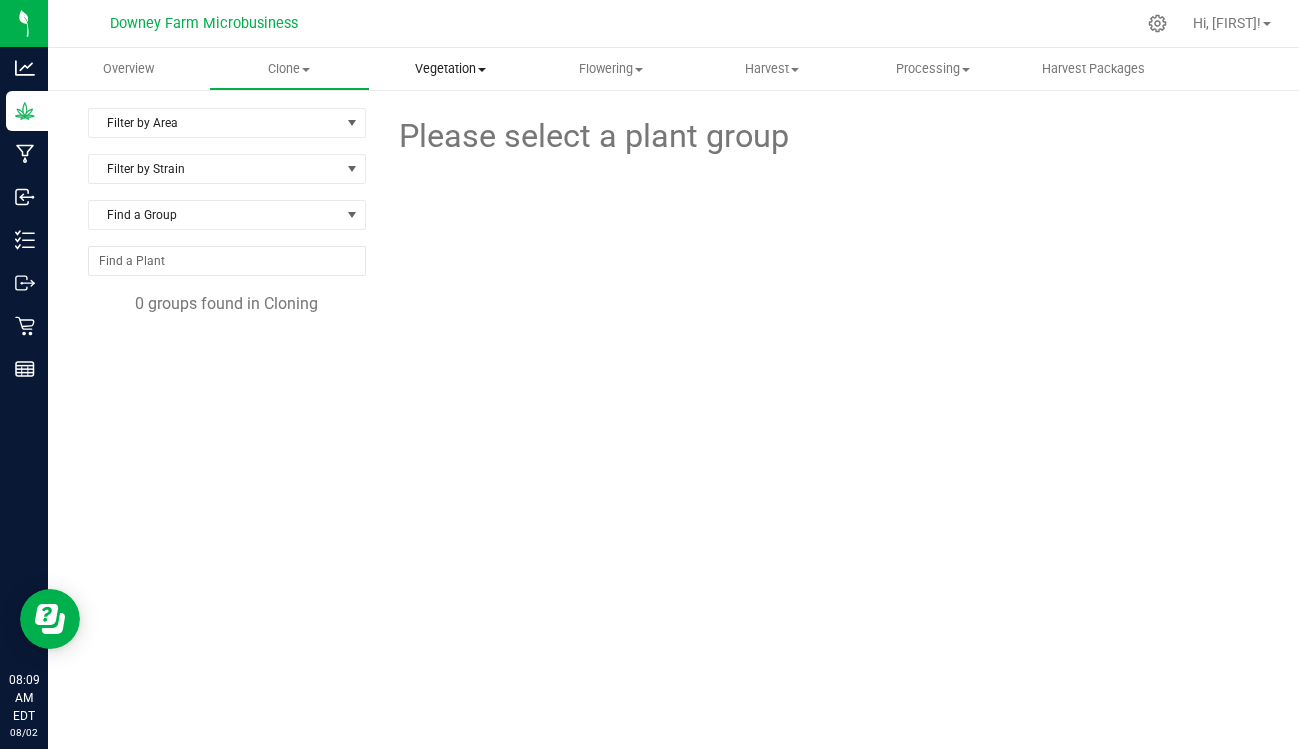 click on "Vegetation" at bounding box center [450, 69] 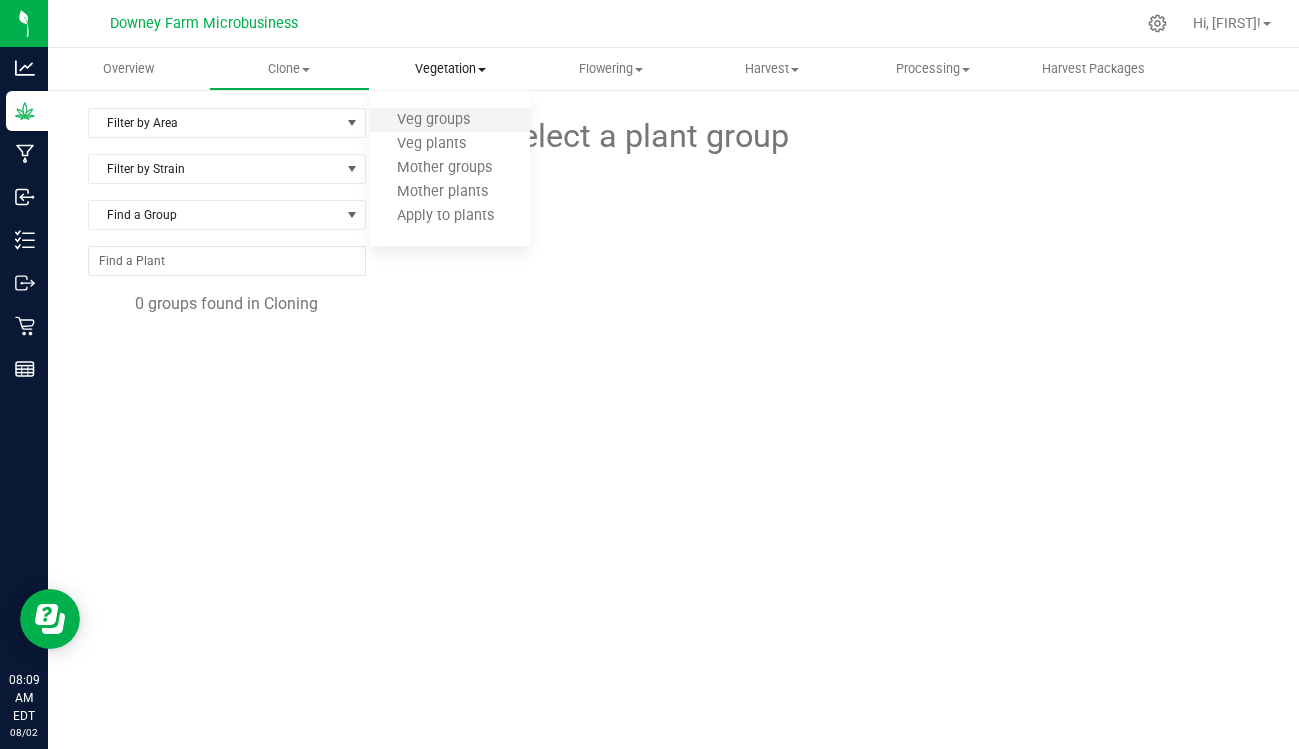 click on "Veg groups" at bounding box center [450, 121] 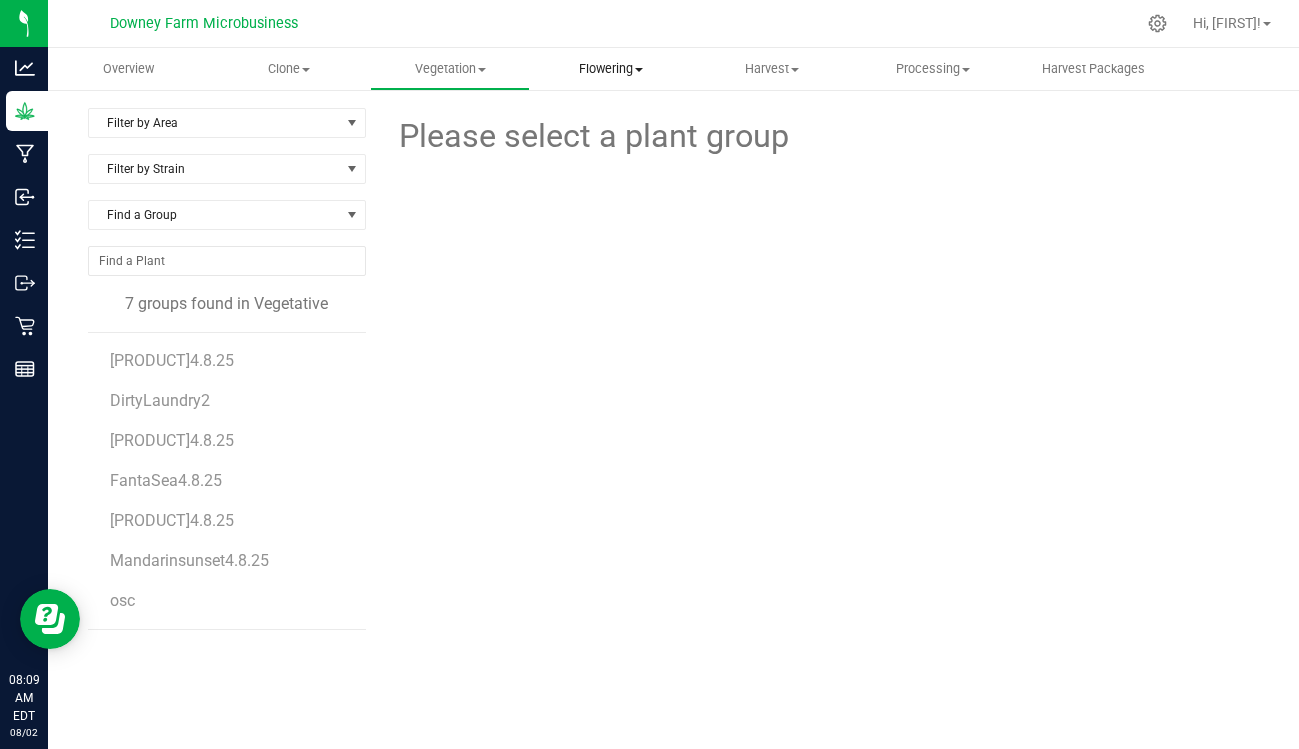 click on "Flowering" at bounding box center (610, 69) 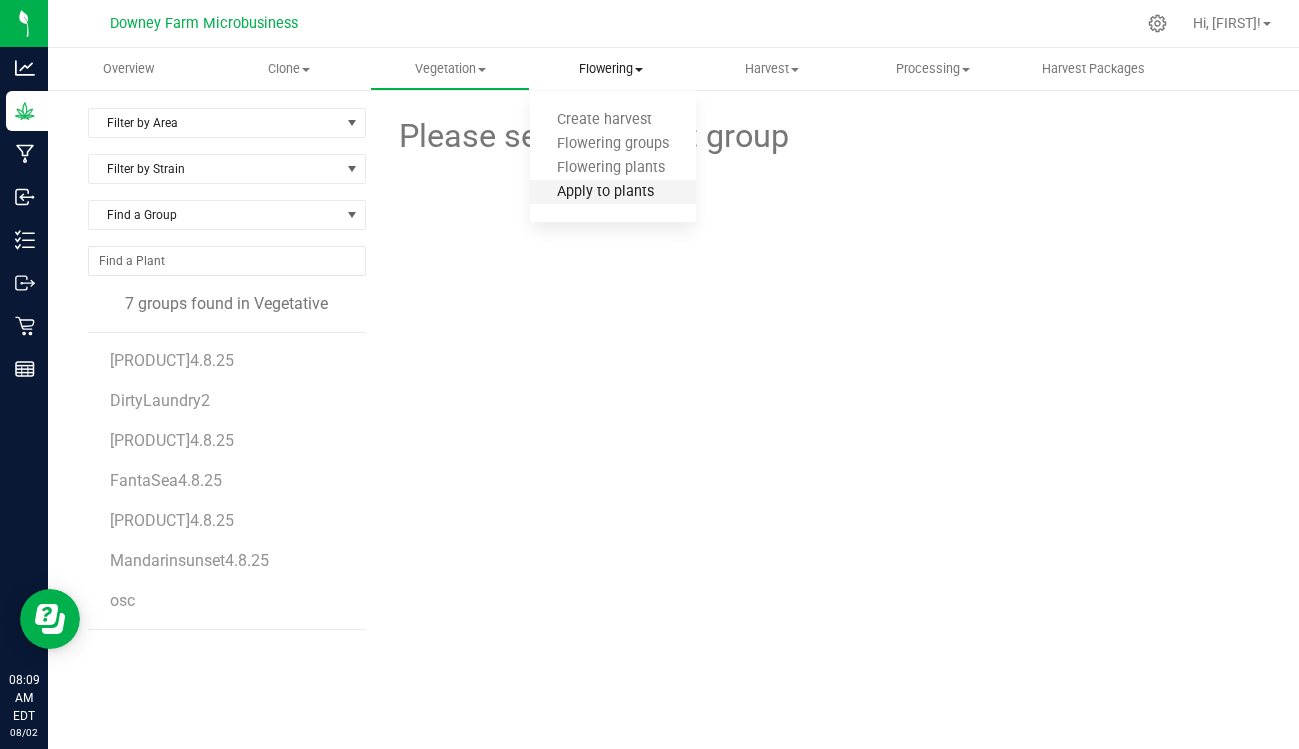 click on "Apply to plants" at bounding box center [605, 192] 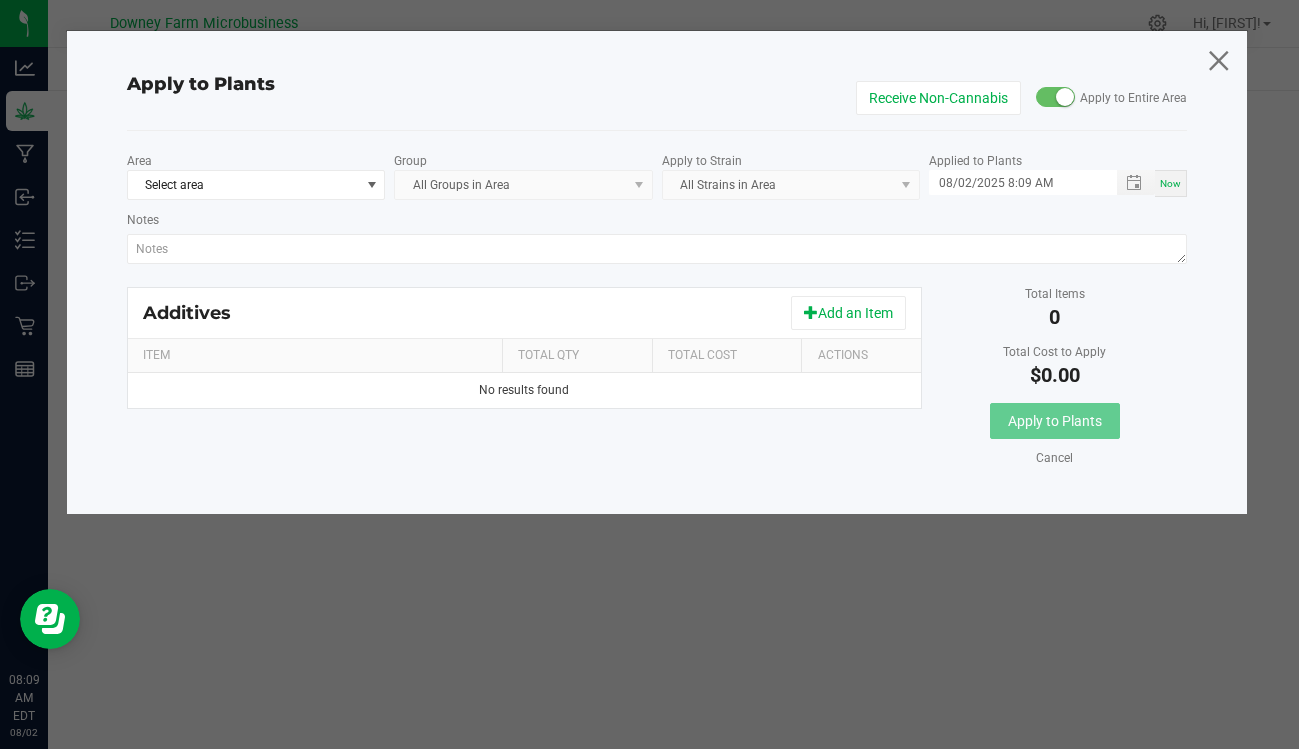click 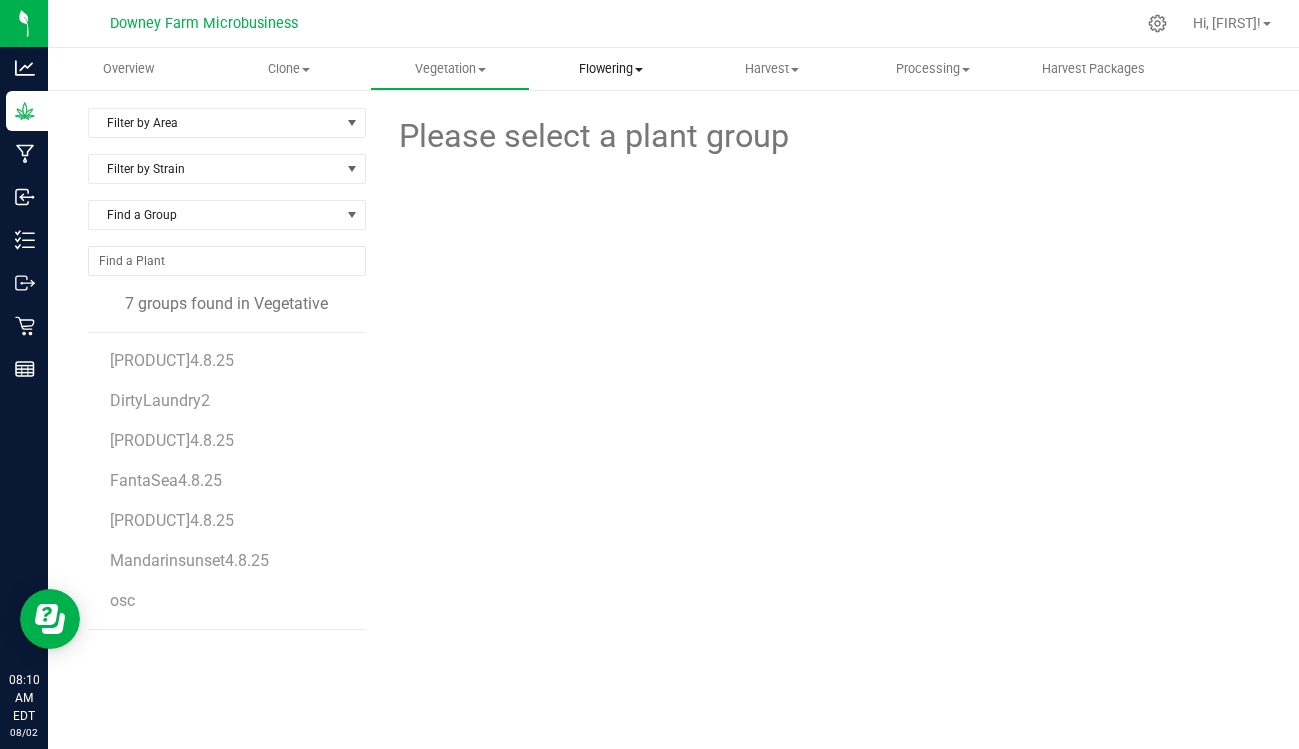 click on "Flowering" at bounding box center [610, 69] 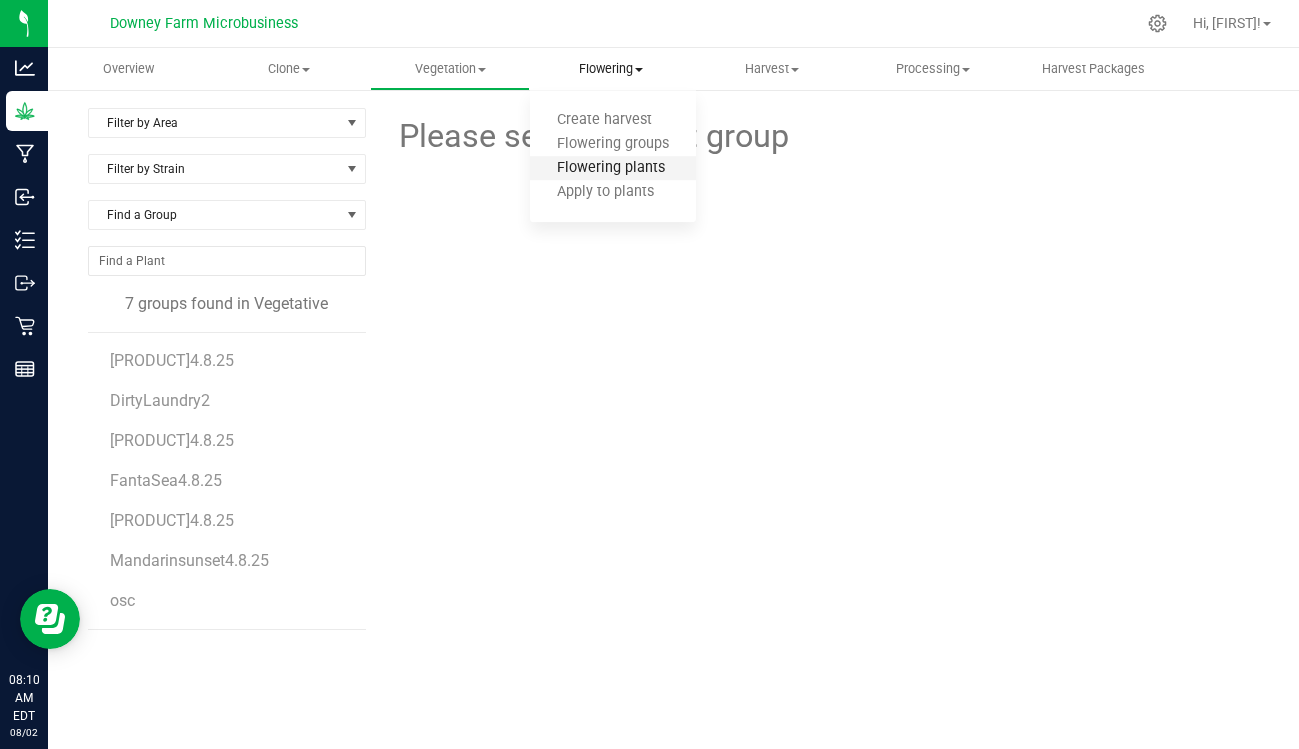 click on "Flowering plants" at bounding box center [611, 168] 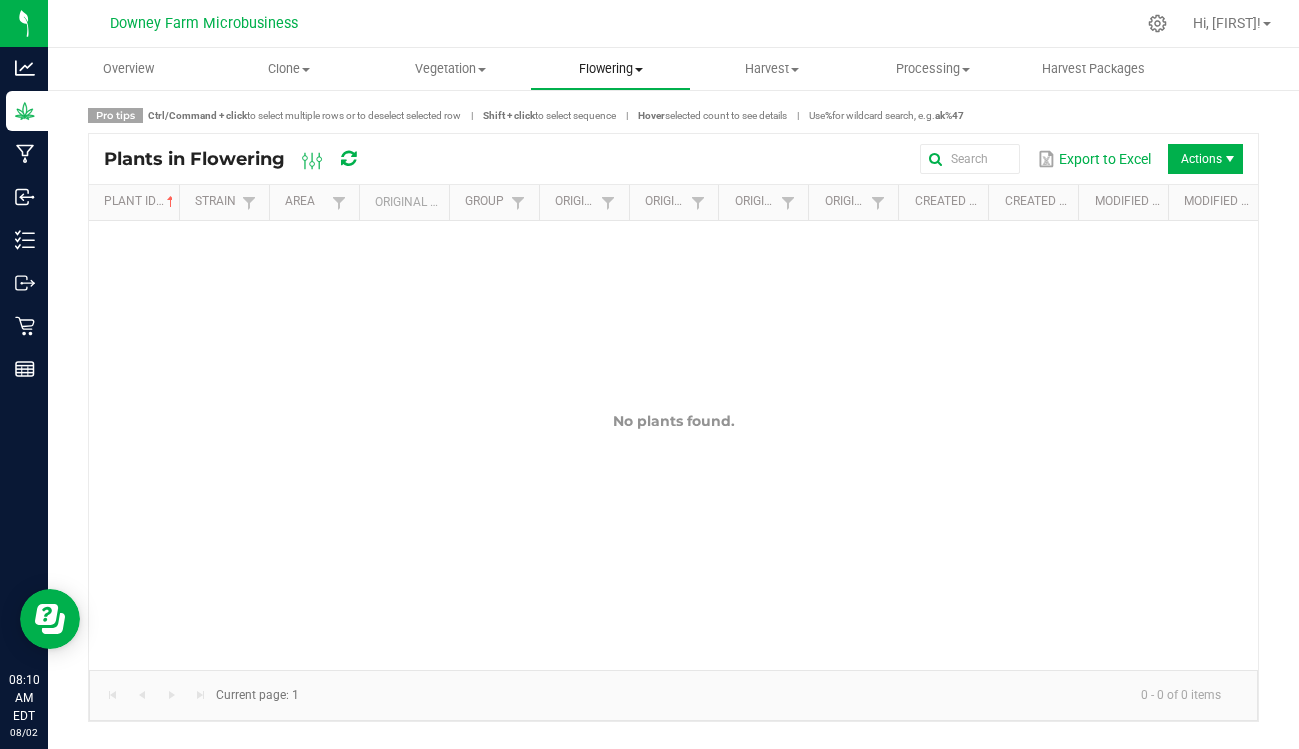 click on "Flowering
Create harvest
Flowering groups
Flowering plants
Apply to plants" at bounding box center [610, 69] 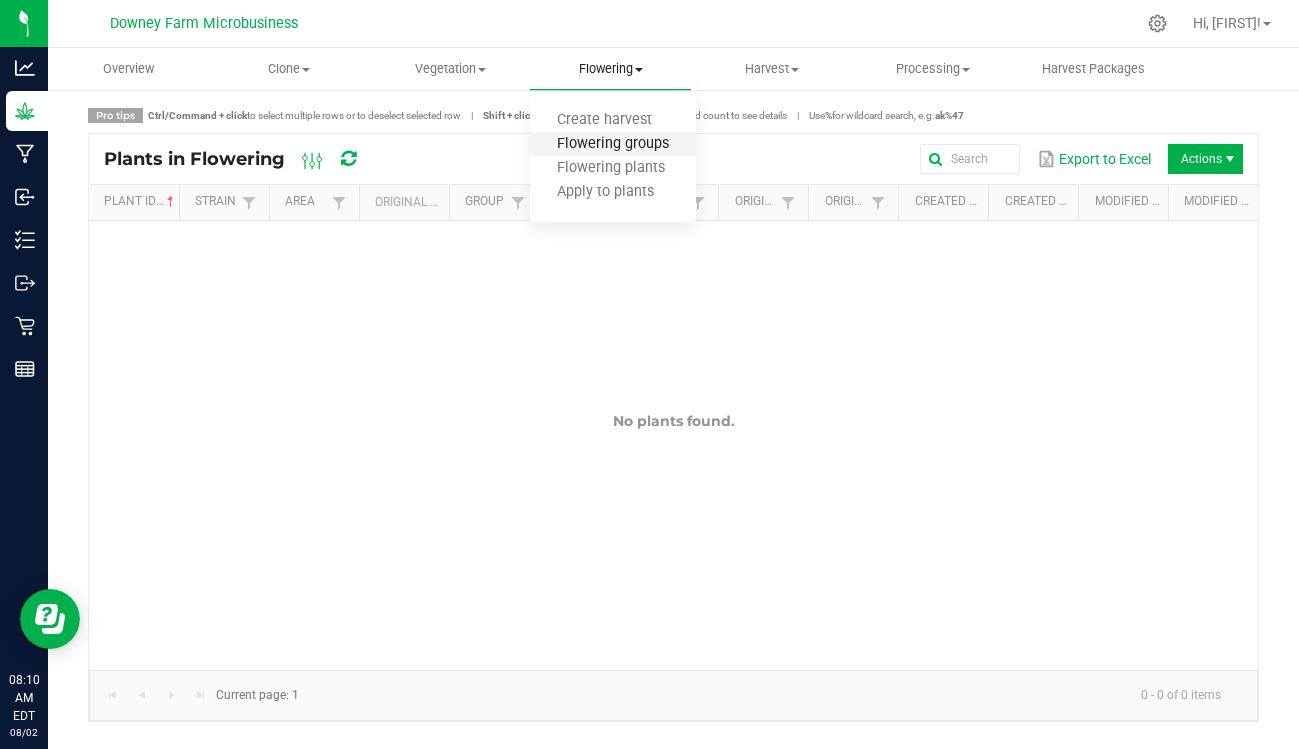 click on "Flowering groups" at bounding box center (613, 144) 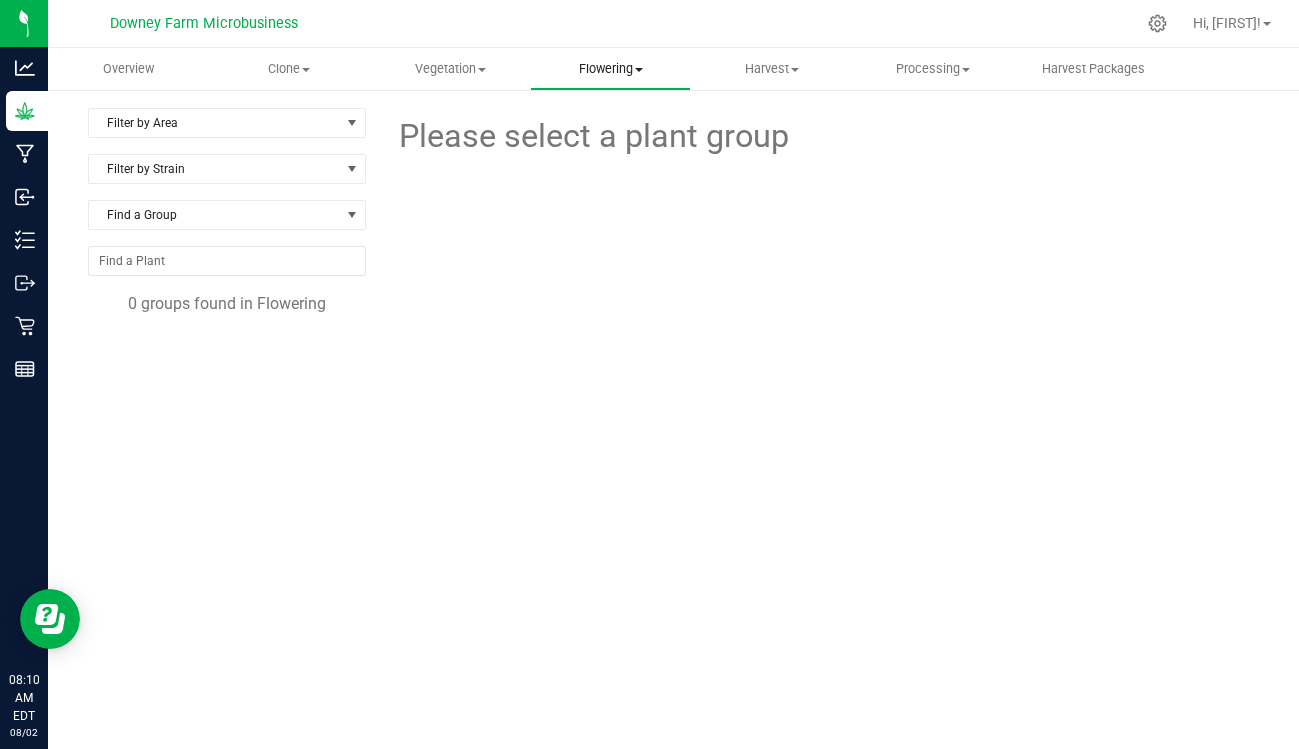 click on "Flowering" at bounding box center (610, 69) 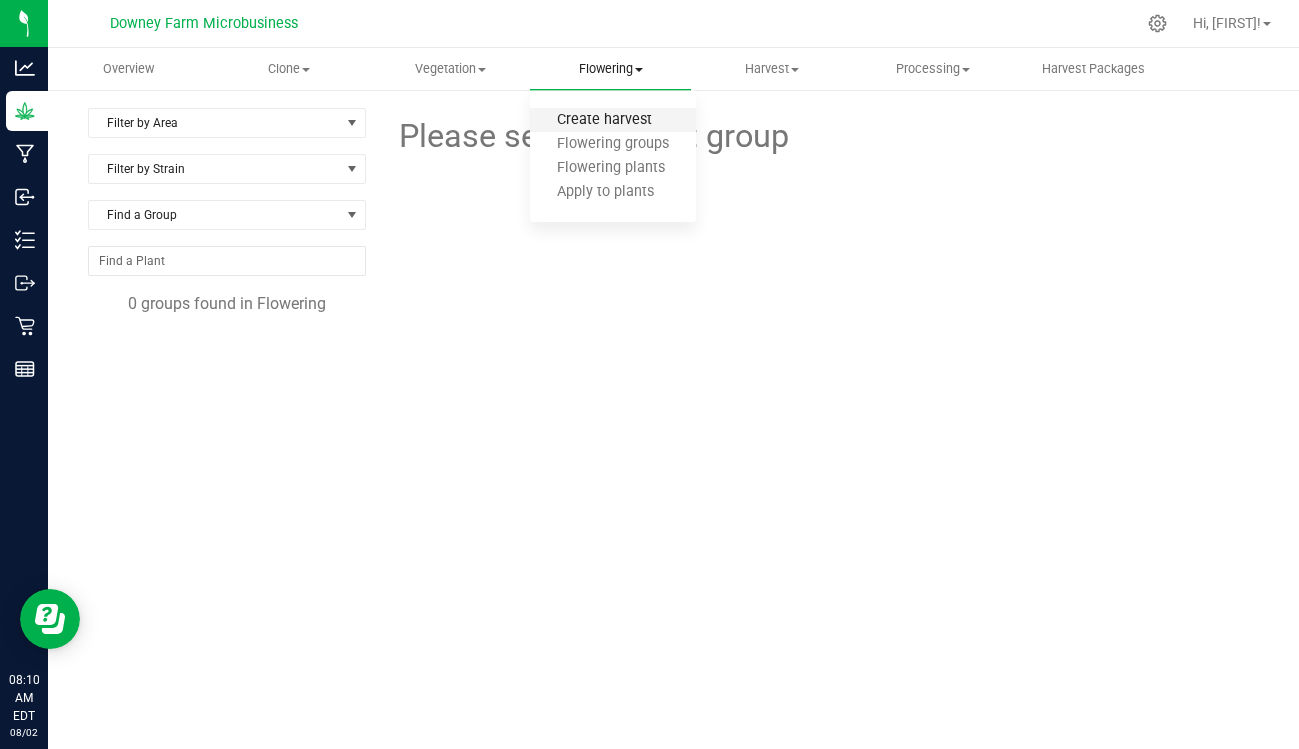 click on "Create harvest" at bounding box center (604, 120) 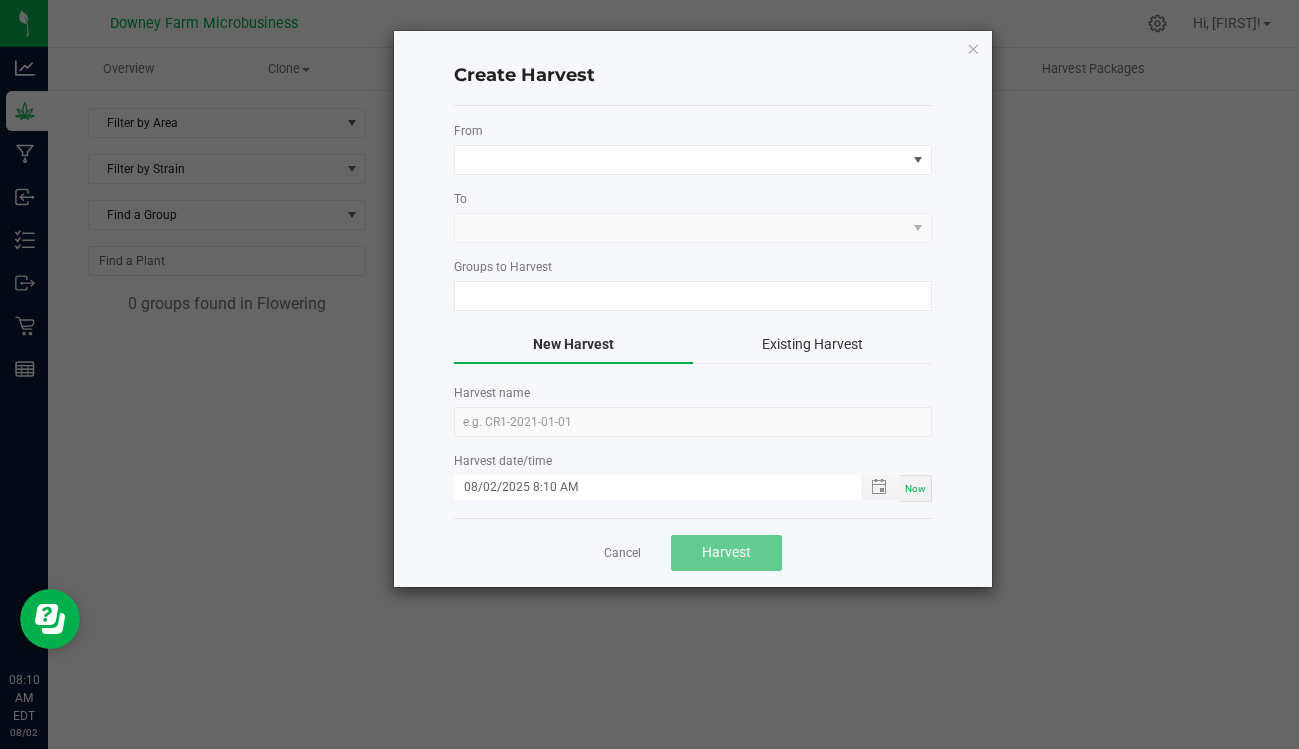 click on "Existing Harvest" 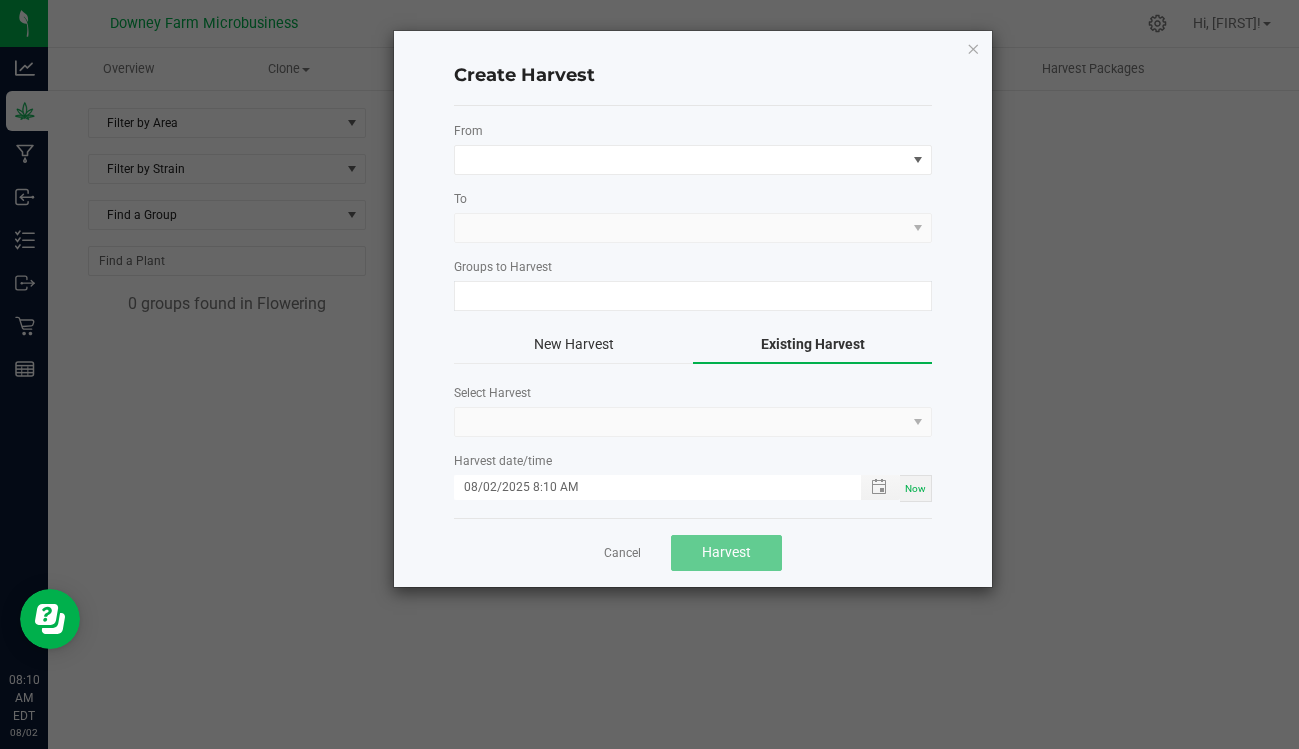 click at bounding box center (693, 422) 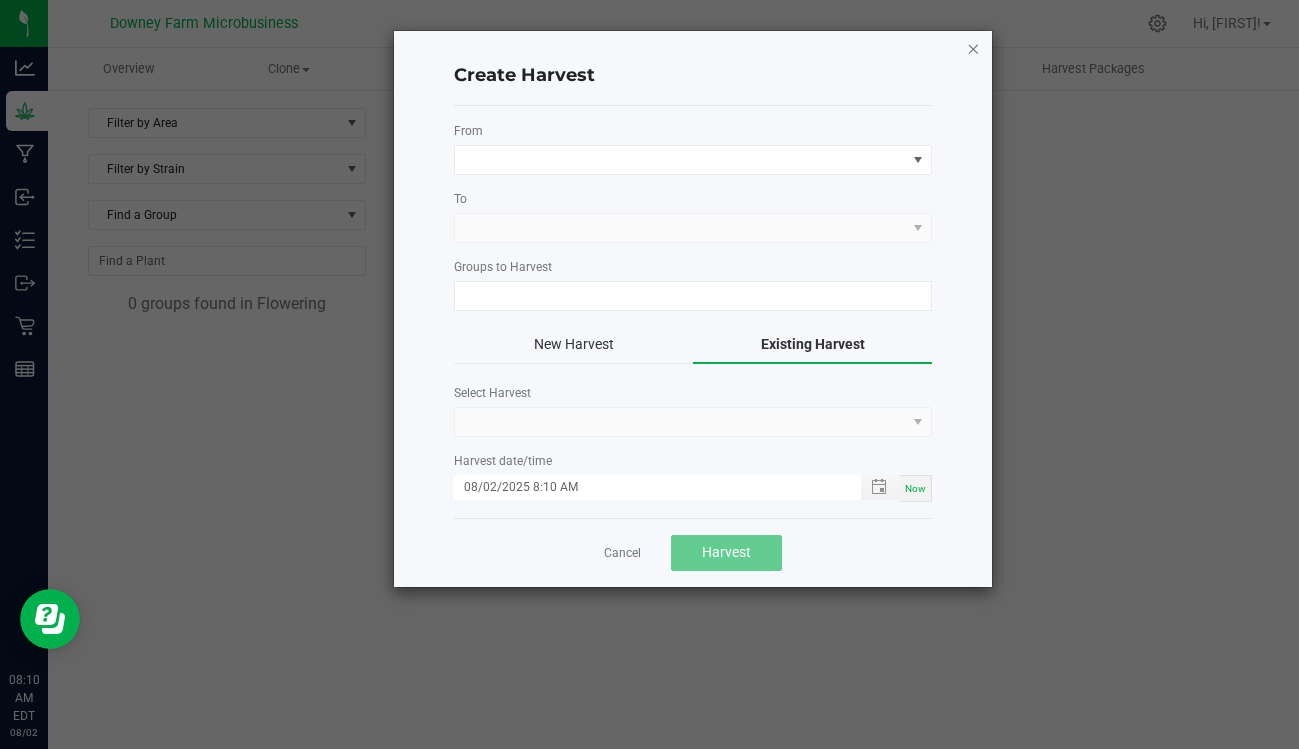 click 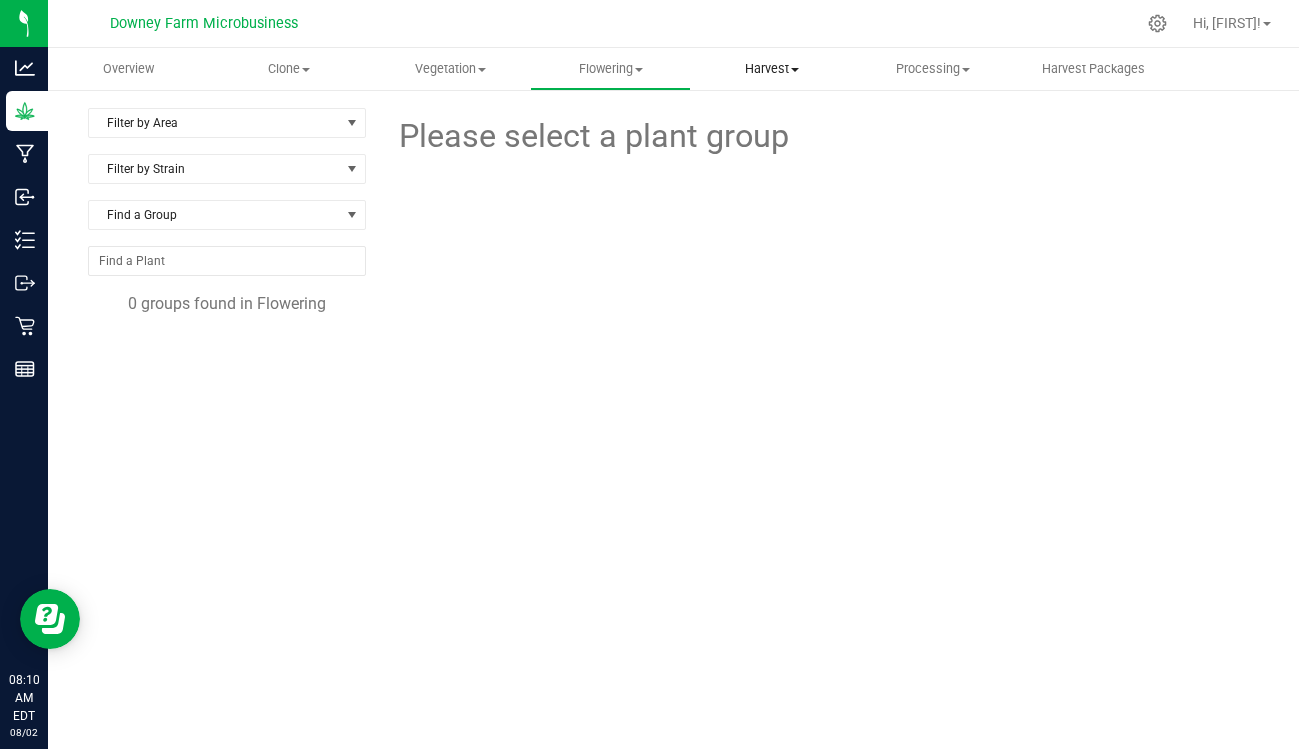 click on "Harvest" at bounding box center (771, 69) 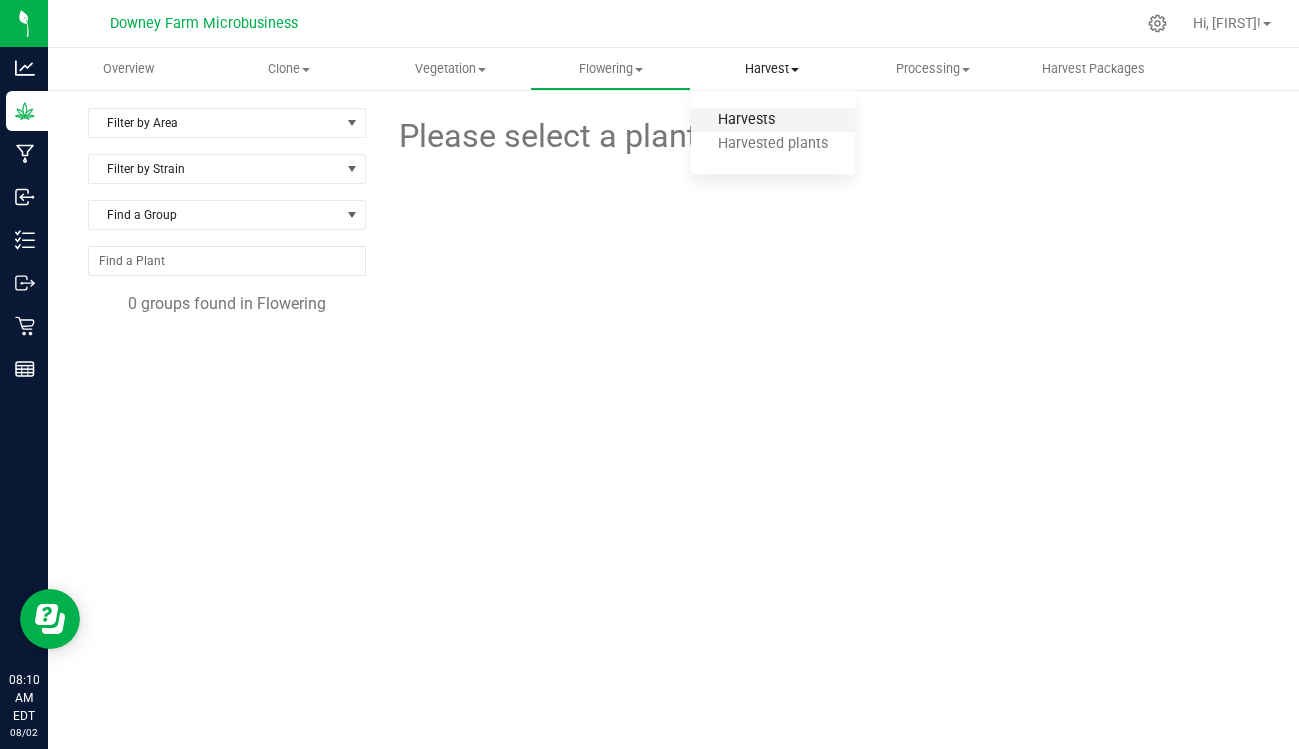 click on "Harvests" at bounding box center (746, 120) 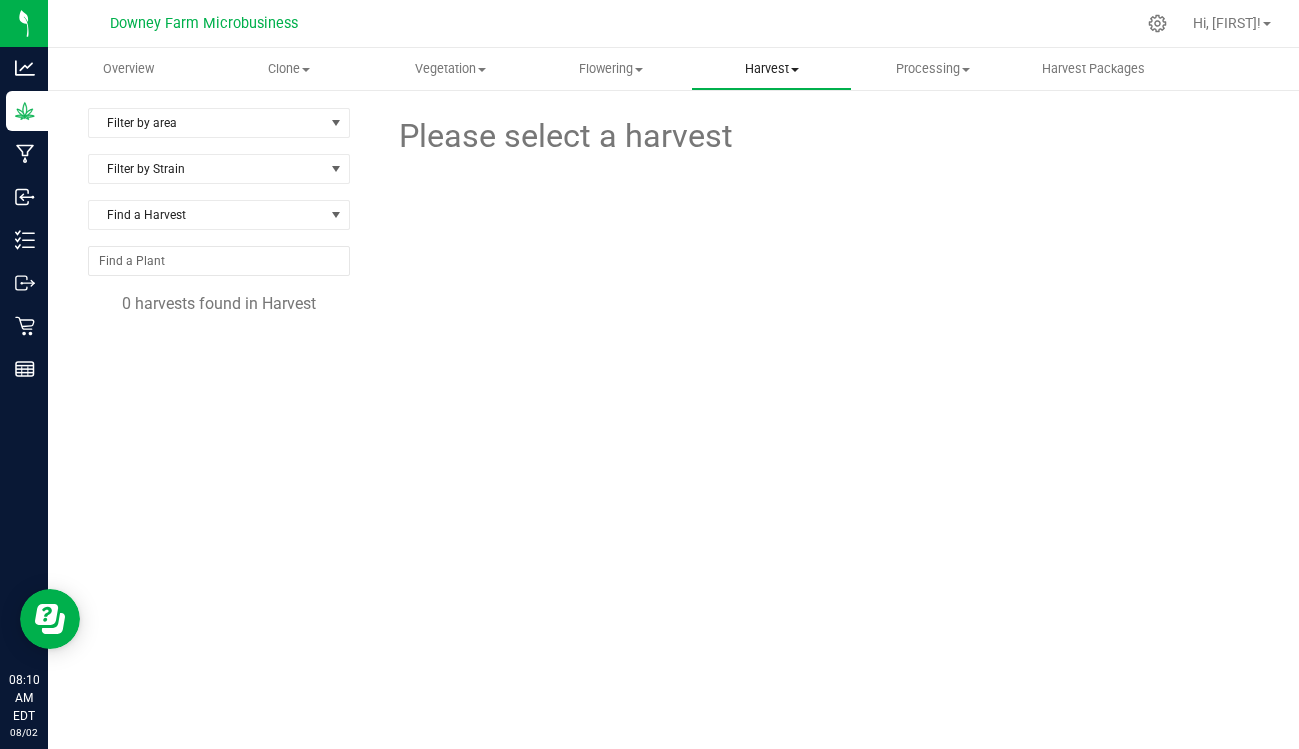 click on "Harvest" at bounding box center (771, 69) 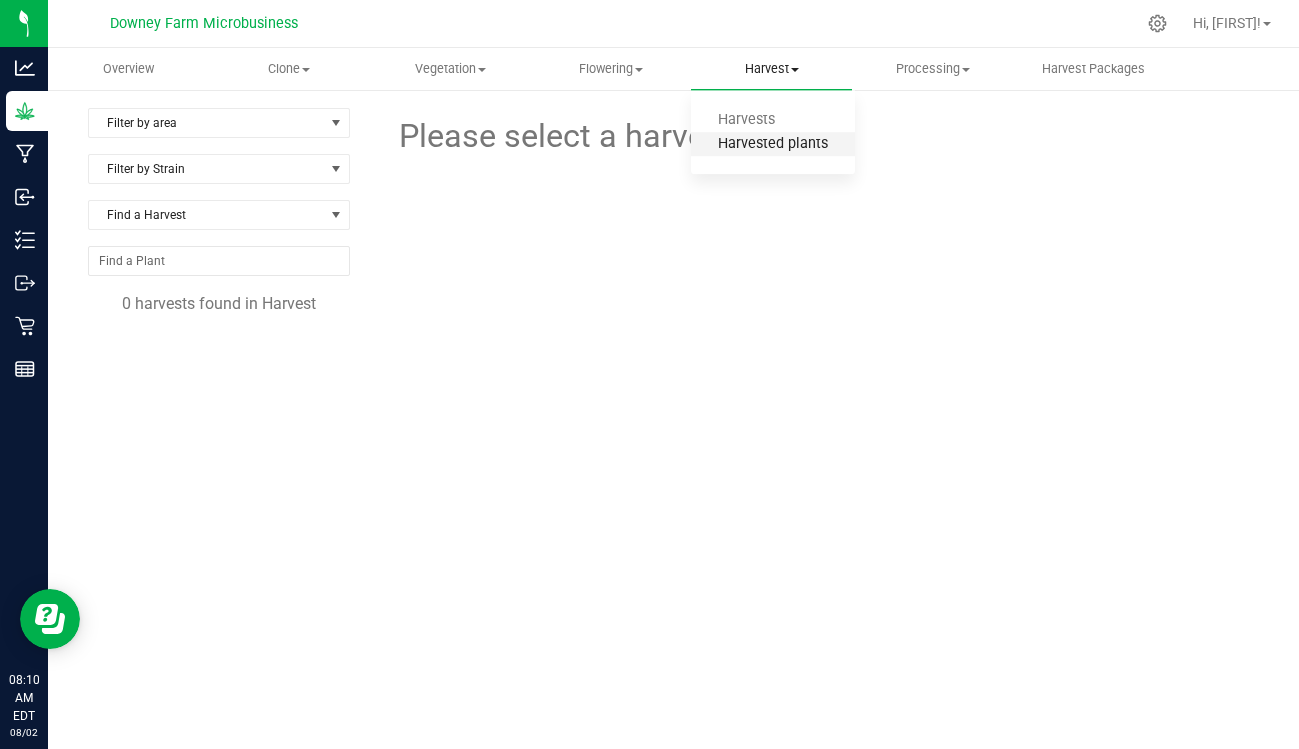 click on "Harvested plants" at bounding box center (773, 144) 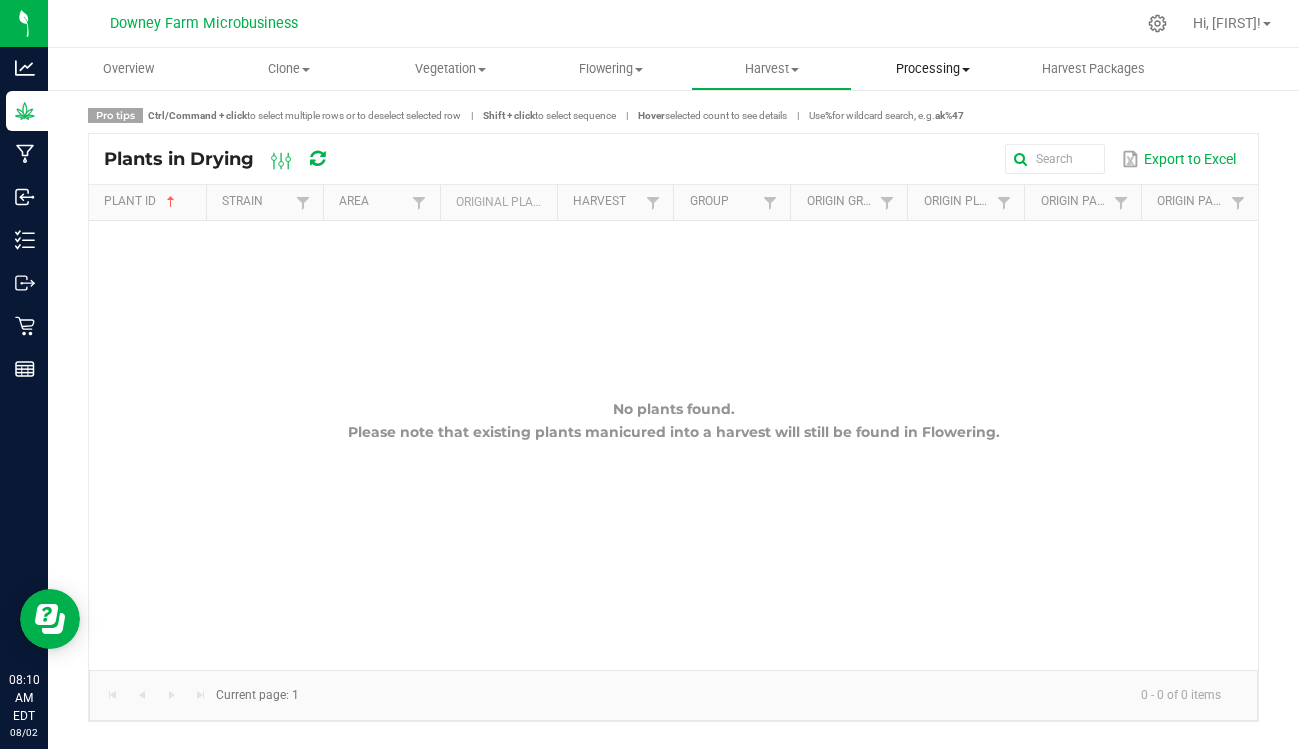 click on "Processing" at bounding box center [932, 69] 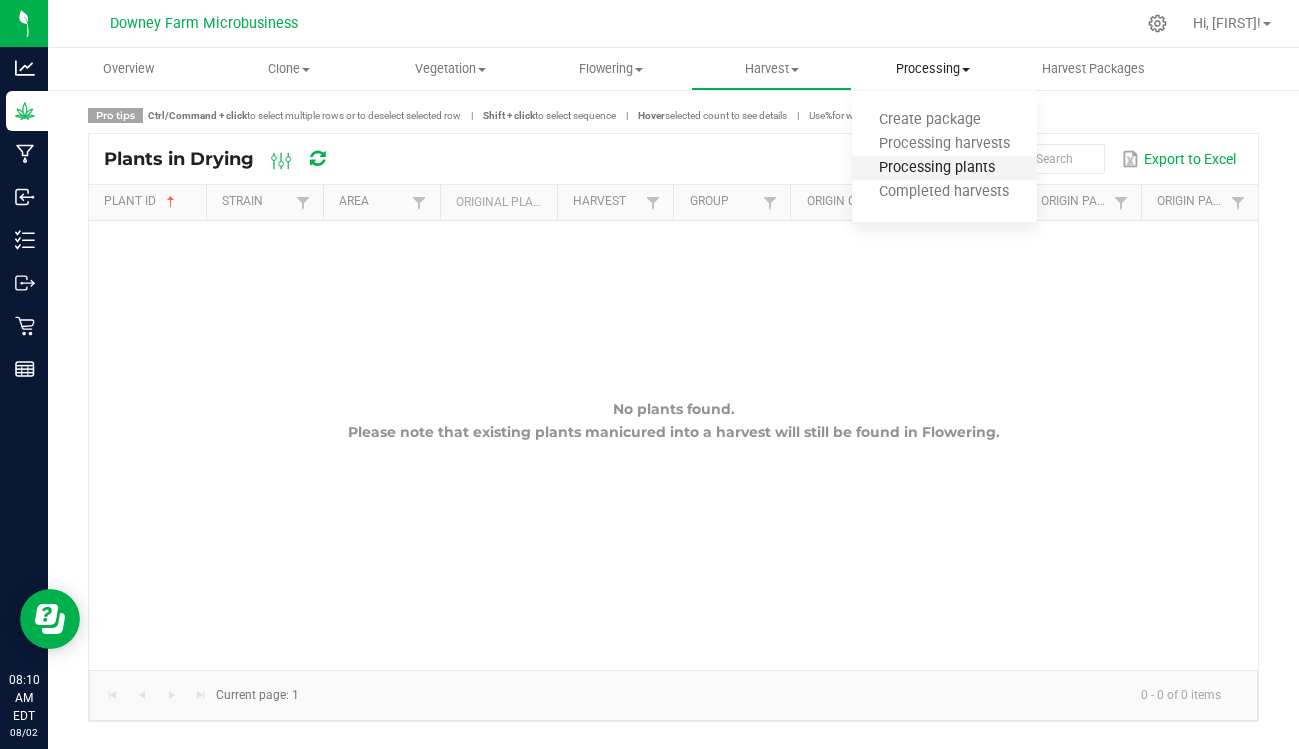 click on "Processing plants" at bounding box center (937, 168) 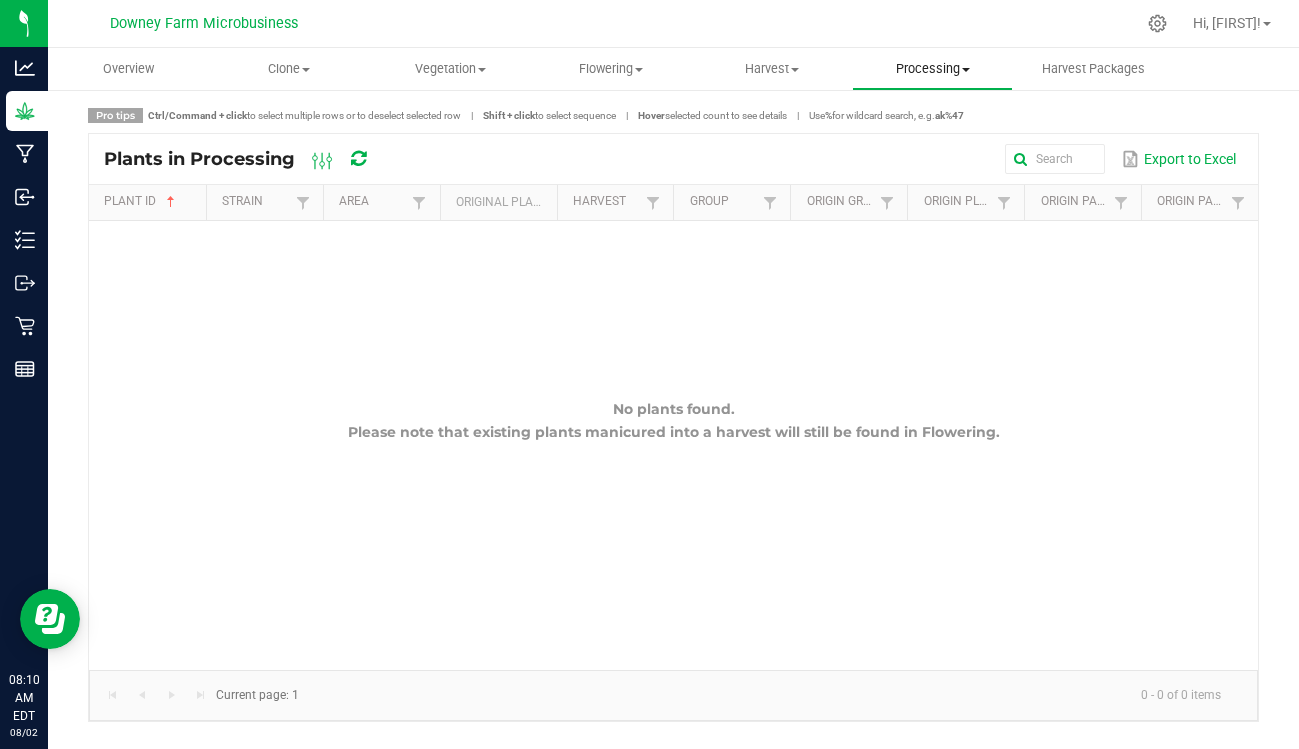 click on "Processing" at bounding box center [932, 69] 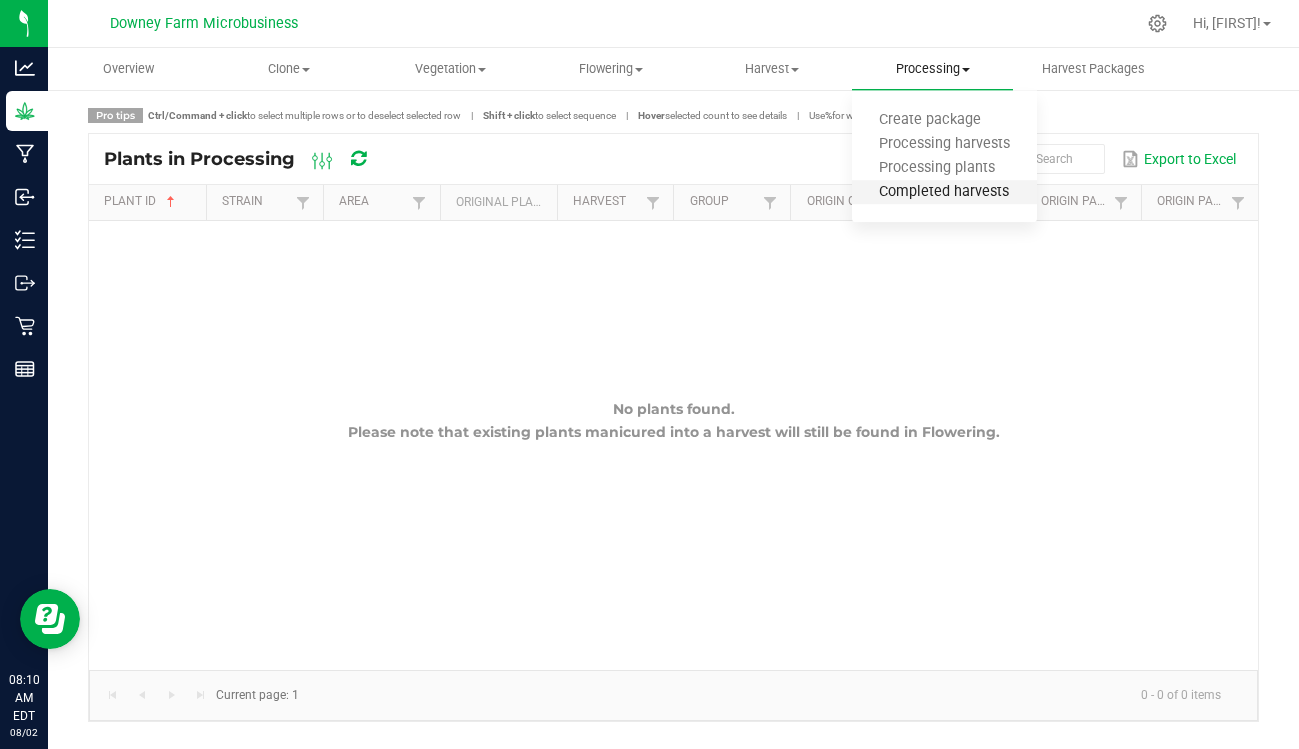 click on "Completed harvests" at bounding box center (944, 192) 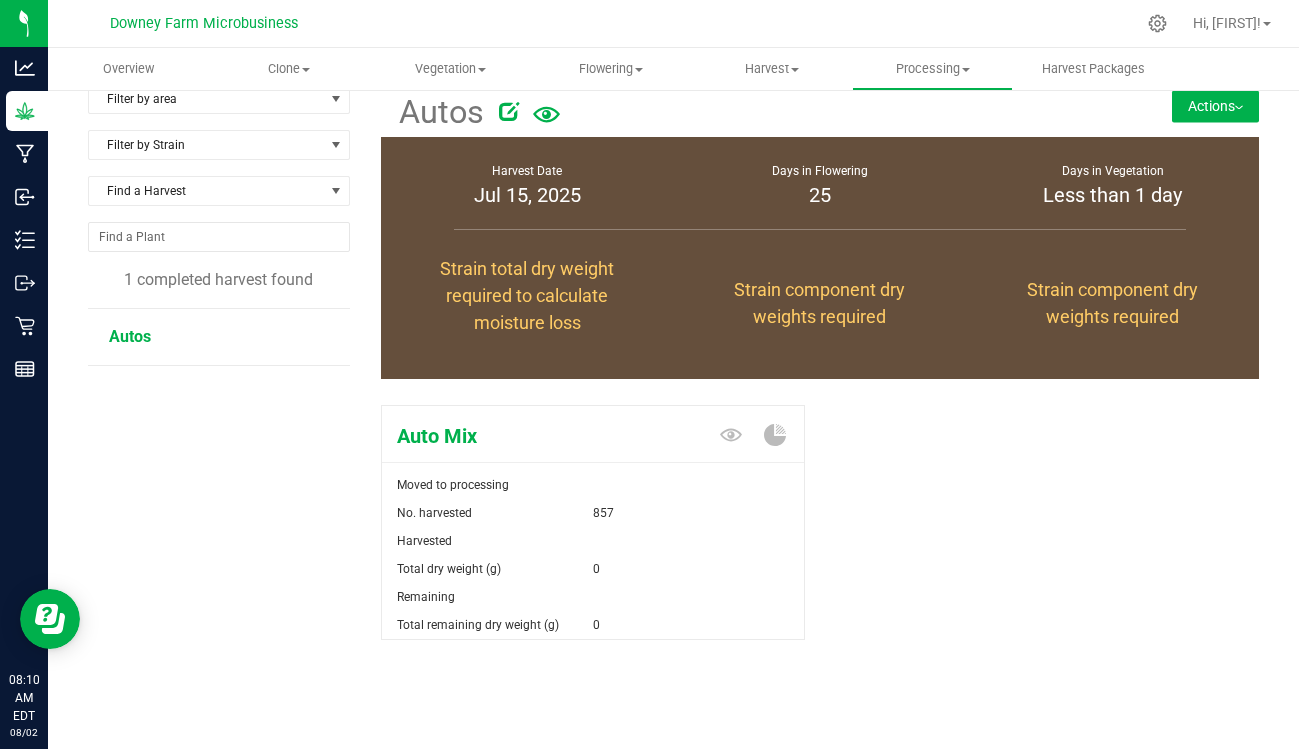 scroll, scrollTop: 30, scrollLeft: 0, axis: vertical 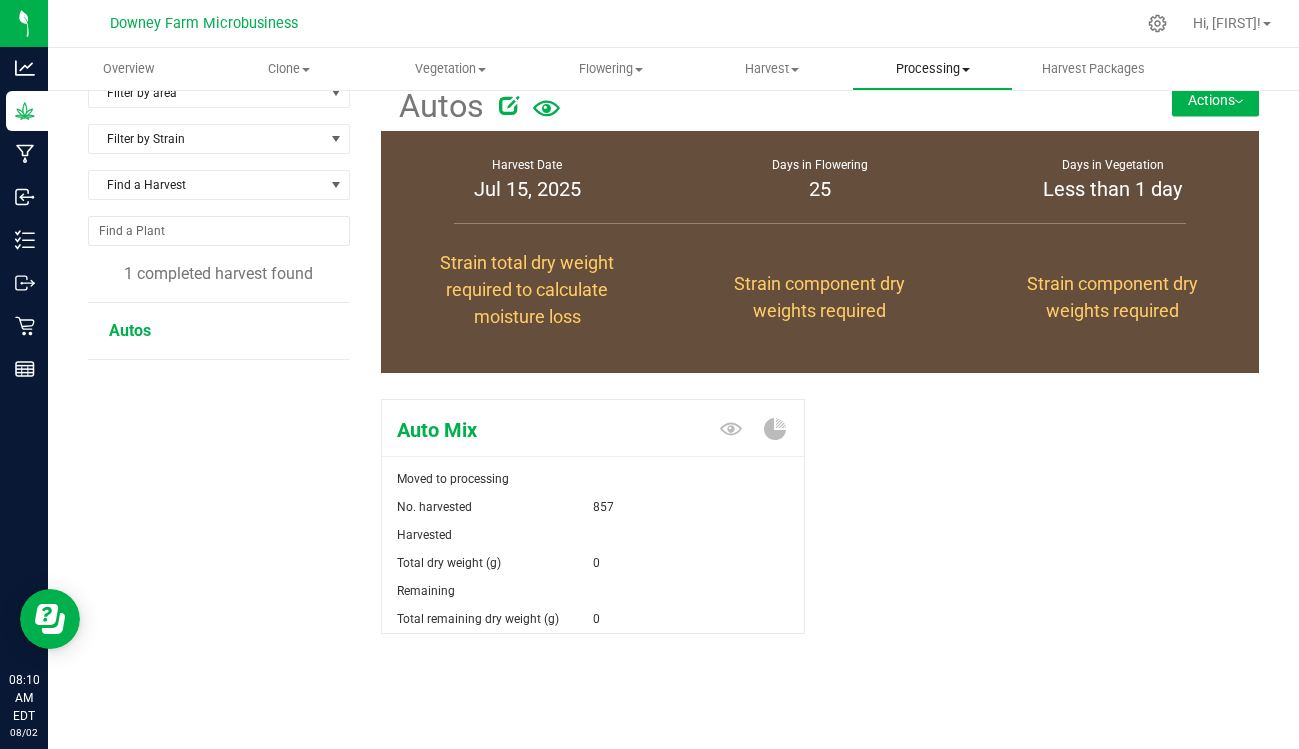 click on "Processing
Create package
Processing harvests
Processing plants
Completed harvests" at bounding box center [932, 69] 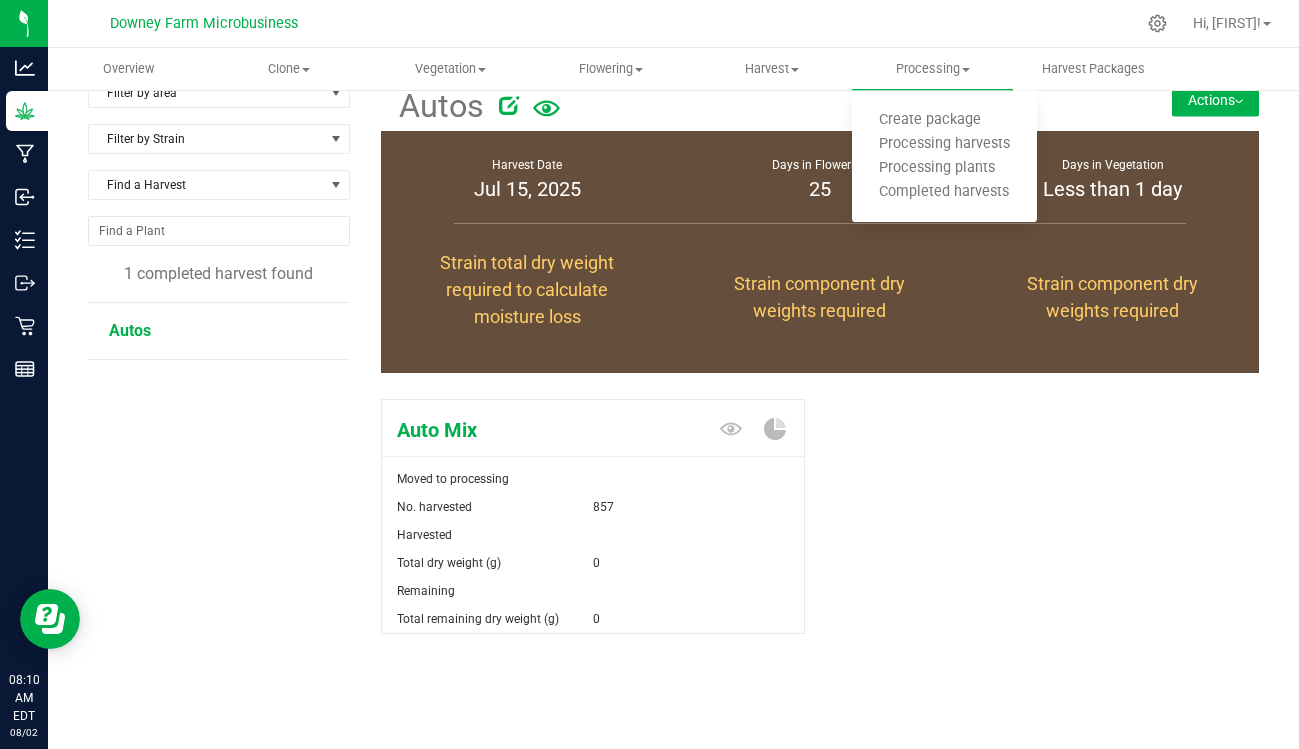 click on "Auto Mix
Moved to processing
No. harvested
857
Harvested
Total dry weight (g)" at bounding box center [820, 537] 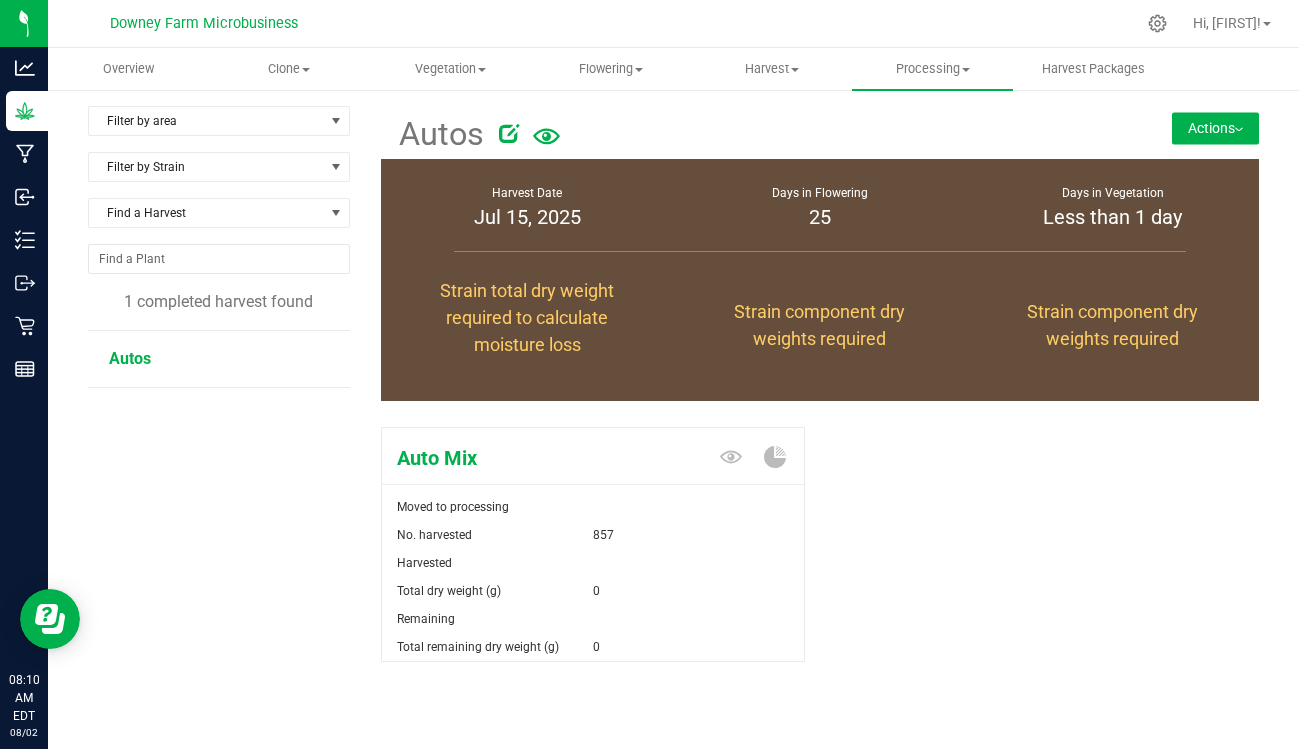 scroll, scrollTop: 0, scrollLeft: 0, axis: both 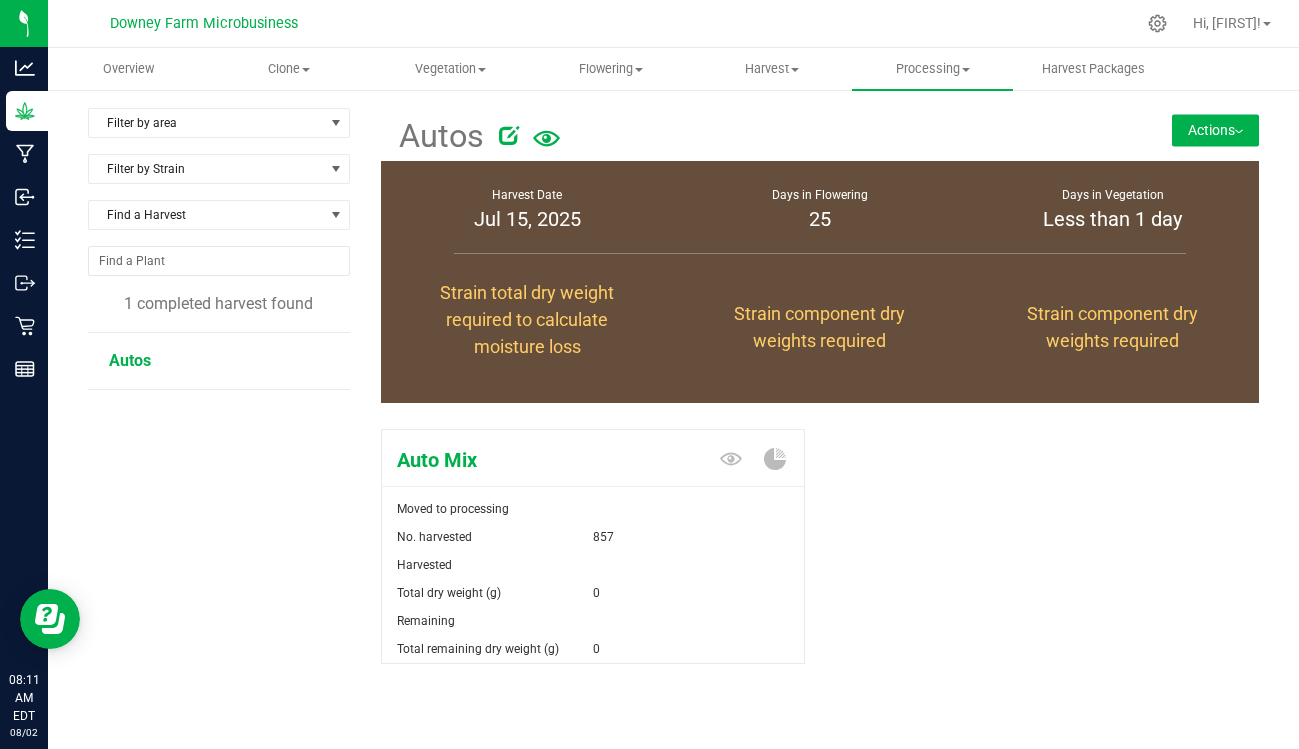 click on "Actions" at bounding box center [1215, 130] 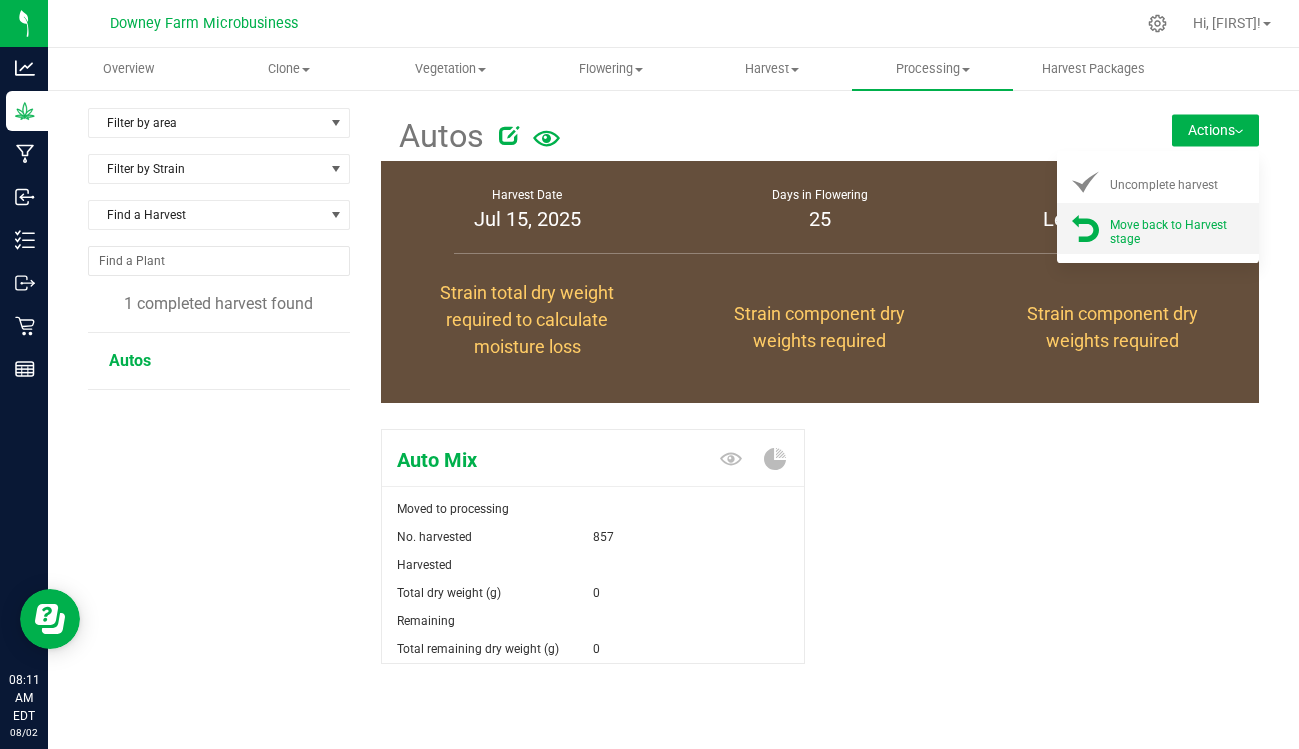 click on "Move back to Harvest stage" at bounding box center (1178, 228) 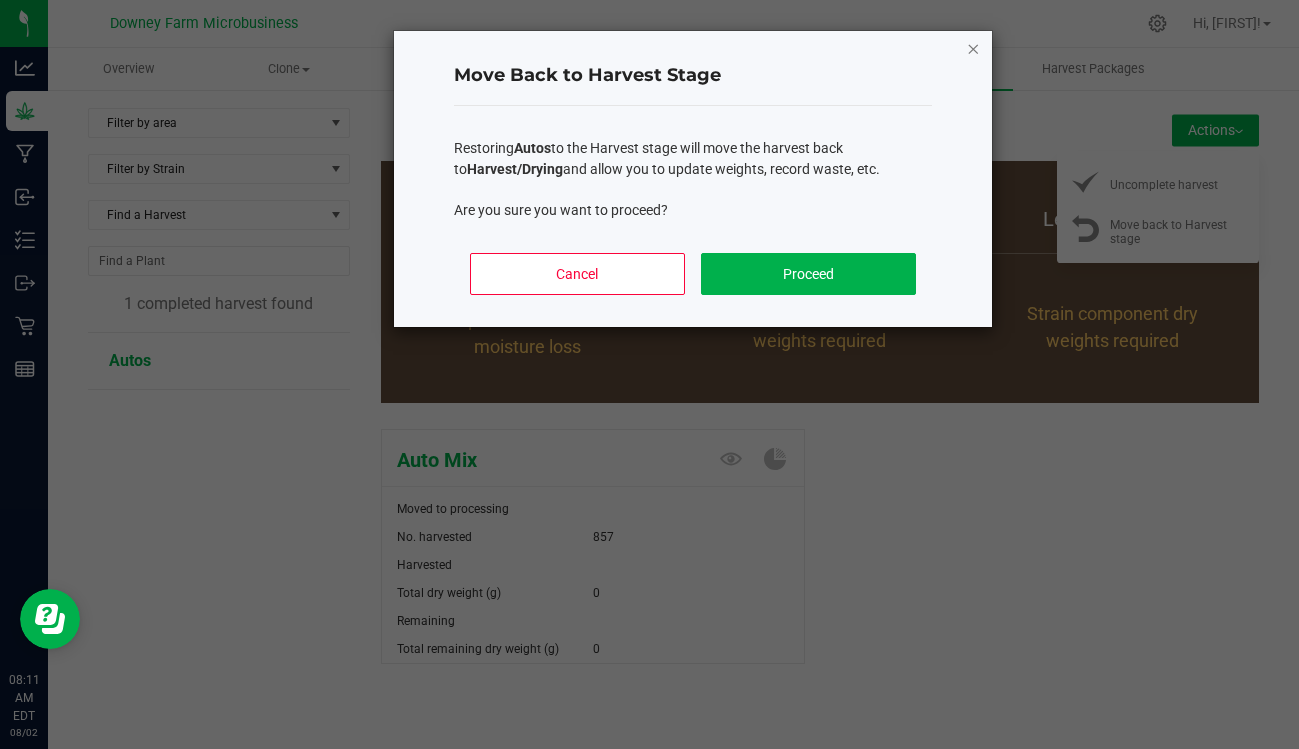 click 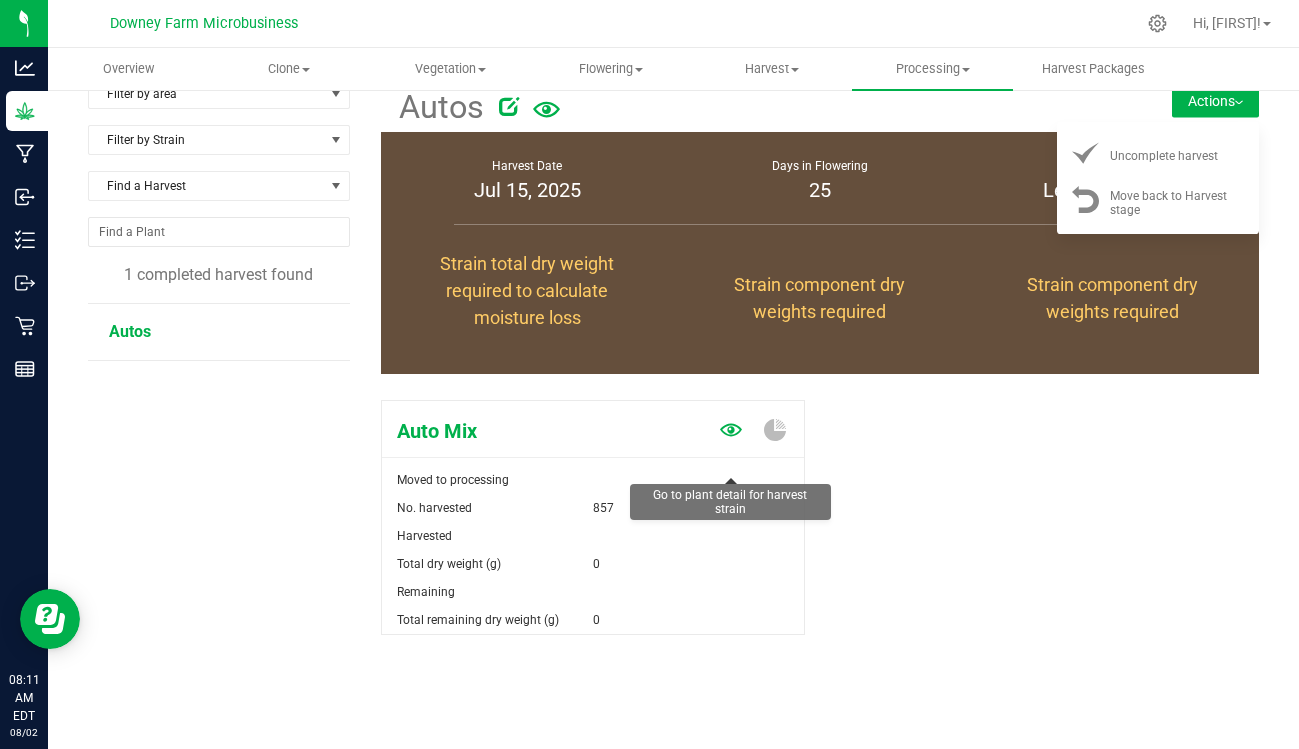 scroll, scrollTop: 30, scrollLeft: 0, axis: vertical 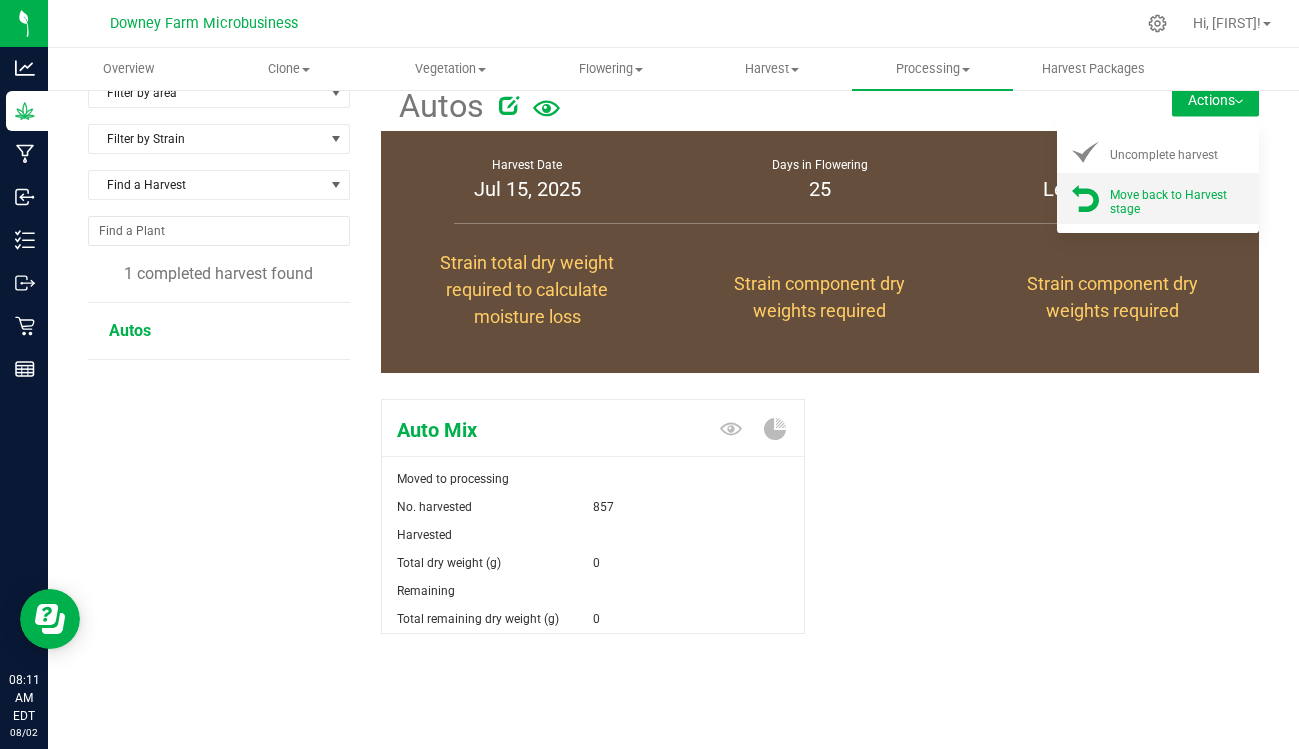click on "Move back to Harvest stage" at bounding box center (1168, 202) 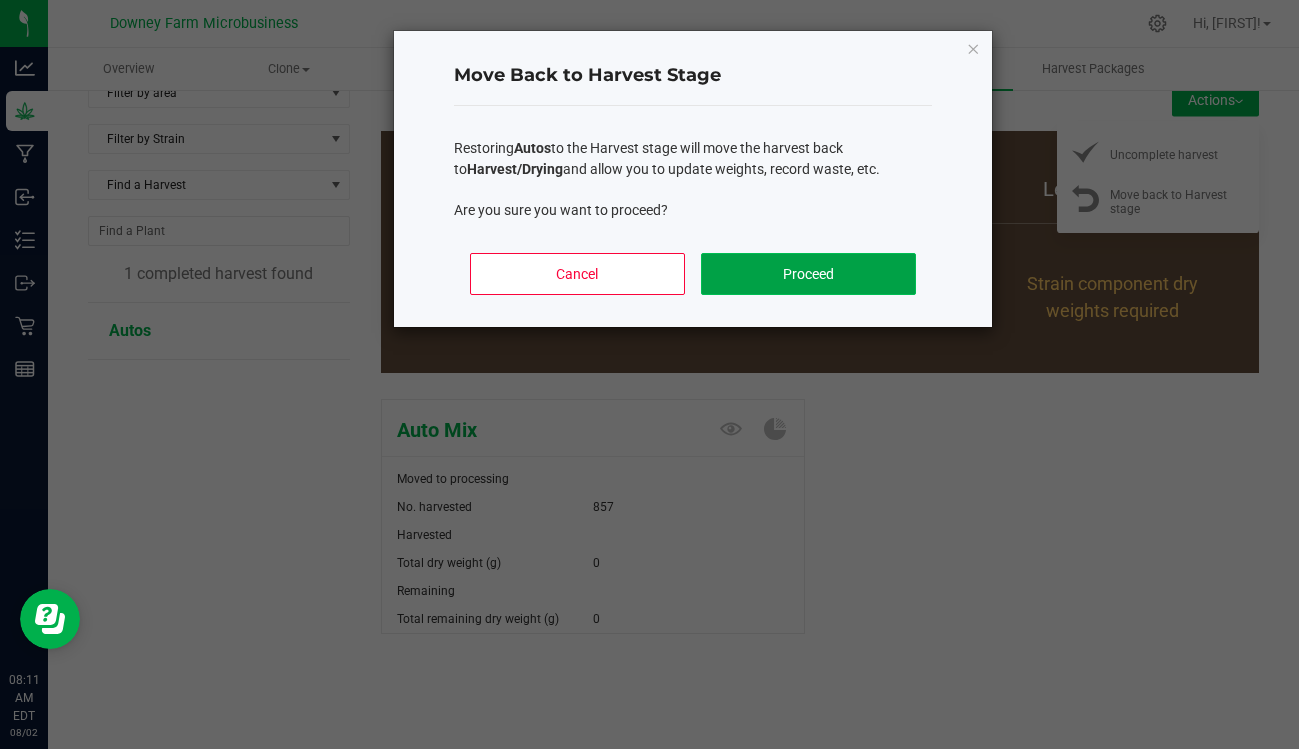 click on "Proceed" 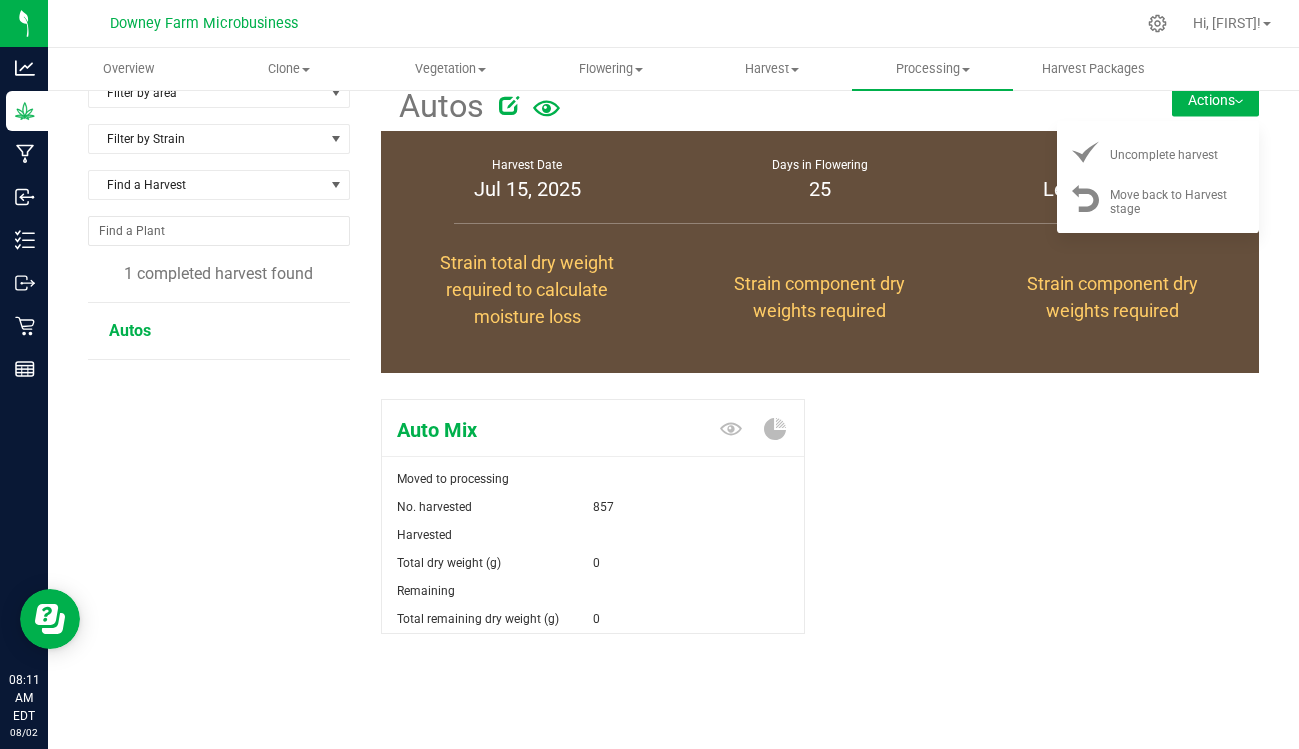 scroll, scrollTop: 30, scrollLeft: 0, axis: vertical 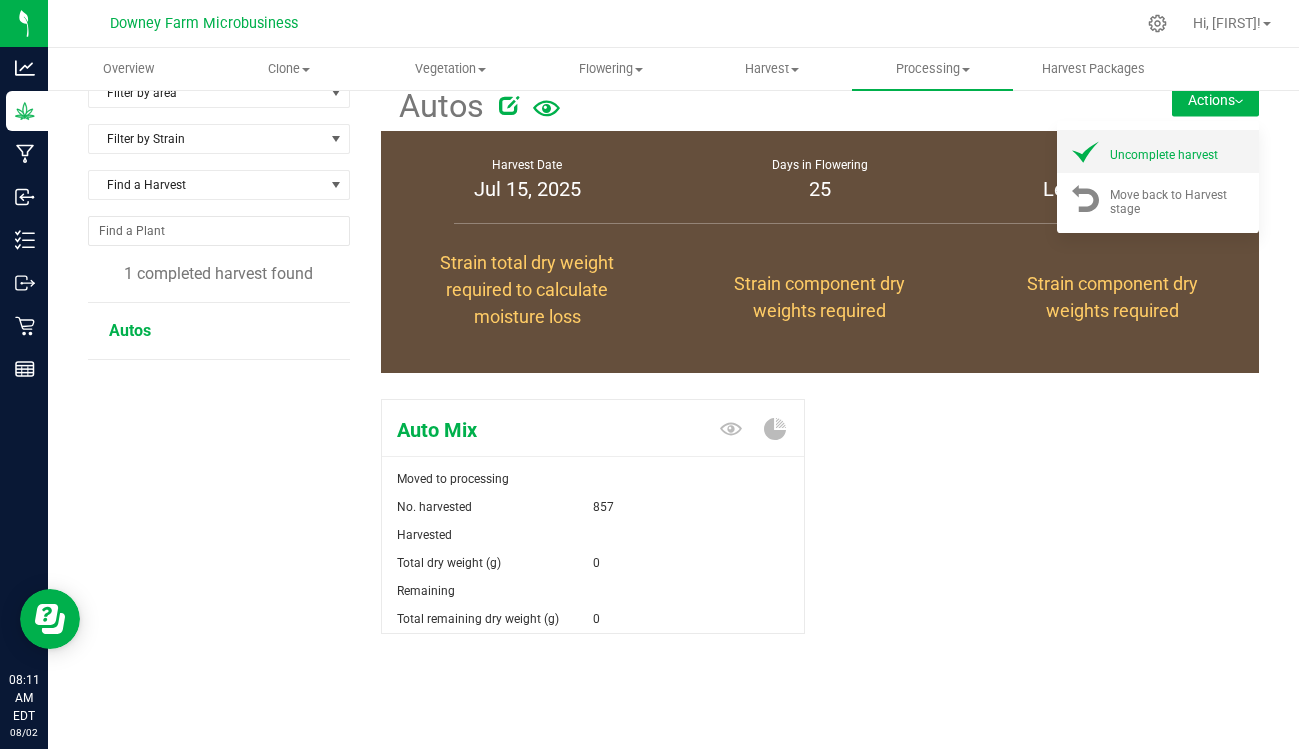 click on "Uncomplete harvest" at bounding box center [1164, 155] 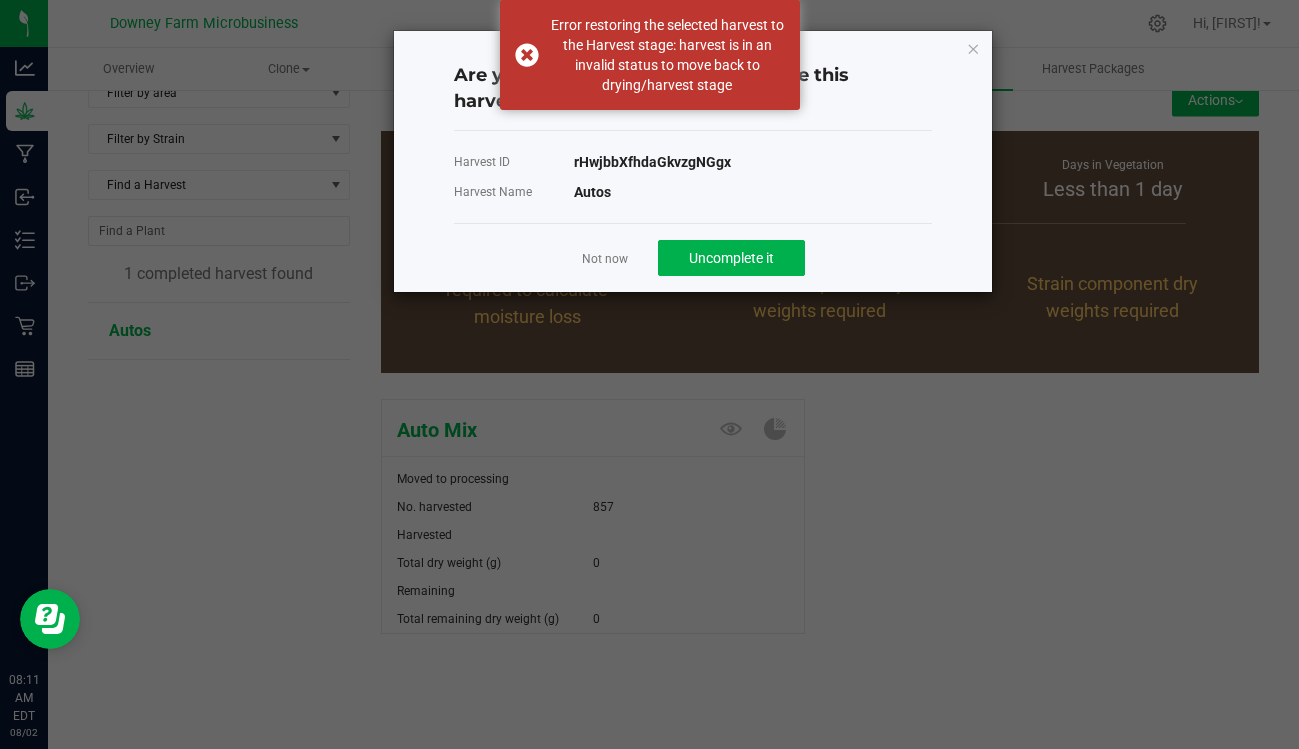 scroll, scrollTop: 30, scrollLeft: 0, axis: vertical 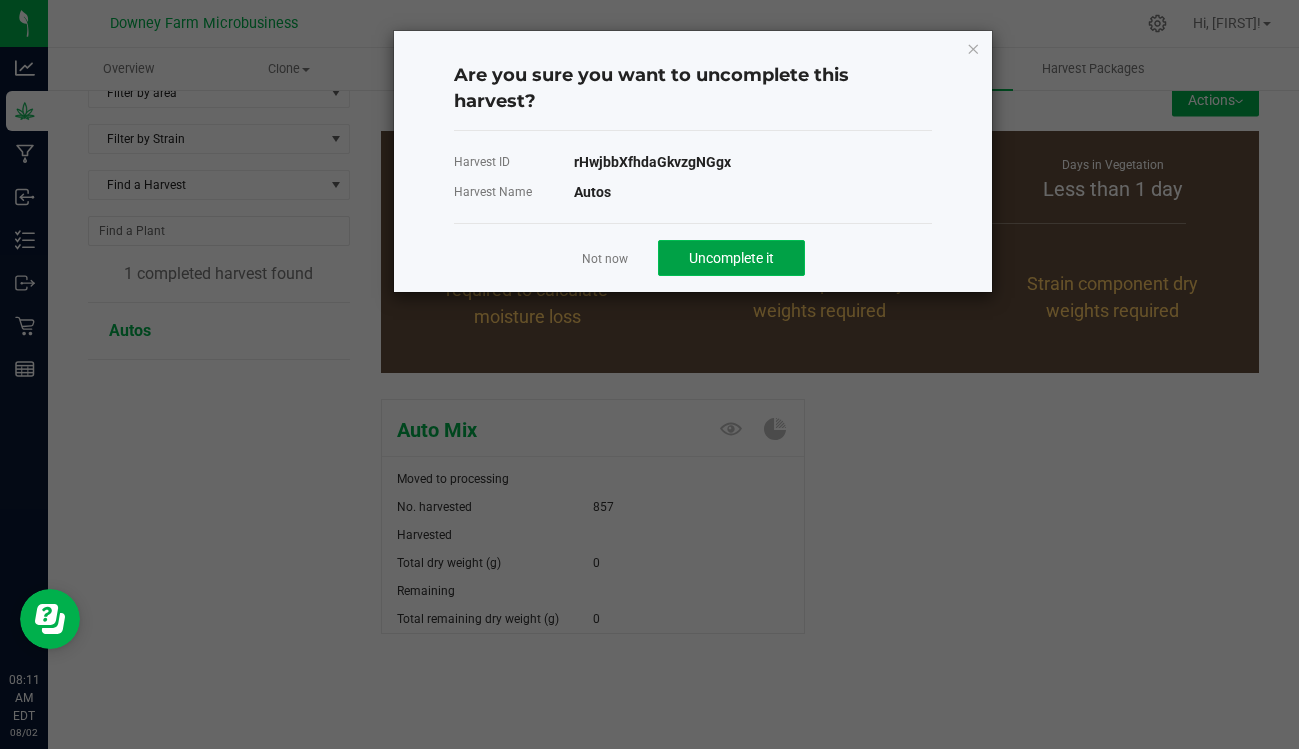 click on "Uncomplete it" 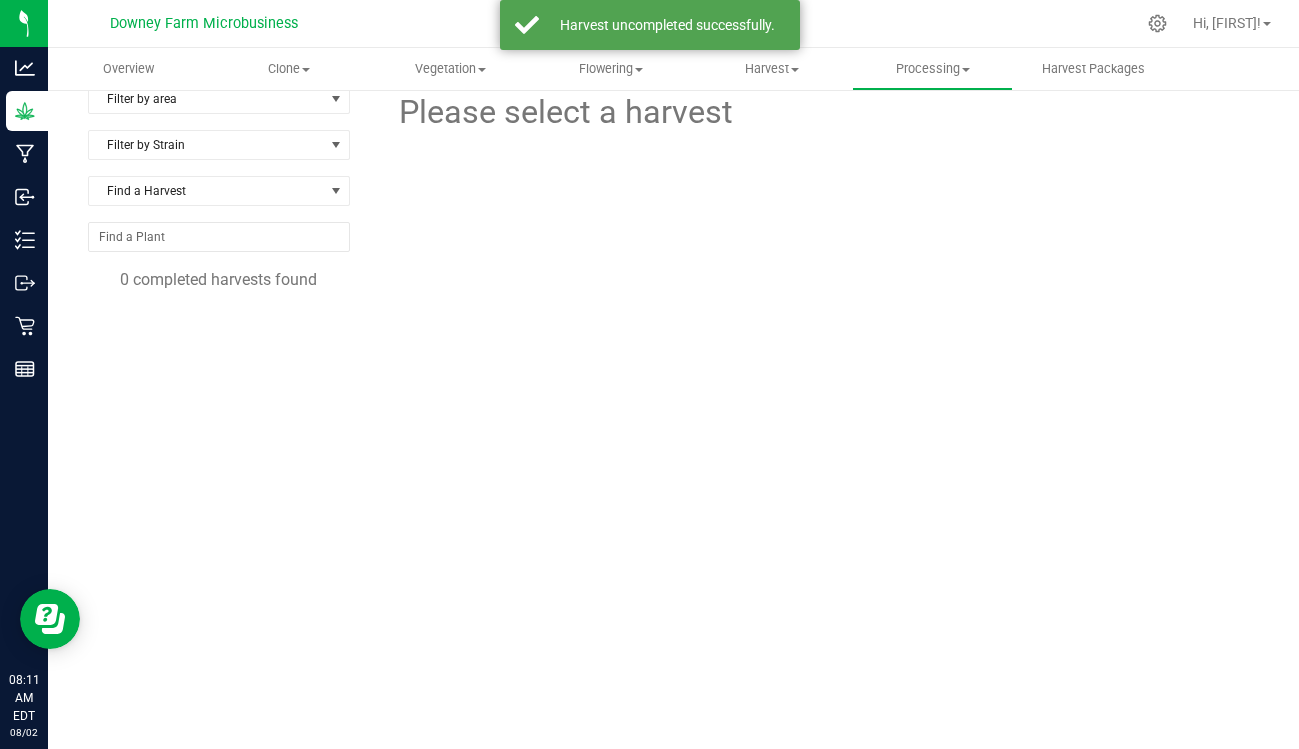 scroll, scrollTop: 25, scrollLeft: 0, axis: vertical 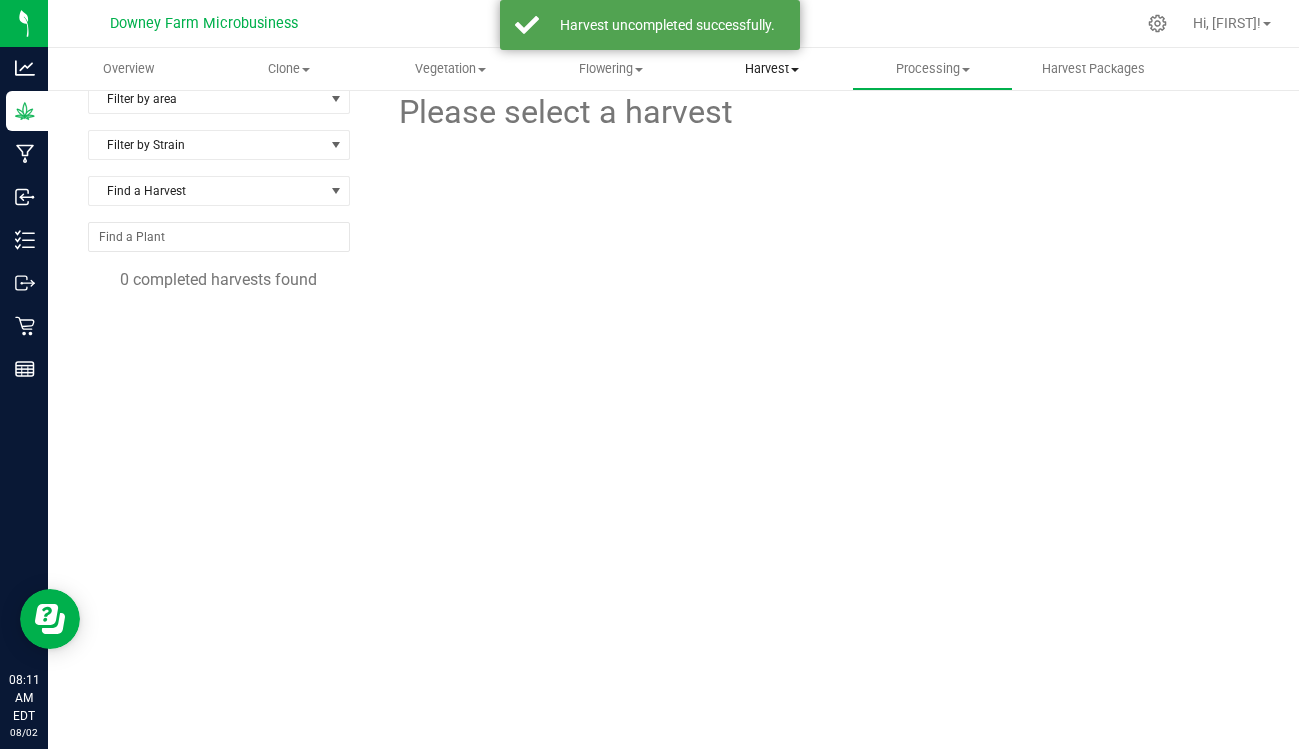click on "Harvest" at bounding box center [771, 69] 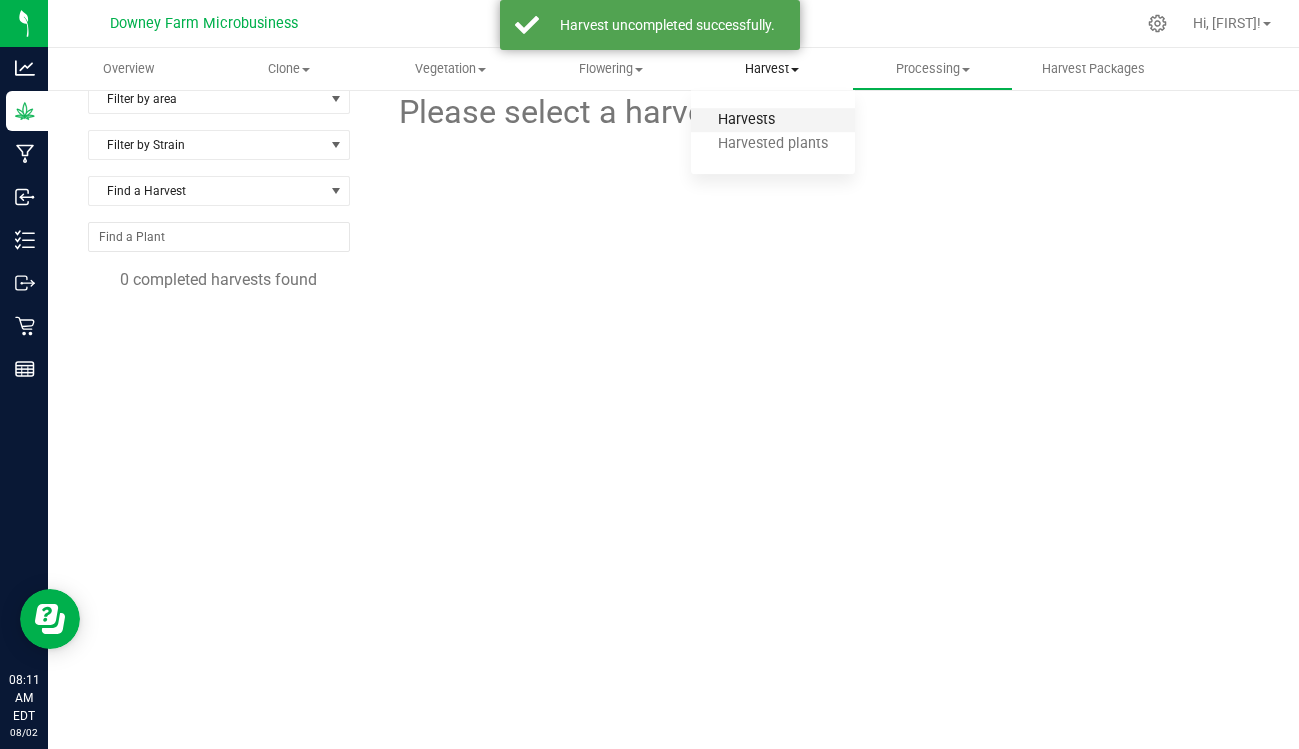 click on "Harvests" at bounding box center [746, 120] 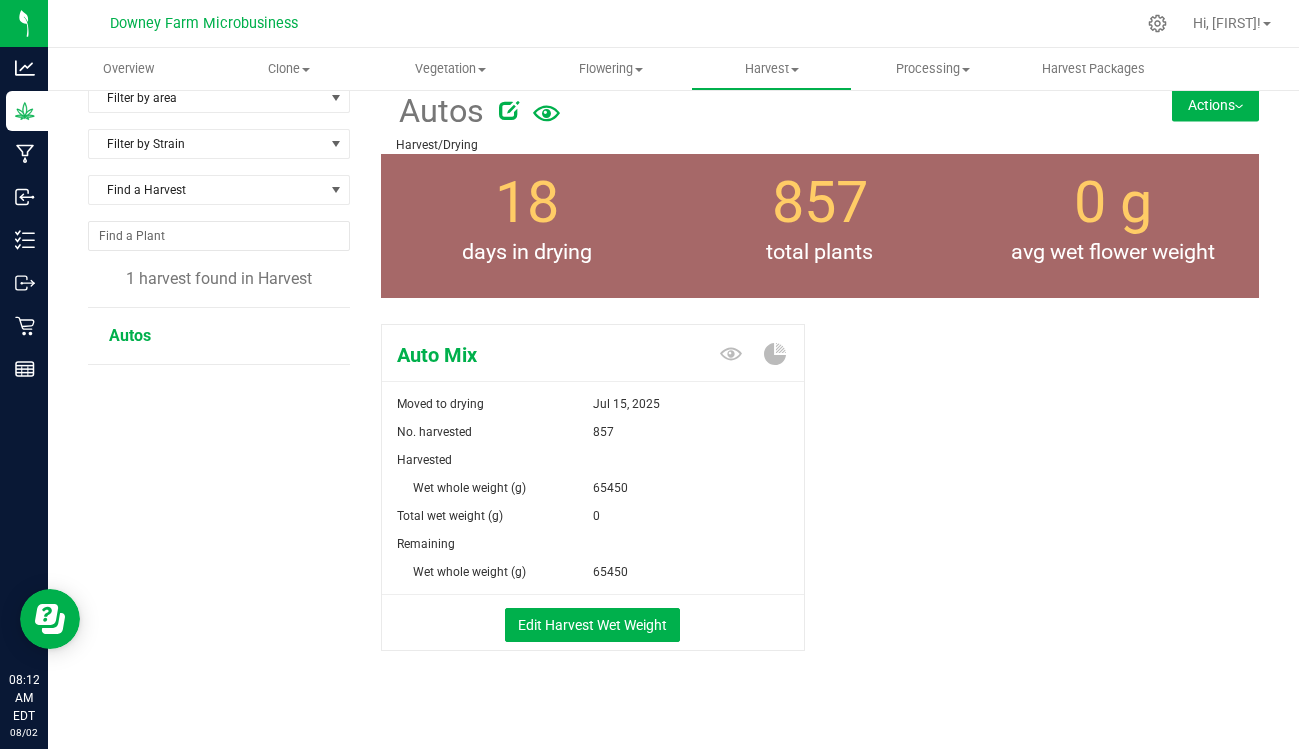 click on "Actions" at bounding box center [1215, 105] 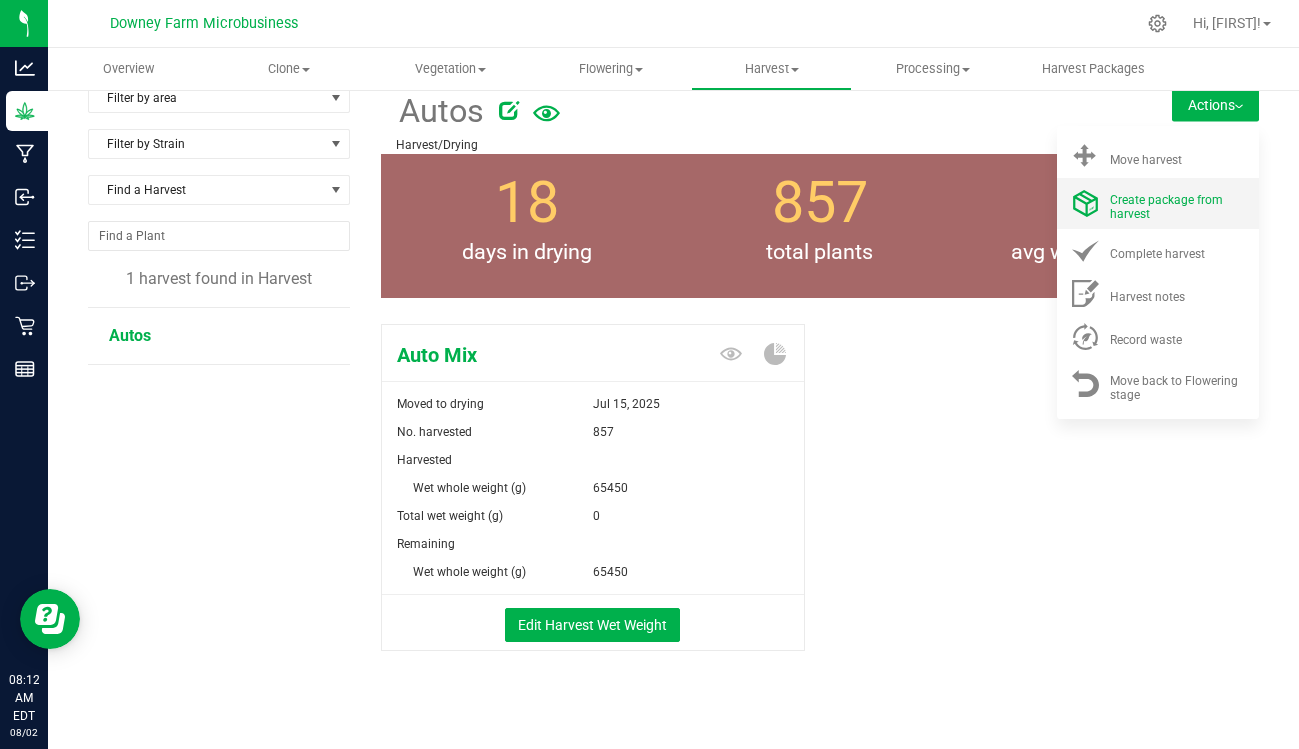 click at bounding box center [1085, 203] 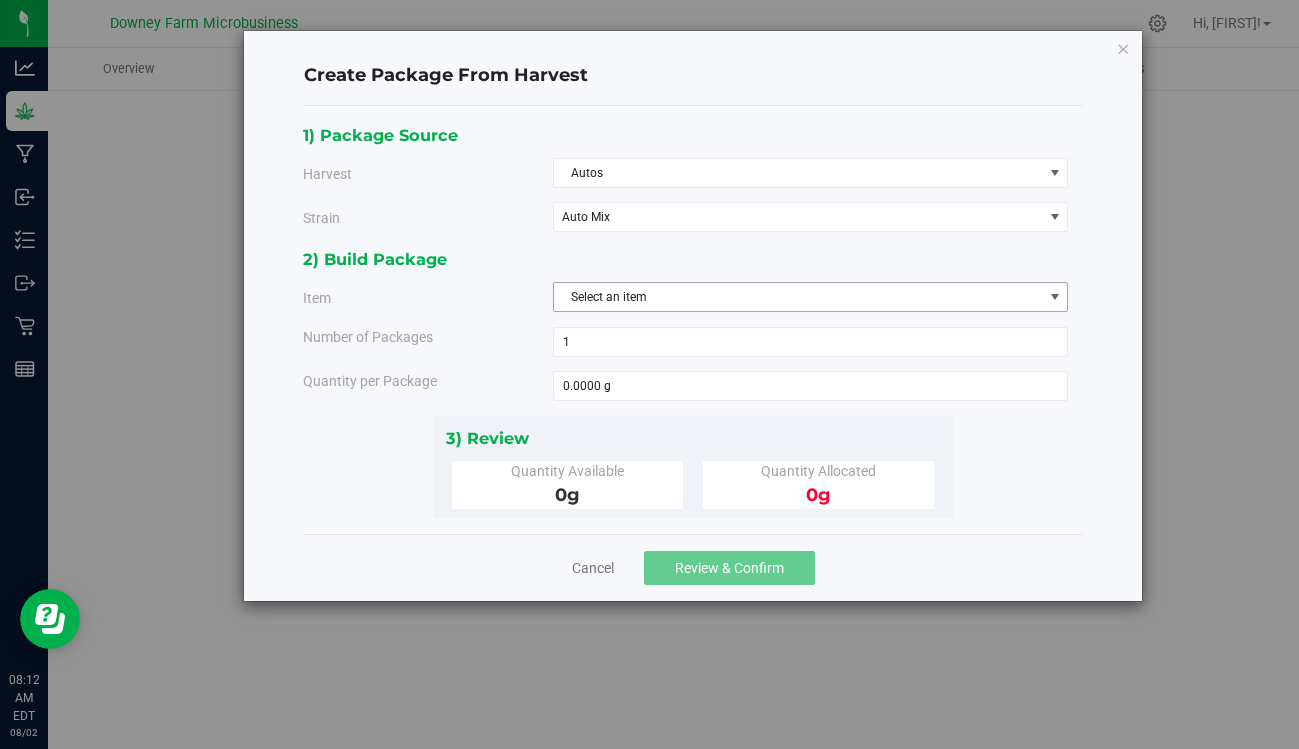 click on "Select an item" at bounding box center [798, 297] 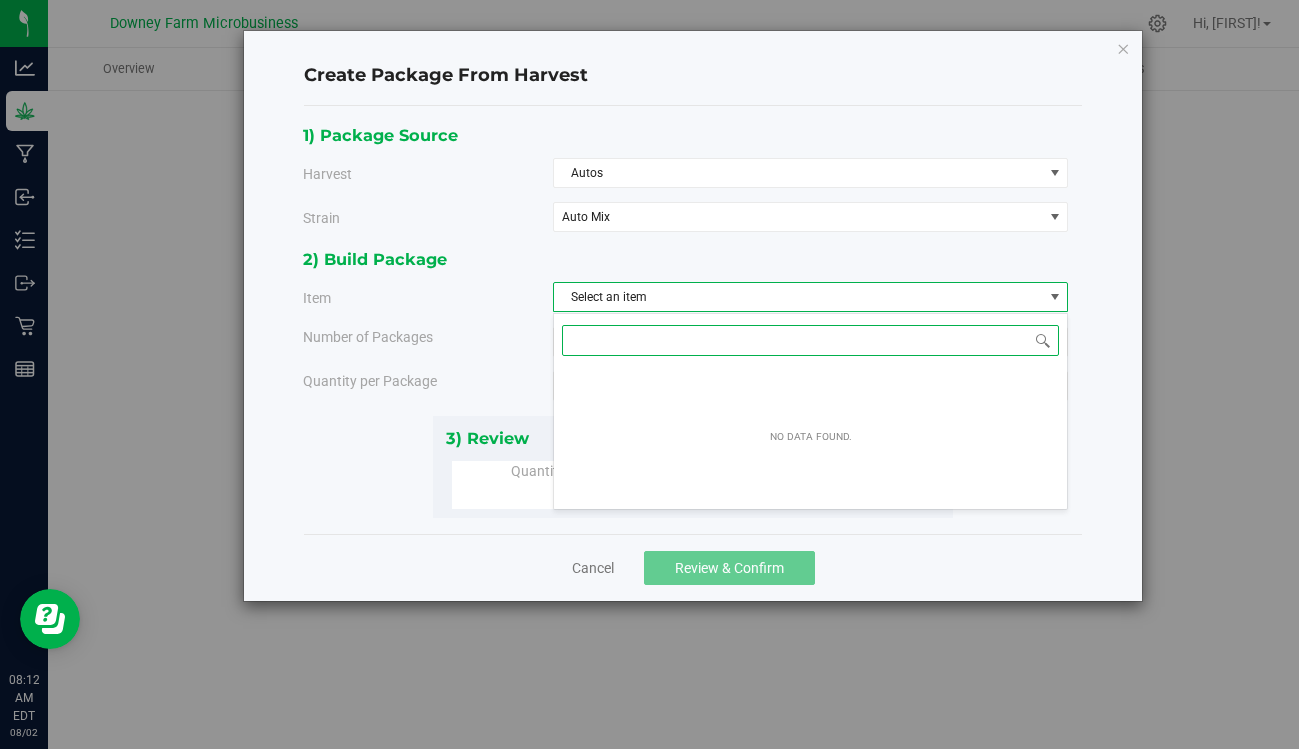 click on "No data found." at bounding box center [811, 436] 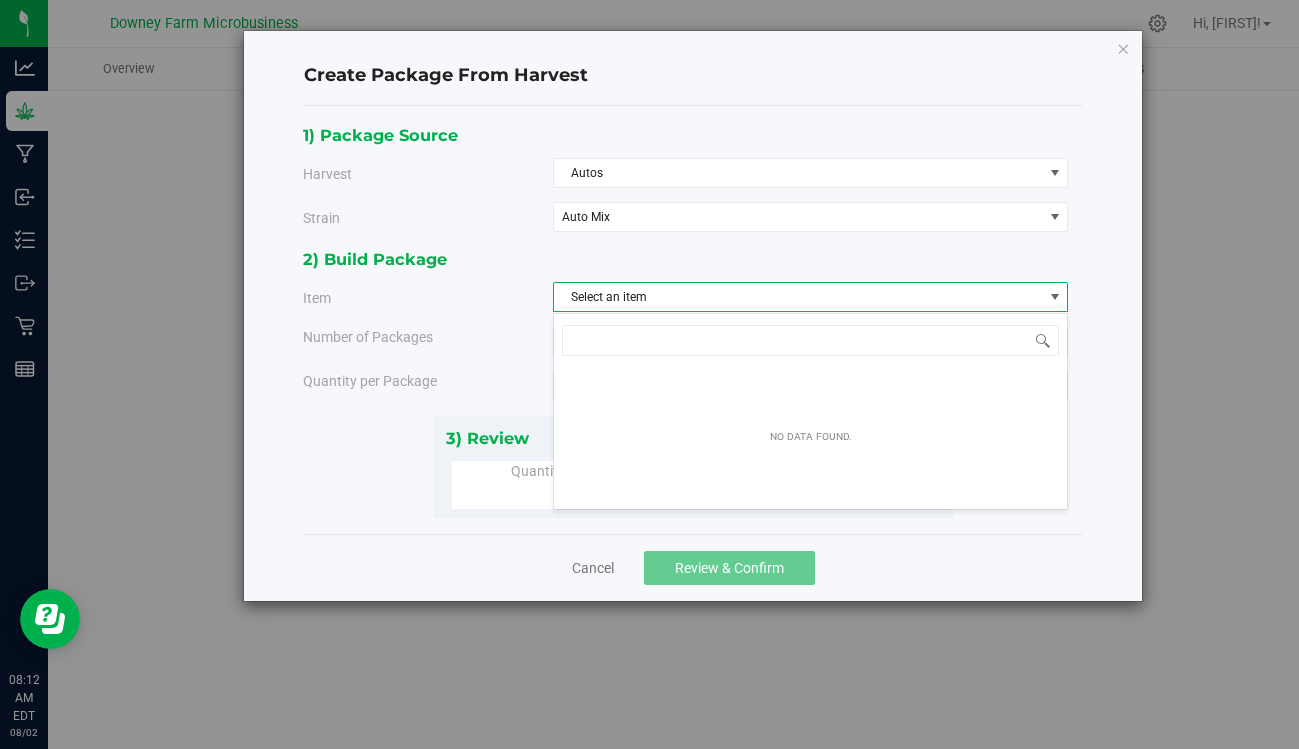click on "Number of Packages" at bounding box center [420, 337] 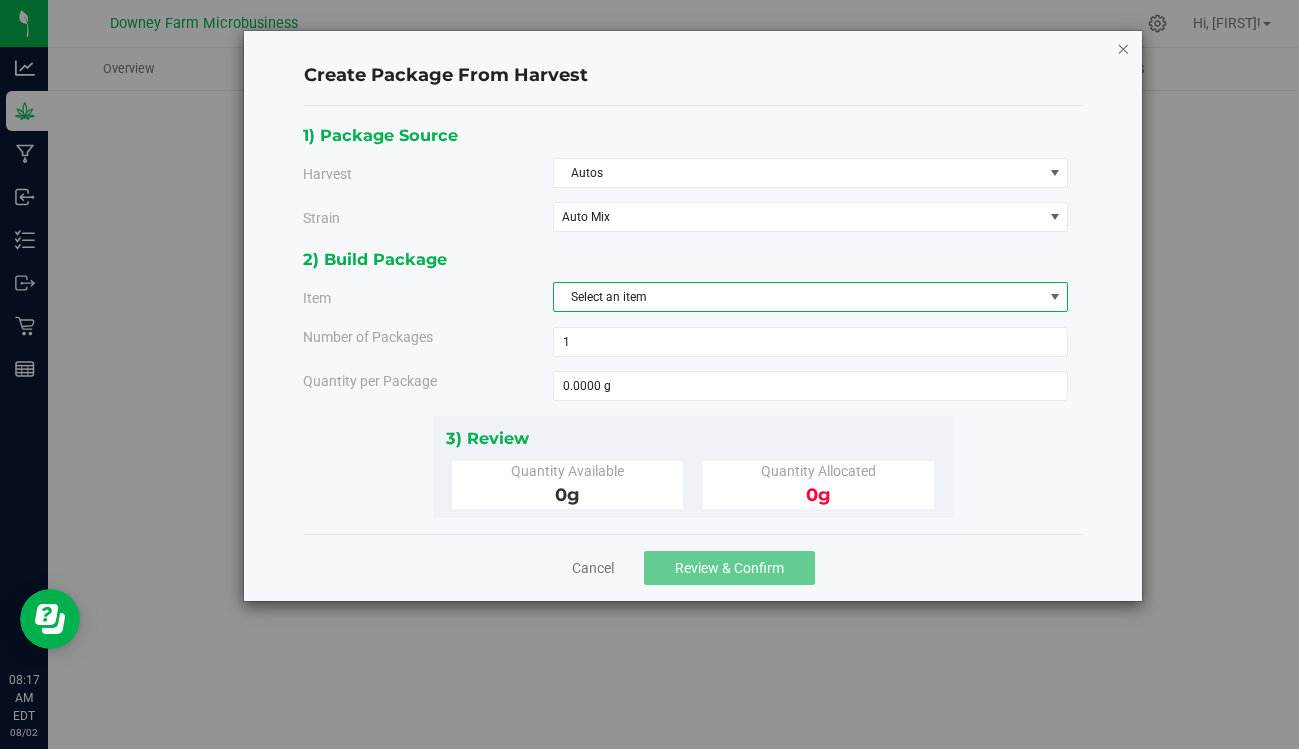 click at bounding box center (1123, 48) 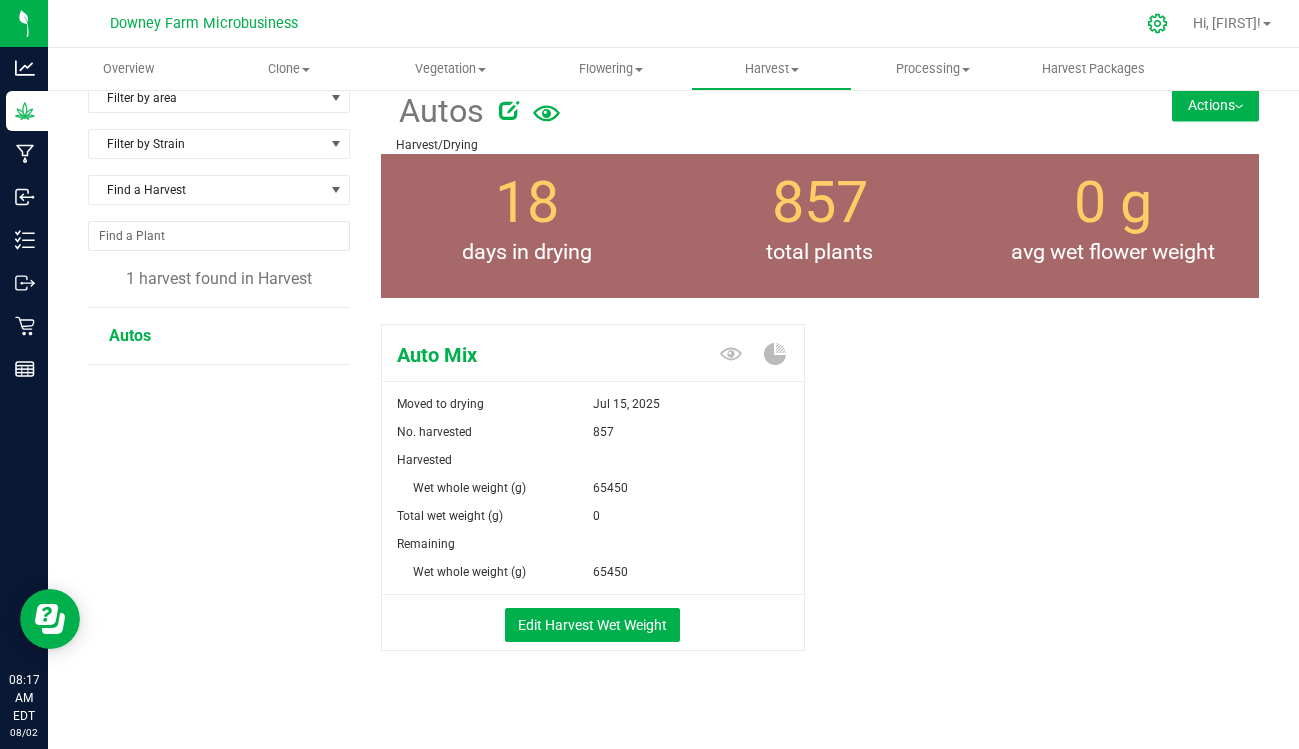 click 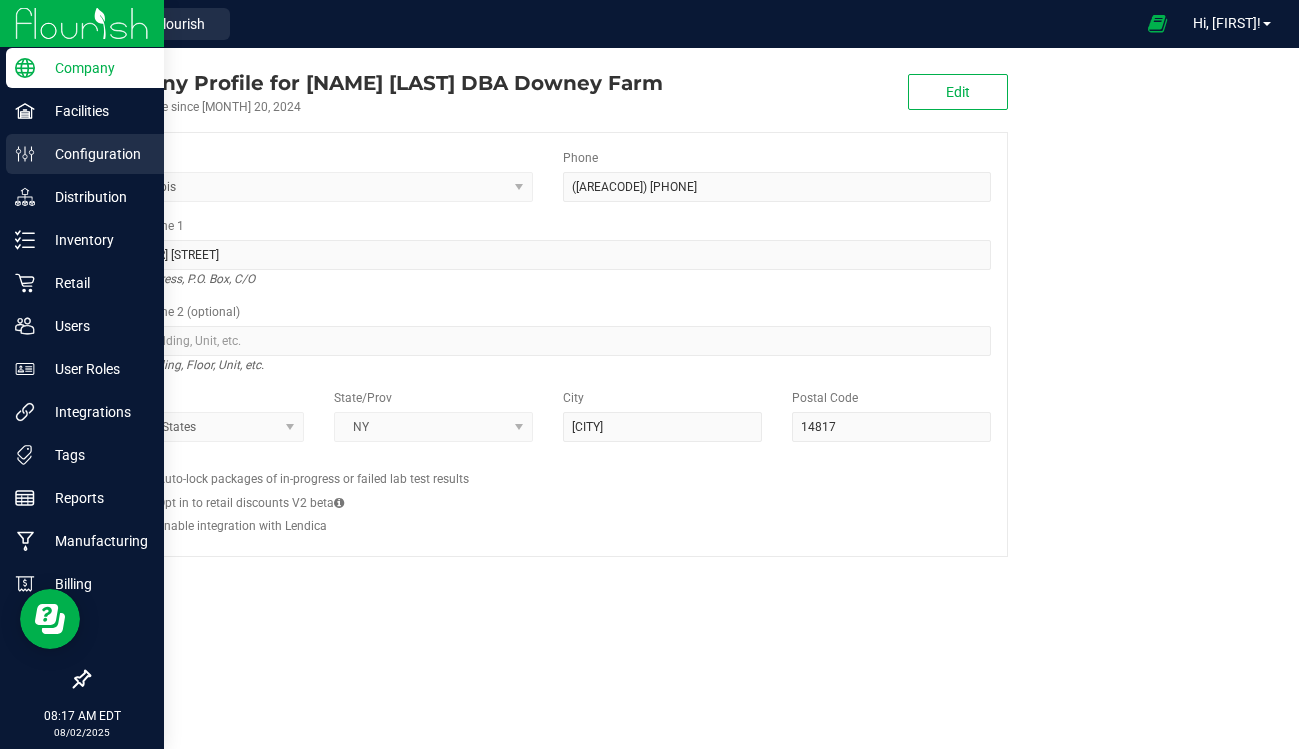 click on "Configuration" at bounding box center [95, 154] 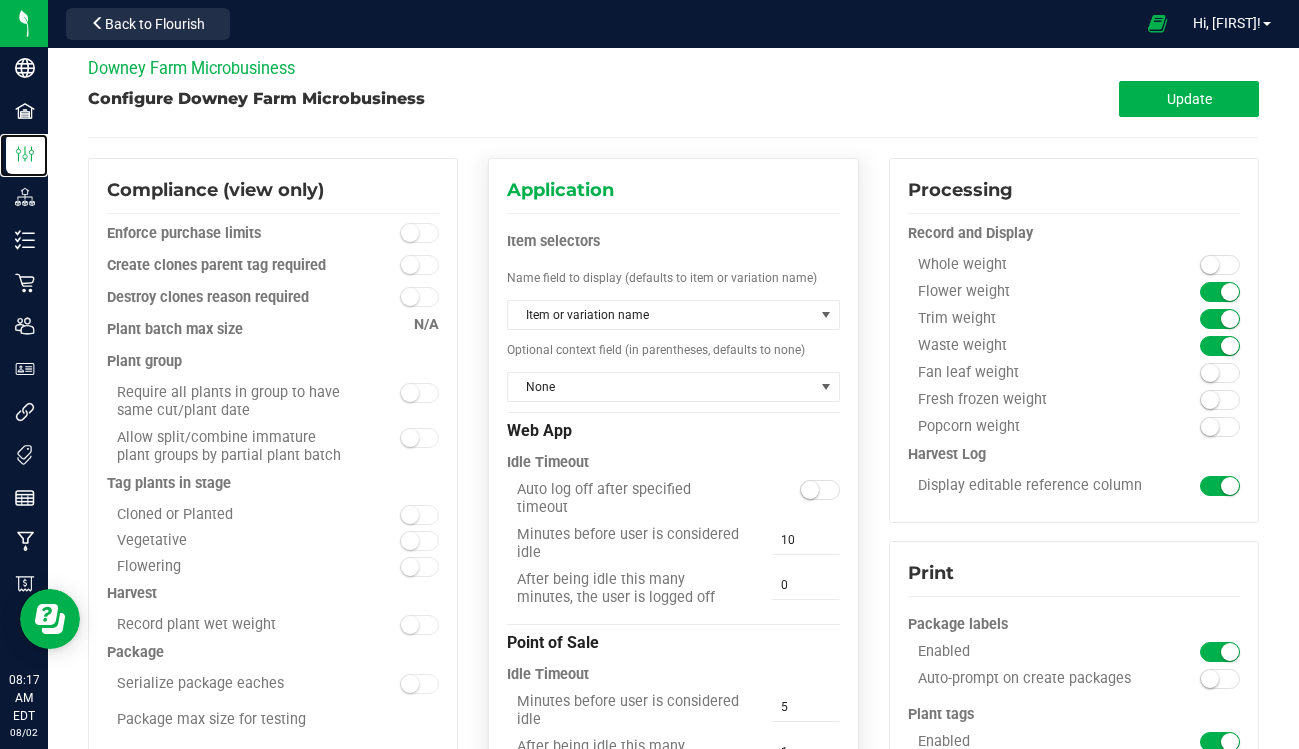 scroll, scrollTop: 24, scrollLeft: 0, axis: vertical 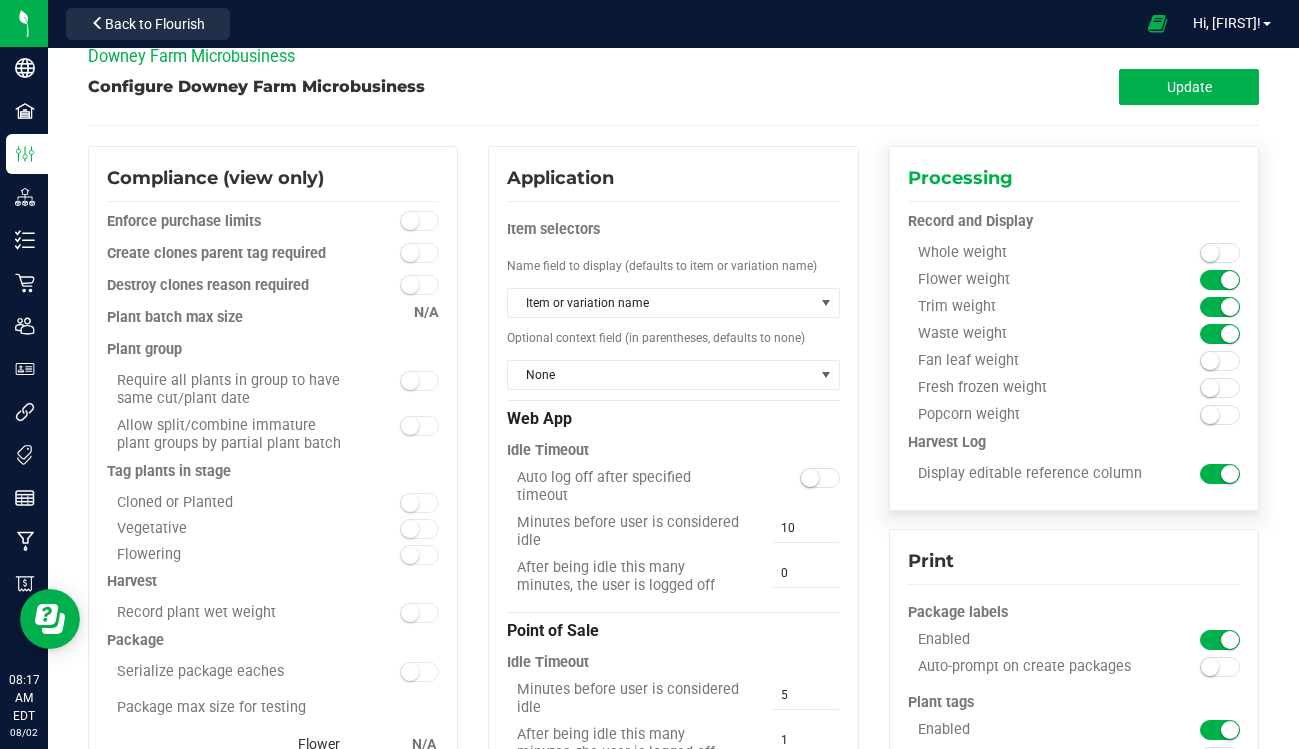 click at bounding box center (1210, 388) 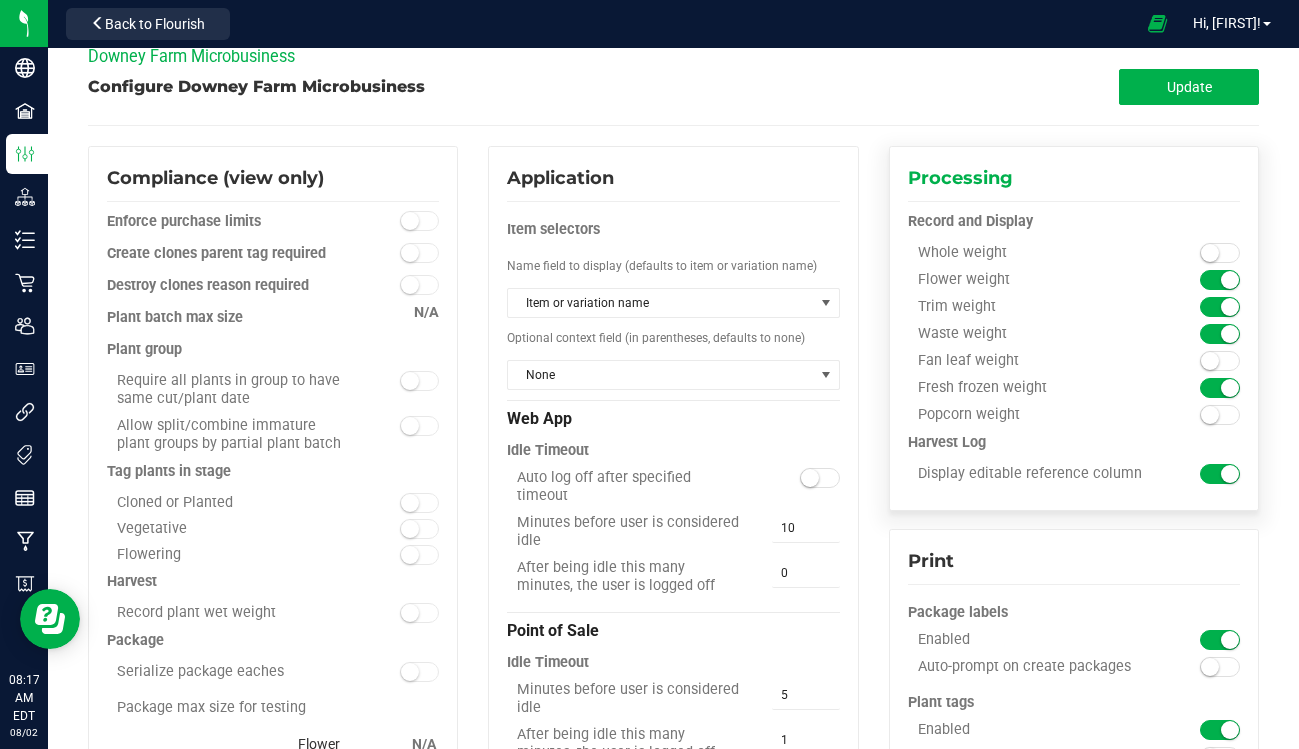 click at bounding box center [1210, 253] 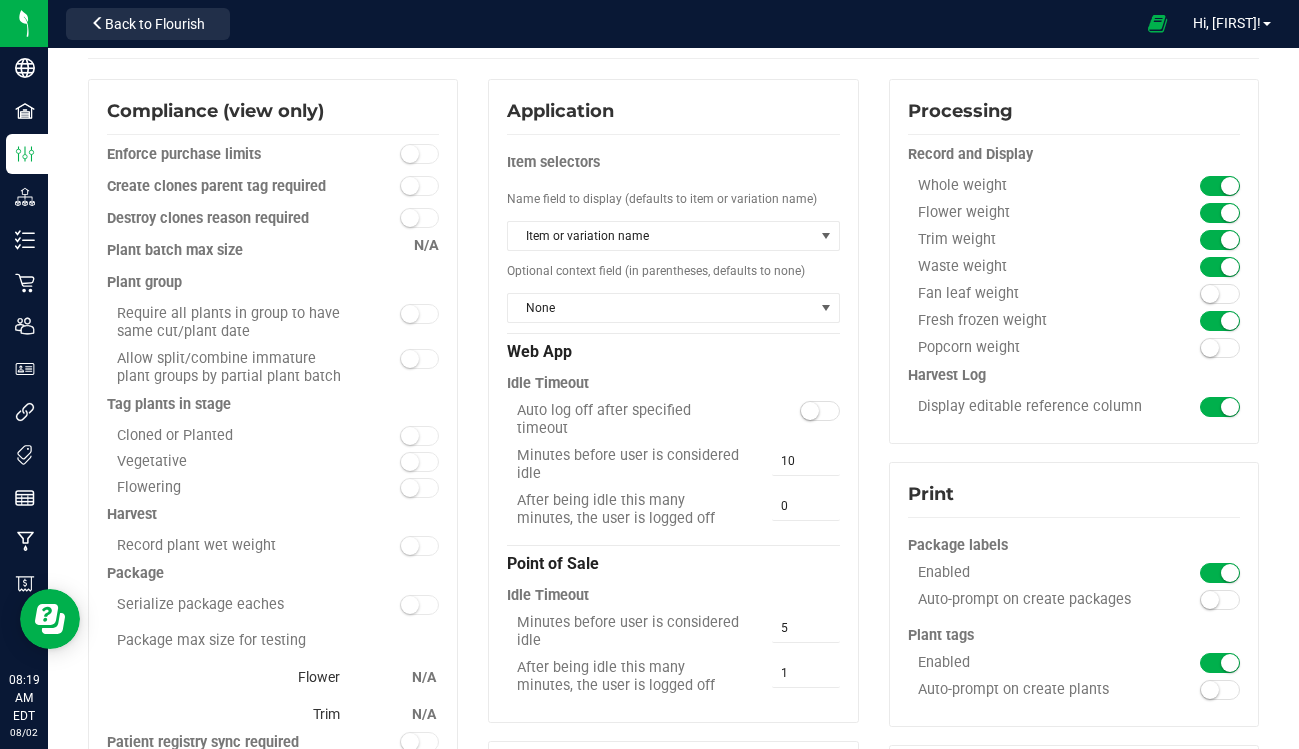 scroll, scrollTop: 0, scrollLeft: 0, axis: both 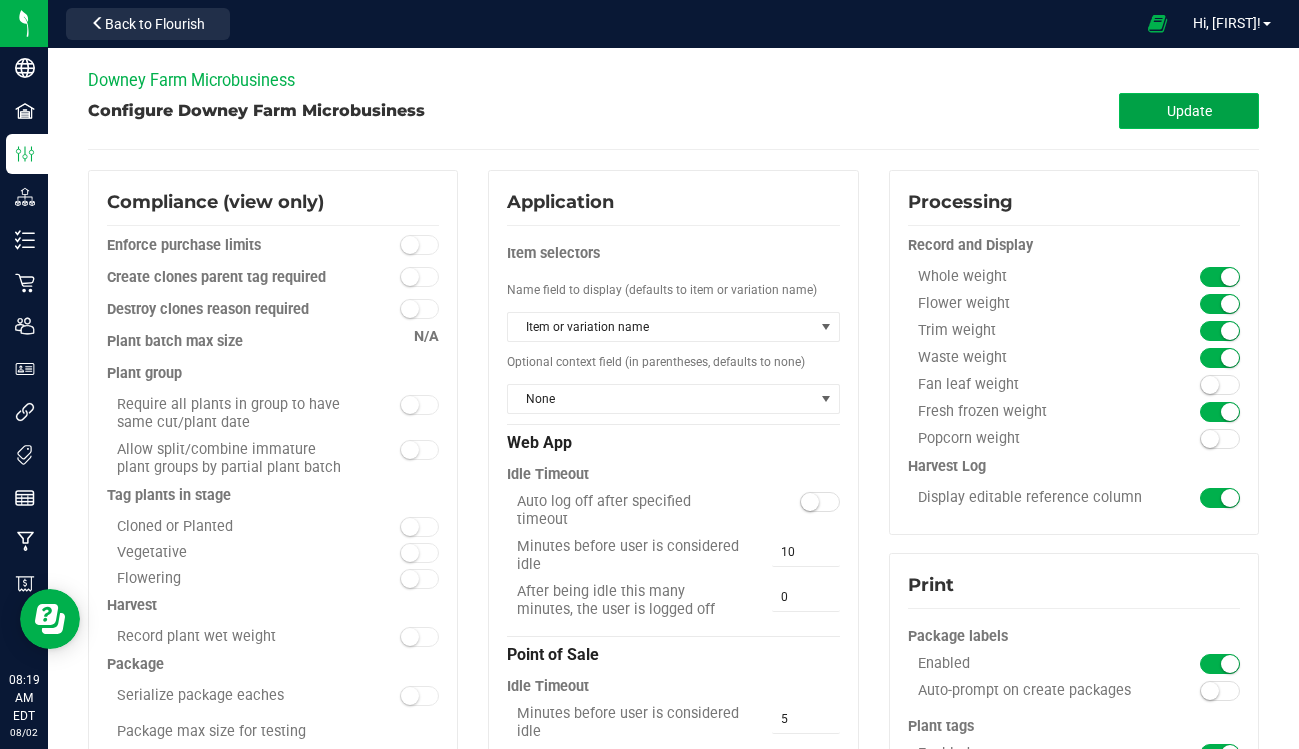 click on "Update" at bounding box center [1189, 111] 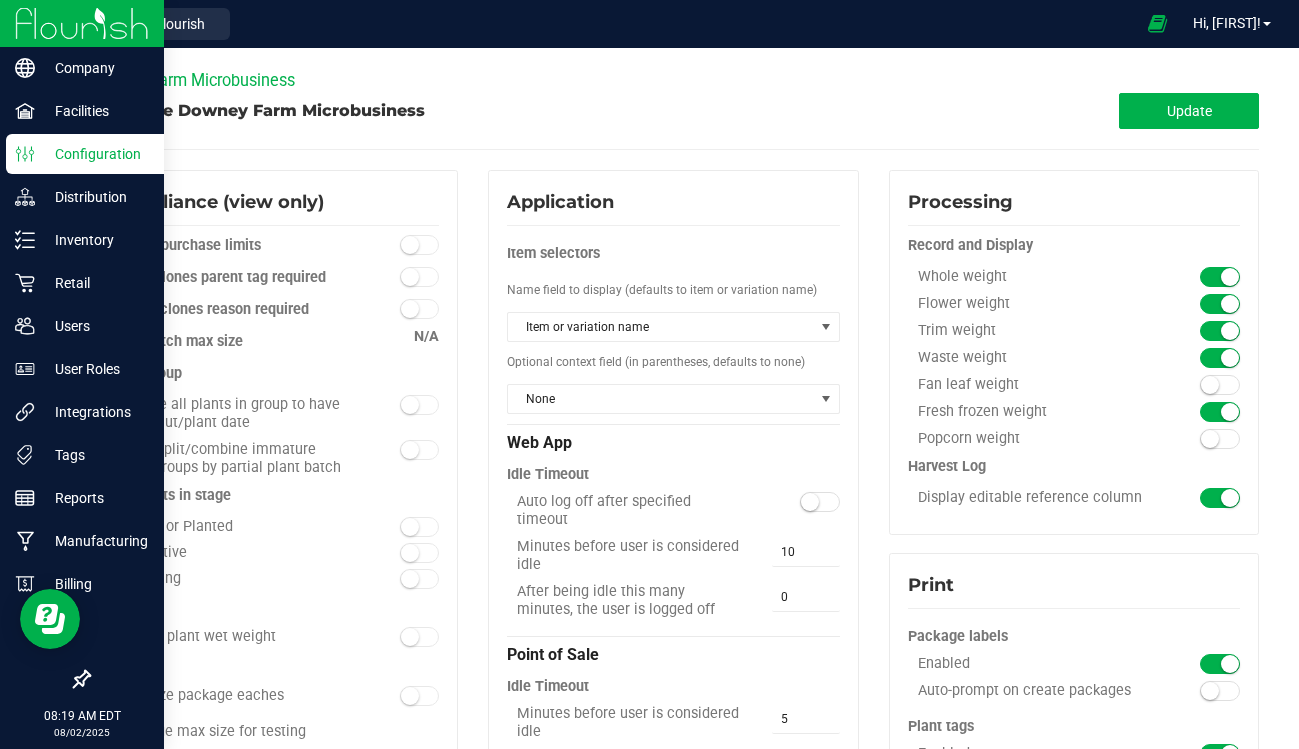 click at bounding box center [82, 23] 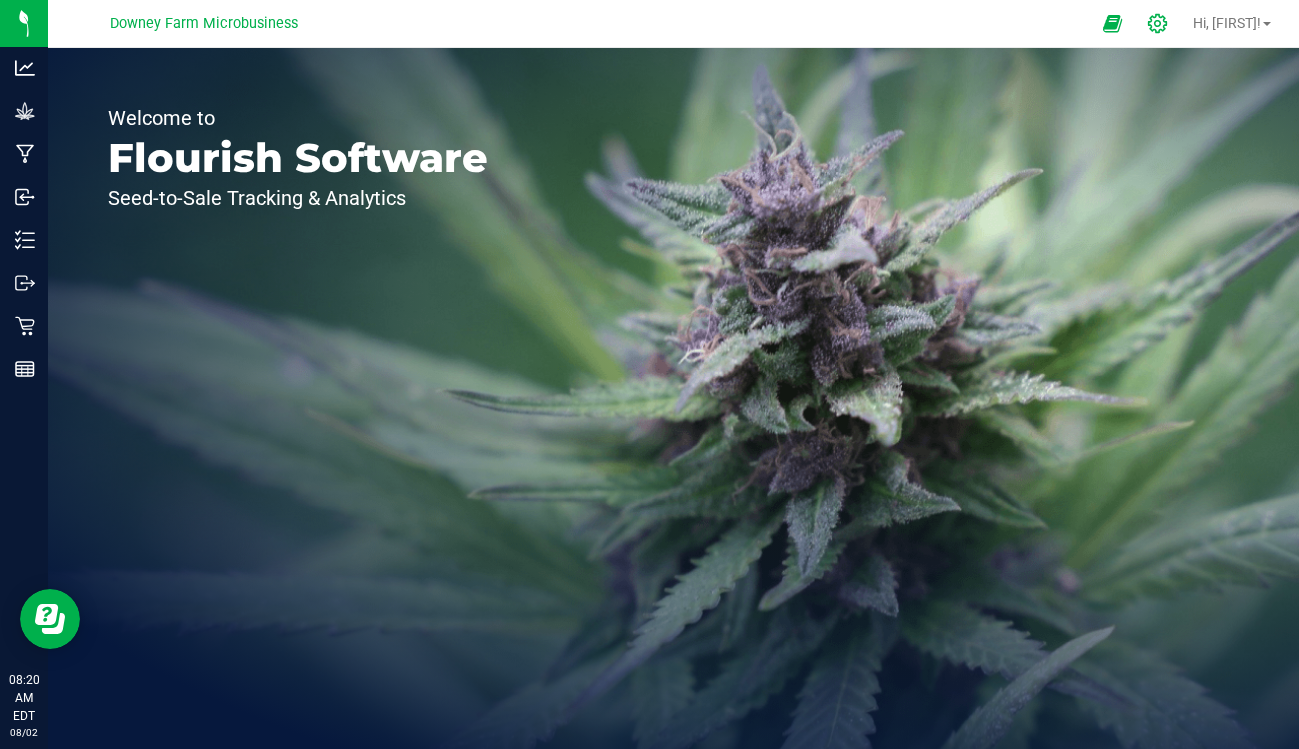 click 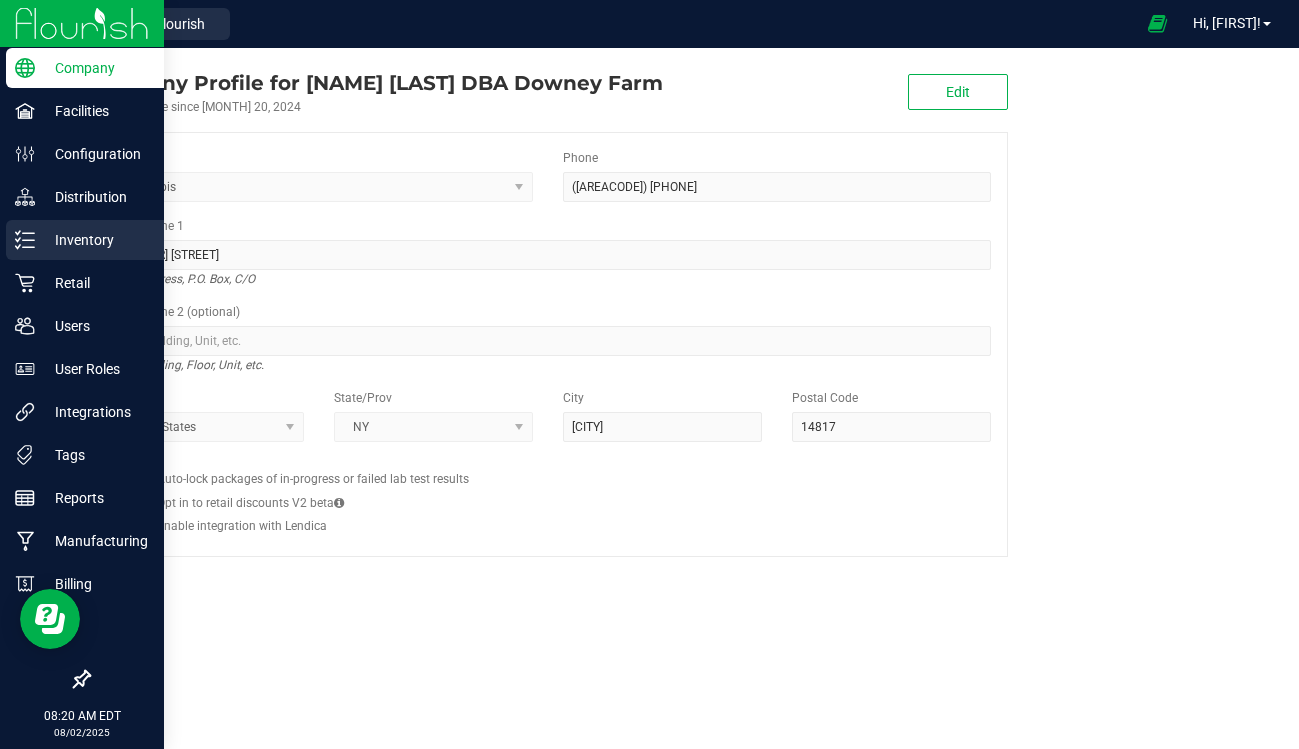 click on "Inventory" at bounding box center [95, 240] 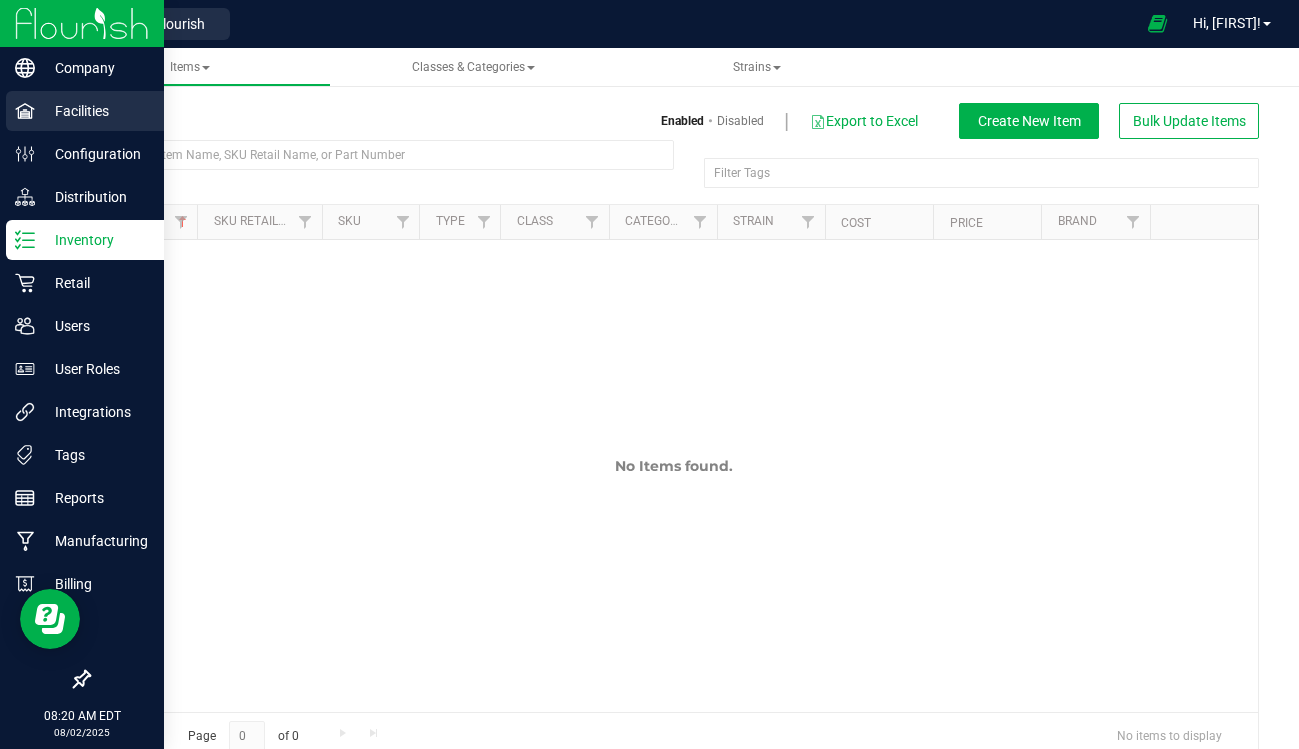 click on "Facilities" at bounding box center (85, 111) 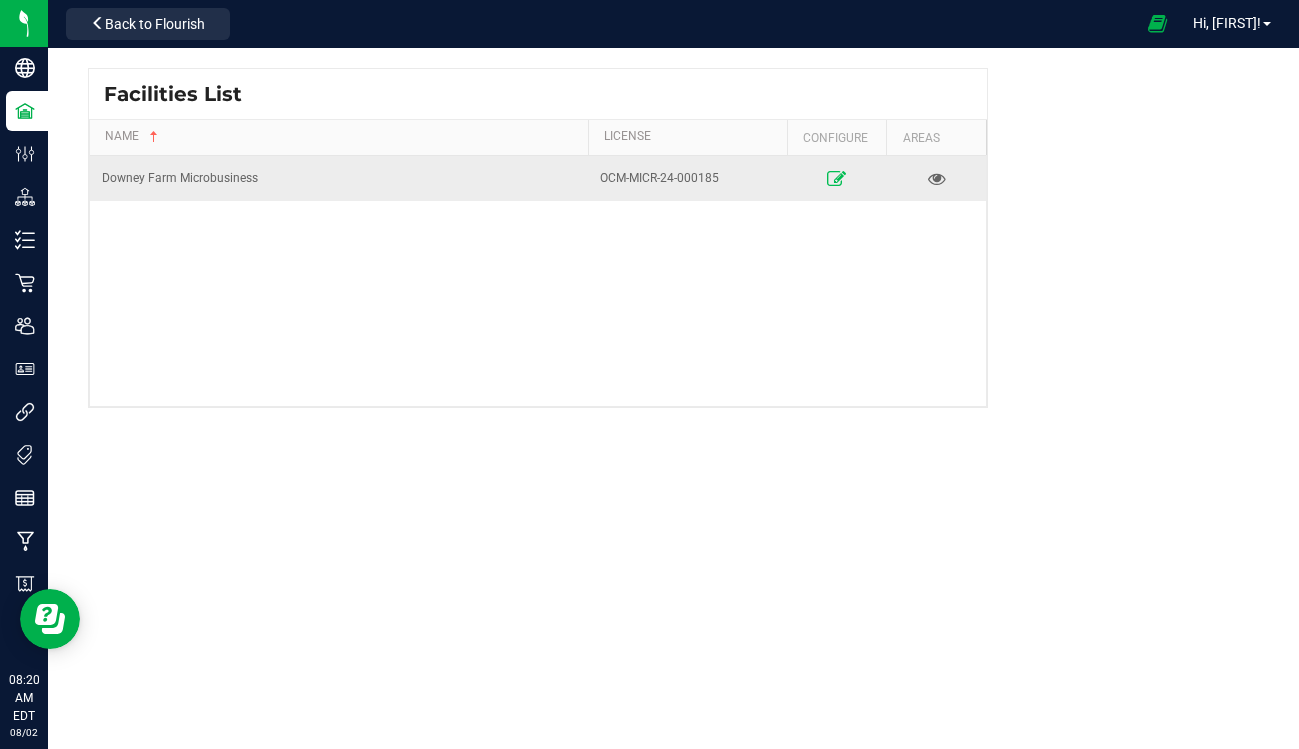 click at bounding box center (836, 178) 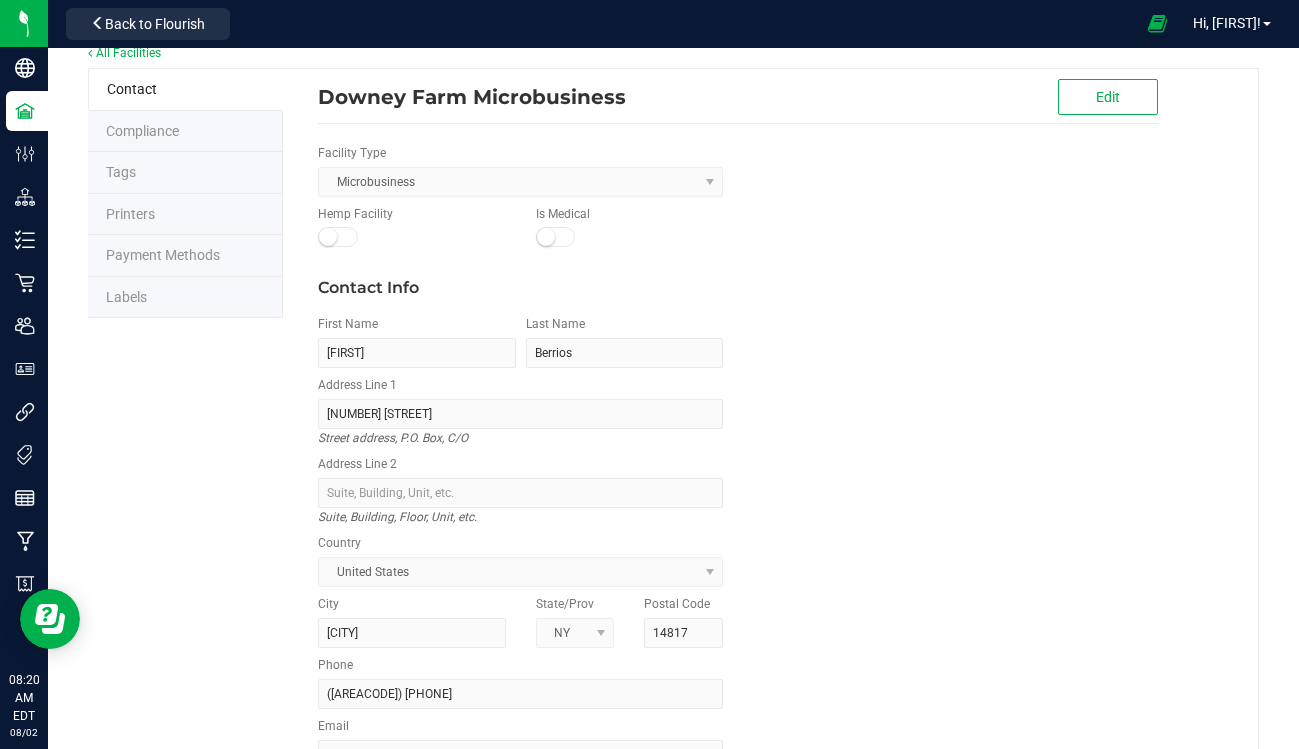 scroll, scrollTop: 0, scrollLeft: 0, axis: both 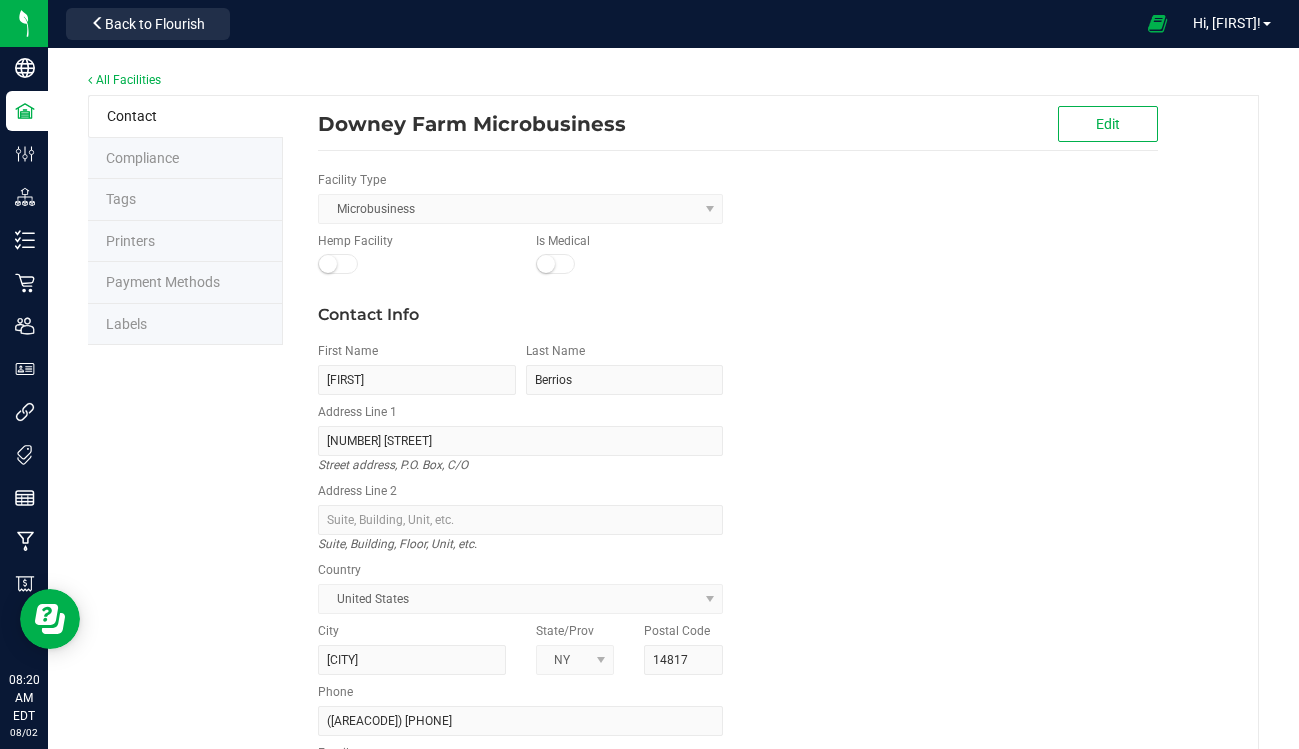 click on "Tags" at bounding box center [185, 200] 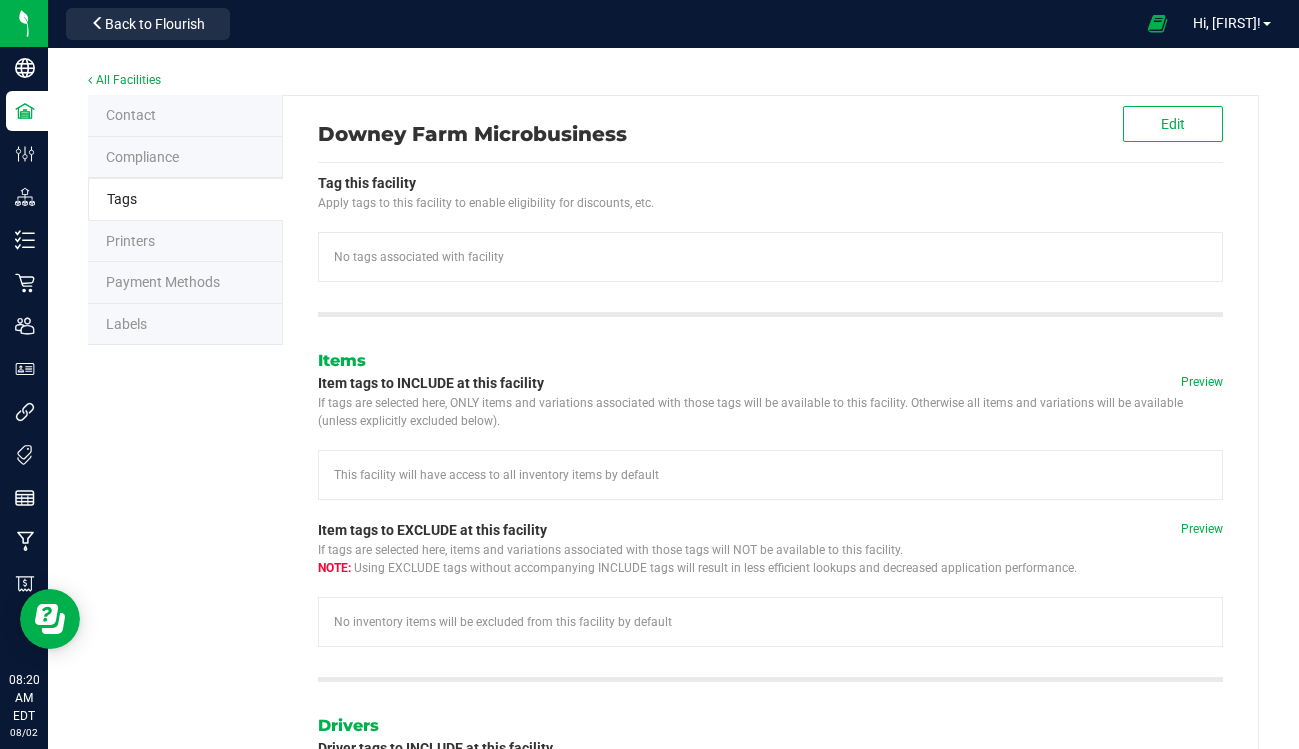 click on "Compliance" at bounding box center (142, 157) 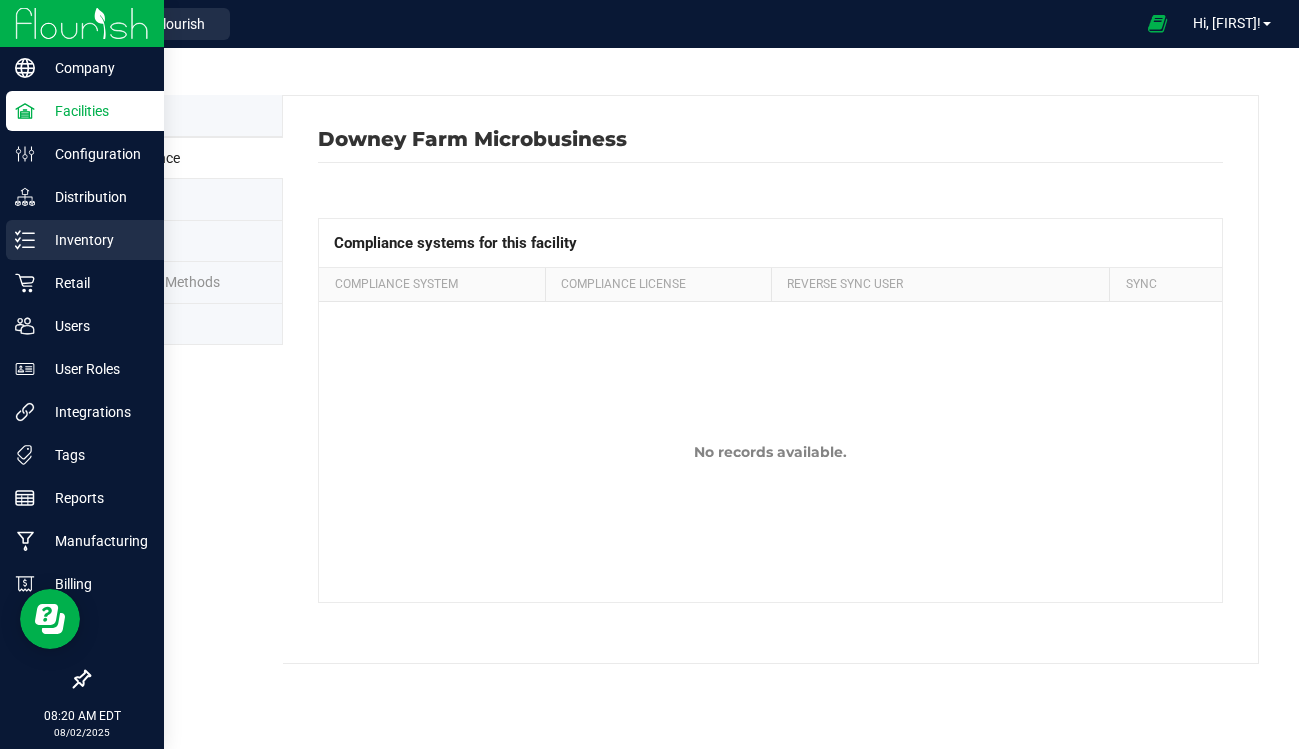 click on "Inventory" at bounding box center [95, 240] 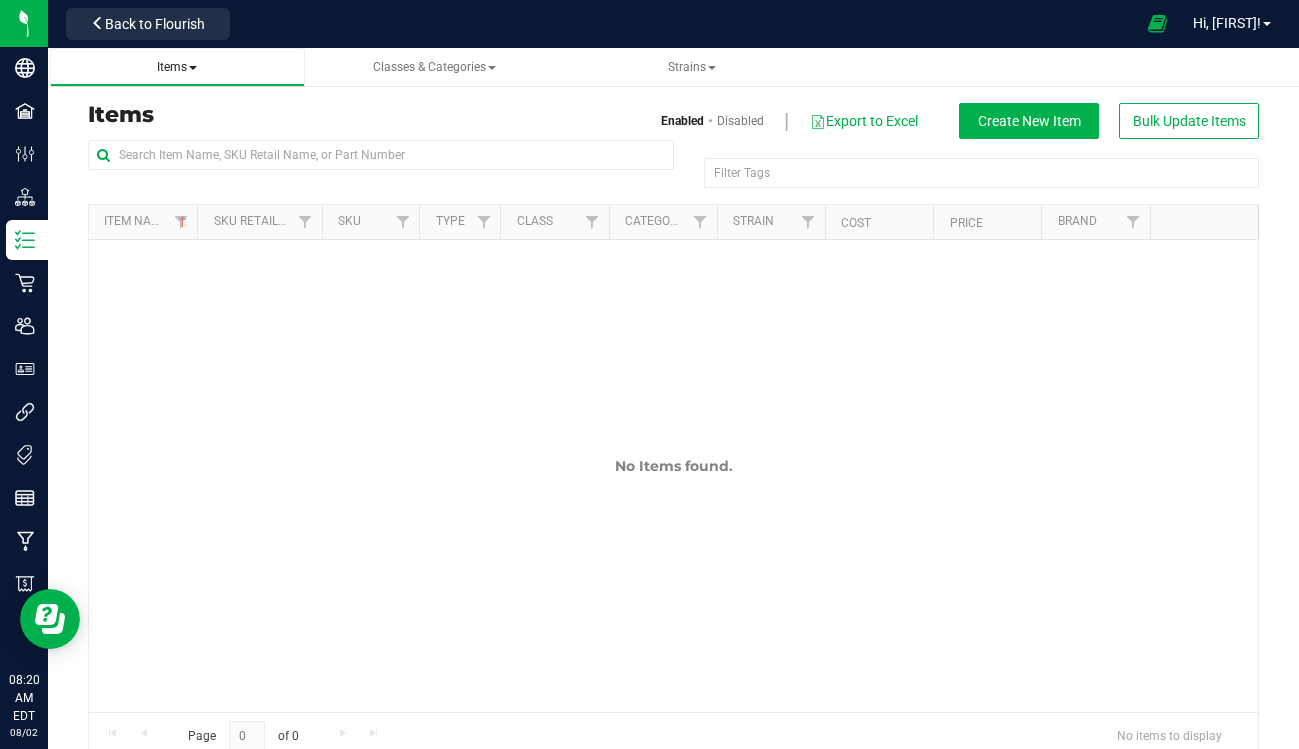 click on "Items" at bounding box center (177, 67) 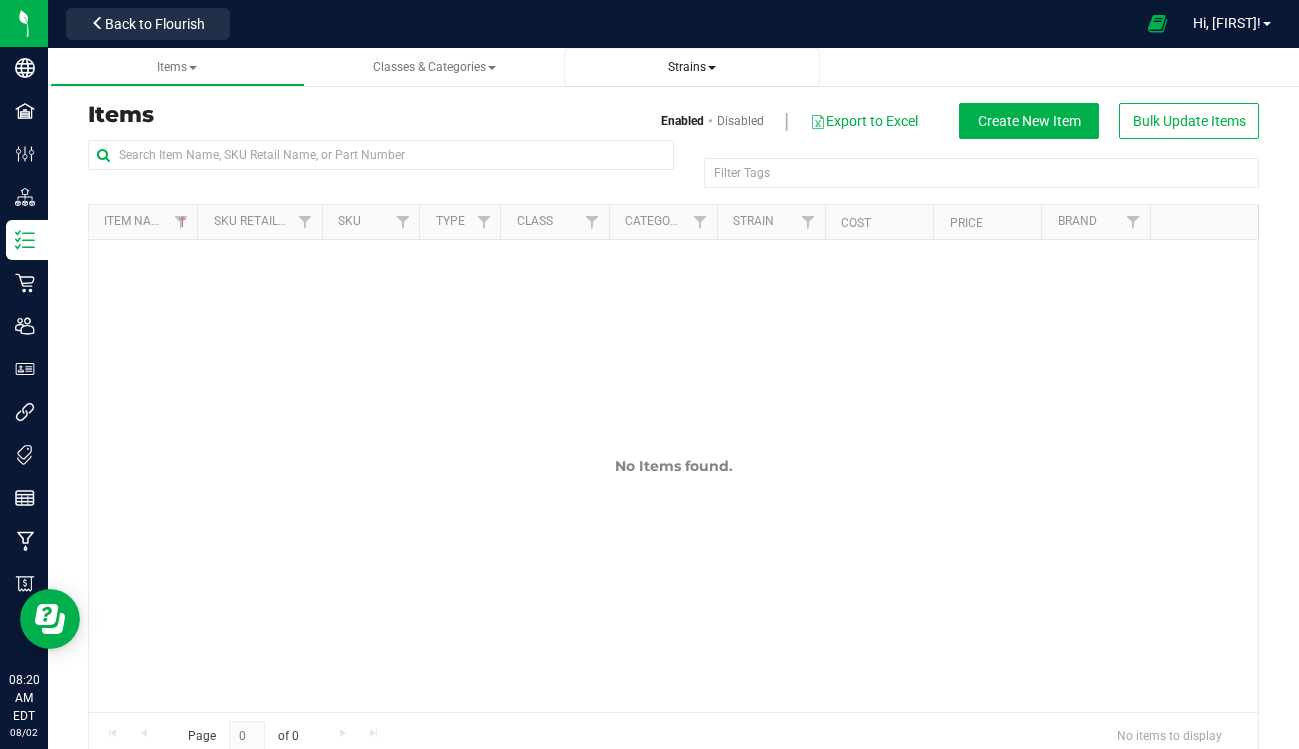 click on "Strains" at bounding box center (692, 67) 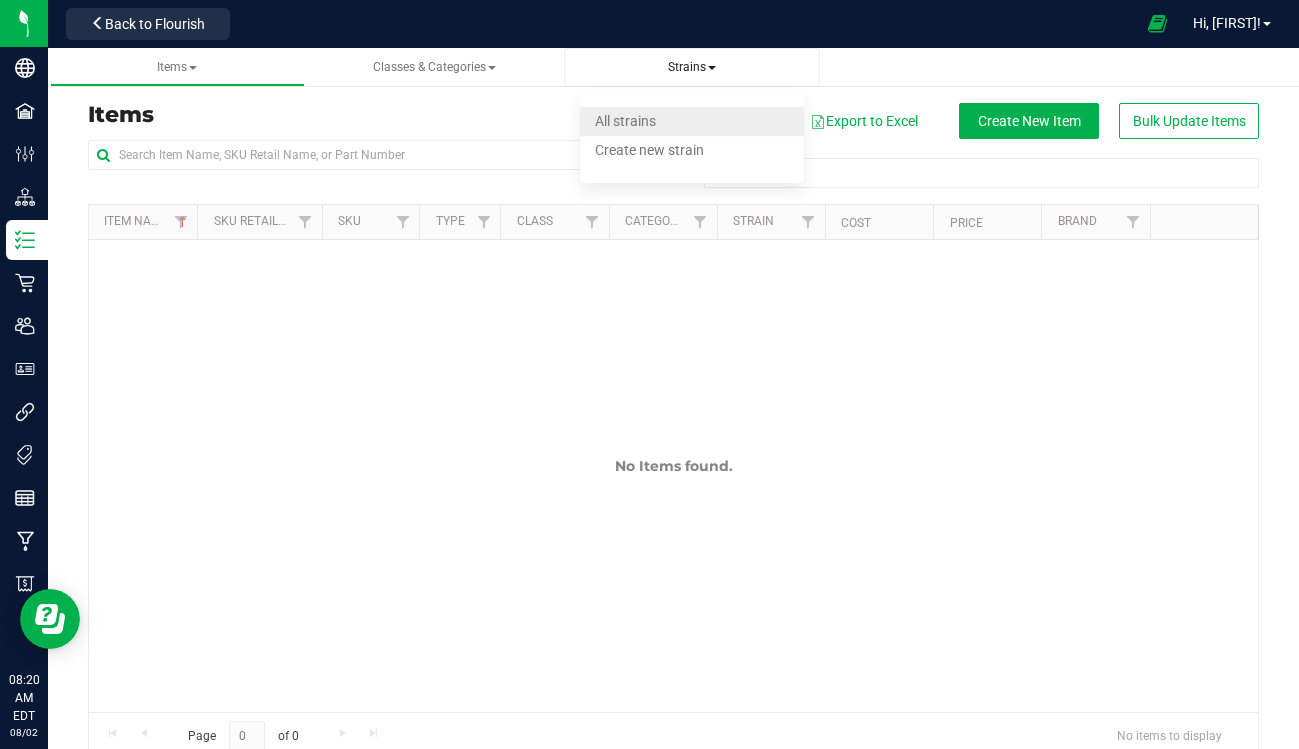 click on "All strains" at bounding box center (691, 121) 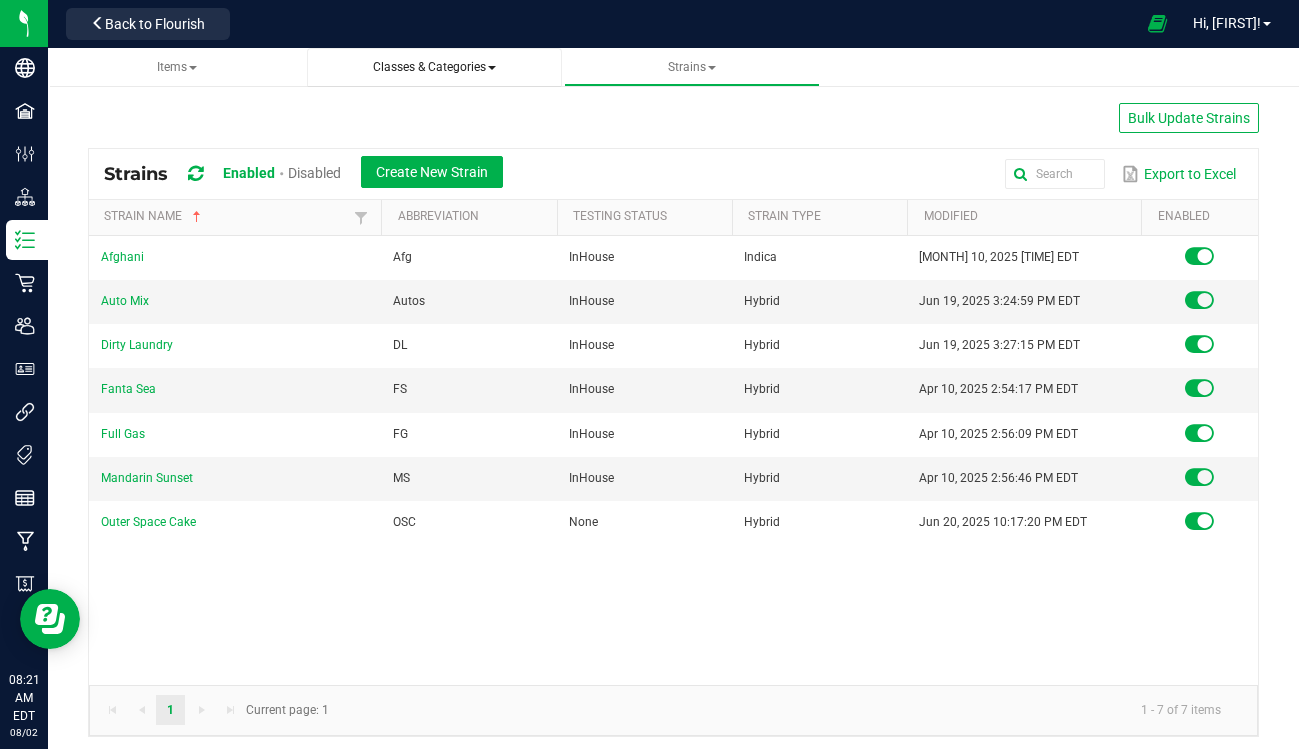 click on "Classes & Categories" at bounding box center [434, 67] 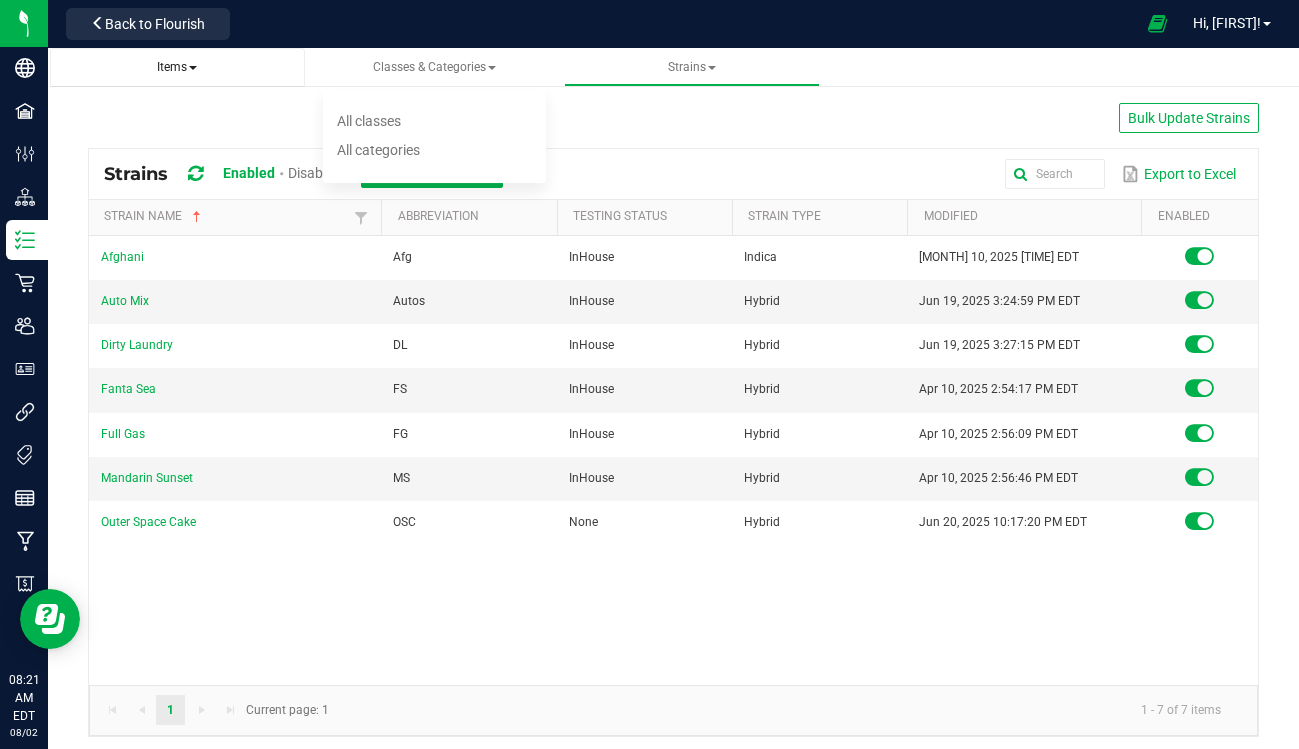 click on "Items" at bounding box center [177, 67] 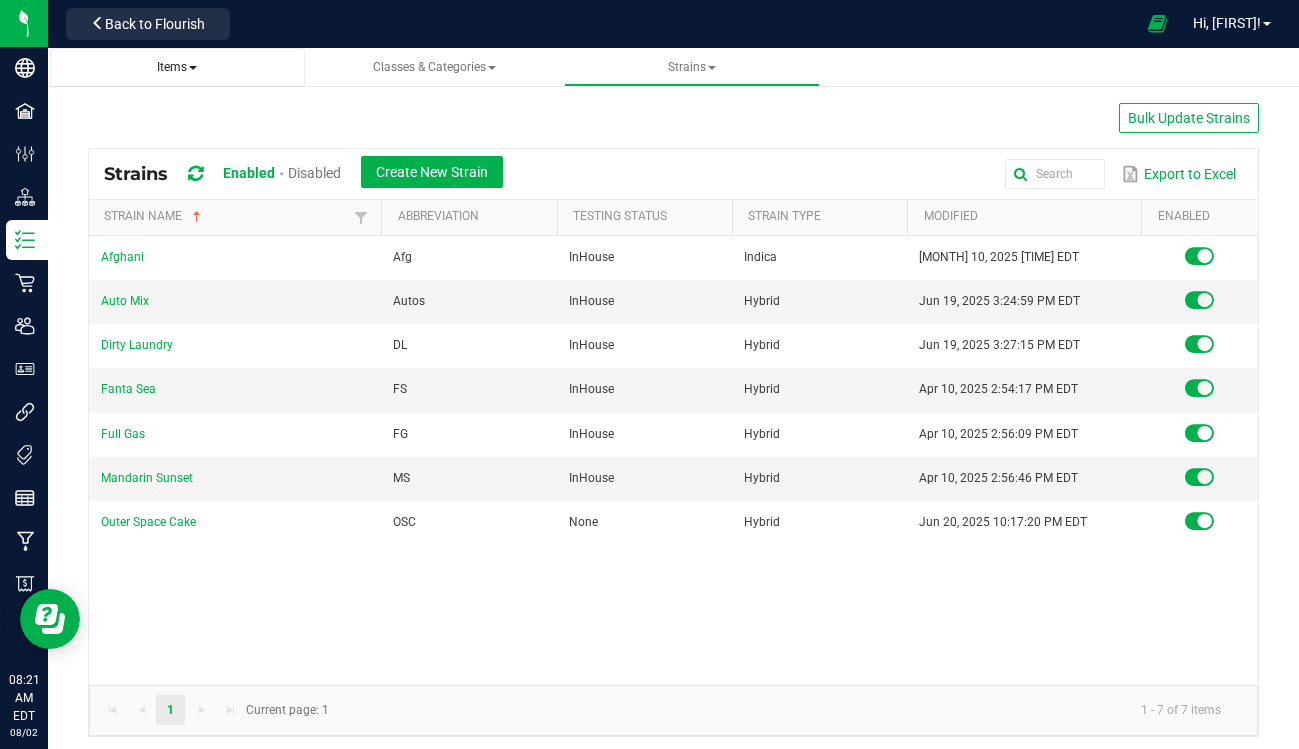 click on "Items" at bounding box center [177, 67] 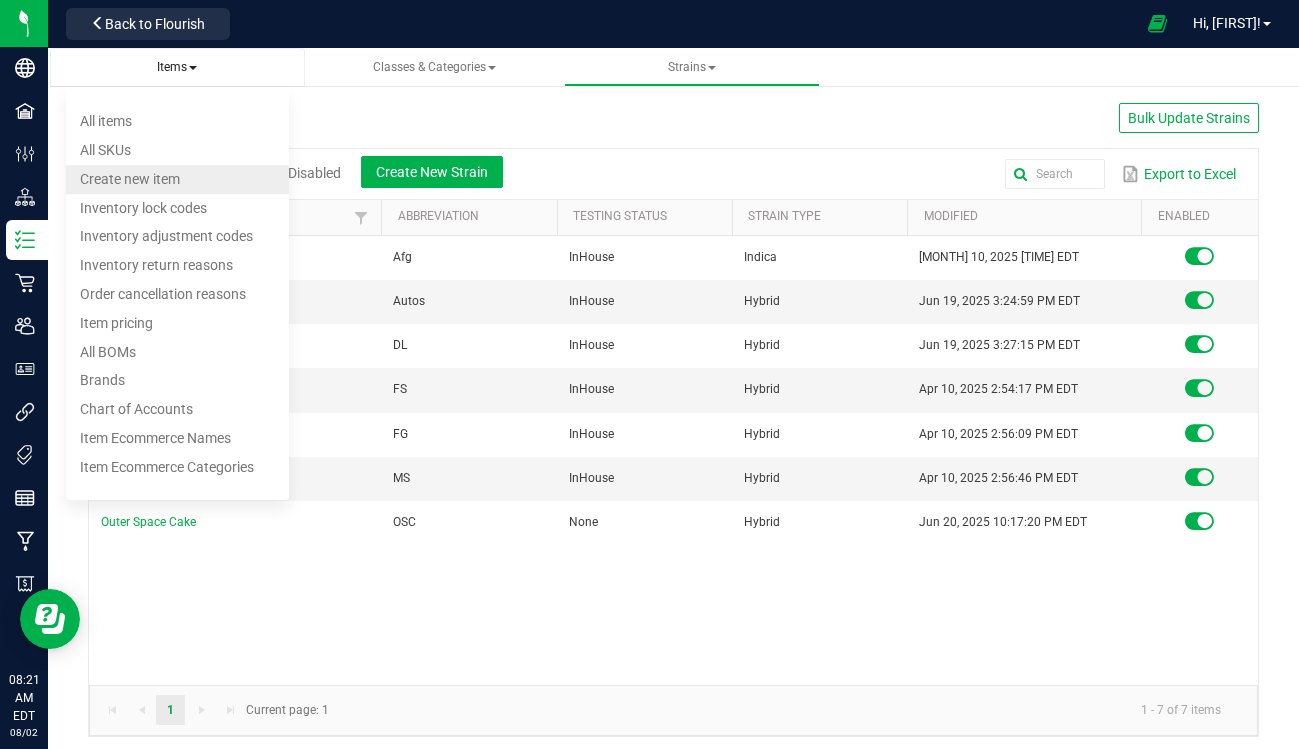 click on "Create new item" at bounding box center [177, 179] 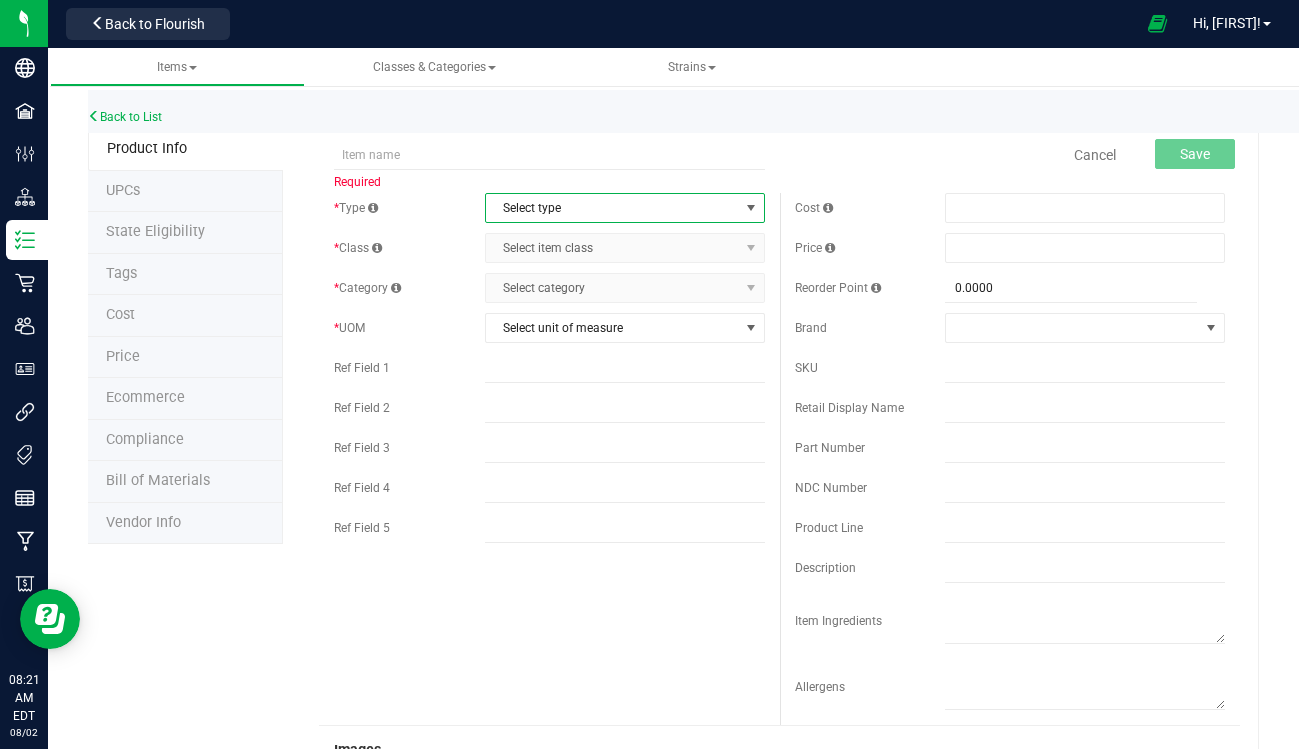 click on "Select type" at bounding box center (612, 208) 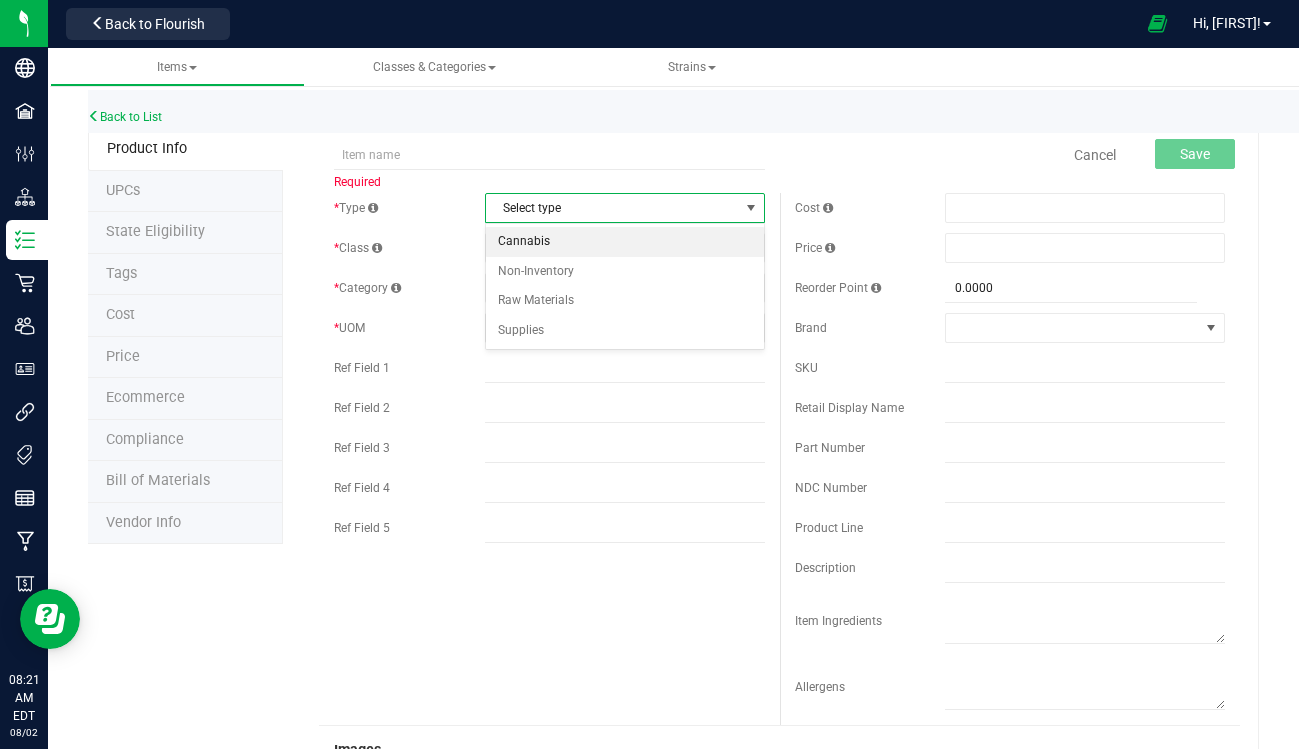 click on "Cannabis" at bounding box center [625, 242] 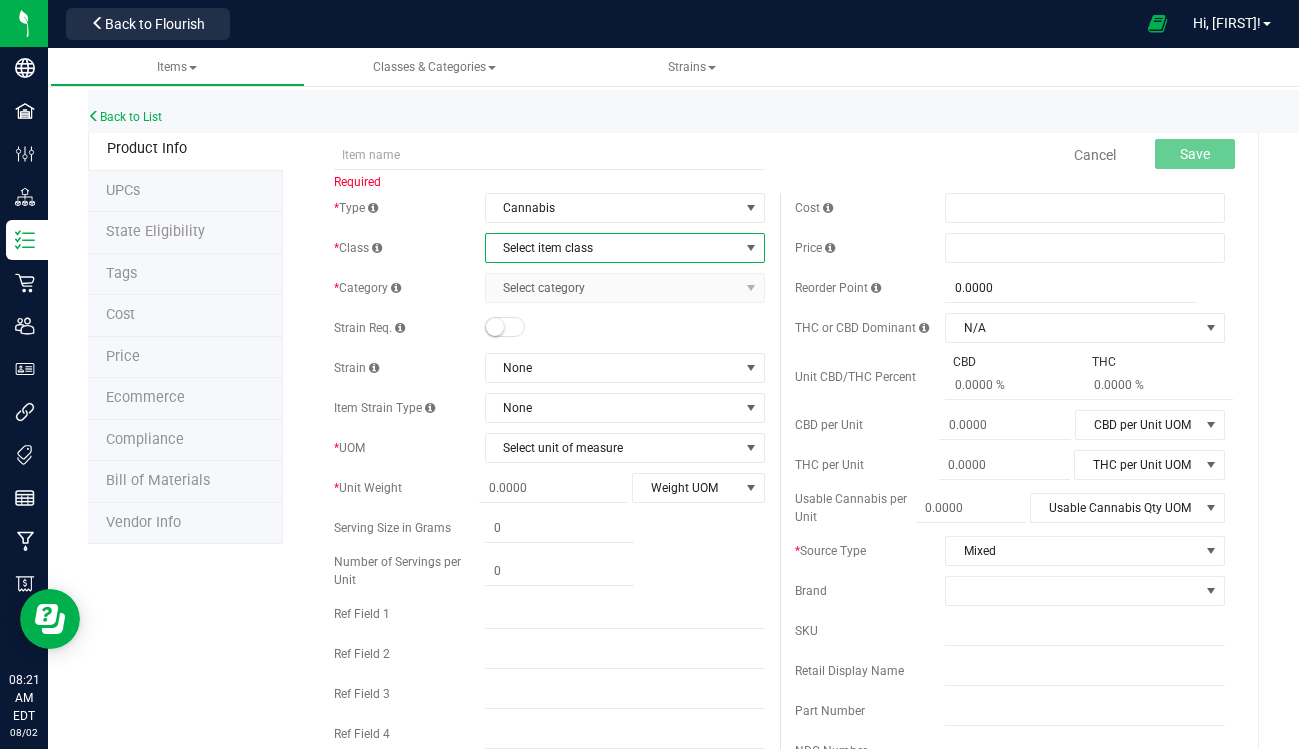 click on "Select item class" at bounding box center [612, 248] 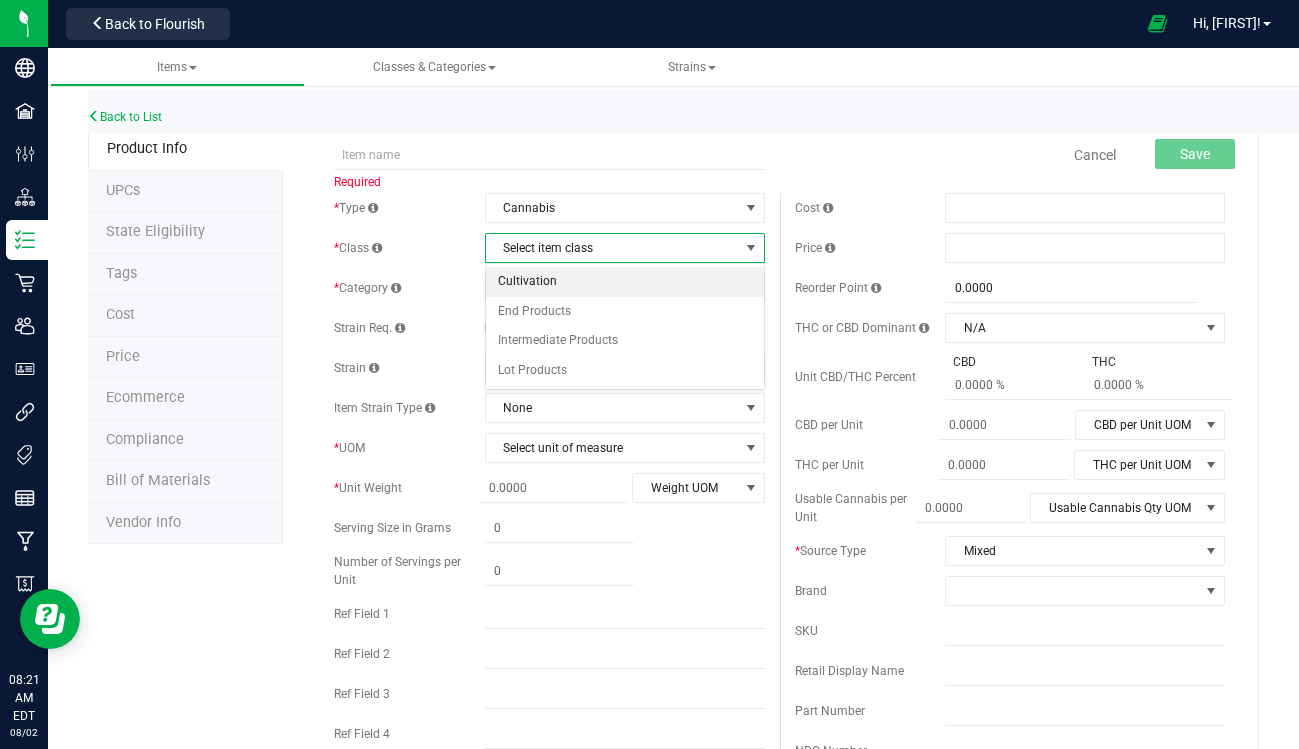 click on "Cultivation" at bounding box center [625, 282] 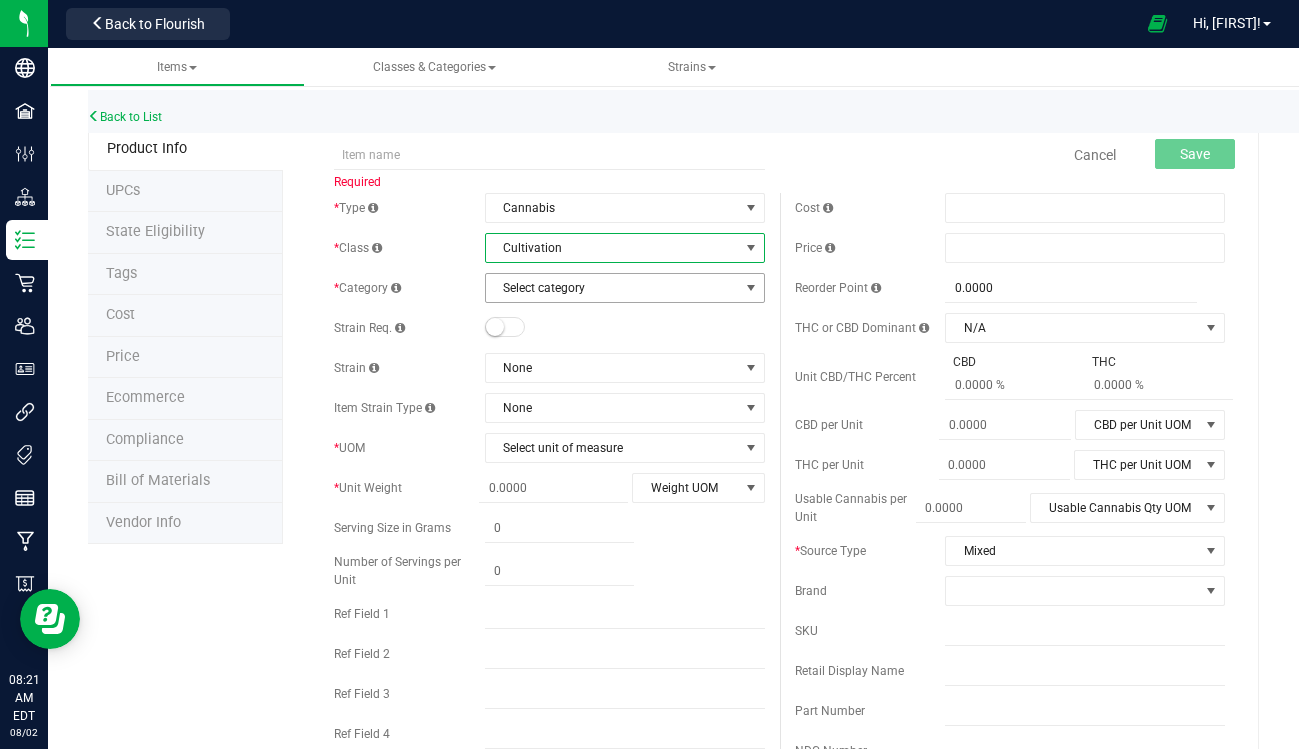 click on "Select category" at bounding box center (612, 288) 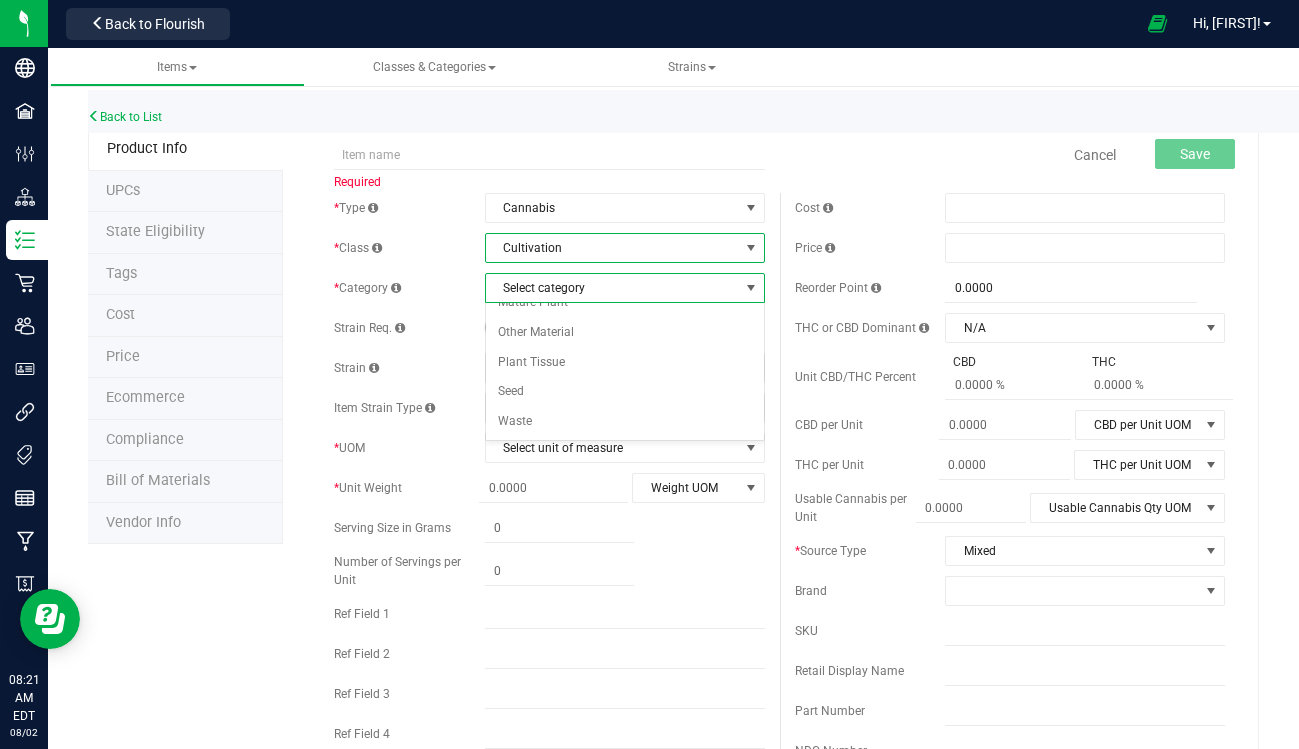 click on "Cultivation" at bounding box center [612, 248] 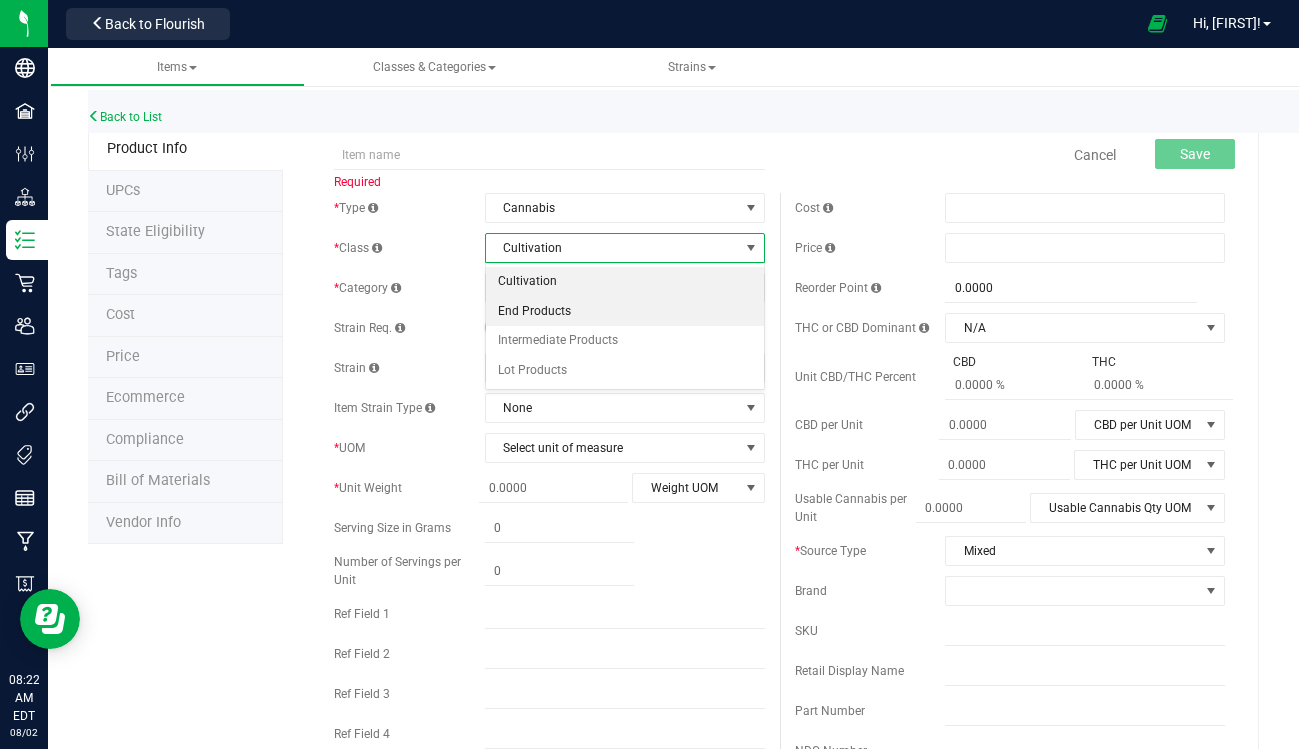 click on "End Products" at bounding box center [625, 312] 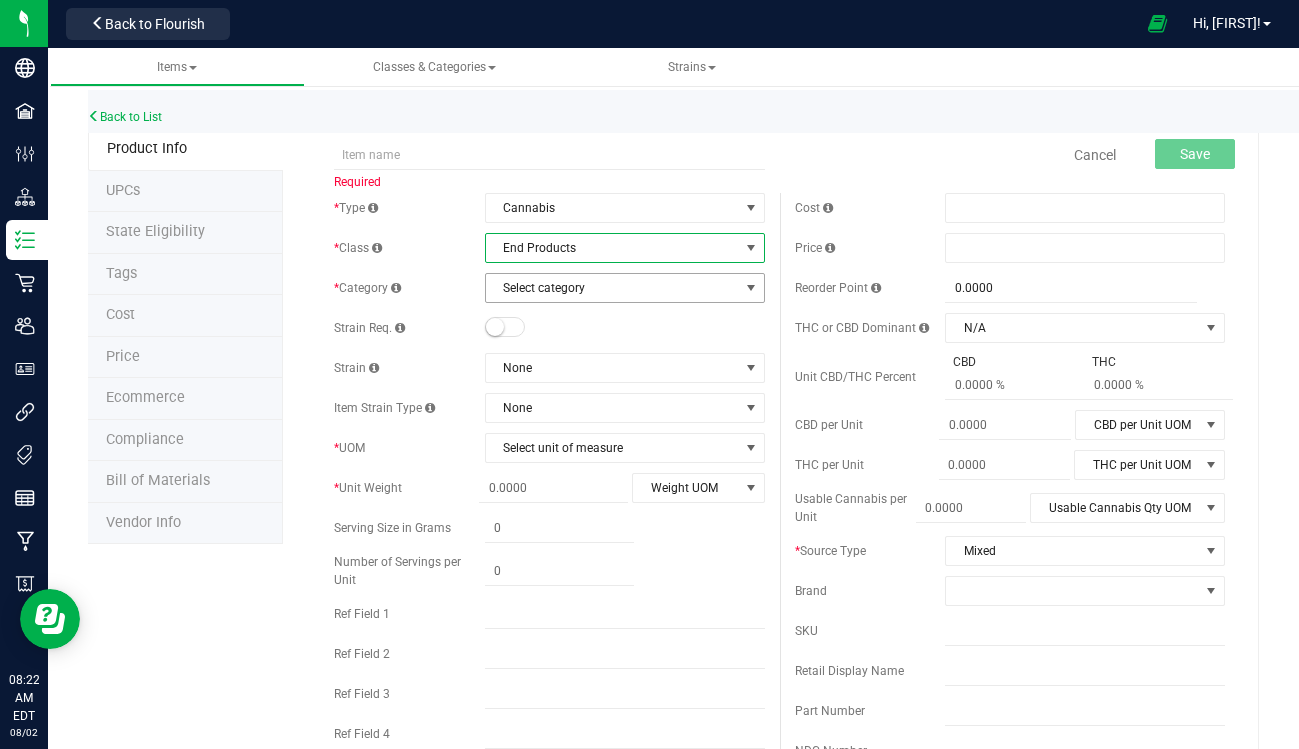 click on "Select category" at bounding box center (612, 288) 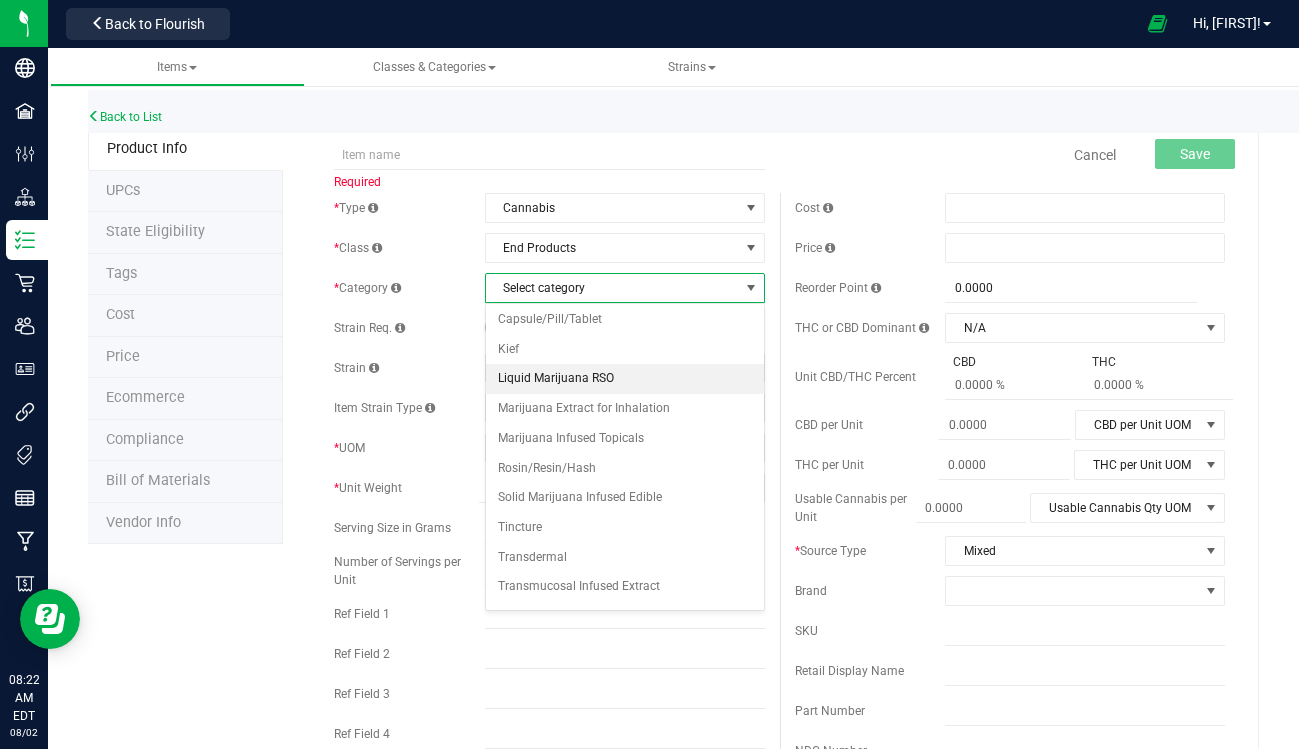 scroll, scrollTop: 0, scrollLeft: 0, axis: both 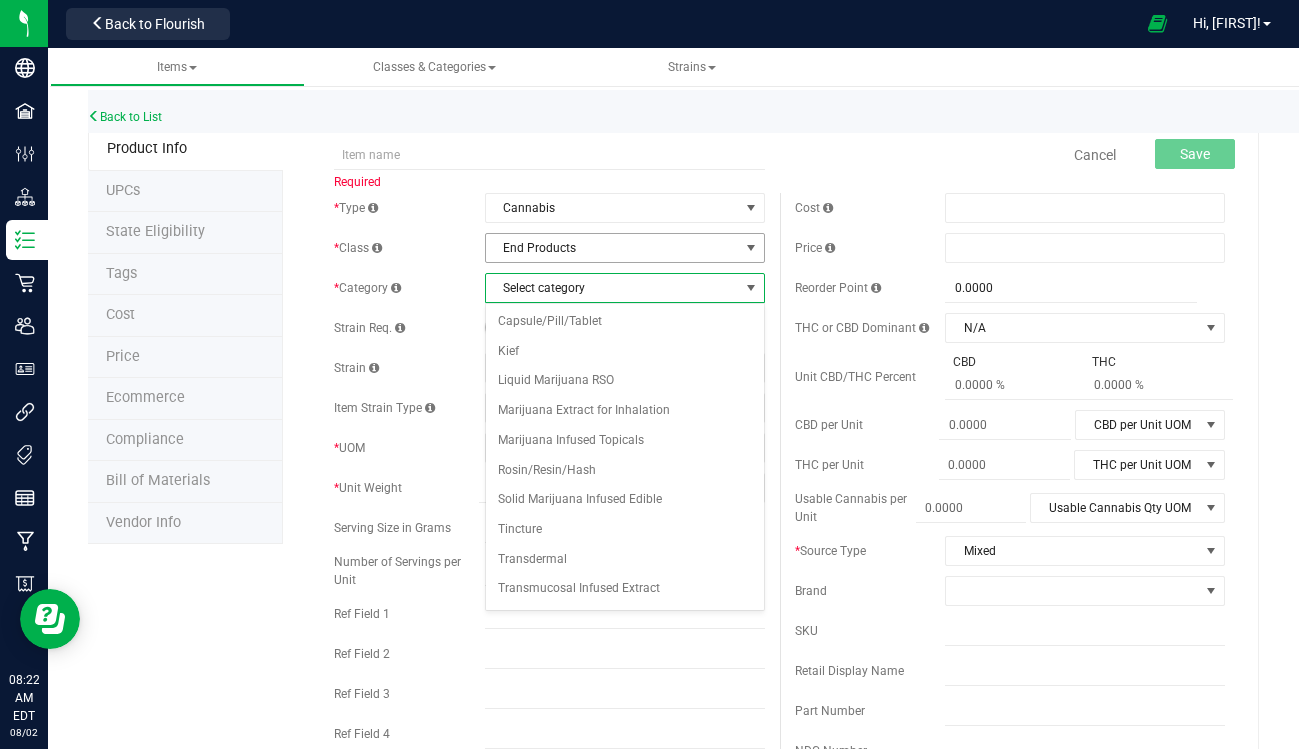 click on "End Products" at bounding box center (612, 248) 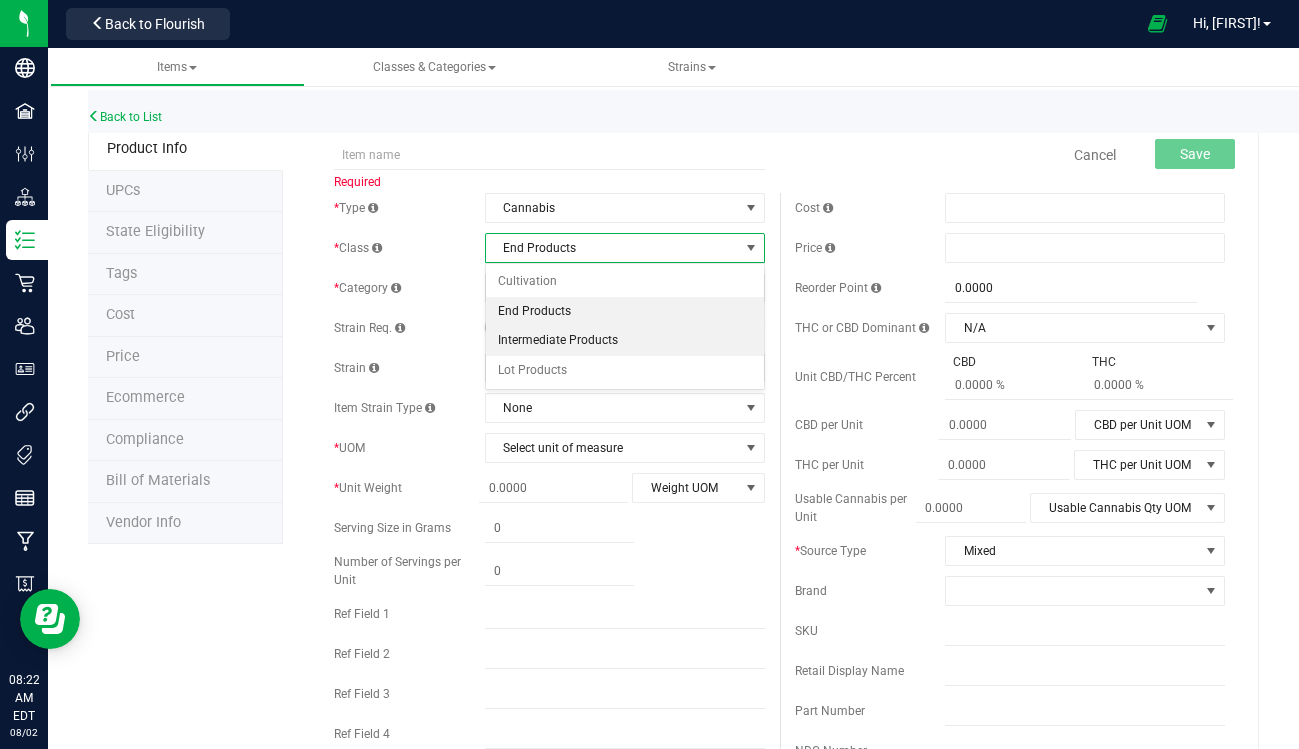 click on "Intermediate Products" at bounding box center (625, 341) 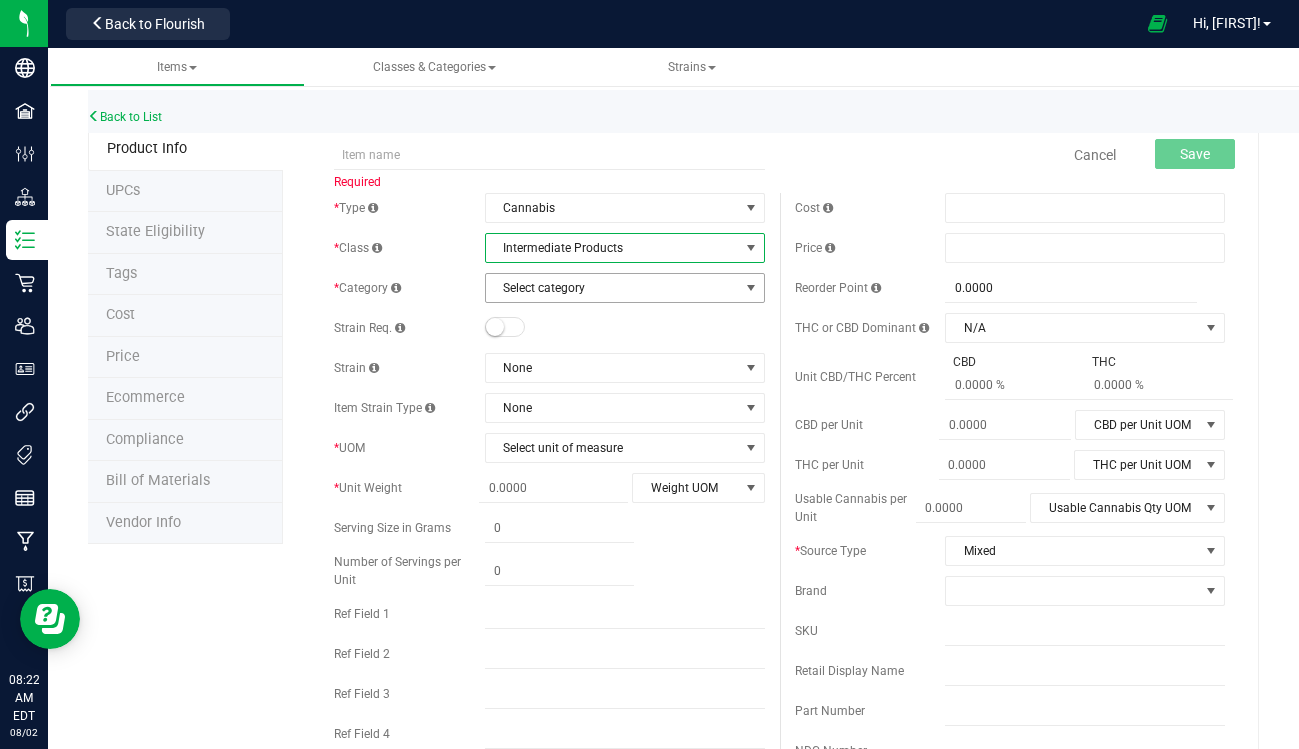click on "Select category" at bounding box center [612, 288] 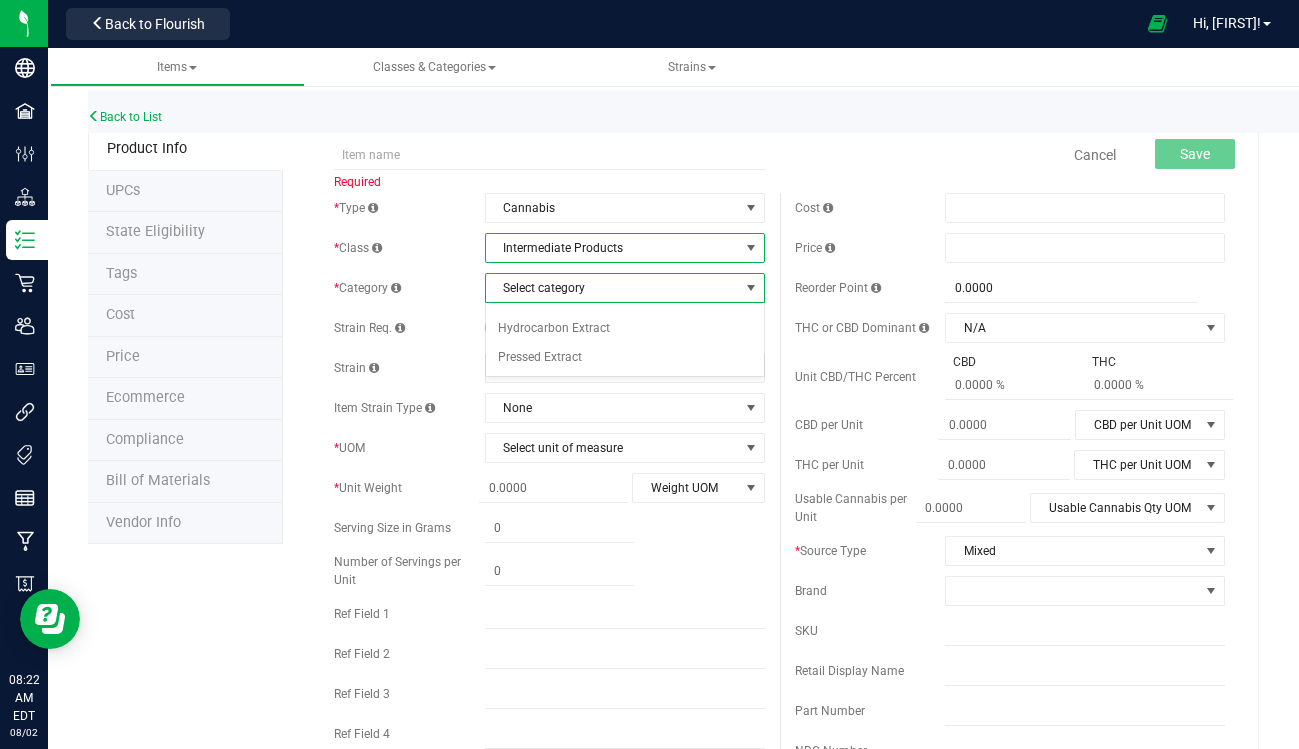 click on "Intermediate Products" at bounding box center [612, 248] 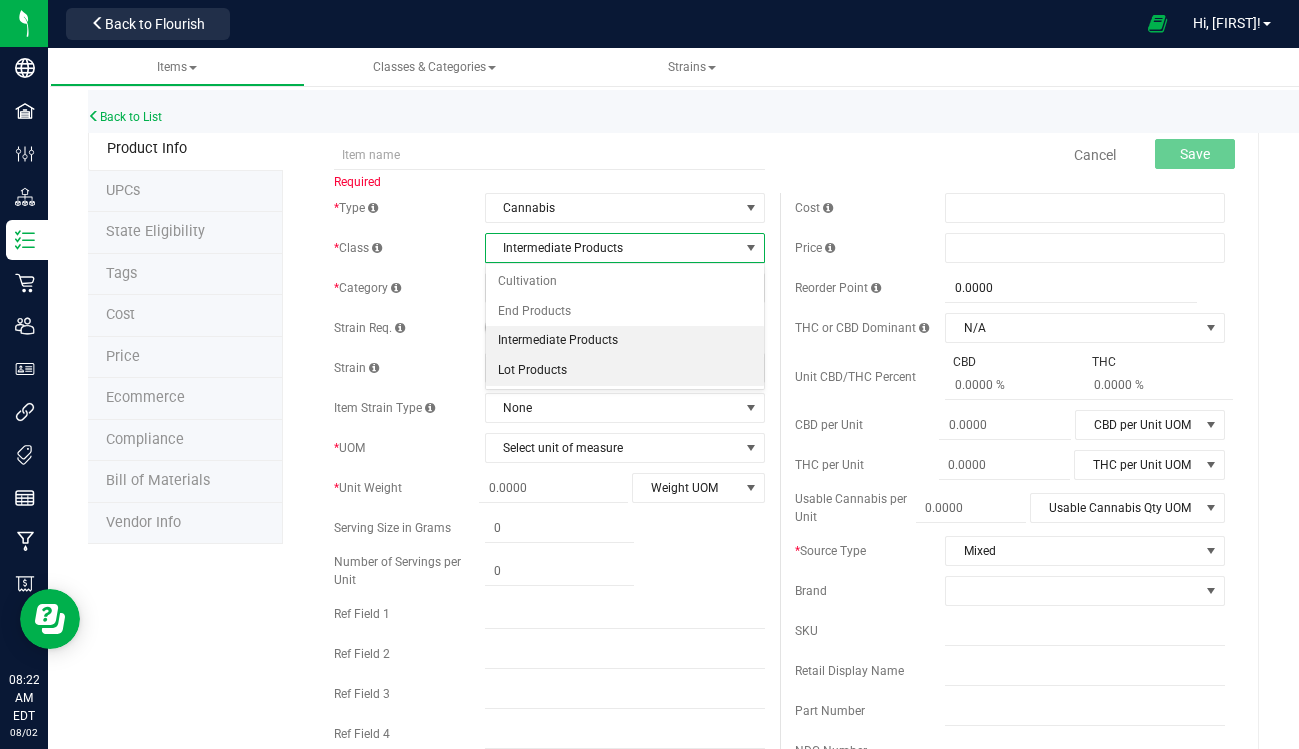click on "Lot Products" at bounding box center (625, 371) 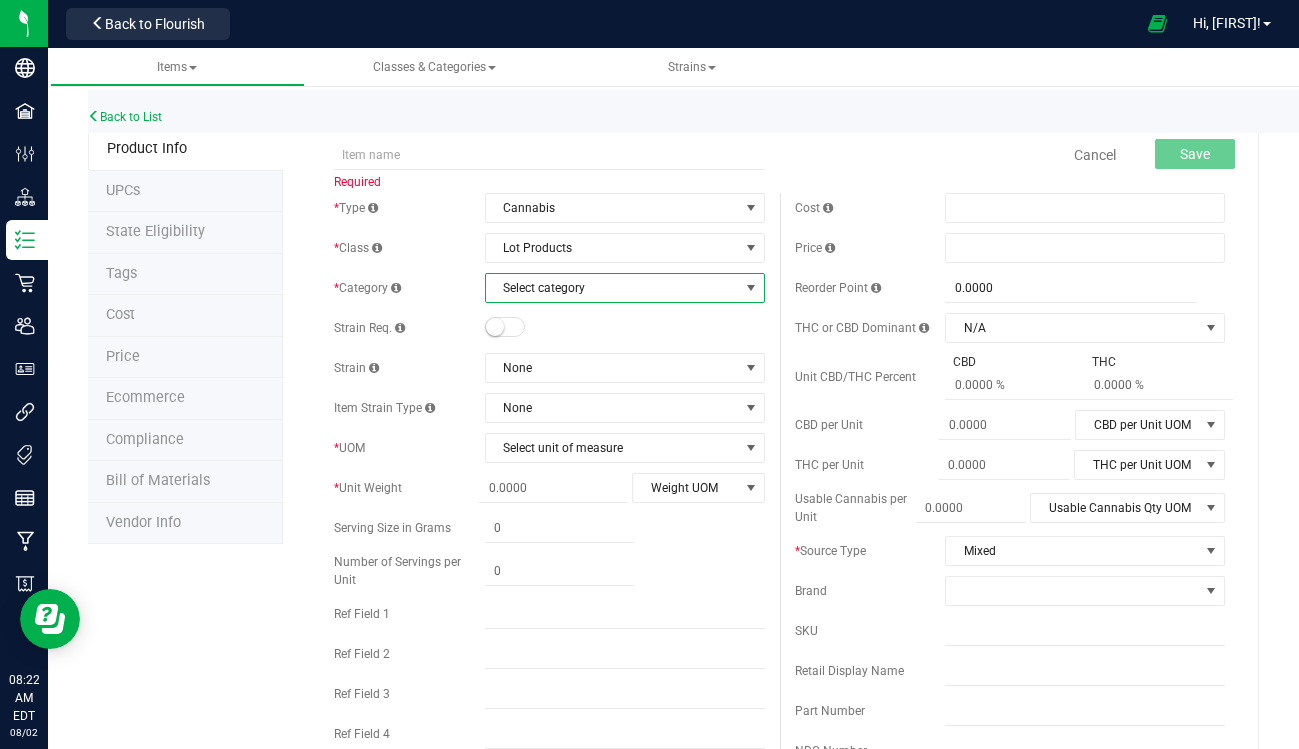 click on "Select category" at bounding box center (612, 288) 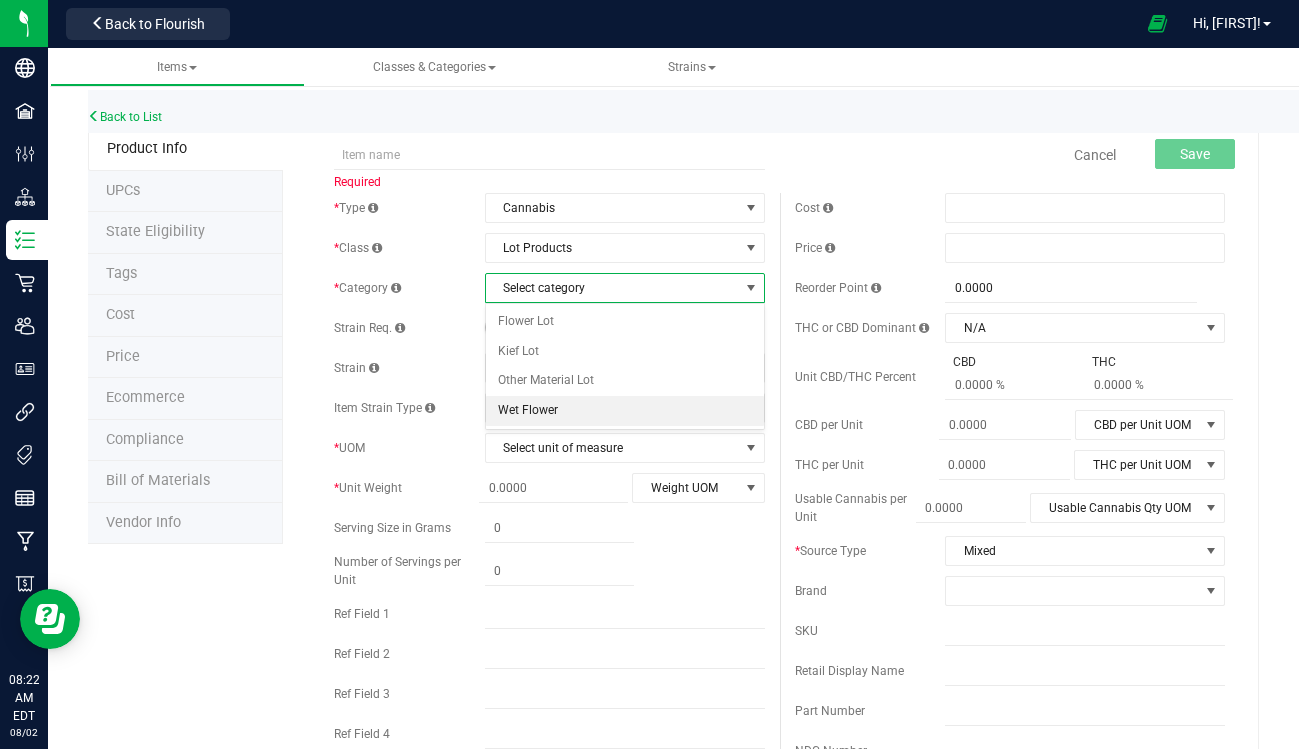 click on "Wet Flower" at bounding box center (625, 411) 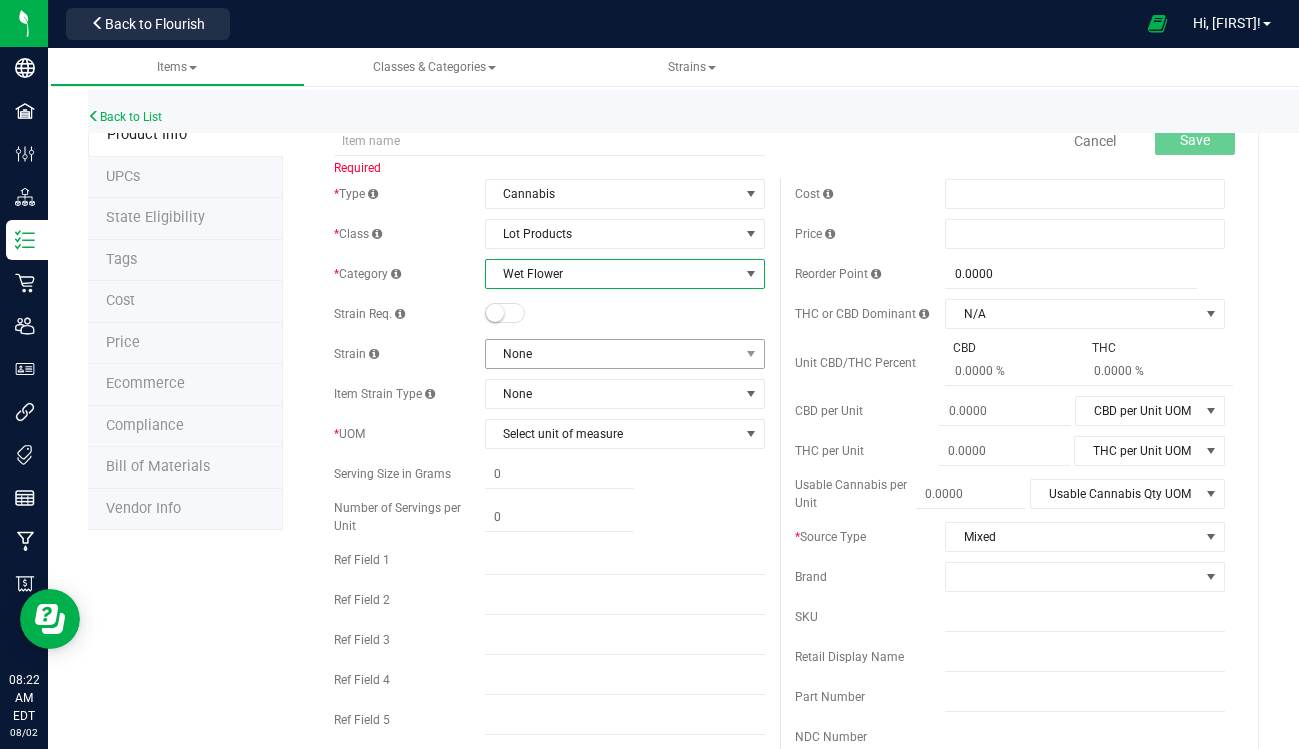 scroll, scrollTop: 24, scrollLeft: 0, axis: vertical 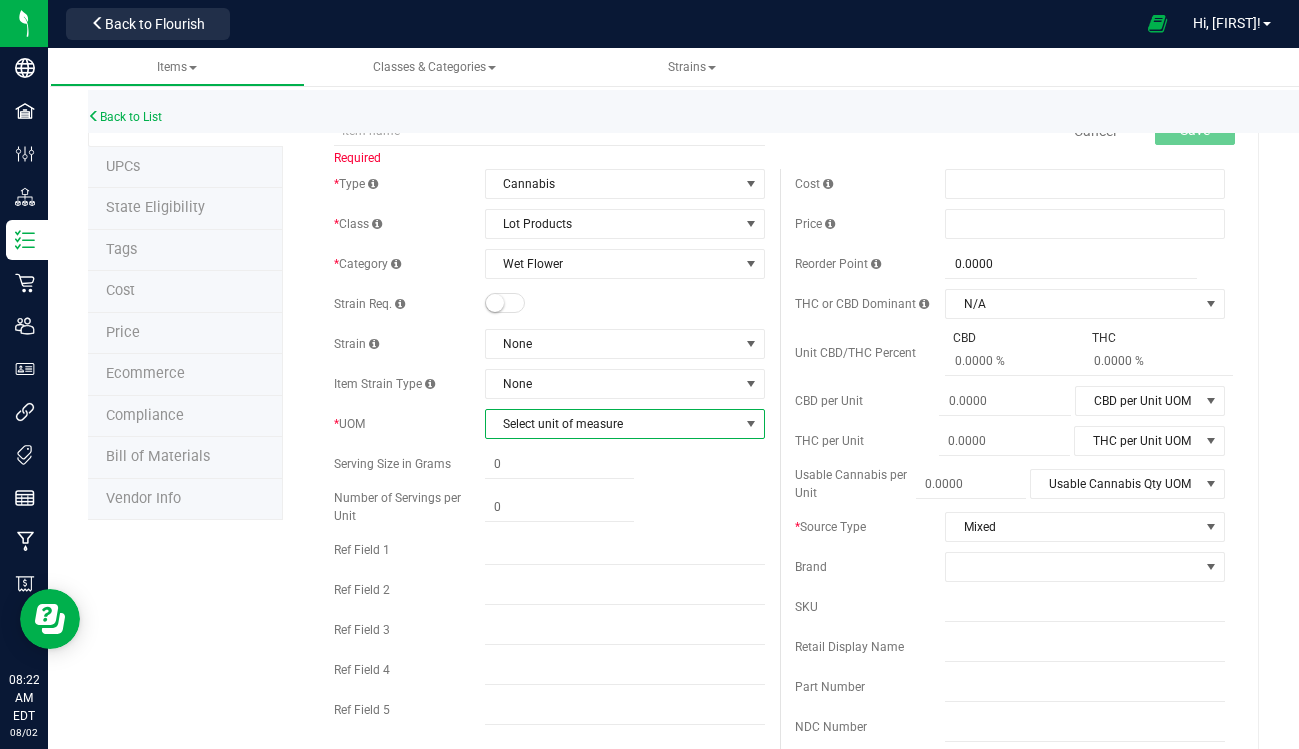 click on "Select unit of measure" at bounding box center [612, 424] 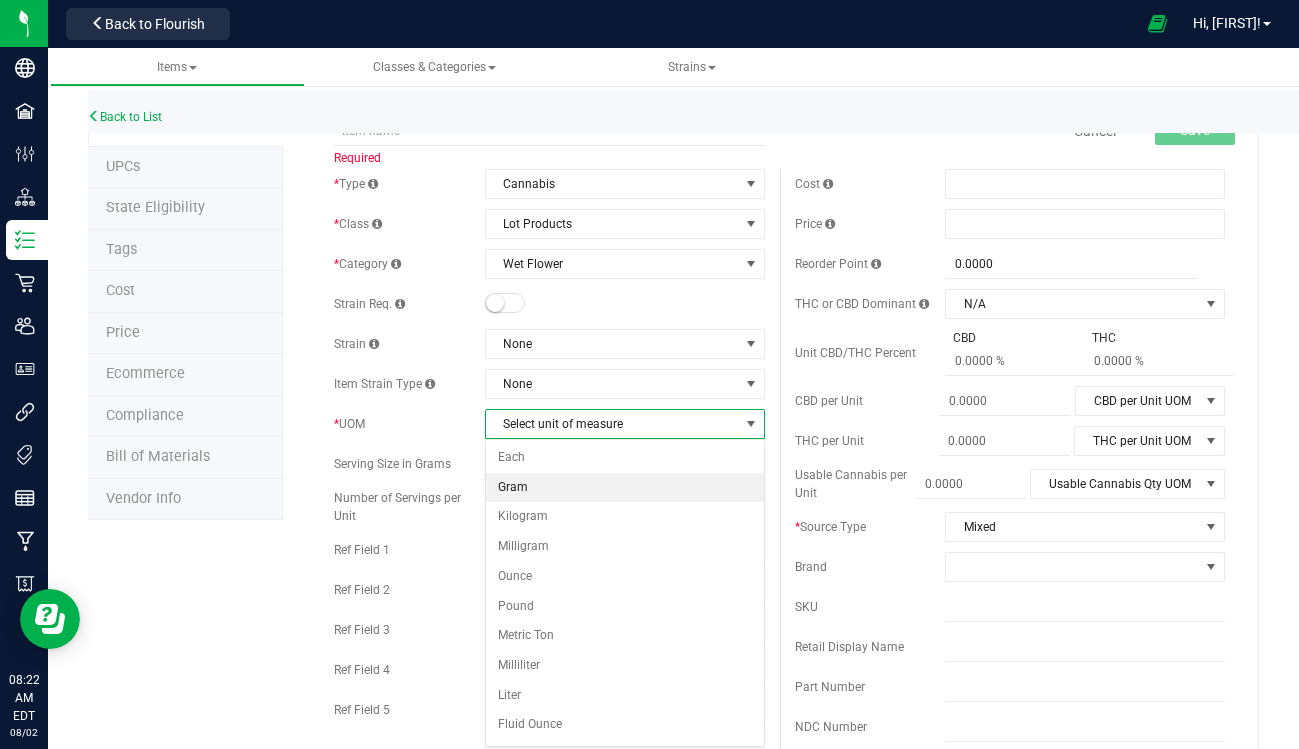 click on "Gram" at bounding box center (625, 488) 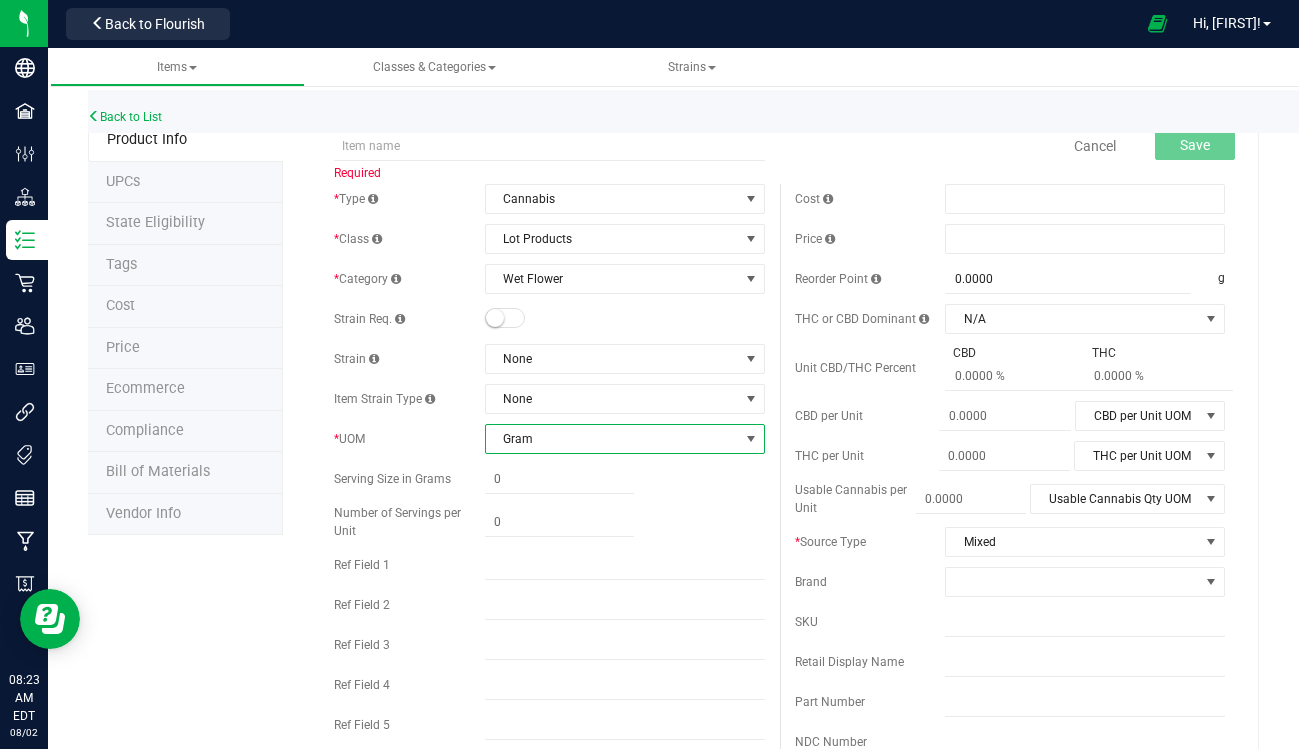 scroll, scrollTop: 0, scrollLeft: 0, axis: both 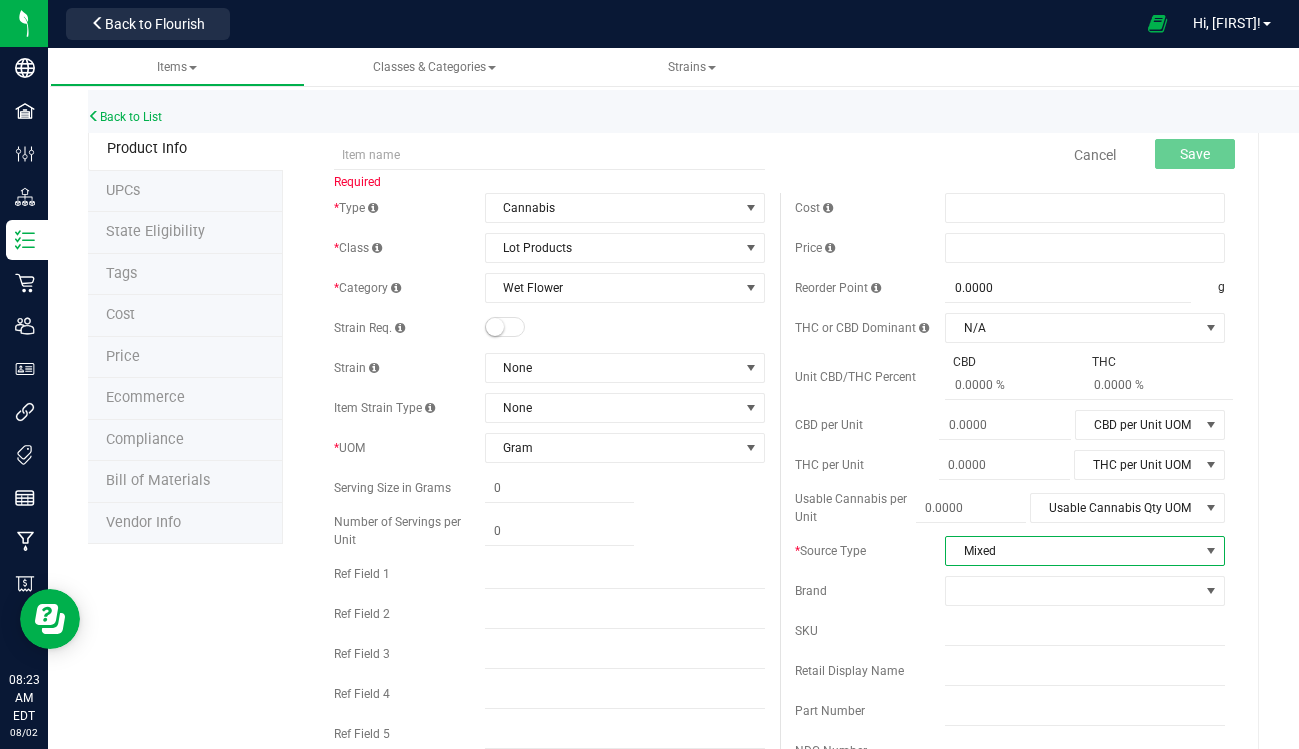 click on "Mixed" at bounding box center [1072, 551] 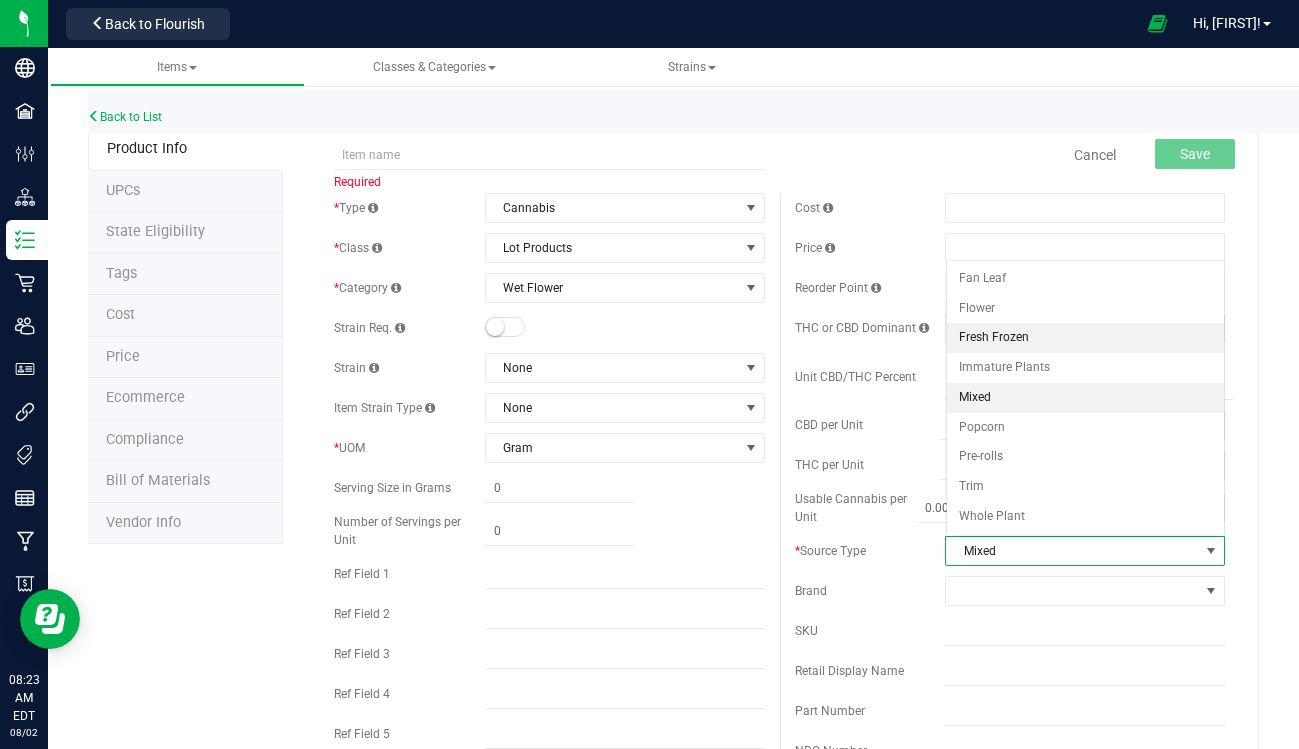 click on "Fresh Frozen" at bounding box center [1086, 338] 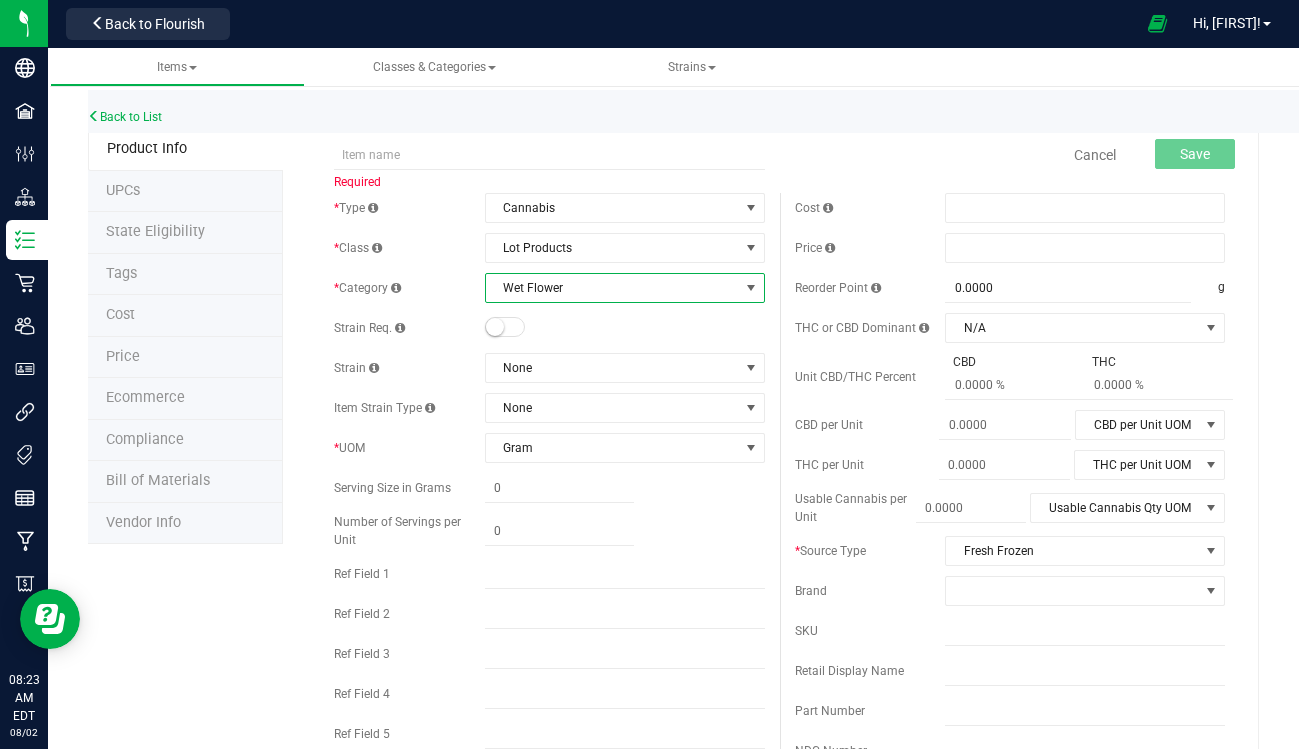 click on "Wet Flower" at bounding box center (612, 288) 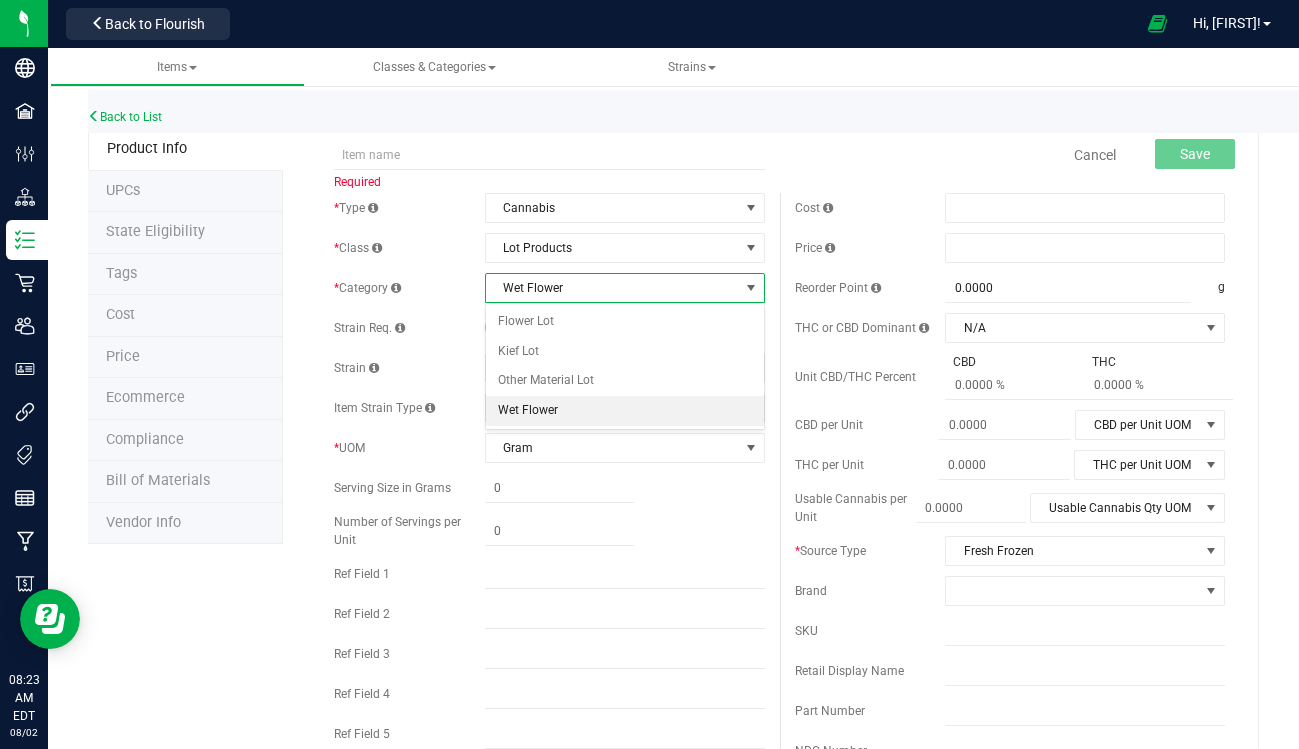 click on "Wet Flower" at bounding box center (612, 288) 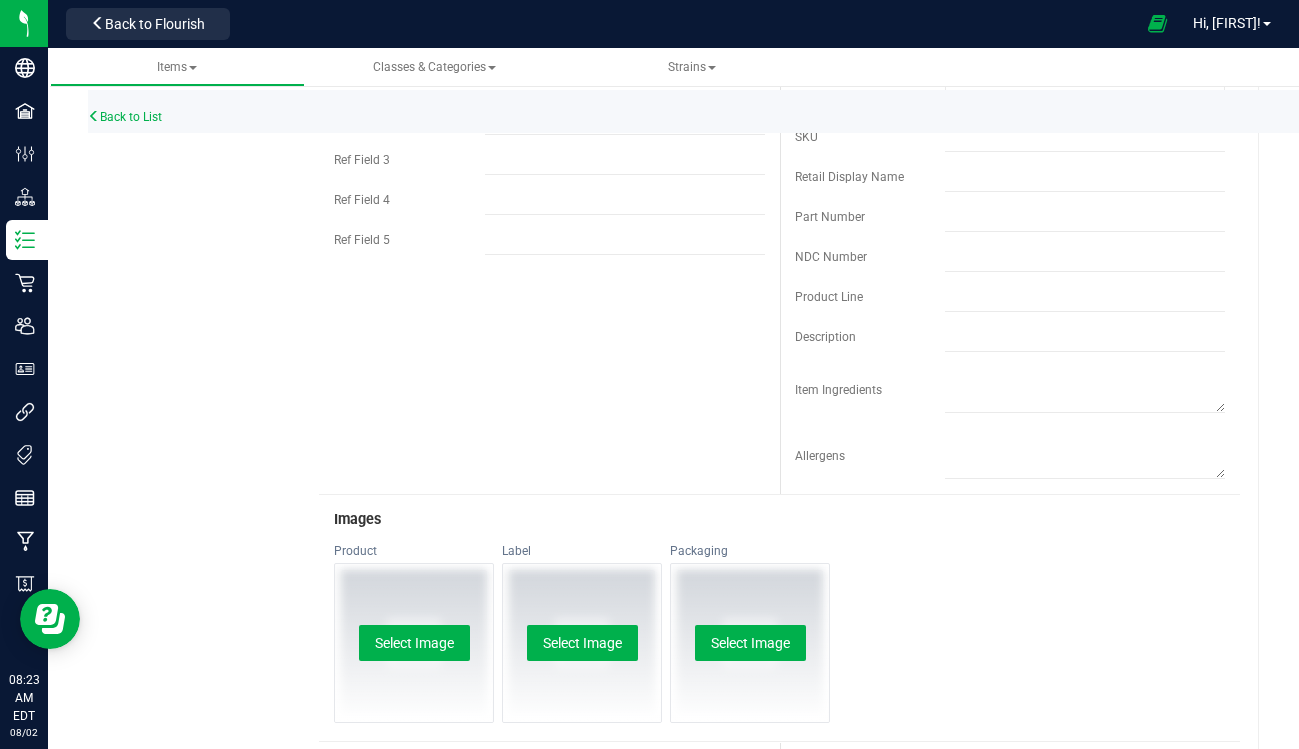 scroll, scrollTop: 0, scrollLeft: 0, axis: both 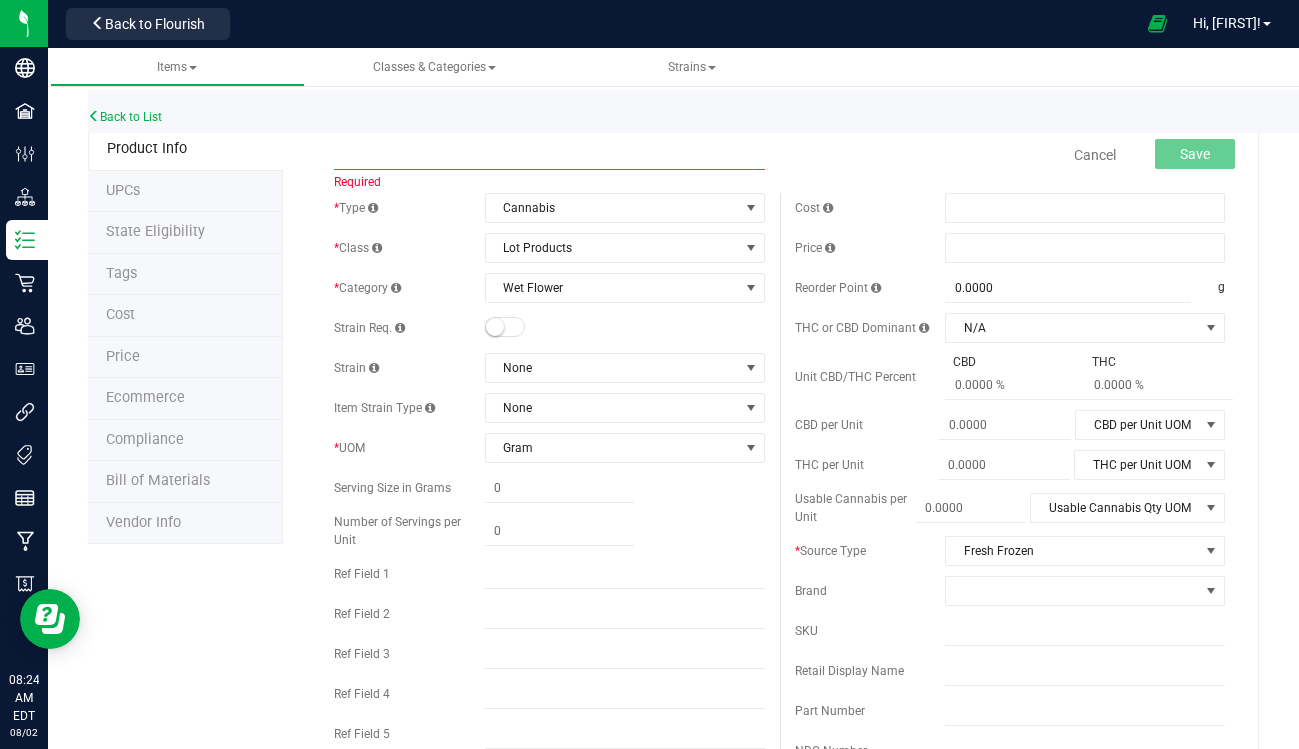 click at bounding box center [549, 155] 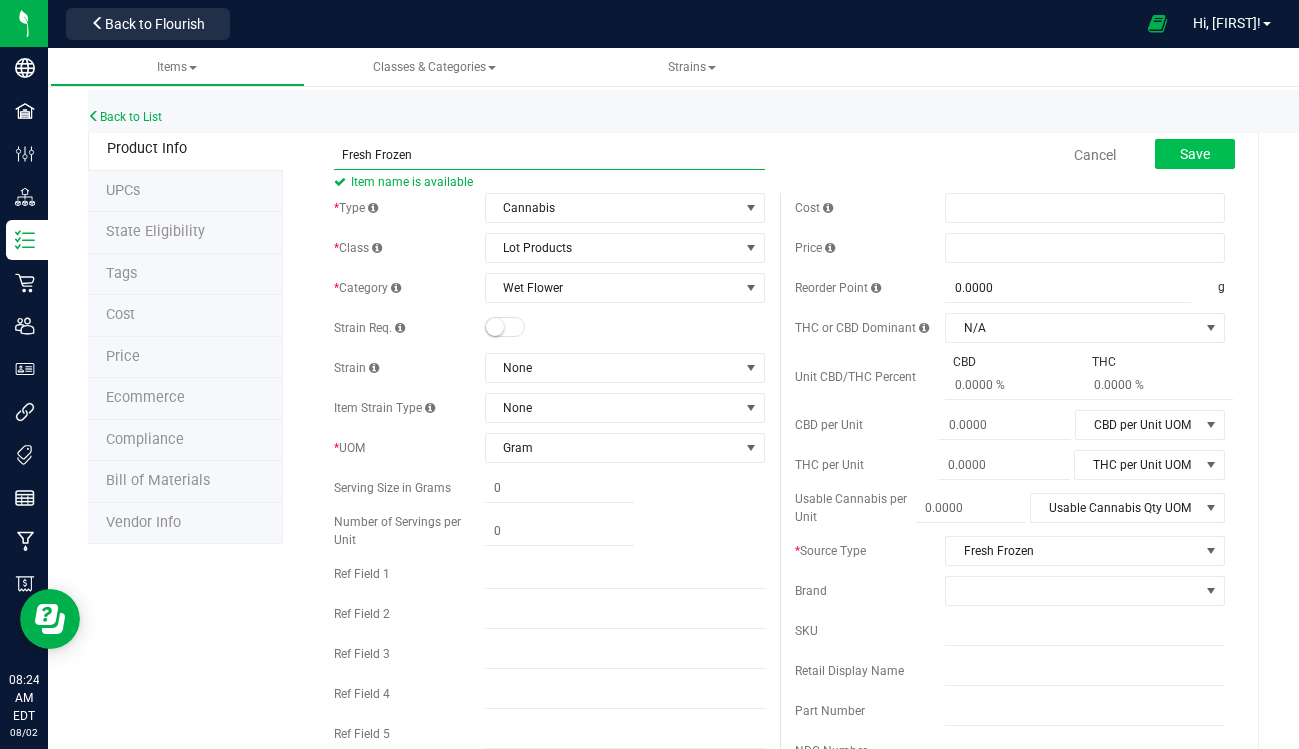 type on "Fresh Frozen" 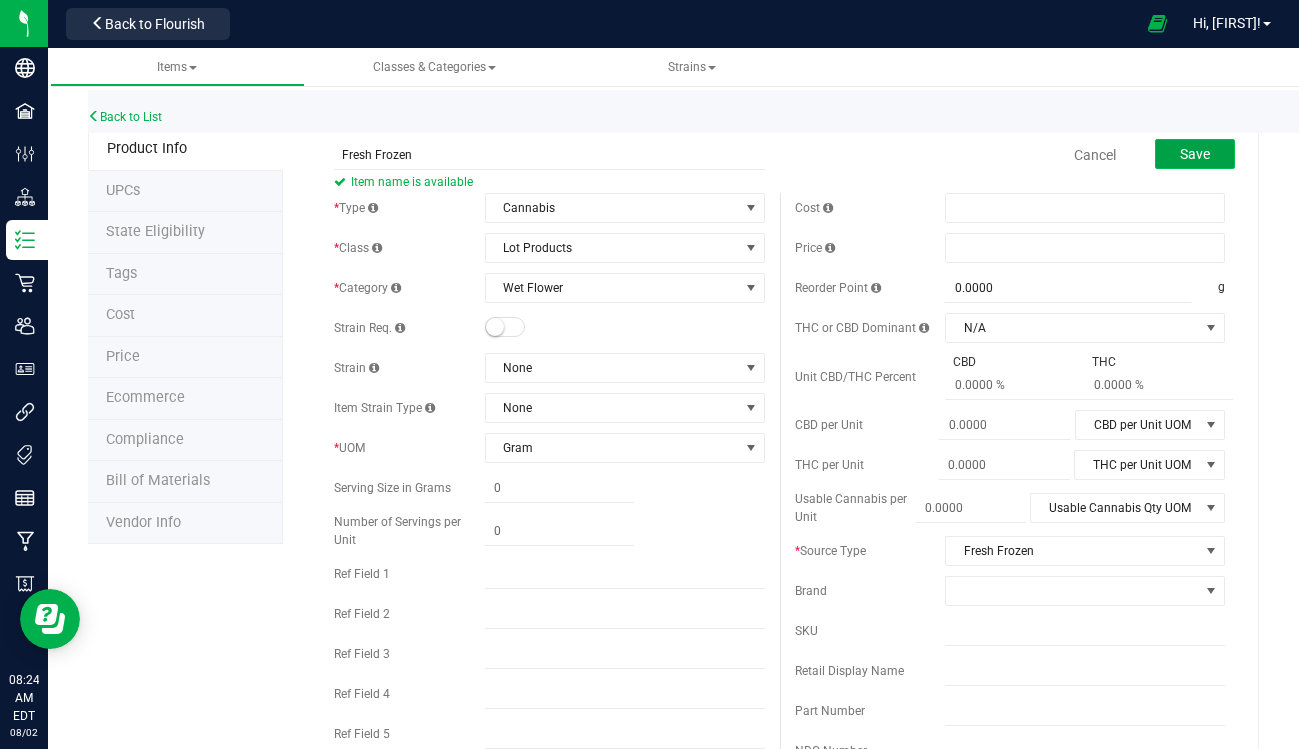 click on "Save" at bounding box center (1195, 154) 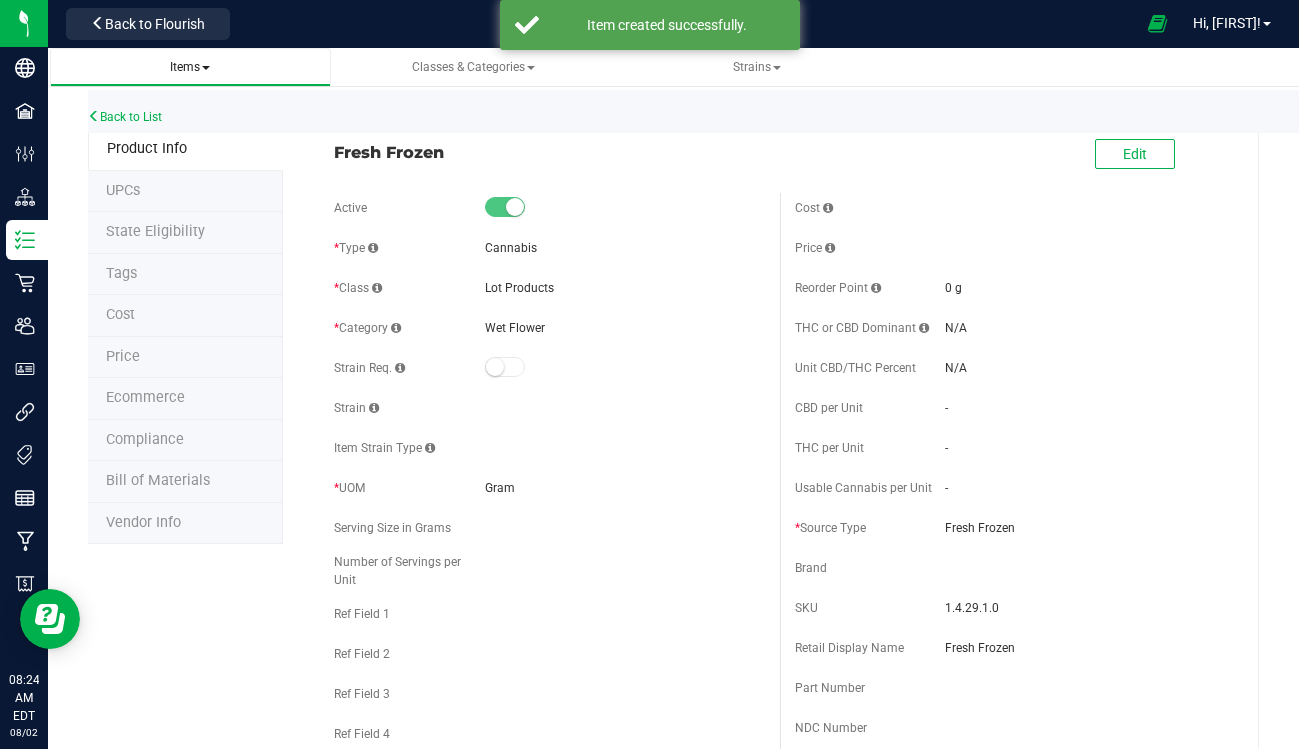 click on "Items" at bounding box center (190, 67) 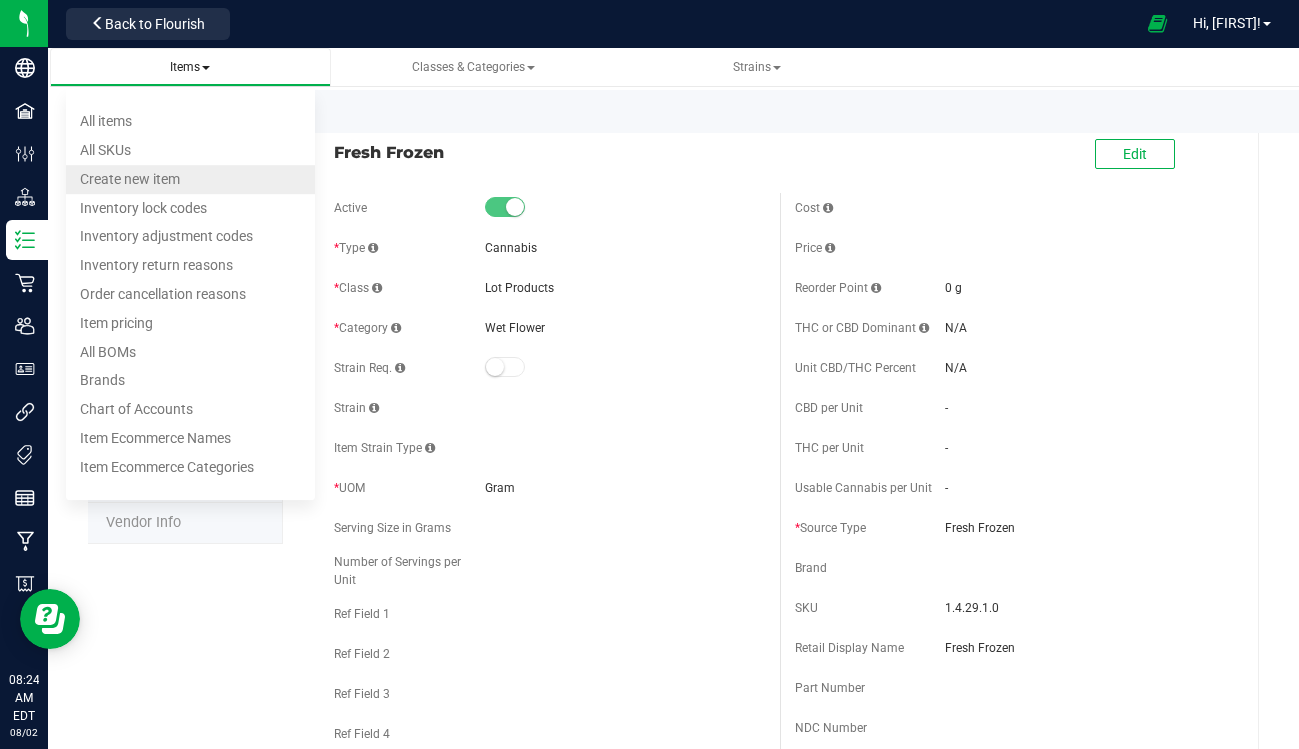 click on "Create new item" at bounding box center [190, 179] 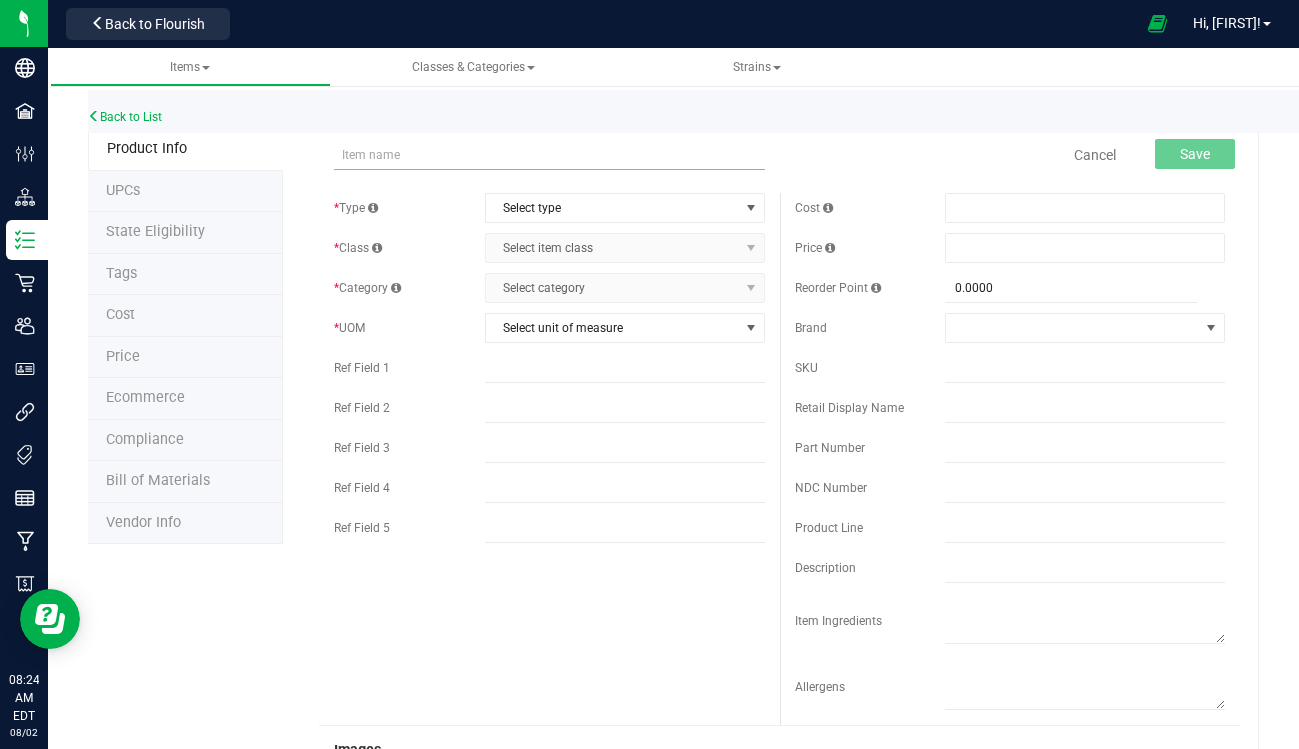 click at bounding box center [549, 155] 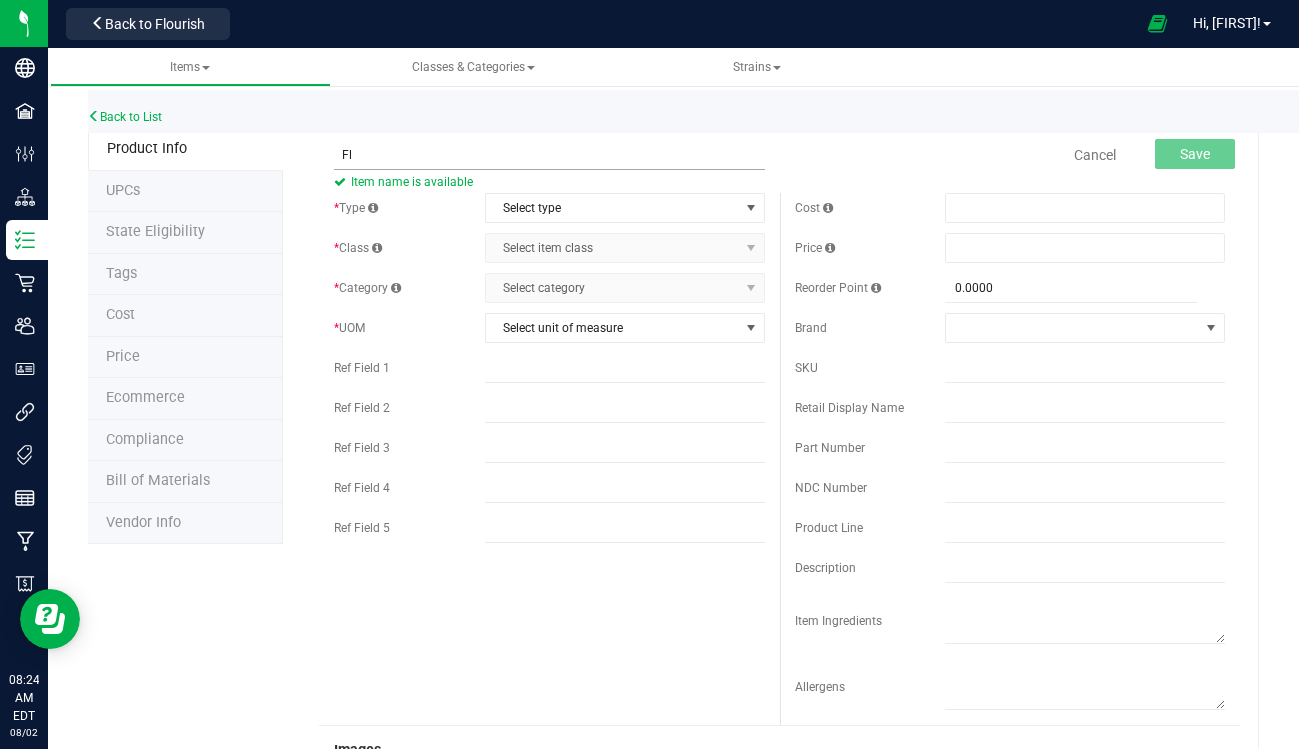 type on "F" 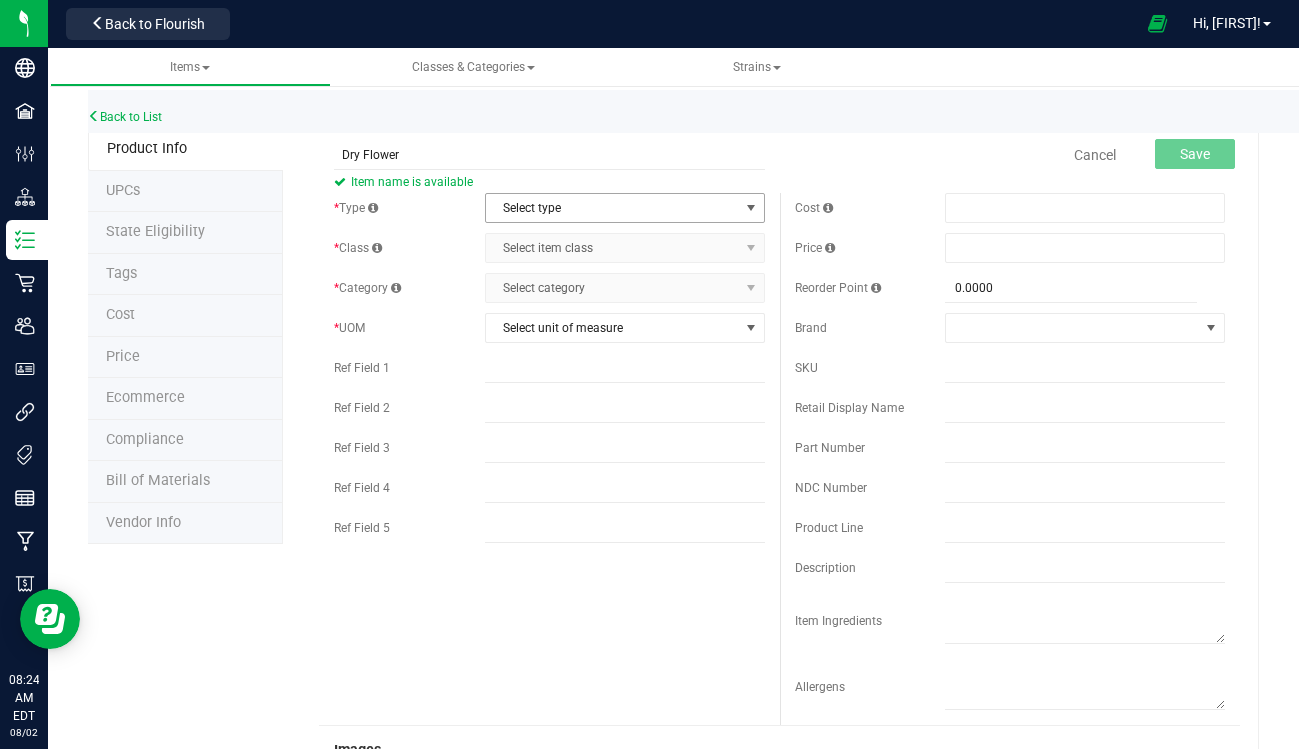 click on "Select type" at bounding box center (612, 208) 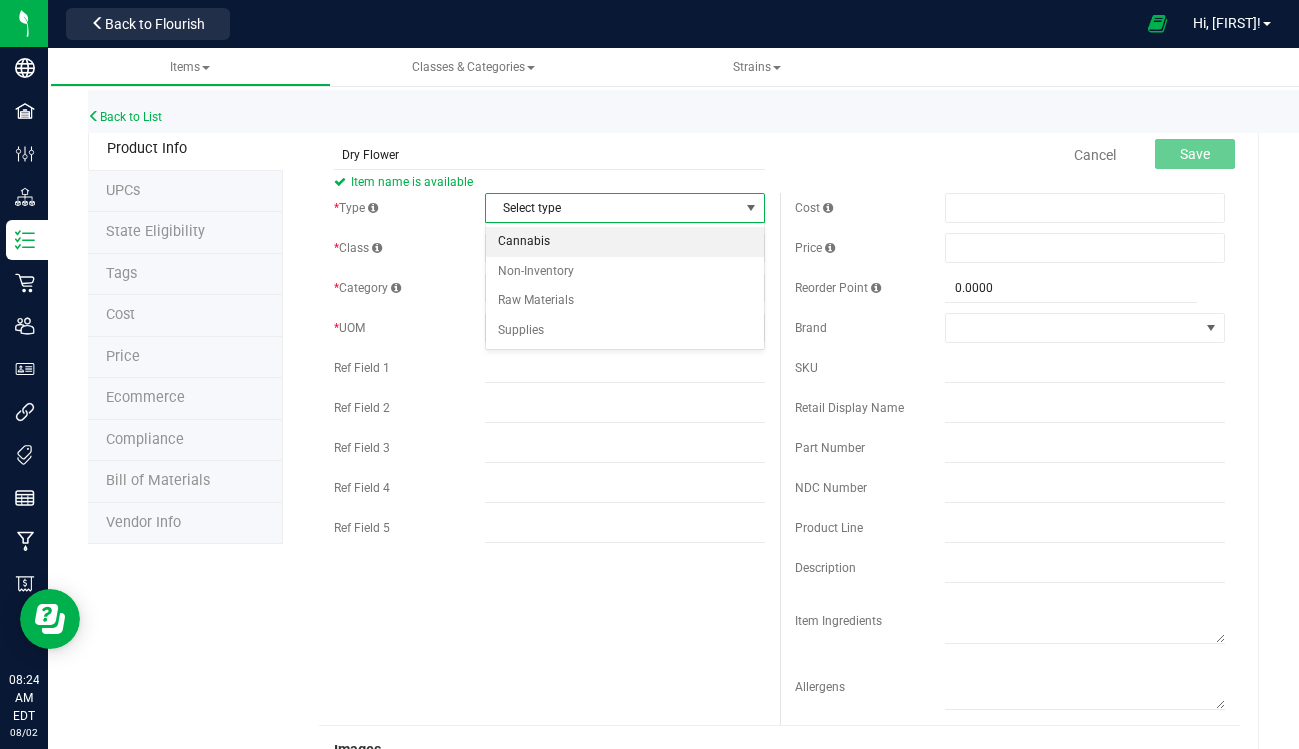 click on "Cannabis" at bounding box center (625, 242) 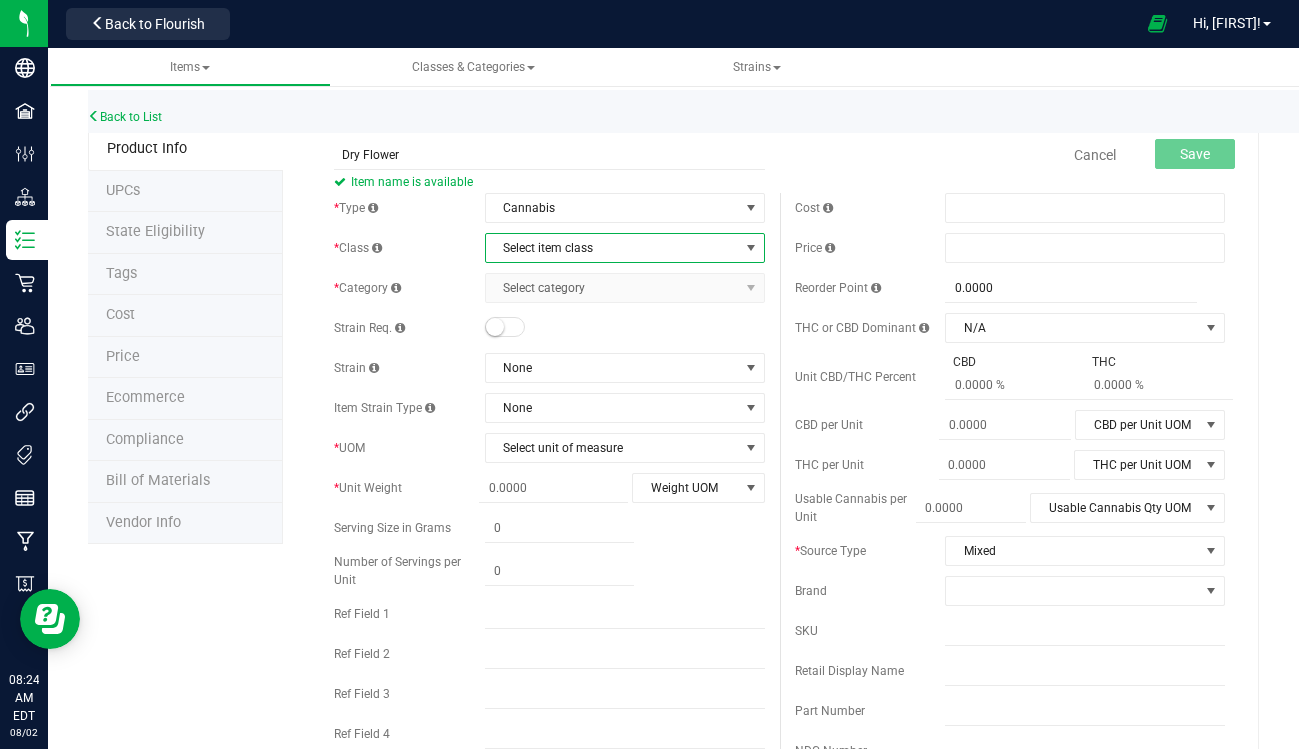 click on "Select item class" at bounding box center [612, 248] 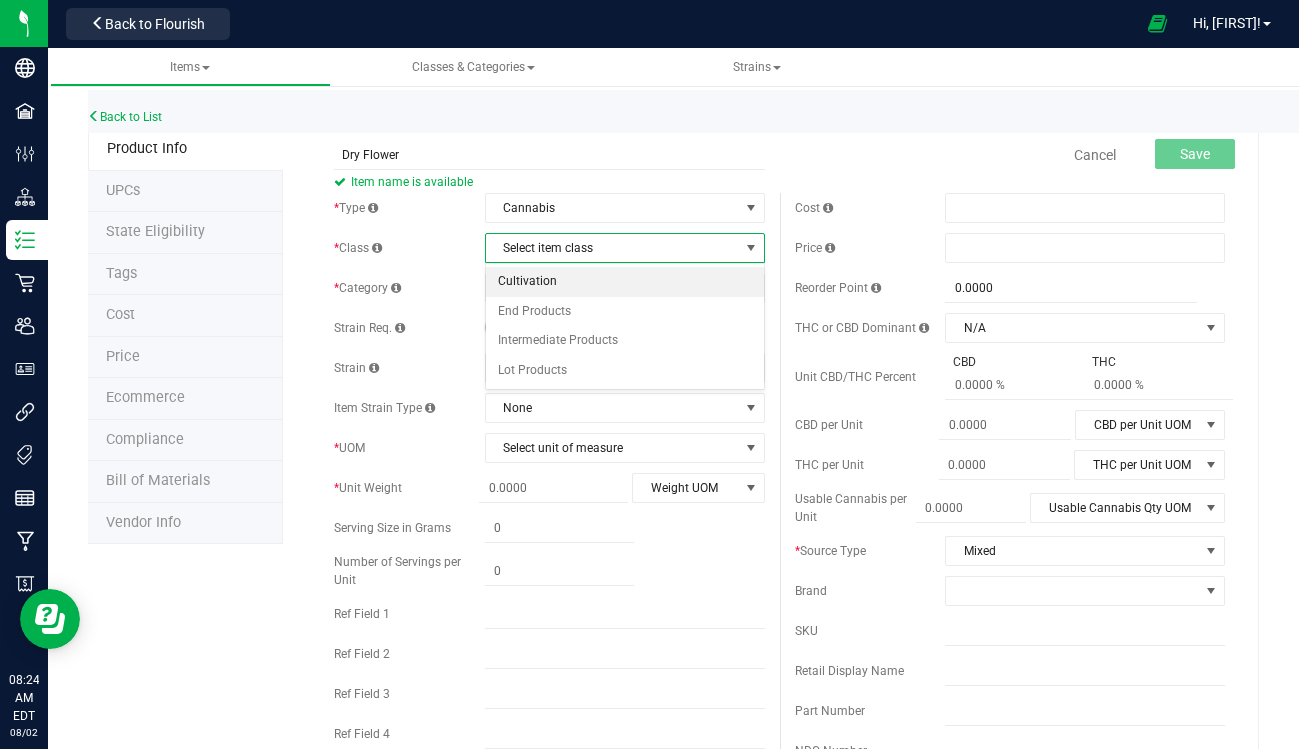 click on "Cultivation" at bounding box center [625, 282] 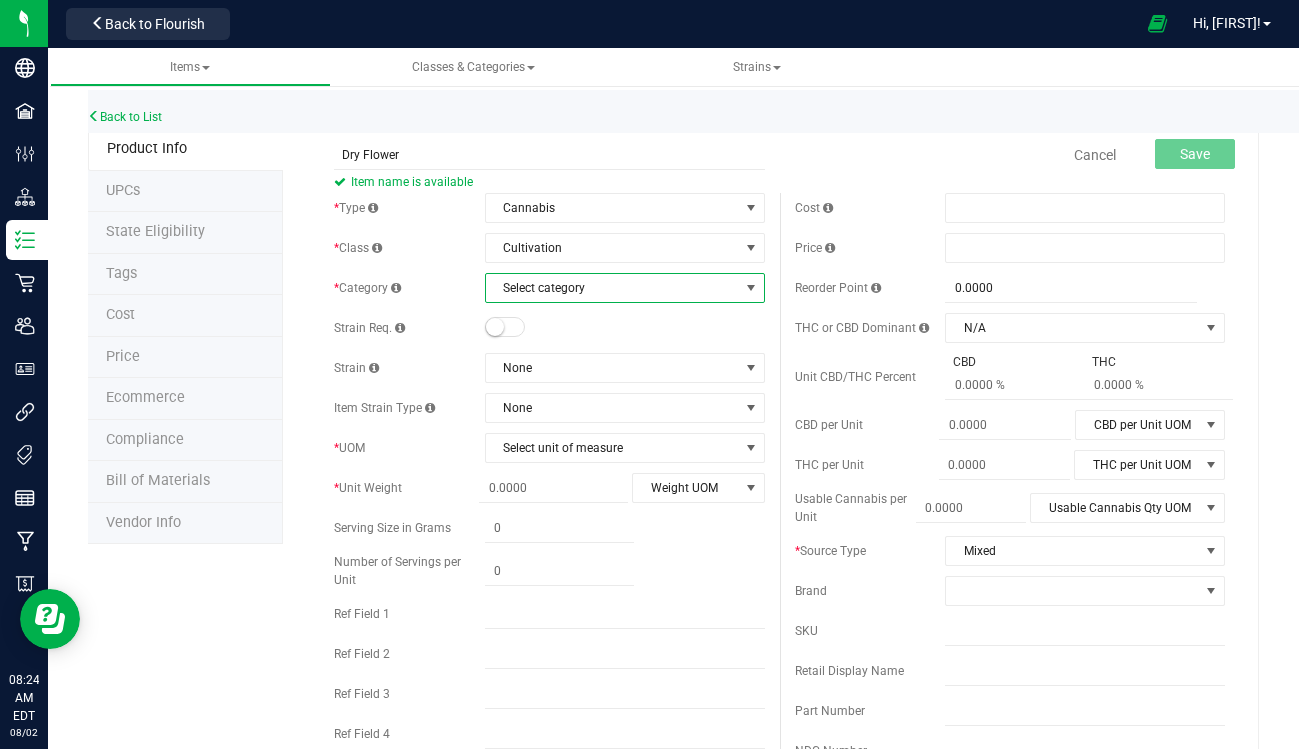 click on "Select category" at bounding box center (612, 288) 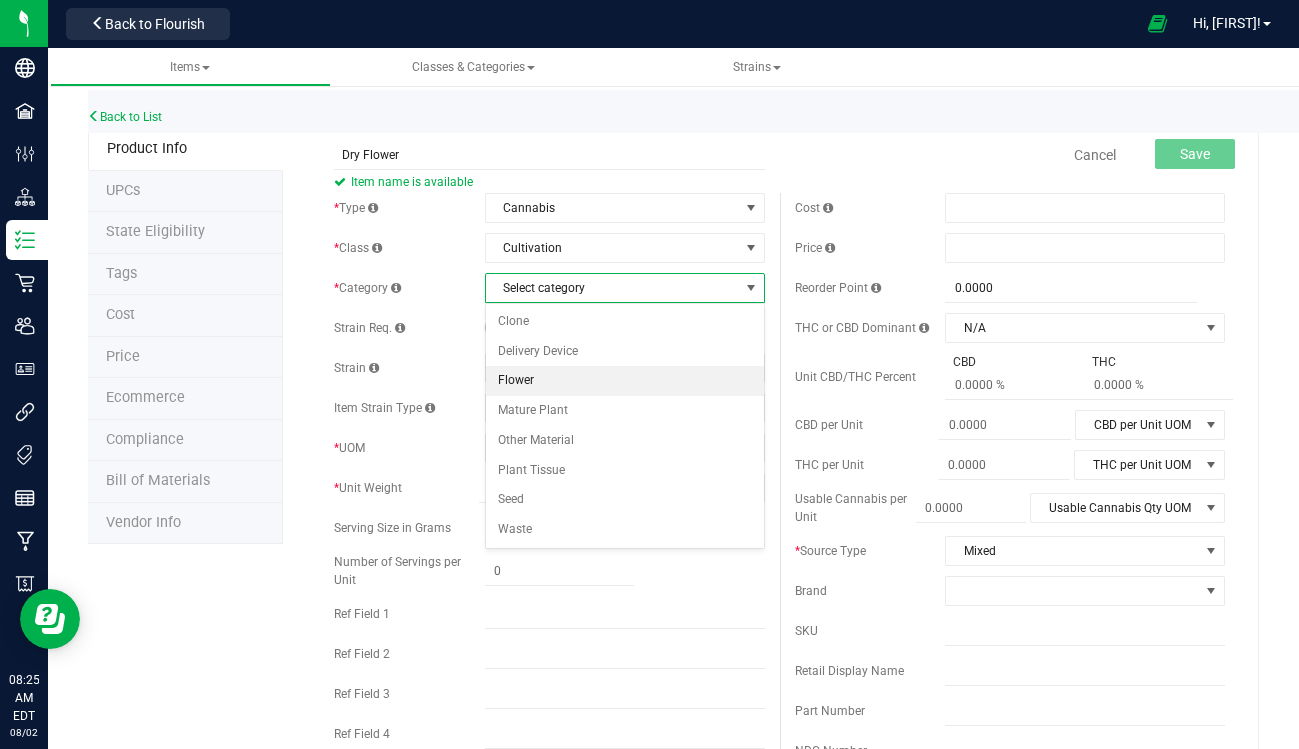 click on "Flower" at bounding box center (625, 381) 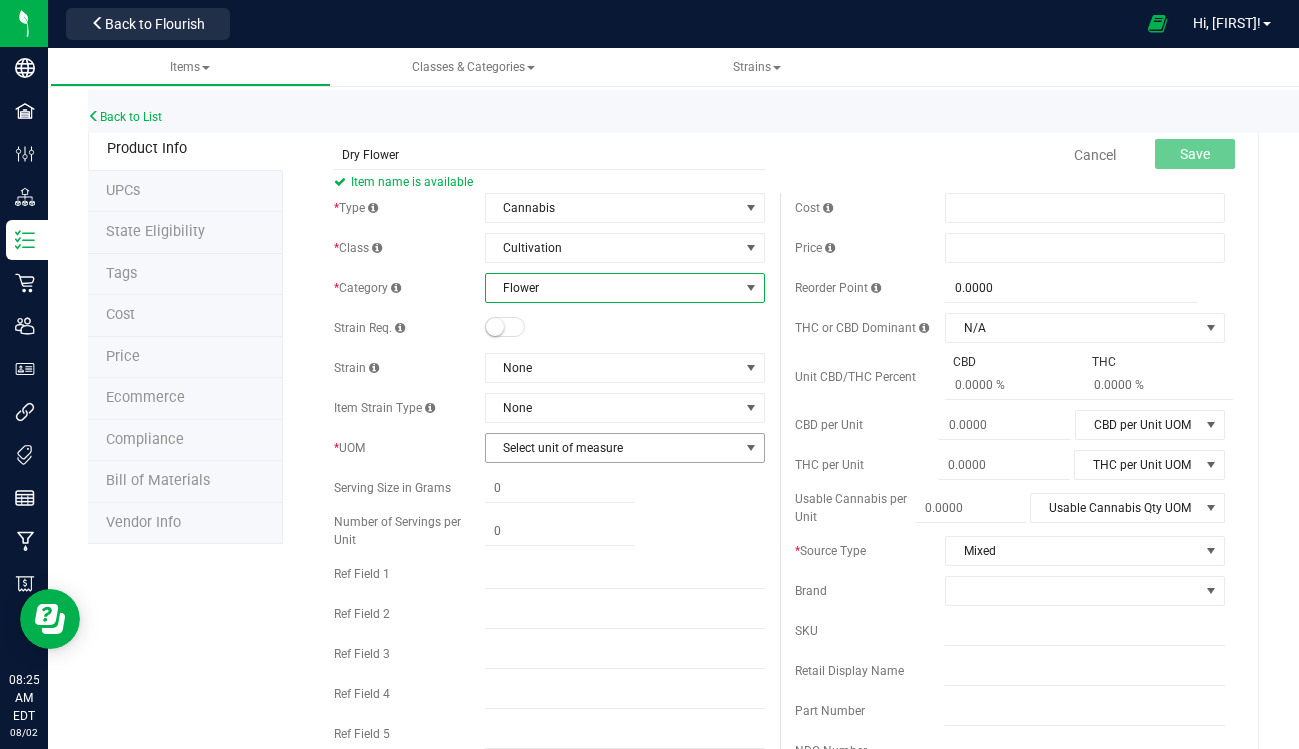 click on "Select unit of measure" at bounding box center (612, 448) 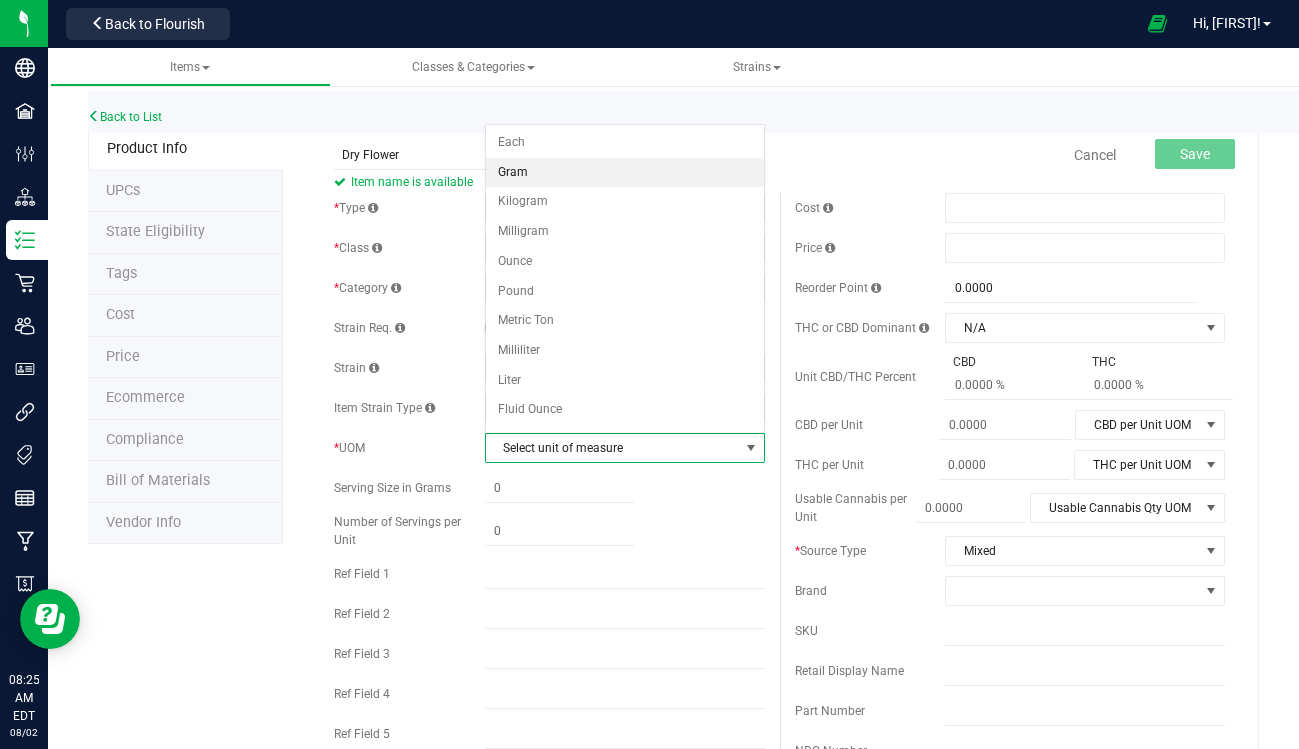 click on "Gram" at bounding box center [625, 173] 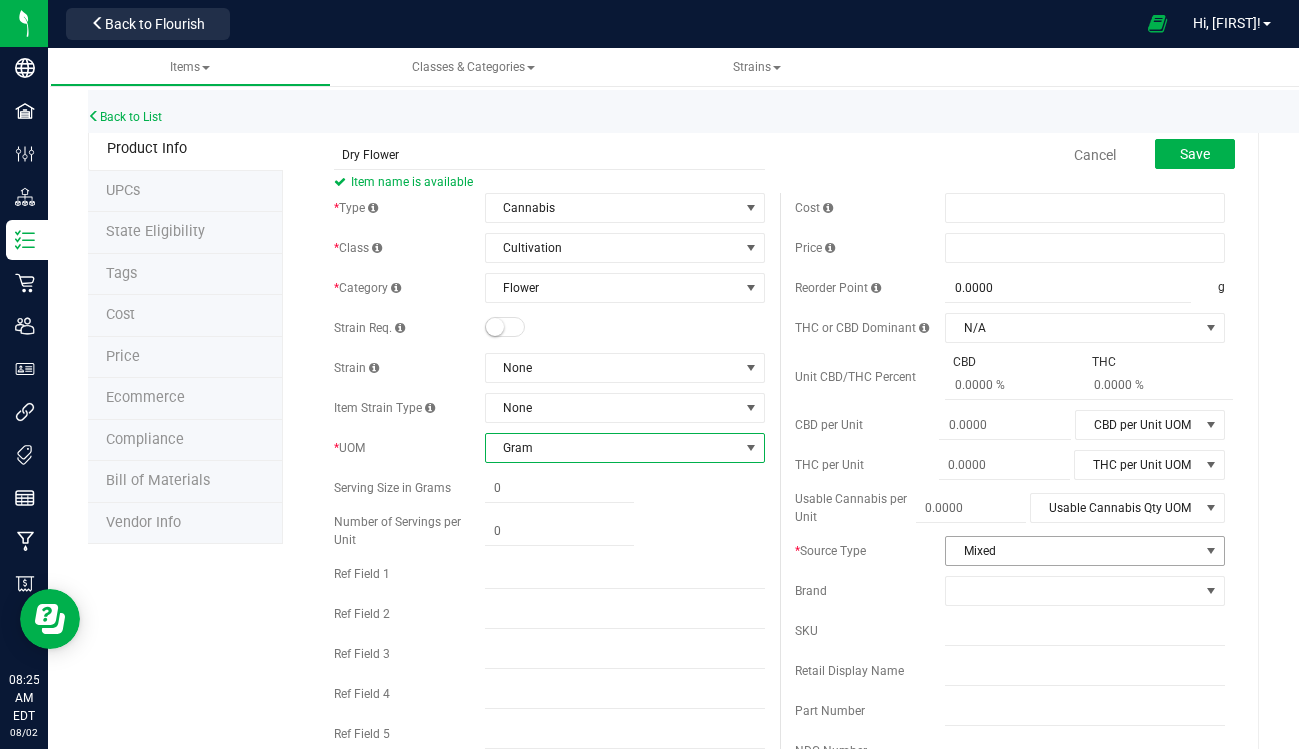 click on "Mixed" at bounding box center [1072, 551] 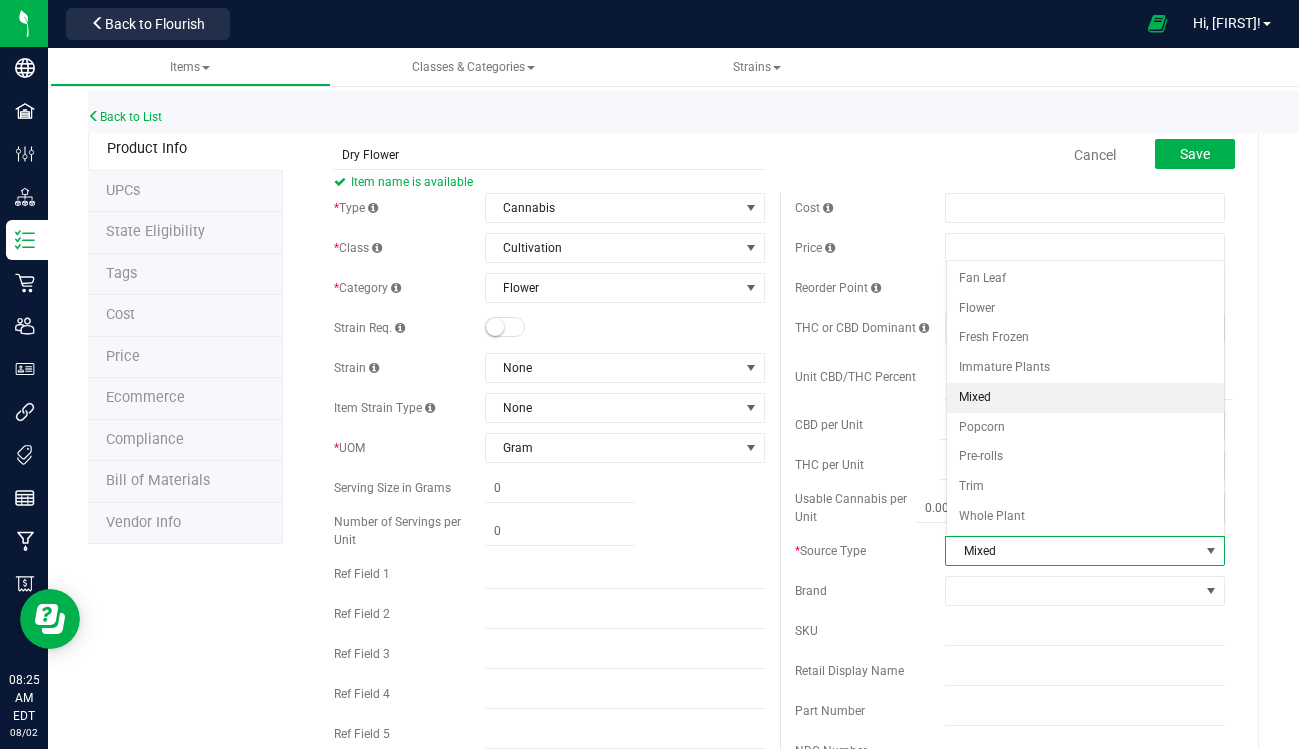click on "Mixed" at bounding box center [1086, 398] 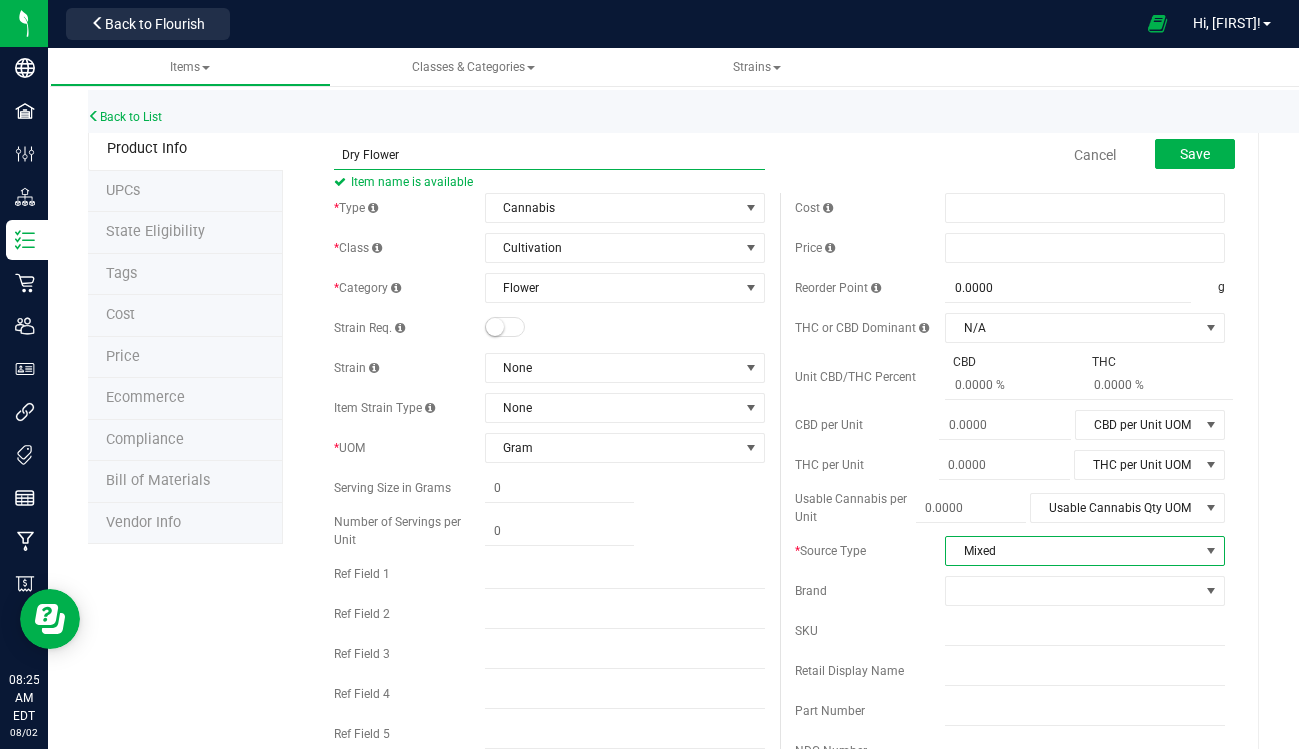 click on "Dry Flower" at bounding box center [549, 155] 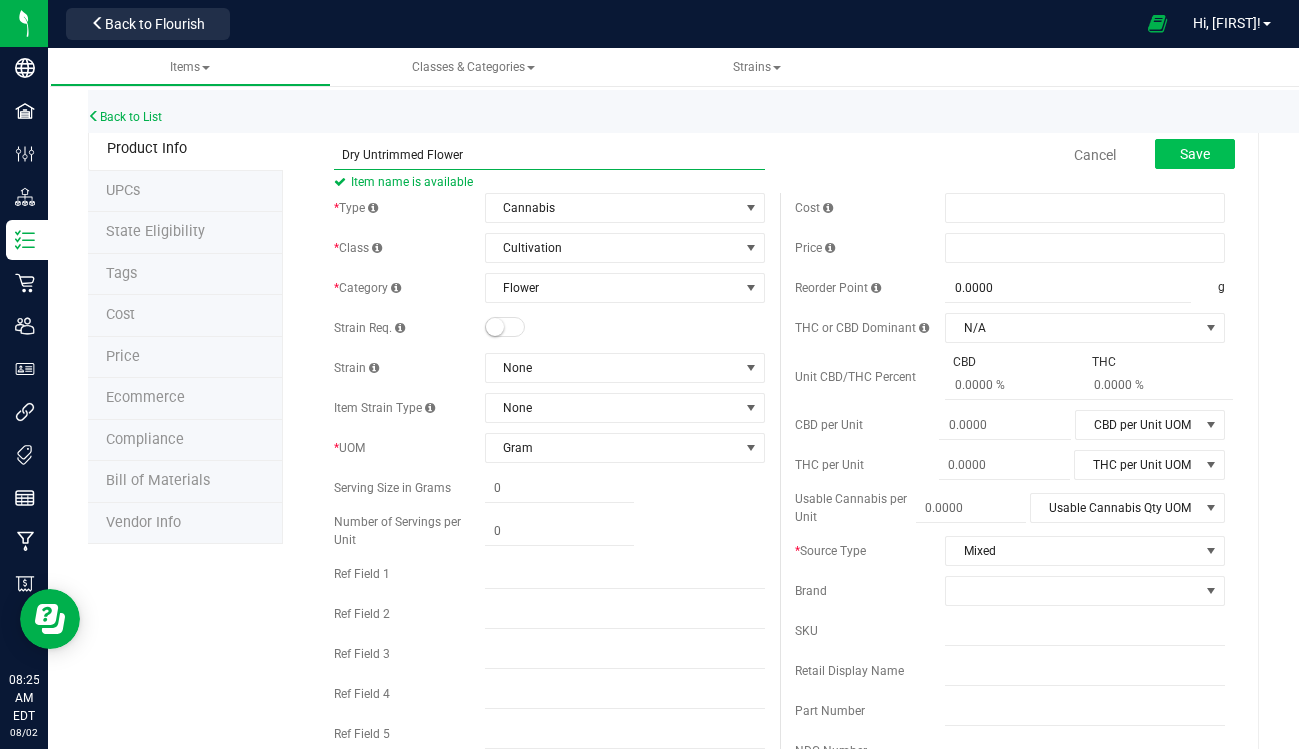 type on "Dry Untrimmed Flower" 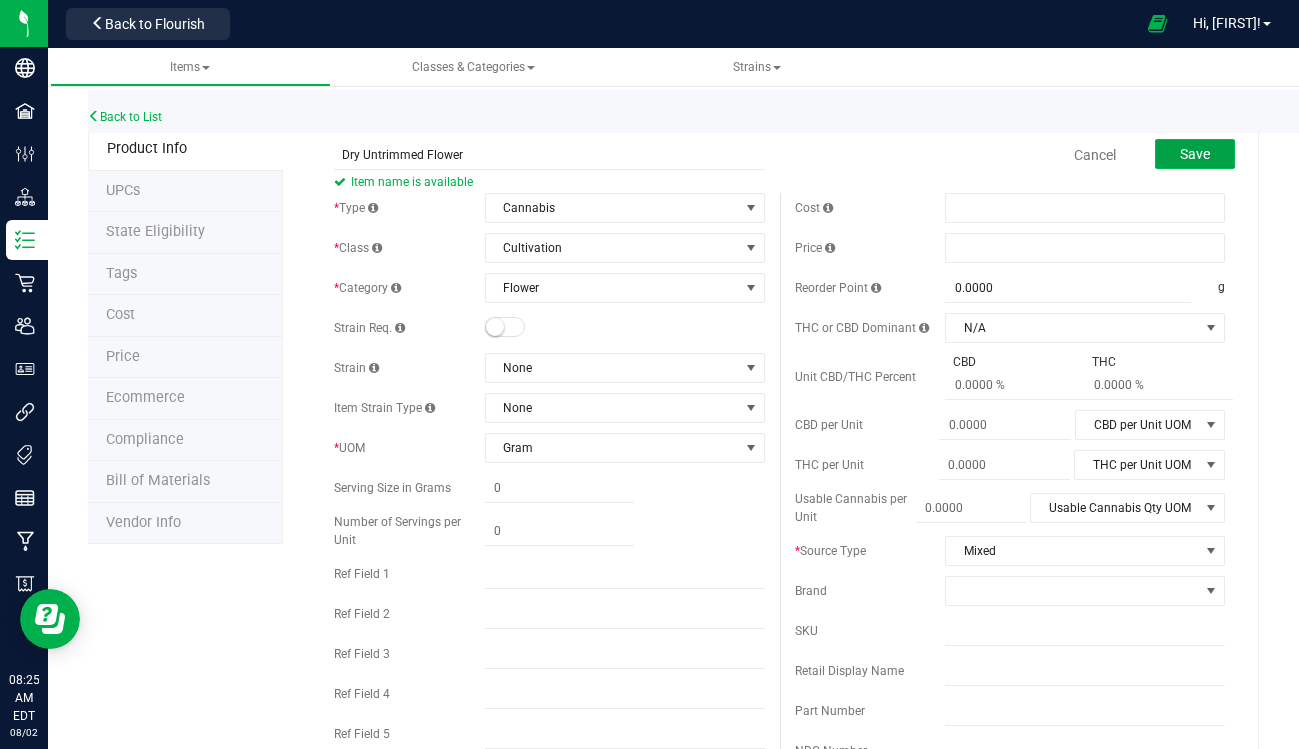 click on "Save" at bounding box center (1195, 154) 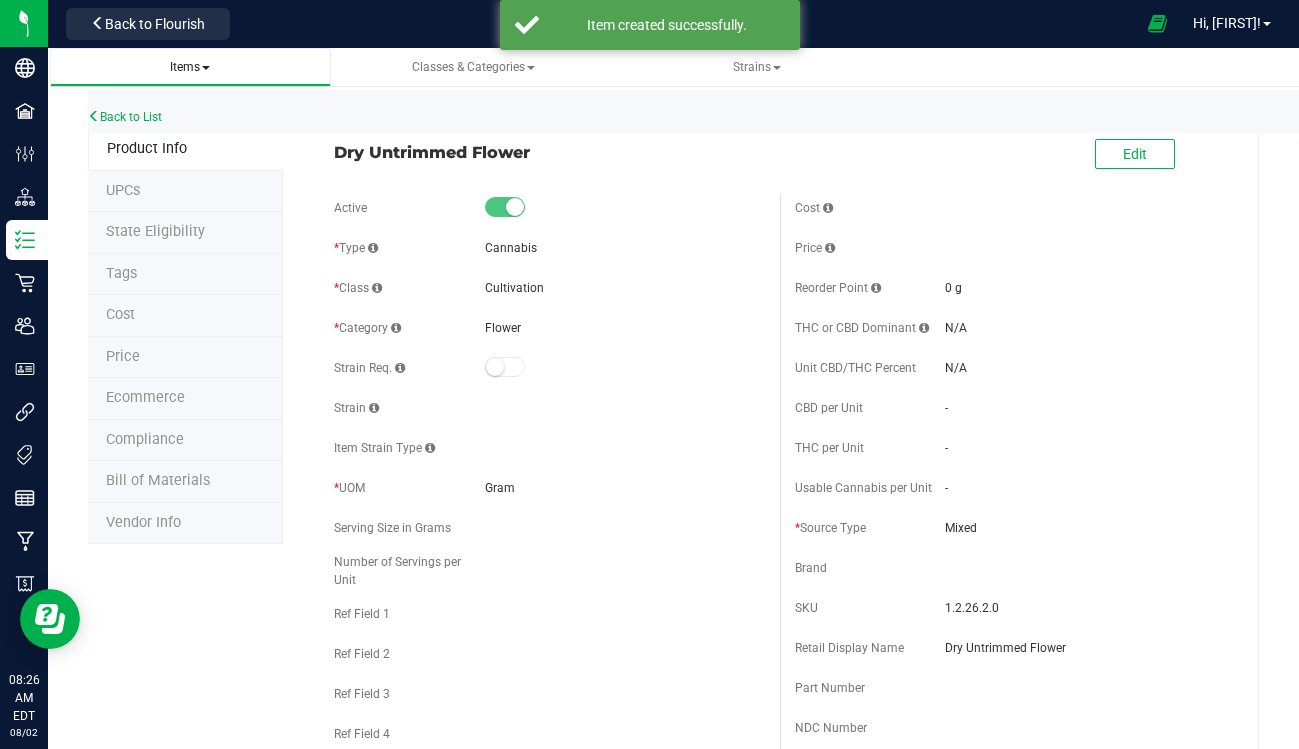 click on "Items" at bounding box center (190, 67) 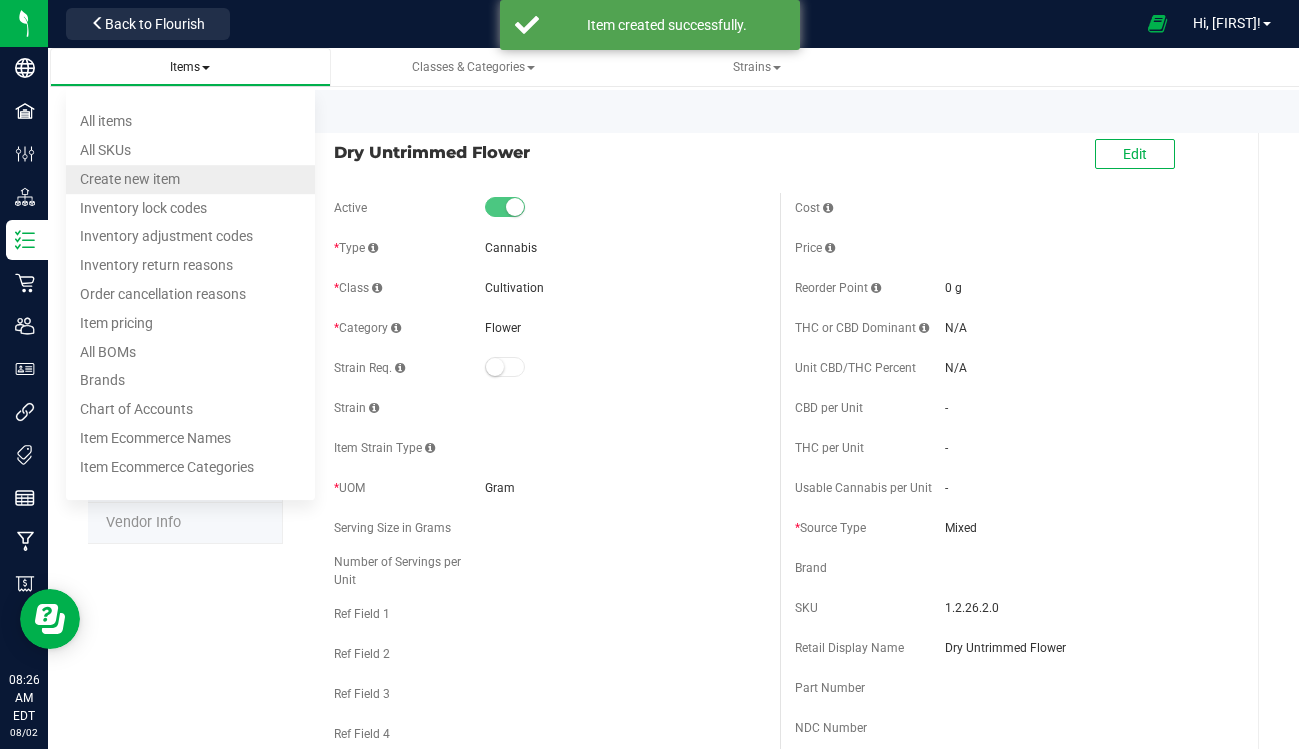 click on "Create new item" at bounding box center (190, 179) 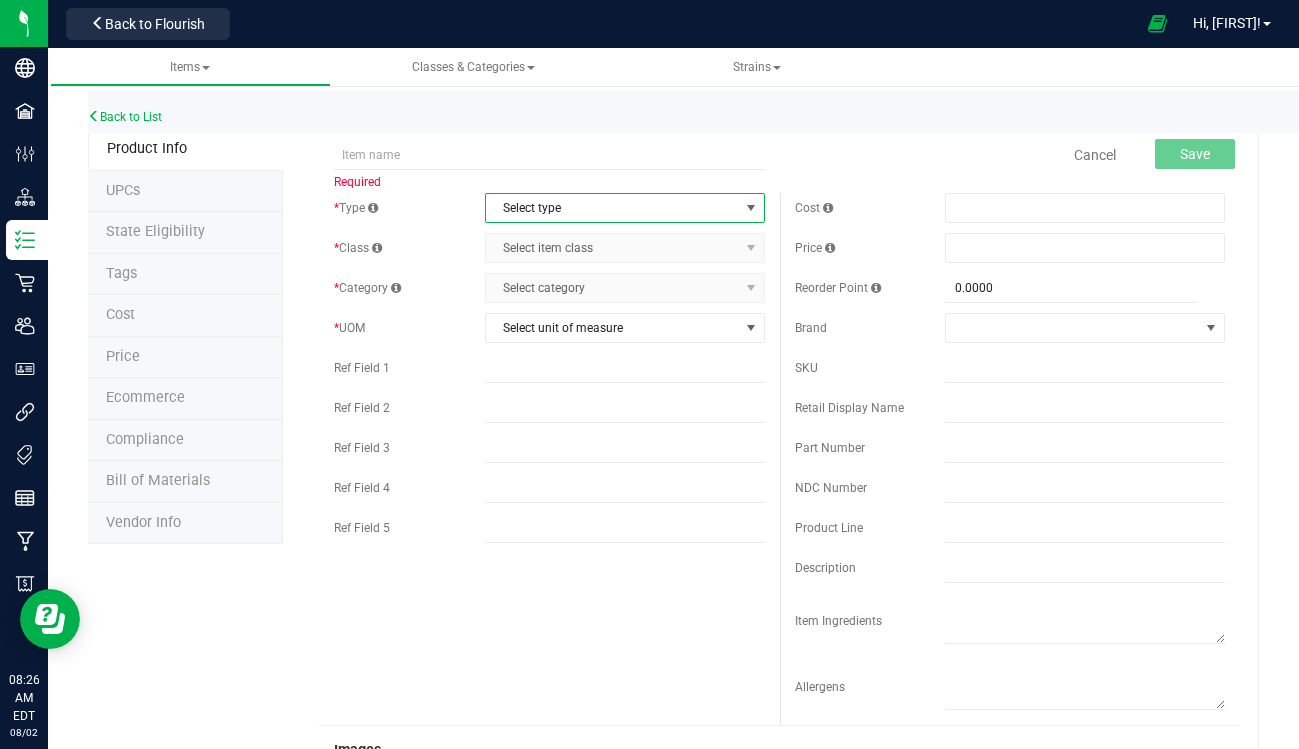 click on "Select type" at bounding box center [612, 208] 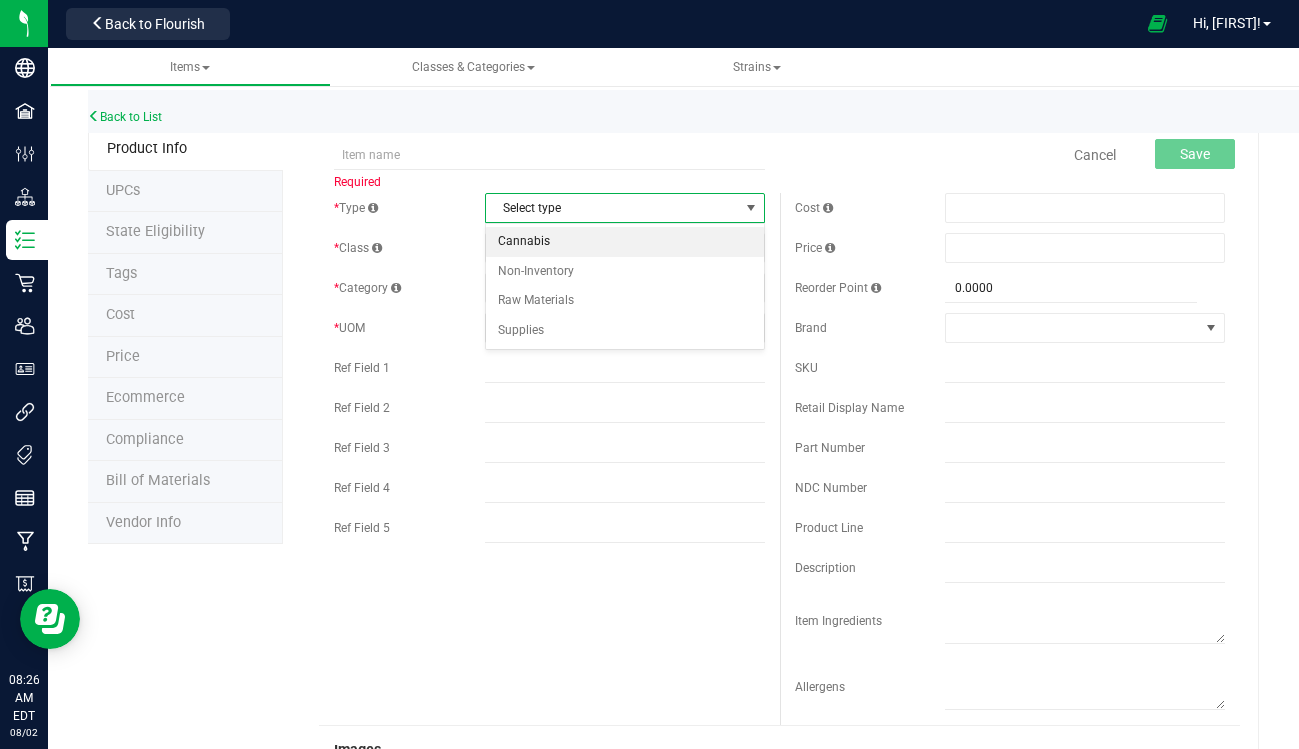 click on "Cannabis" at bounding box center (625, 242) 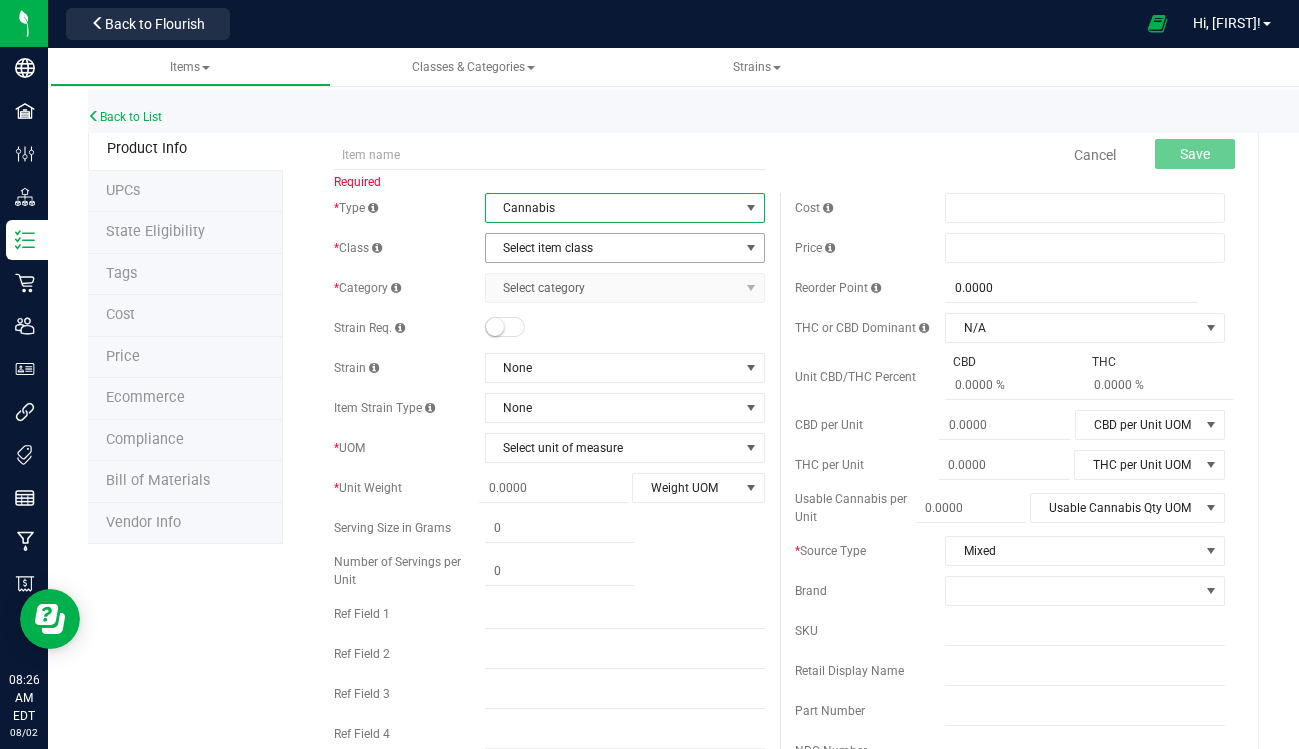 click on "Select item class" at bounding box center [612, 248] 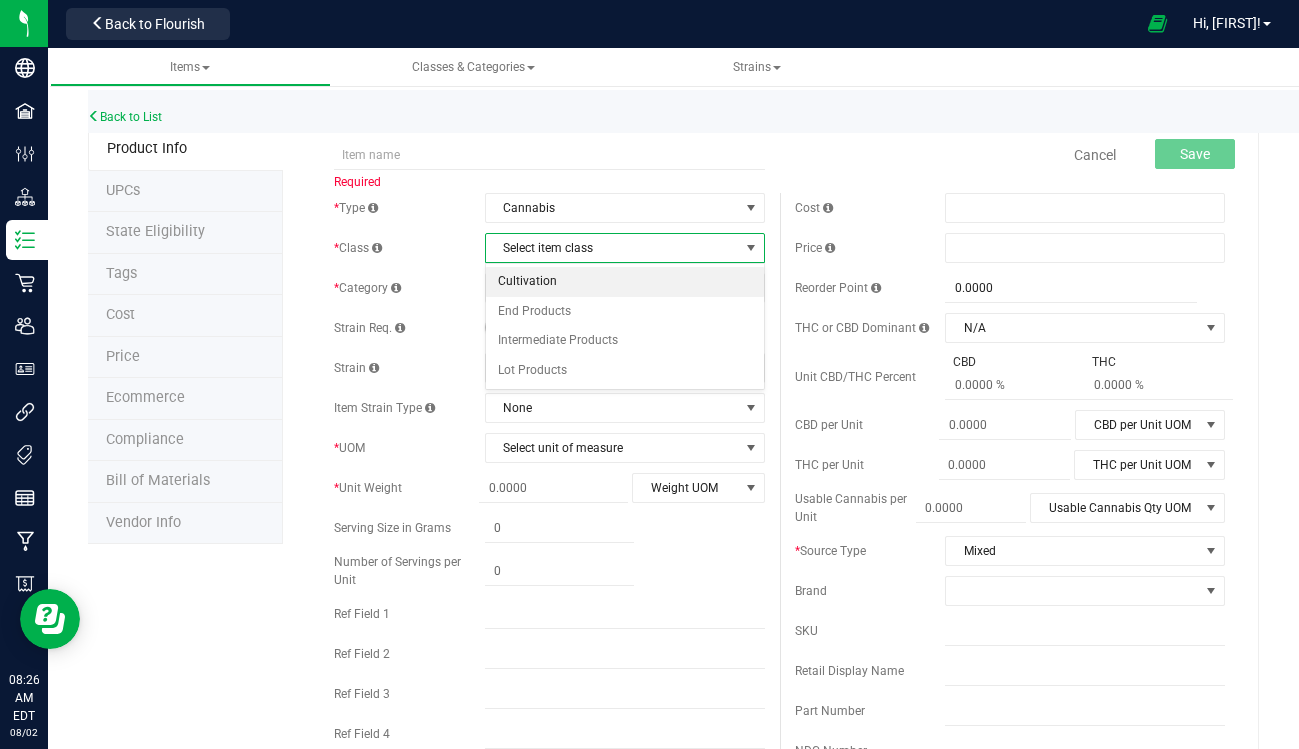 click on "Cultivation" at bounding box center (625, 282) 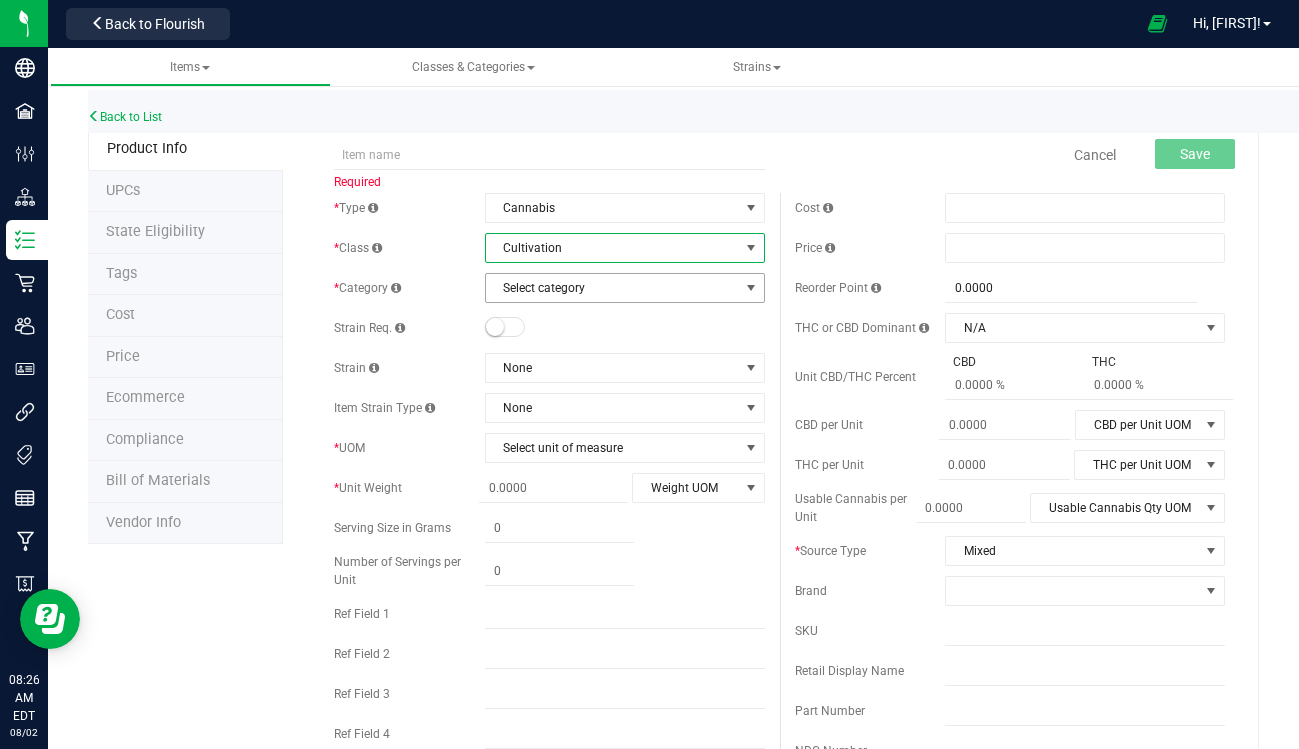 click on "Select category" at bounding box center [612, 288] 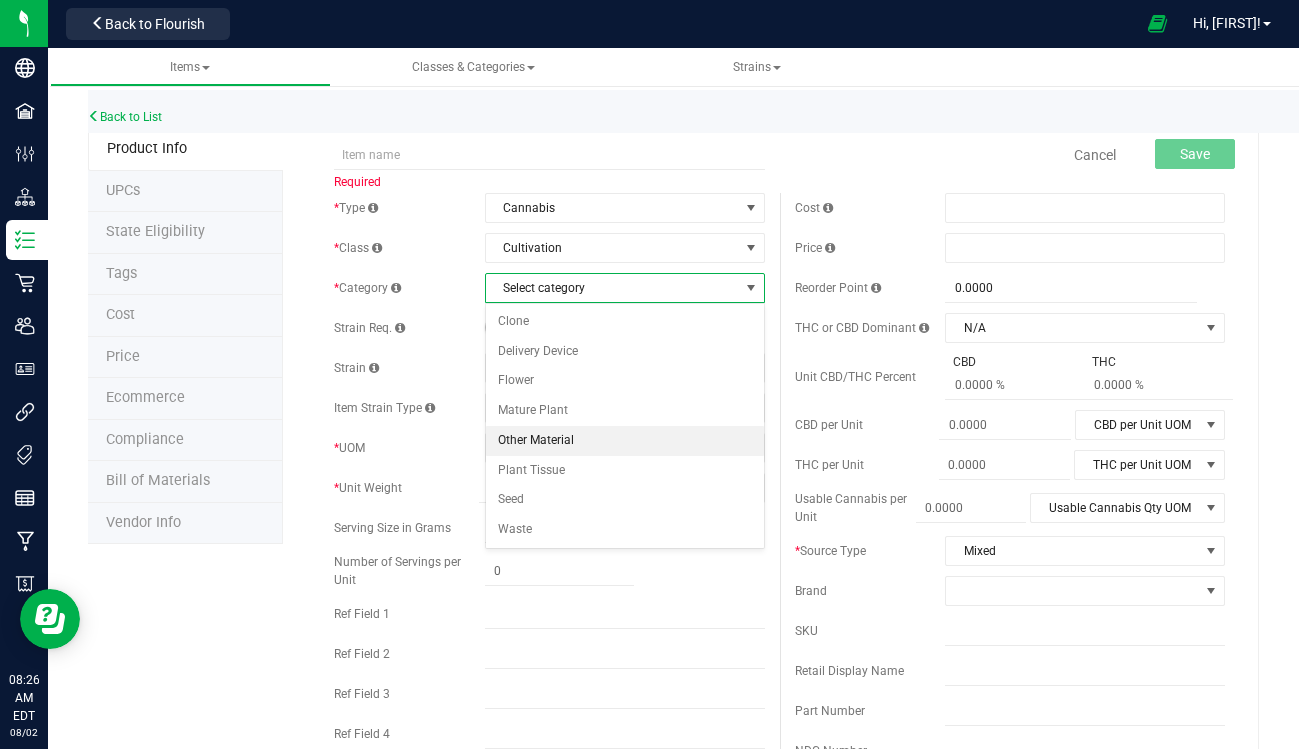 click on "Other Material" at bounding box center (625, 441) 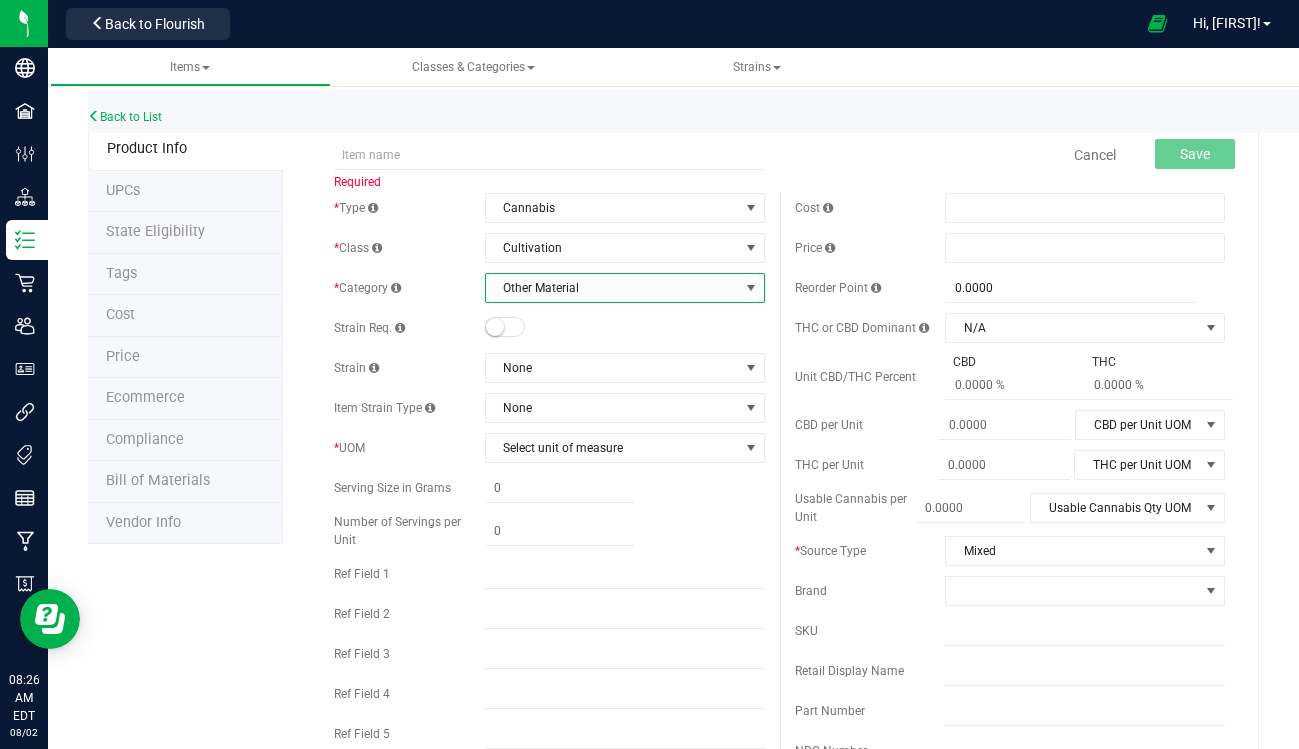 click on "Other Material" at bounding box center (612, 288) 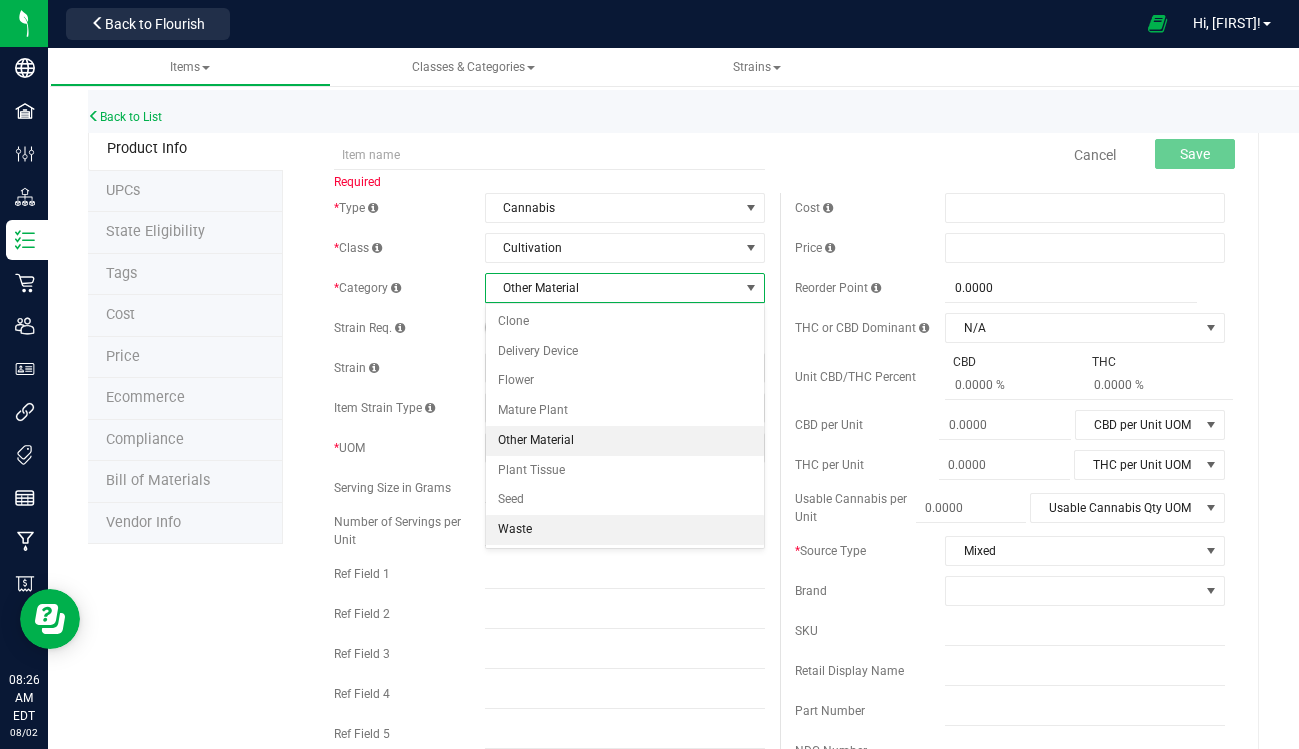 click on "Waste" at bounding box center (625, 530) 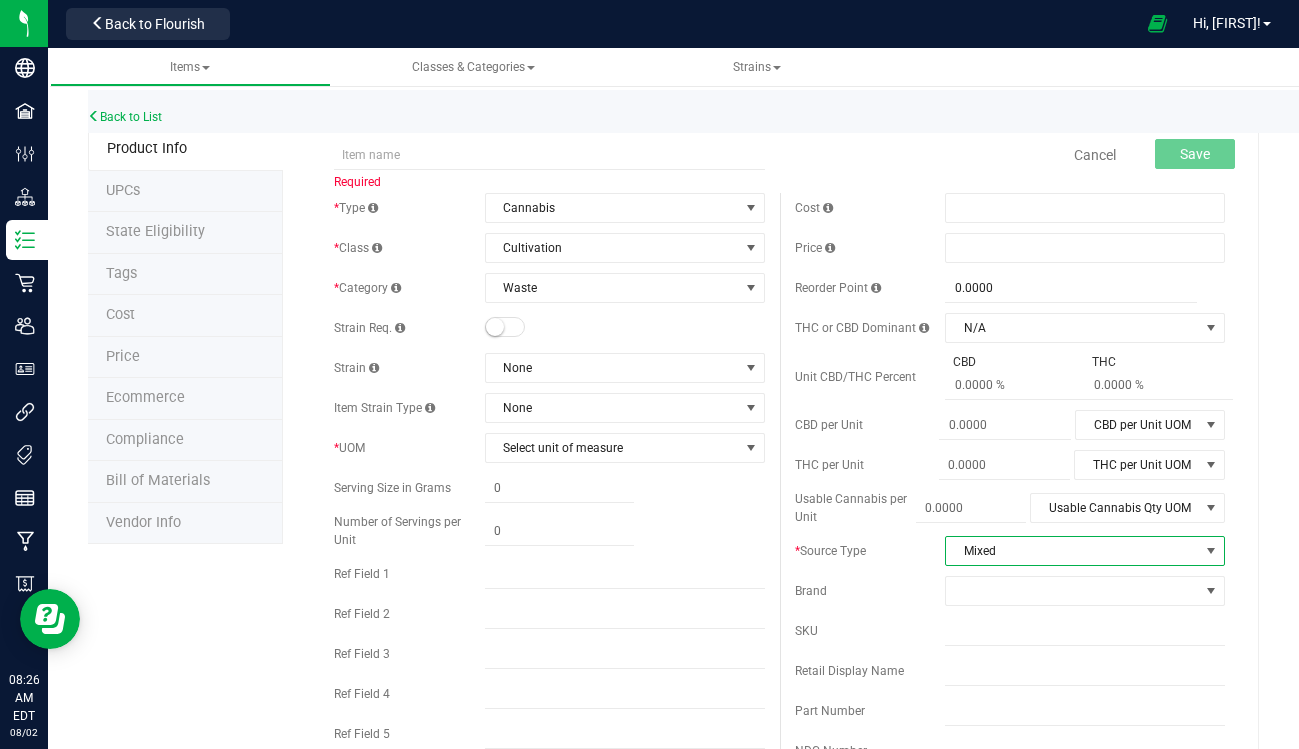 click on "Mixed" at bounding box center [1072, 551] 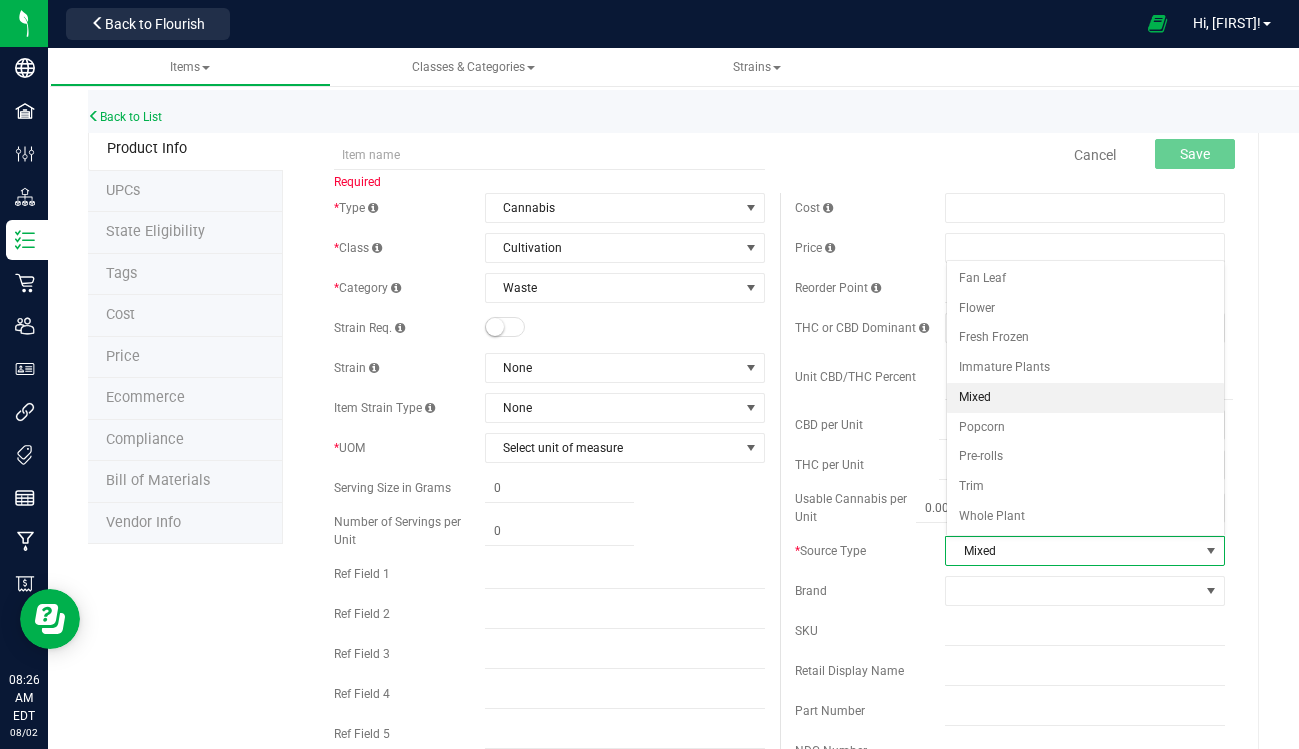 click on "Mixed" at bounding box center (1086, 398) 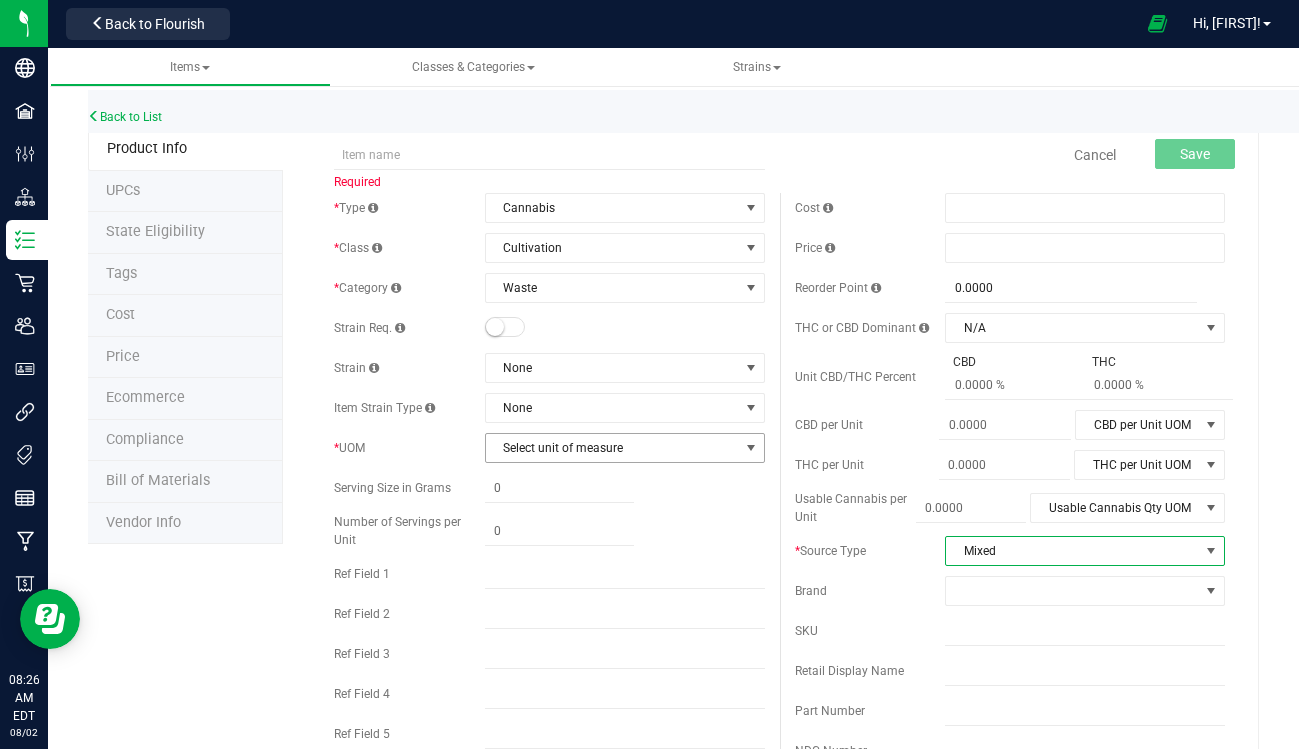 click on "Select unit of measure" at bounding box center [612, 448] 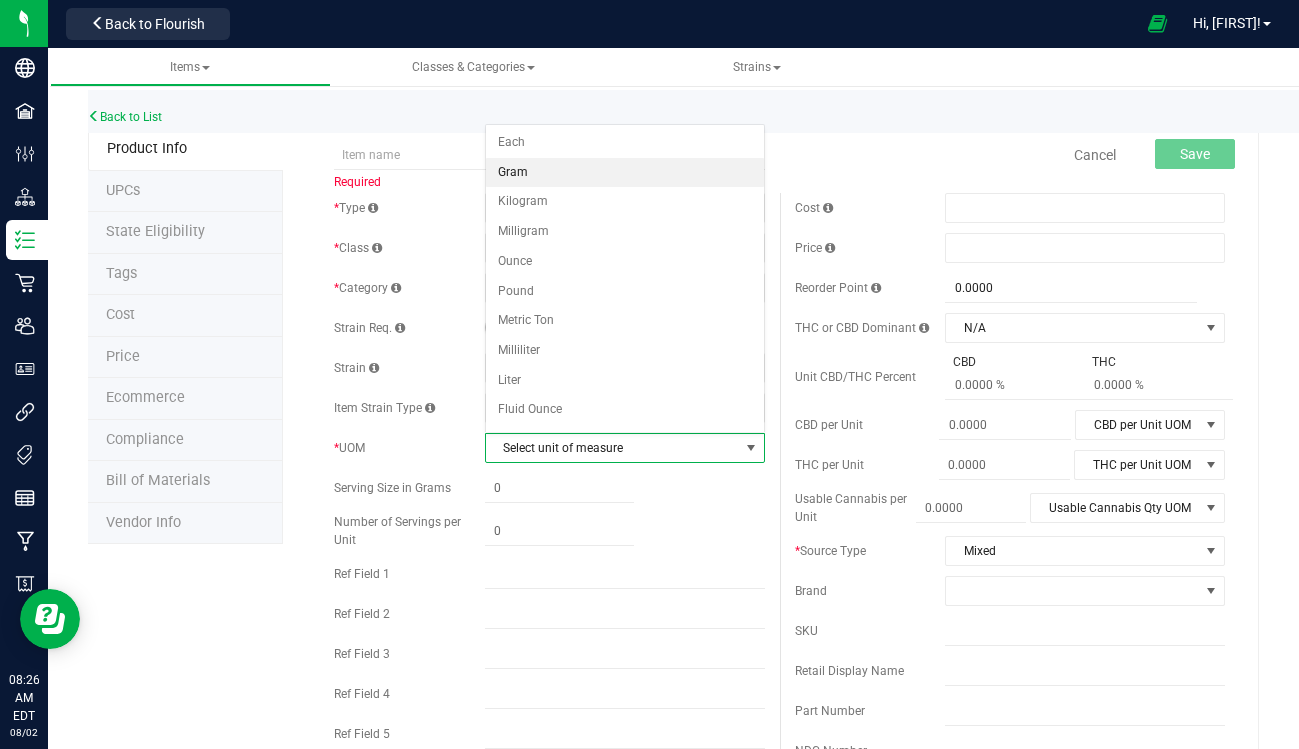 click on "Gram" at bounding box center (625, 173) 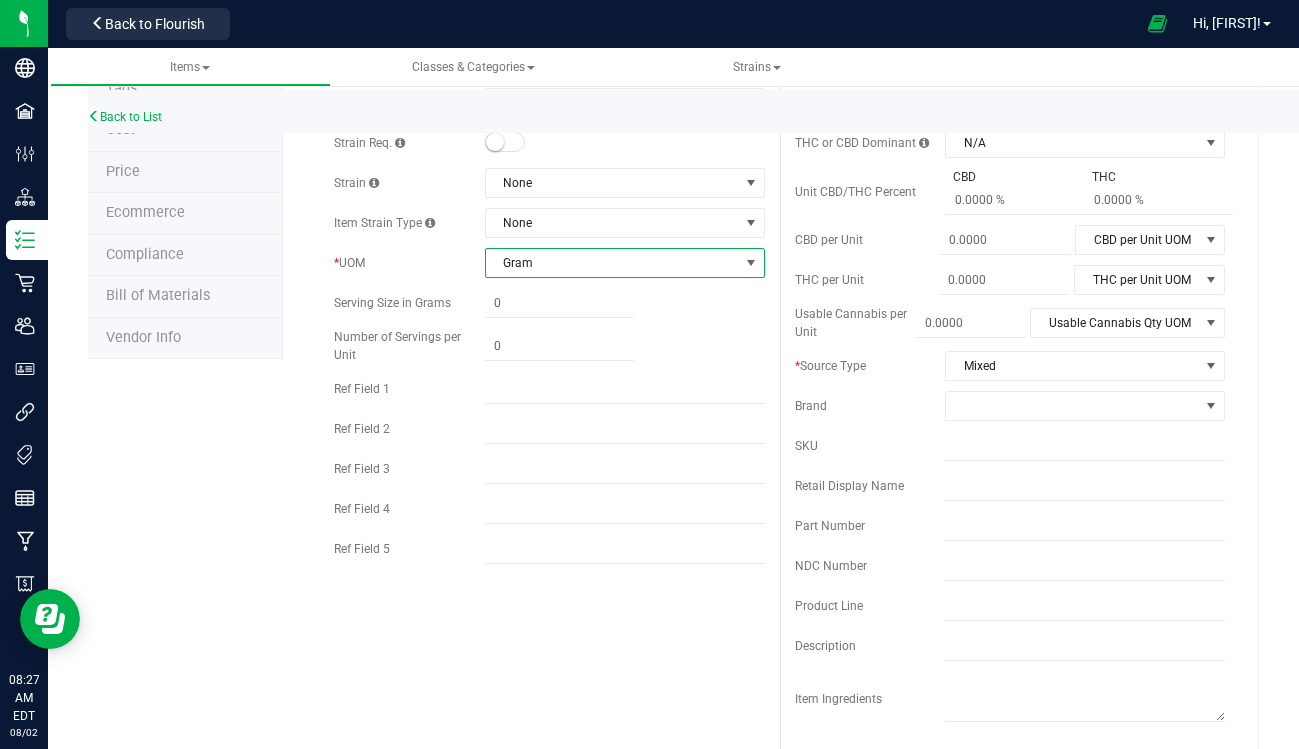 scroll, scrollTop: 0, scrollLeft: 0, axis: both 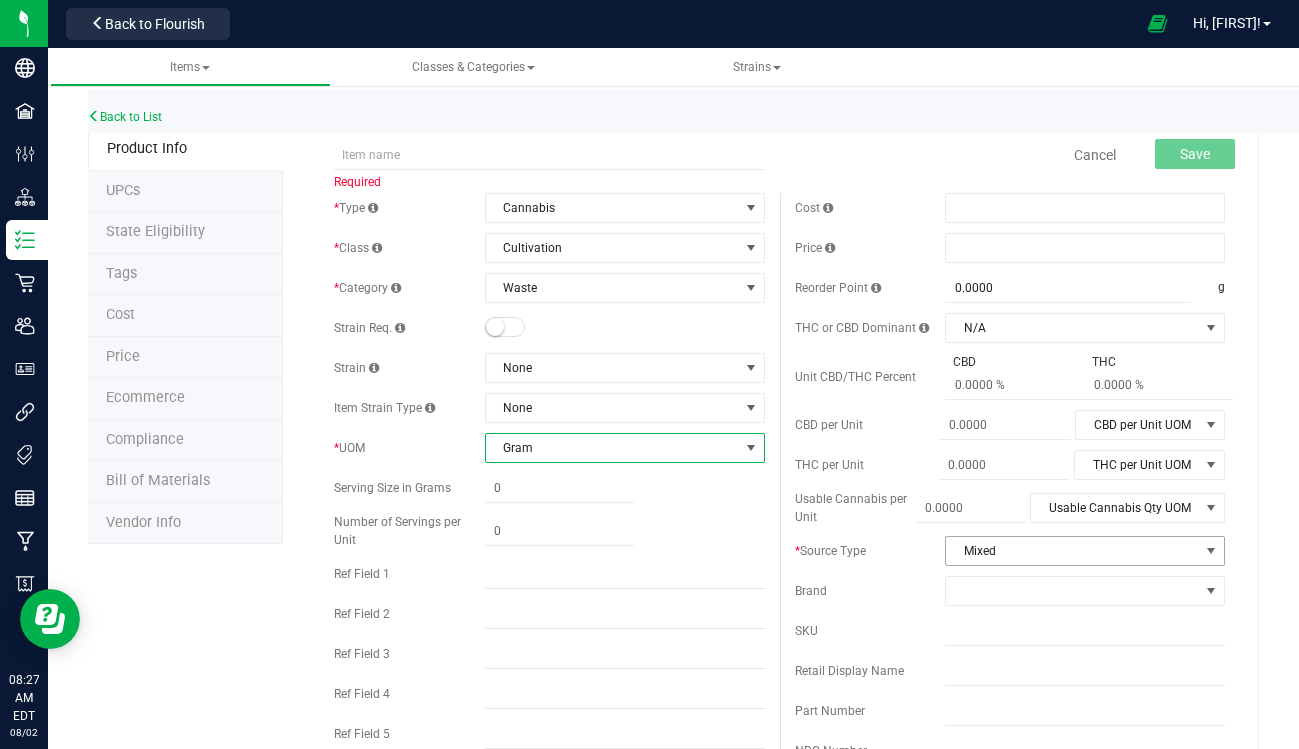 click on "Mixed" at bounding box center (1072, 551) 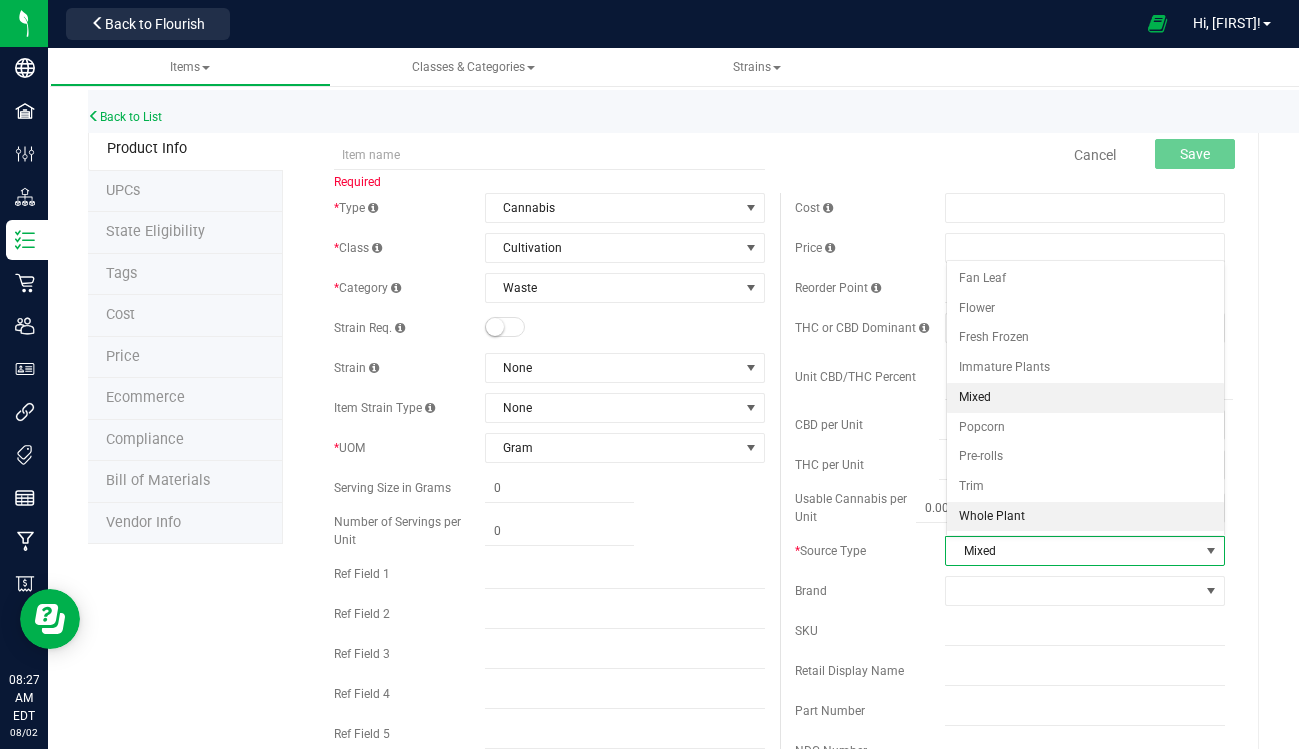 click on "Whole Plant" at bounding box center [1086, 517] 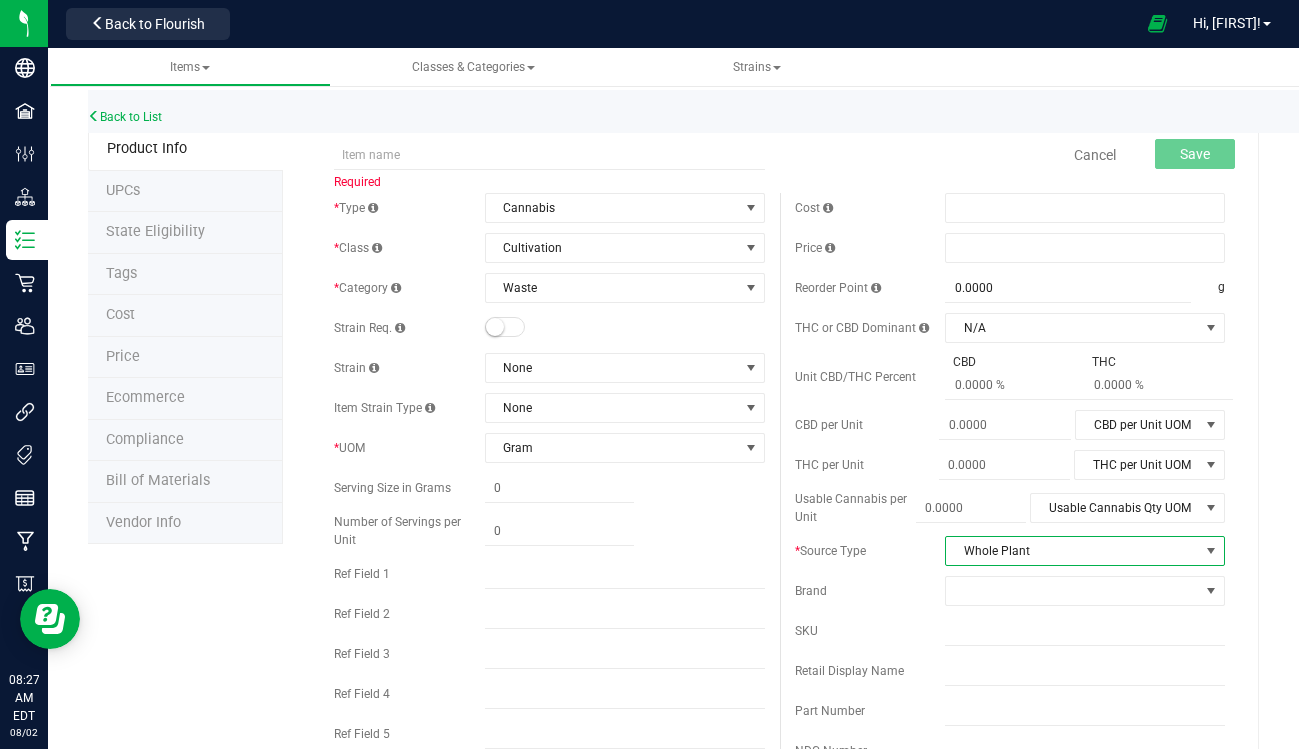 click on "Whole Plant" at bounding box center [1072, 551] 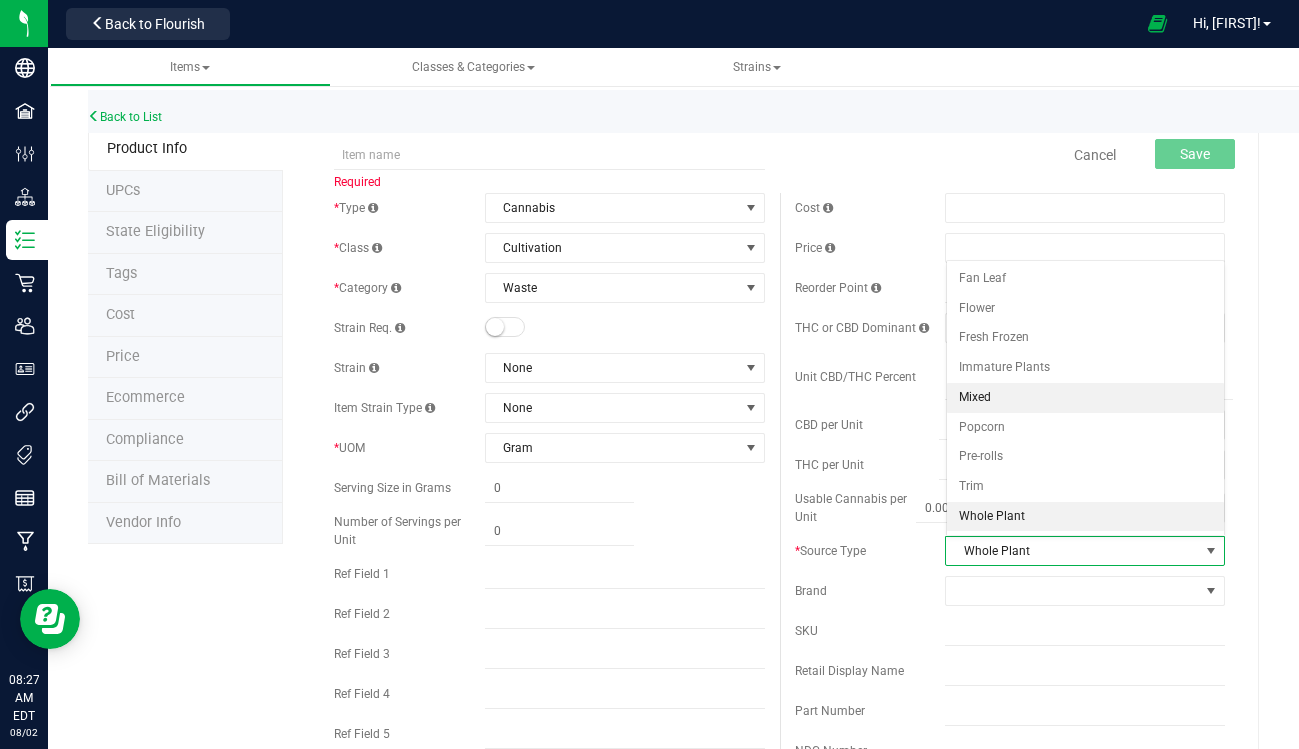 click on "Mixed" at bounding box center [1086, 398] 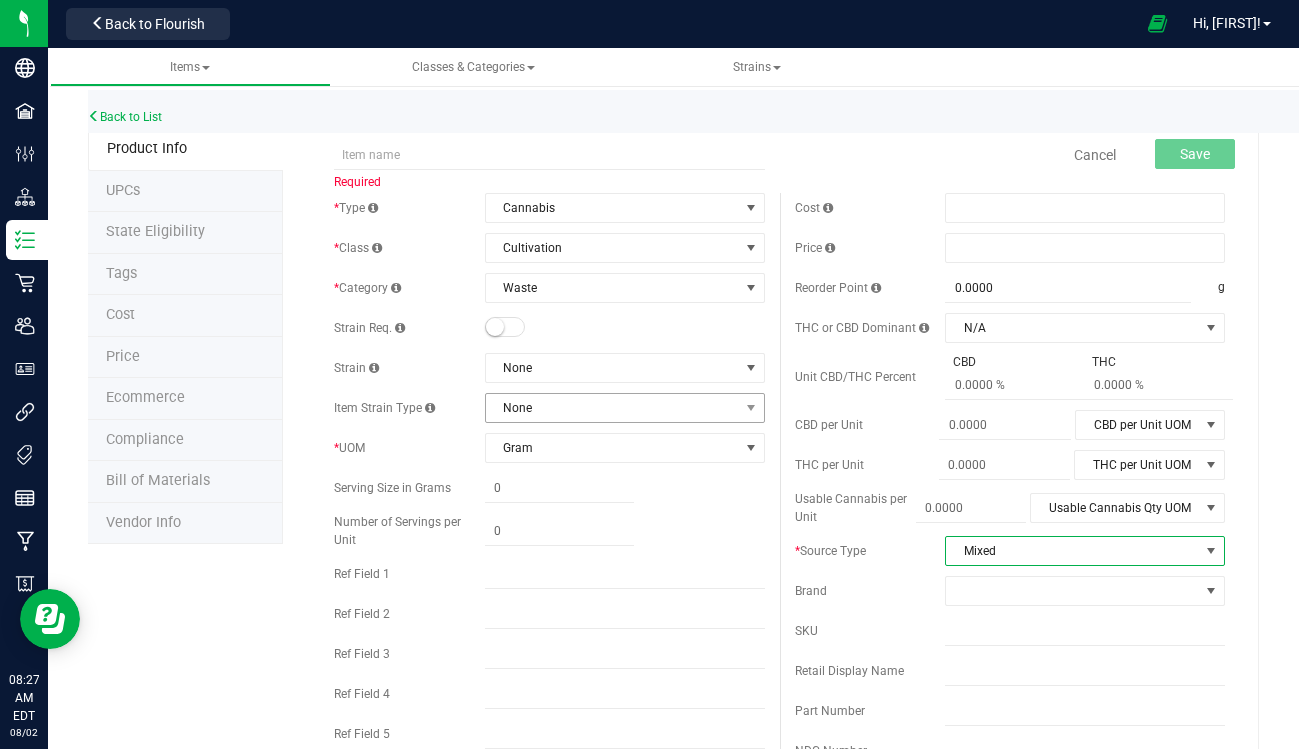 scroll, scrollTop: 14, scrollLeft: 0, axis: vertical 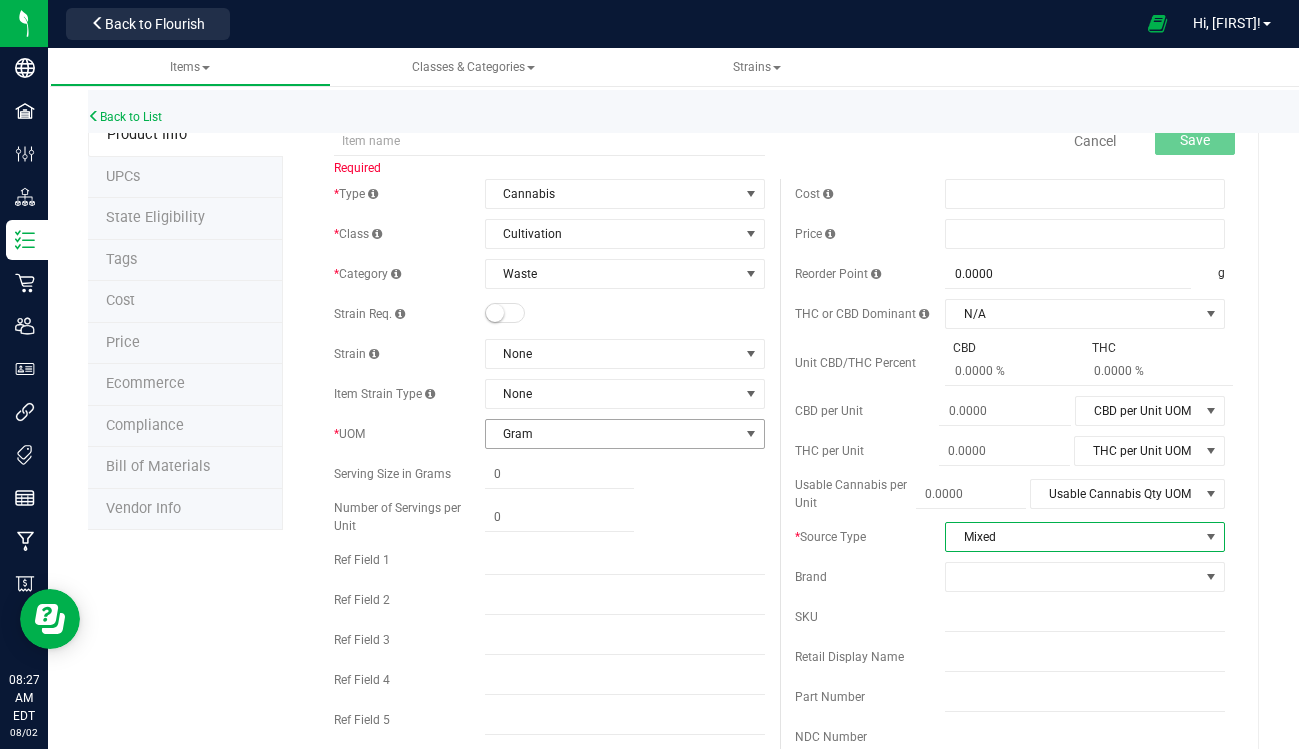 click on "Gram" at bounding box center [612, 434] 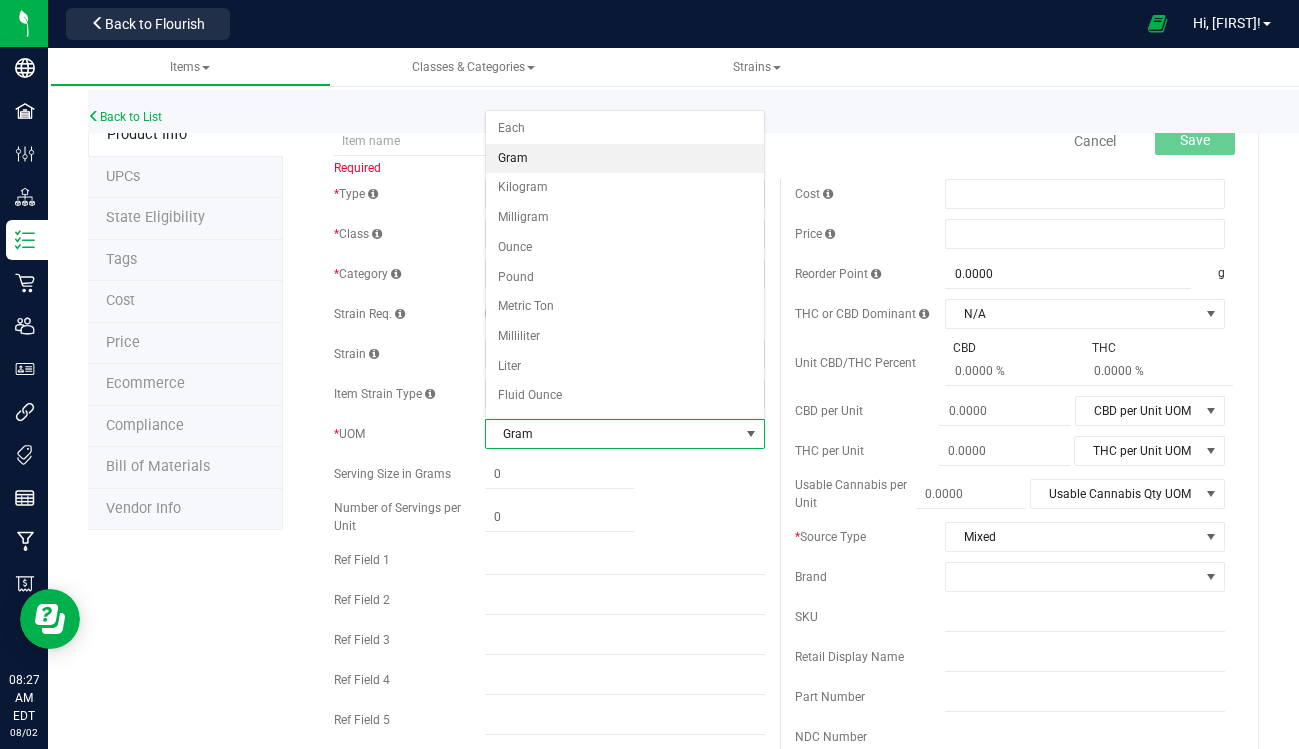 click on "Gram" at bounding box center [625, 159] 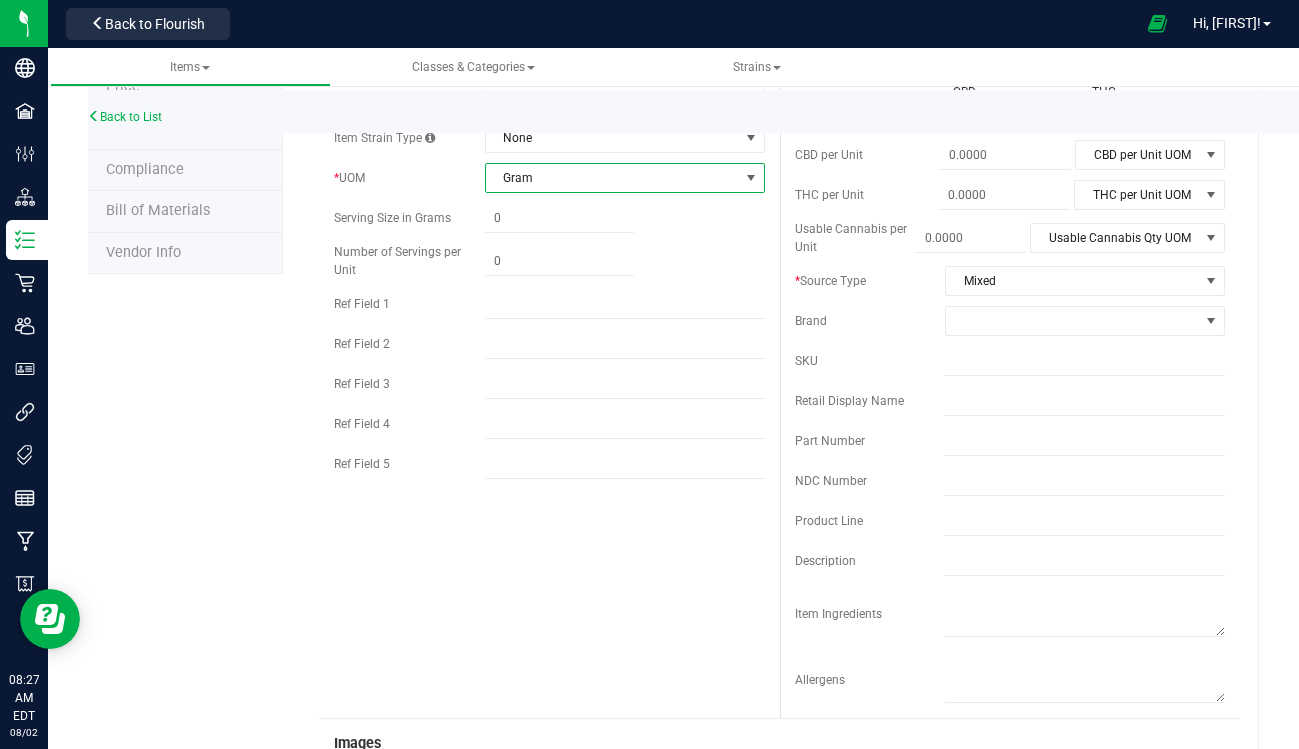 scroll, scrollTop: 0, scrollLeft: 0, axis: both 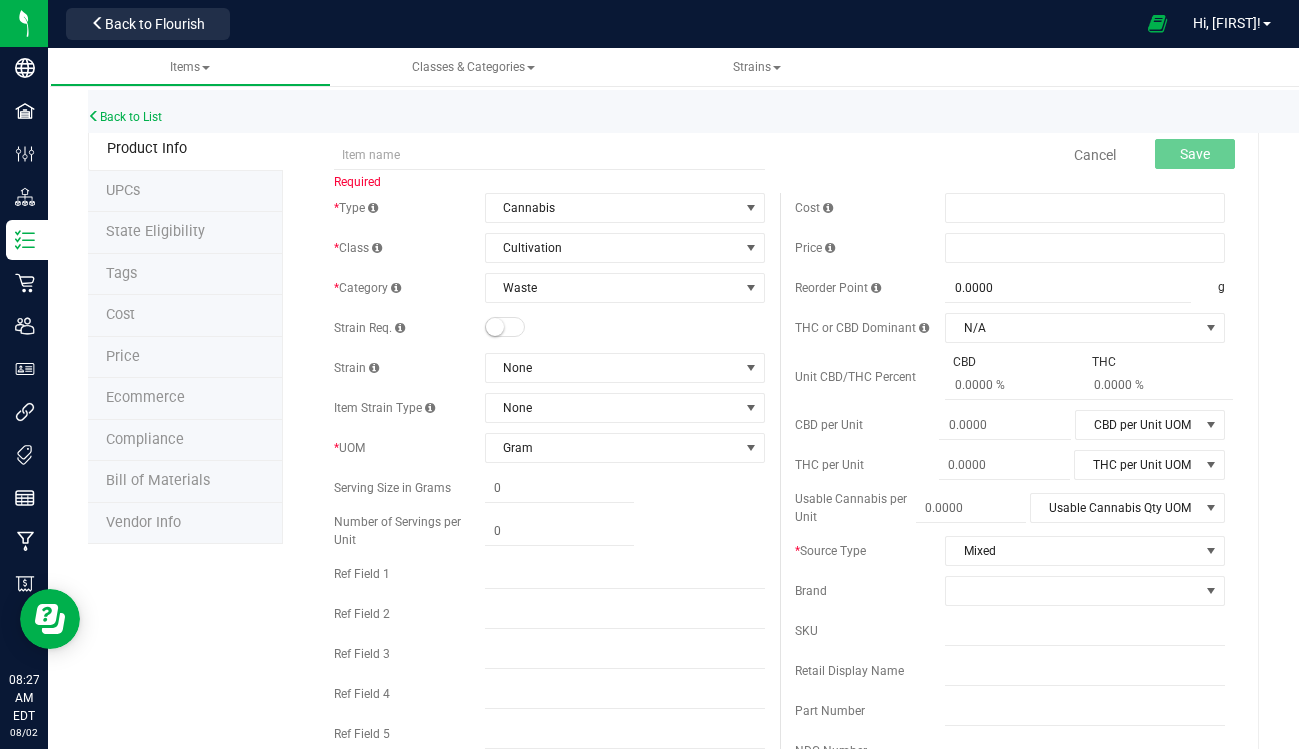 click at bounding box center [625, 328] 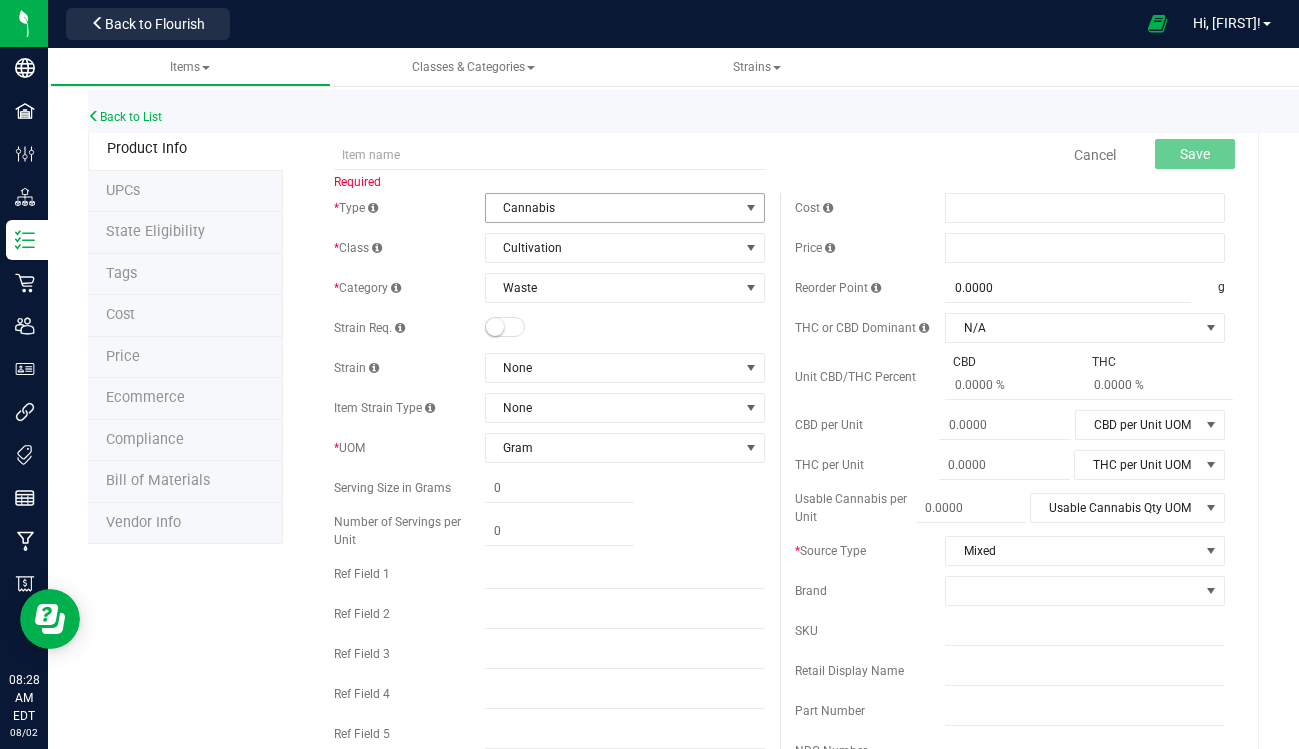 click on "Cannabis" at bounding box center [612, 208] 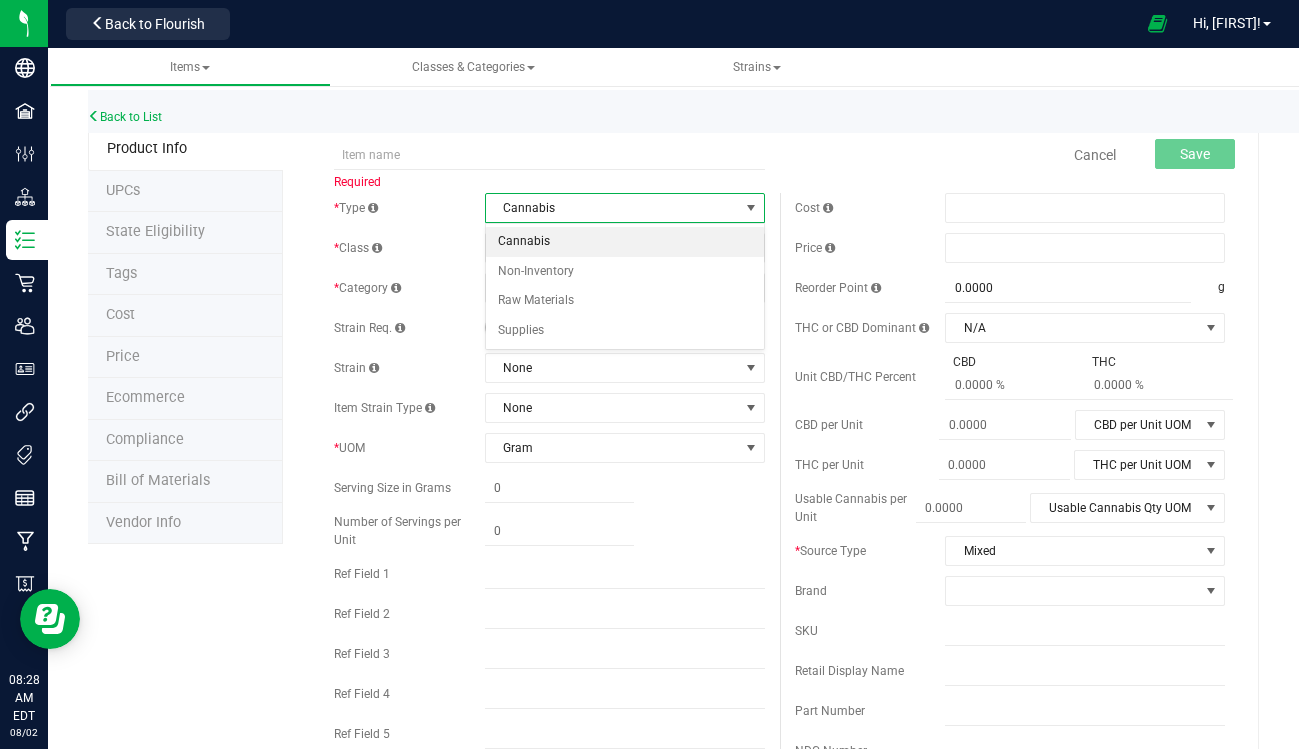 click on "Cannabis" at bounding box center (612, 208) 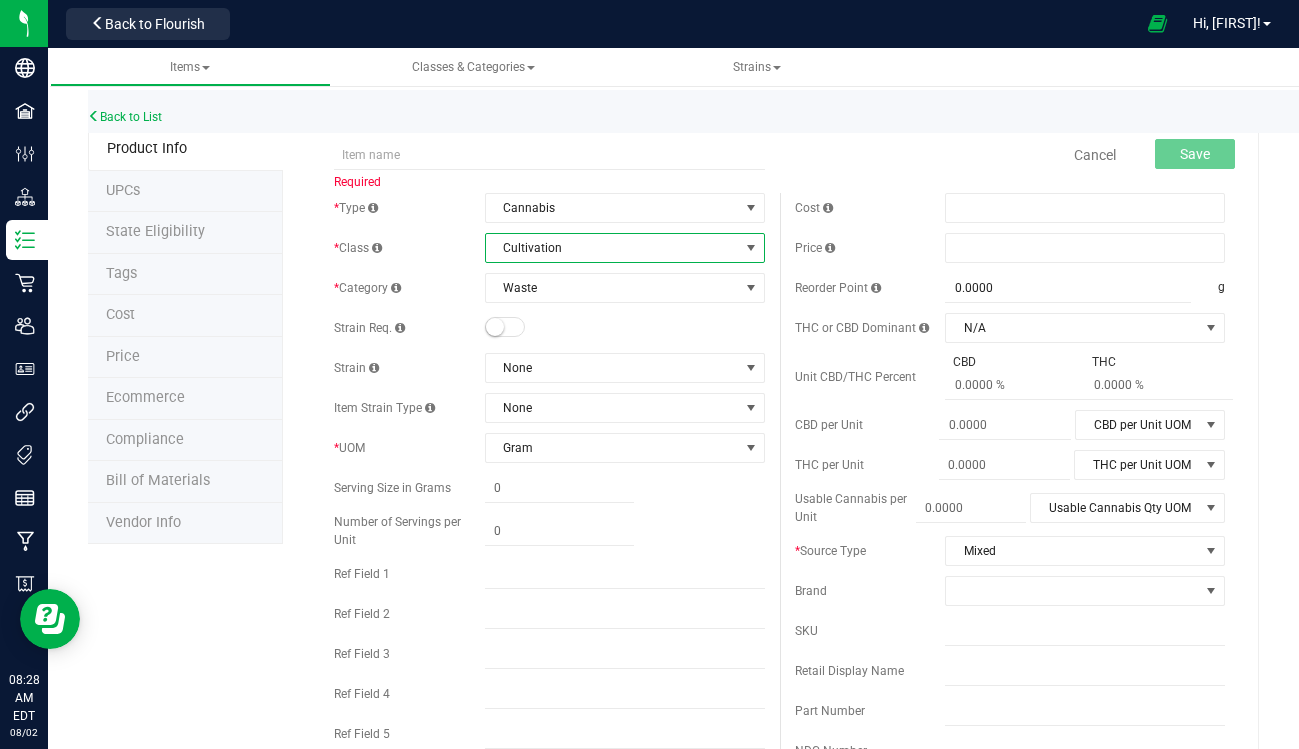 click on "Cultivation" at bounding box center (612, 248) 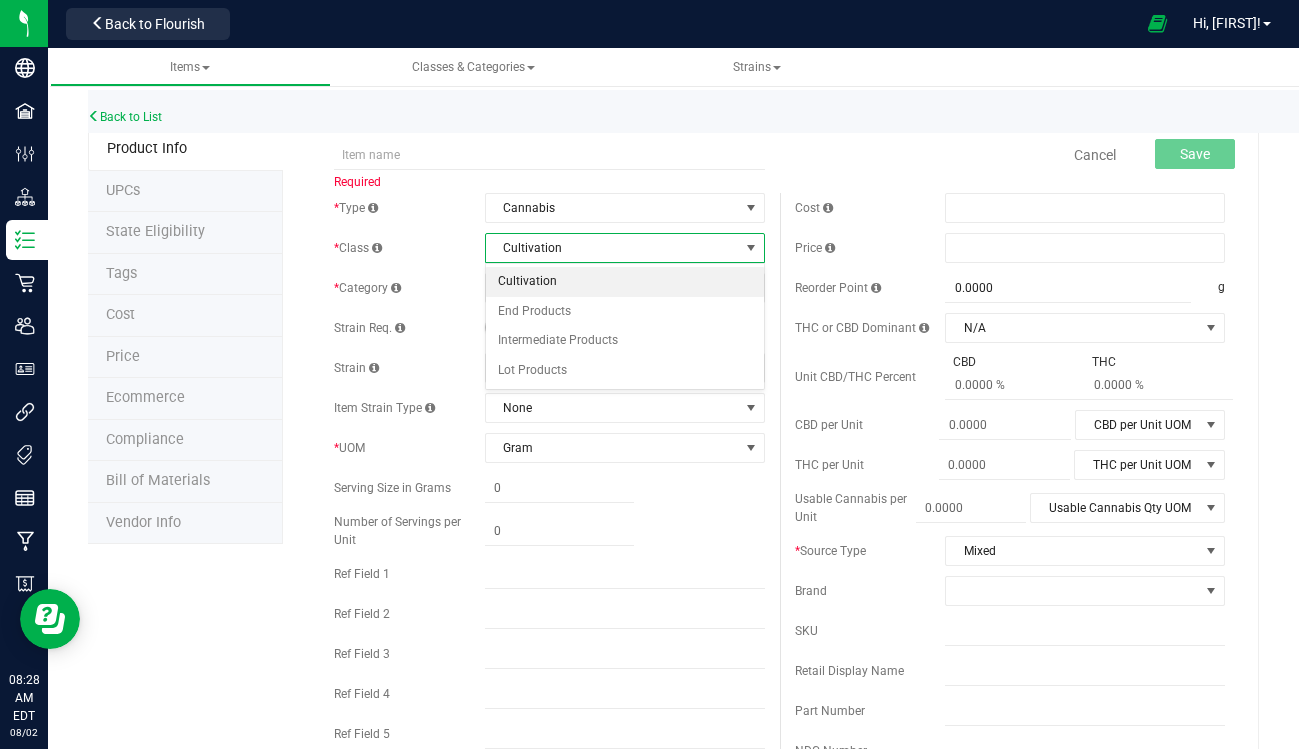 click on "Cultivation" at bounding box center (612, 248) 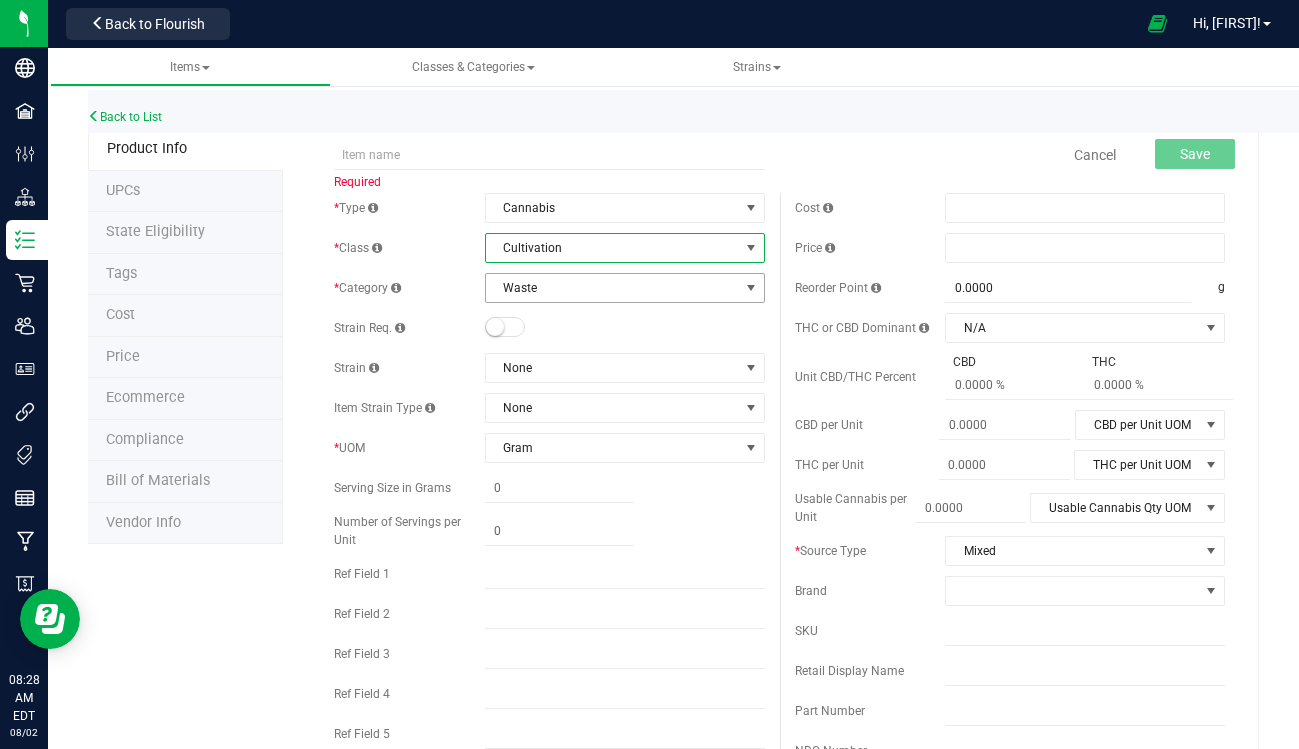 click on "Waste" at bounding box center [612, 288] 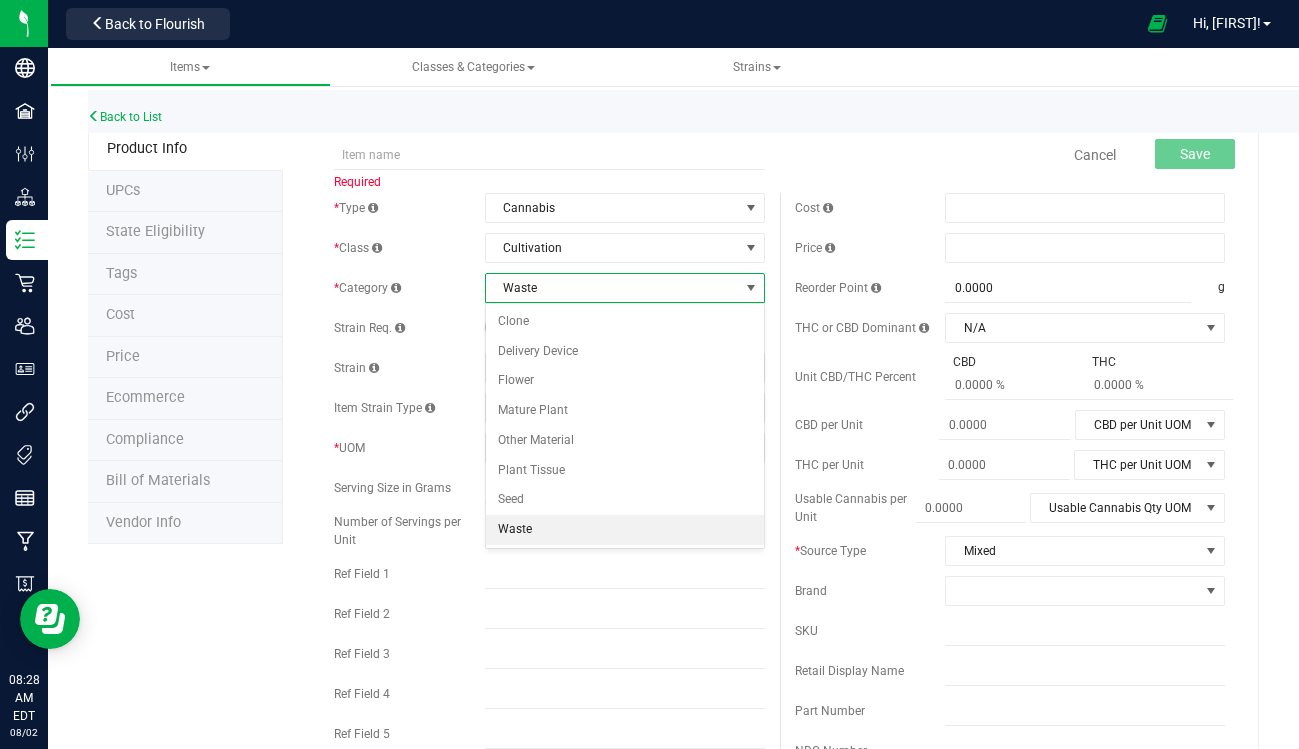 click on "Waste" at bounding box center [612, 288] 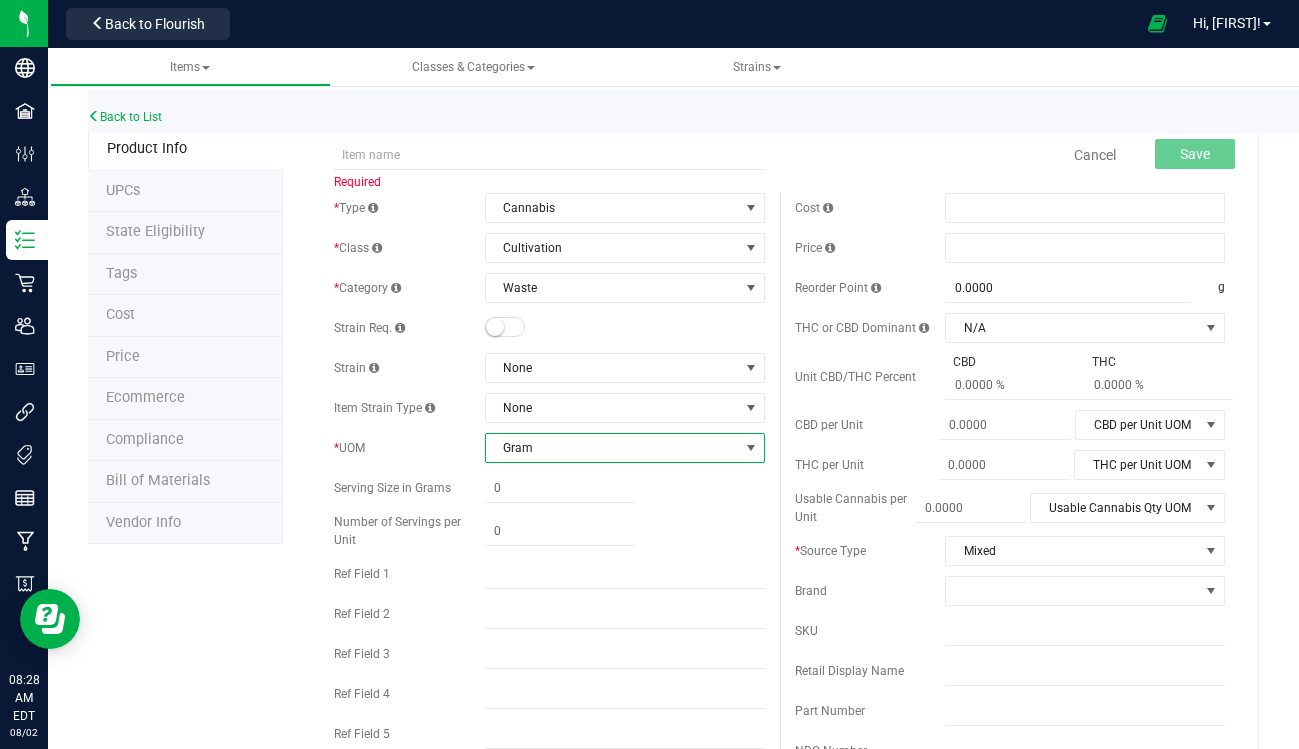 click on "Gram" at bounding box center [612, 448] 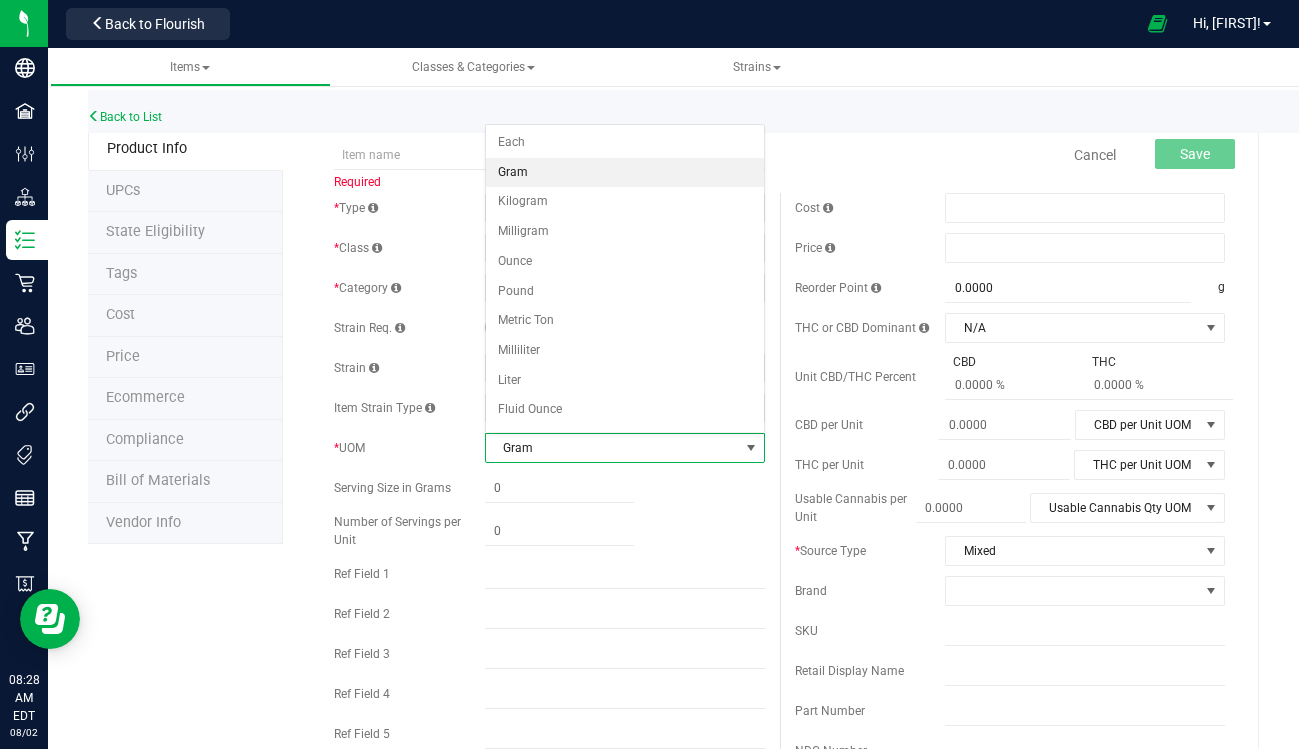 click on "Gram" at bounding box center [612, 448] 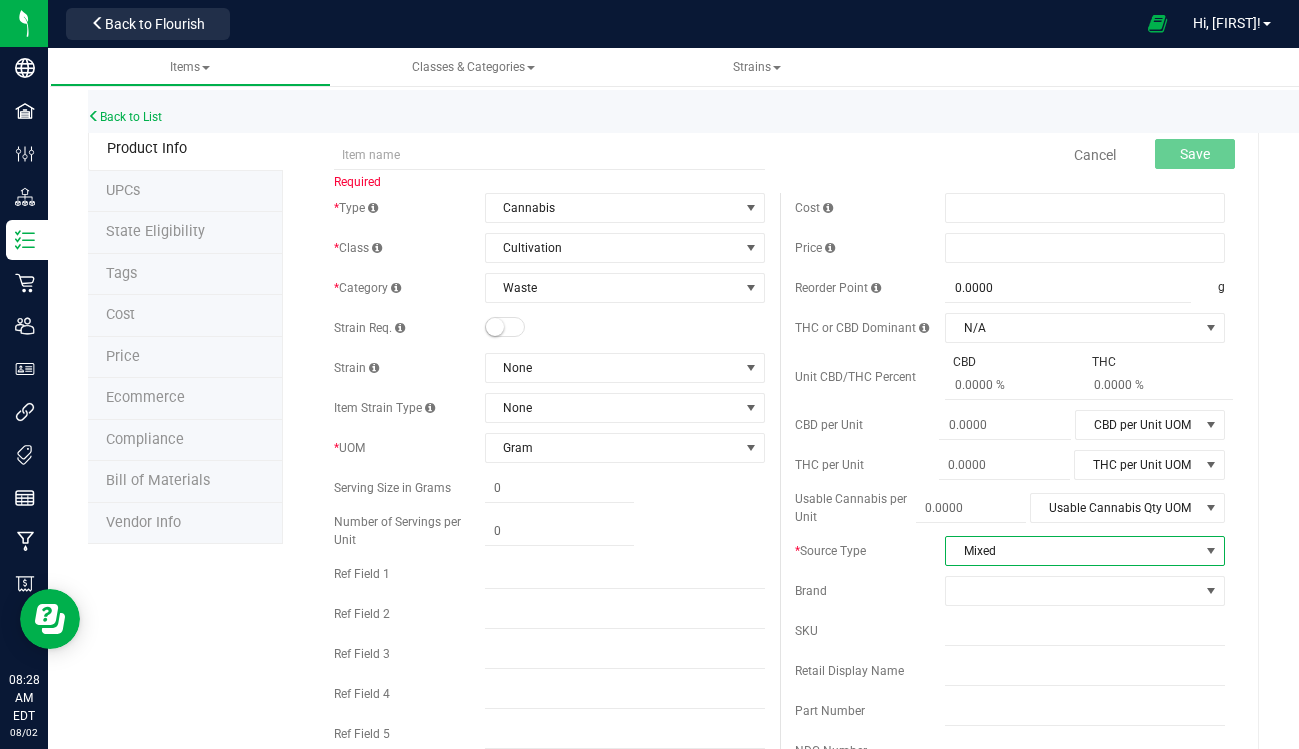 click on "Mixed" at bounding box center (1072, 551) 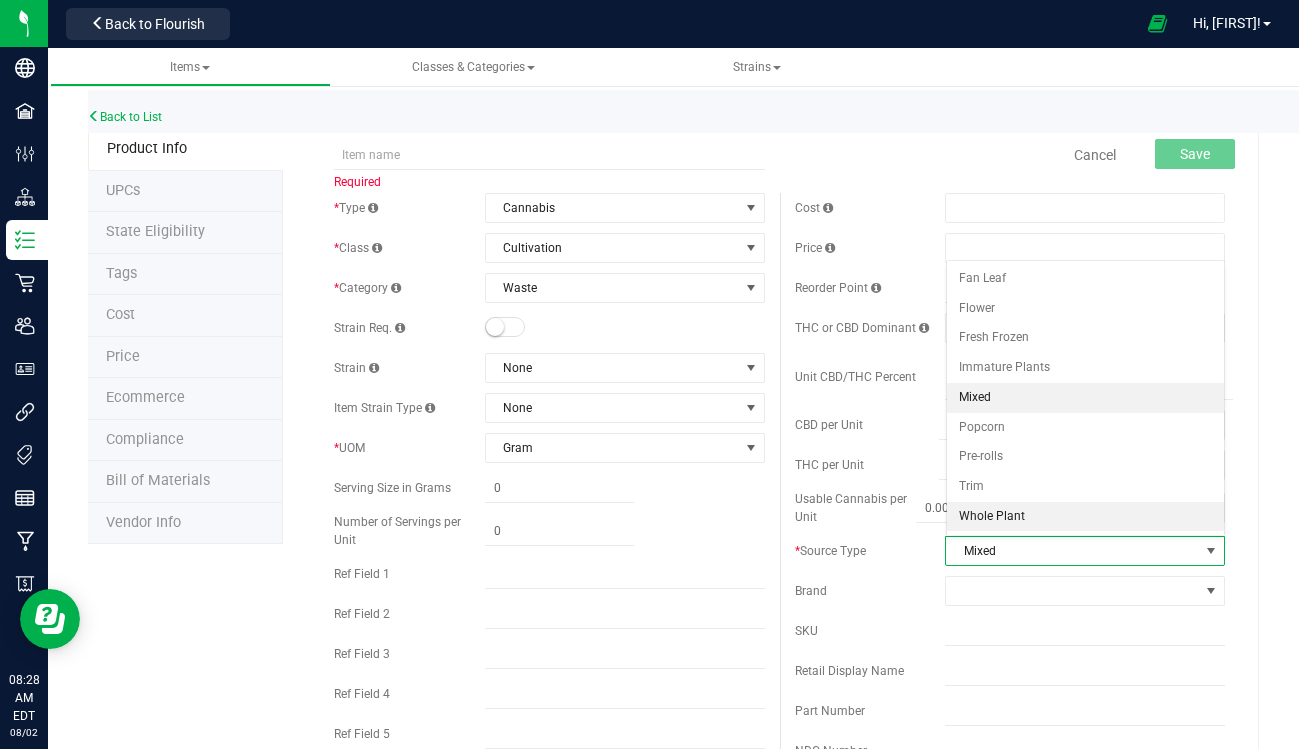 click on "Whole Plant" at bounding box center [1086, 517] 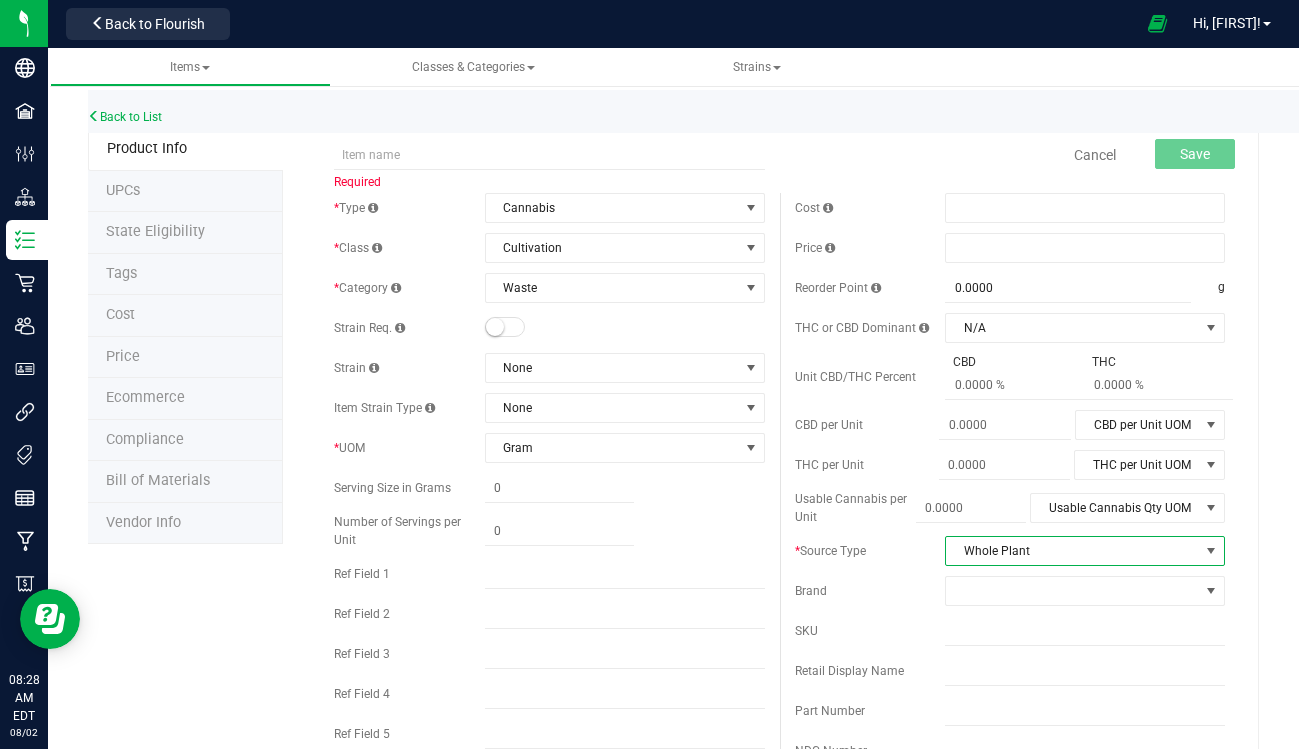 click on "Whole Plant" at bounding box center (1072, 551) 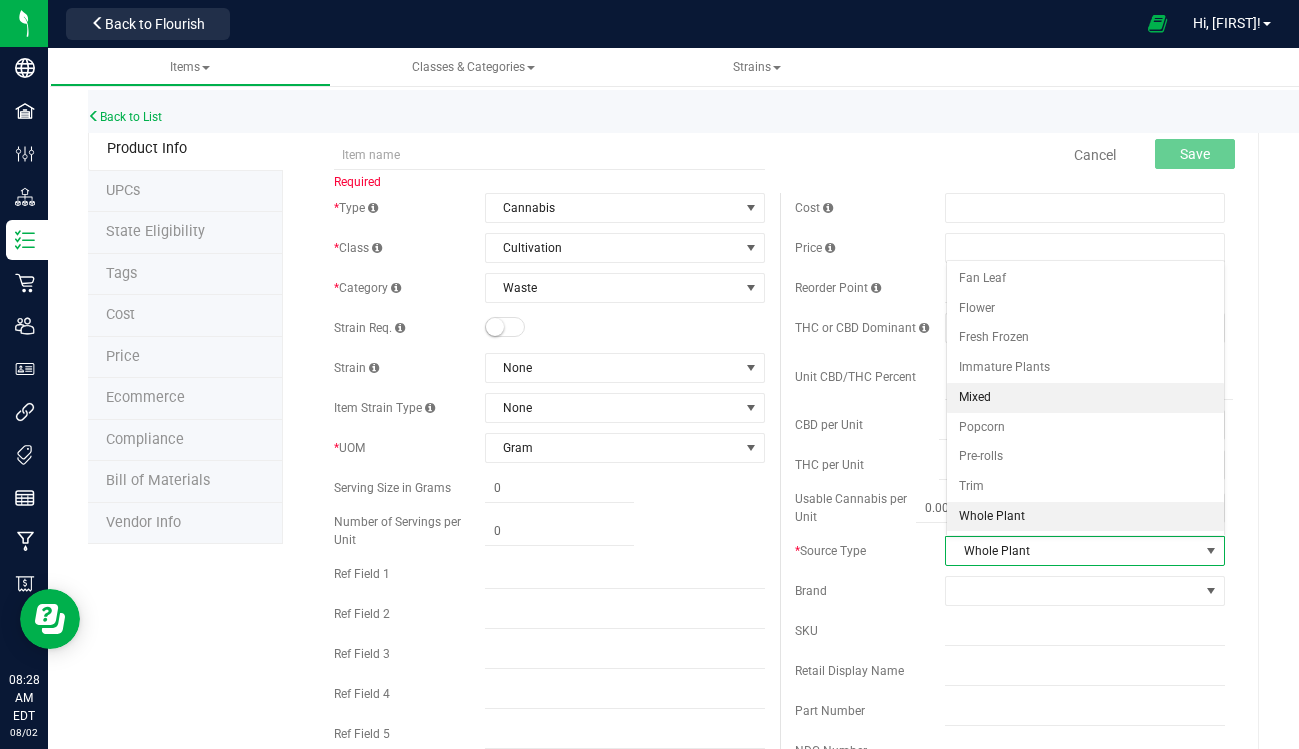 click on "Mixed" at bounding box center [1086, 398] 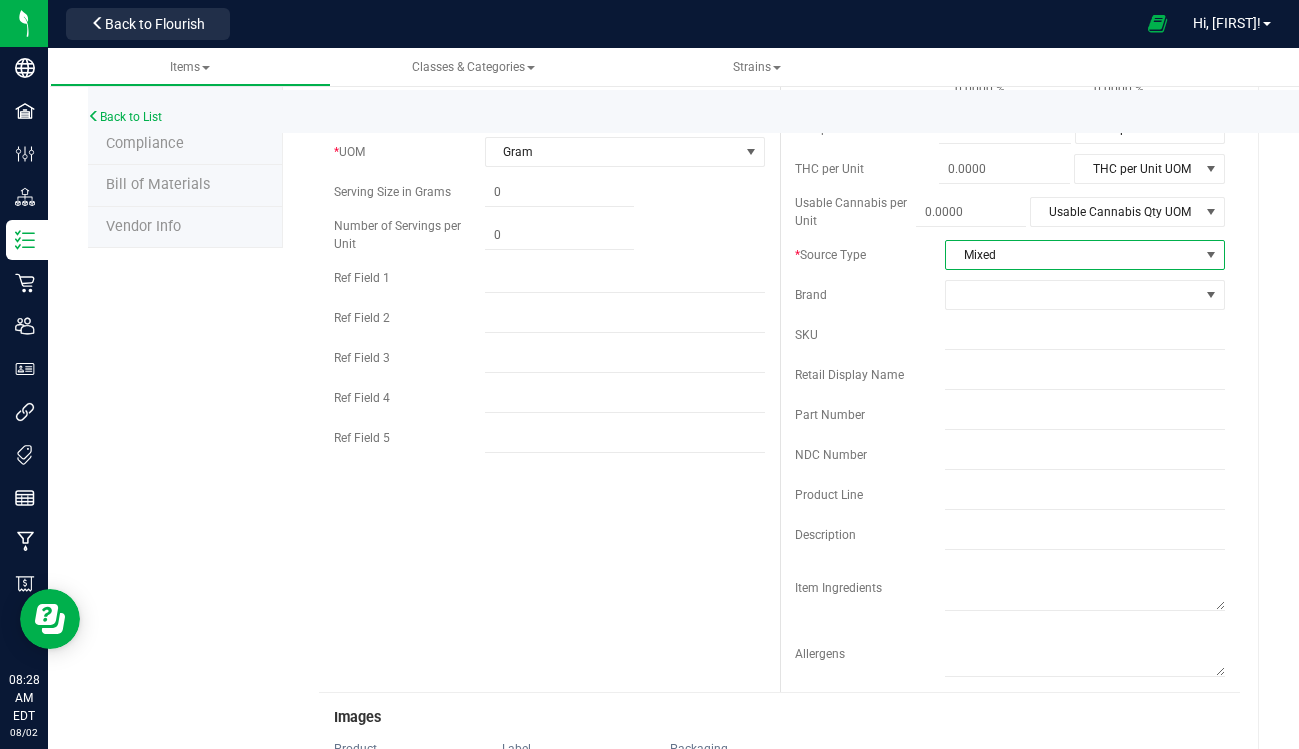 scroll, scrollTop: 0, scrollLeft: 0, axis: both 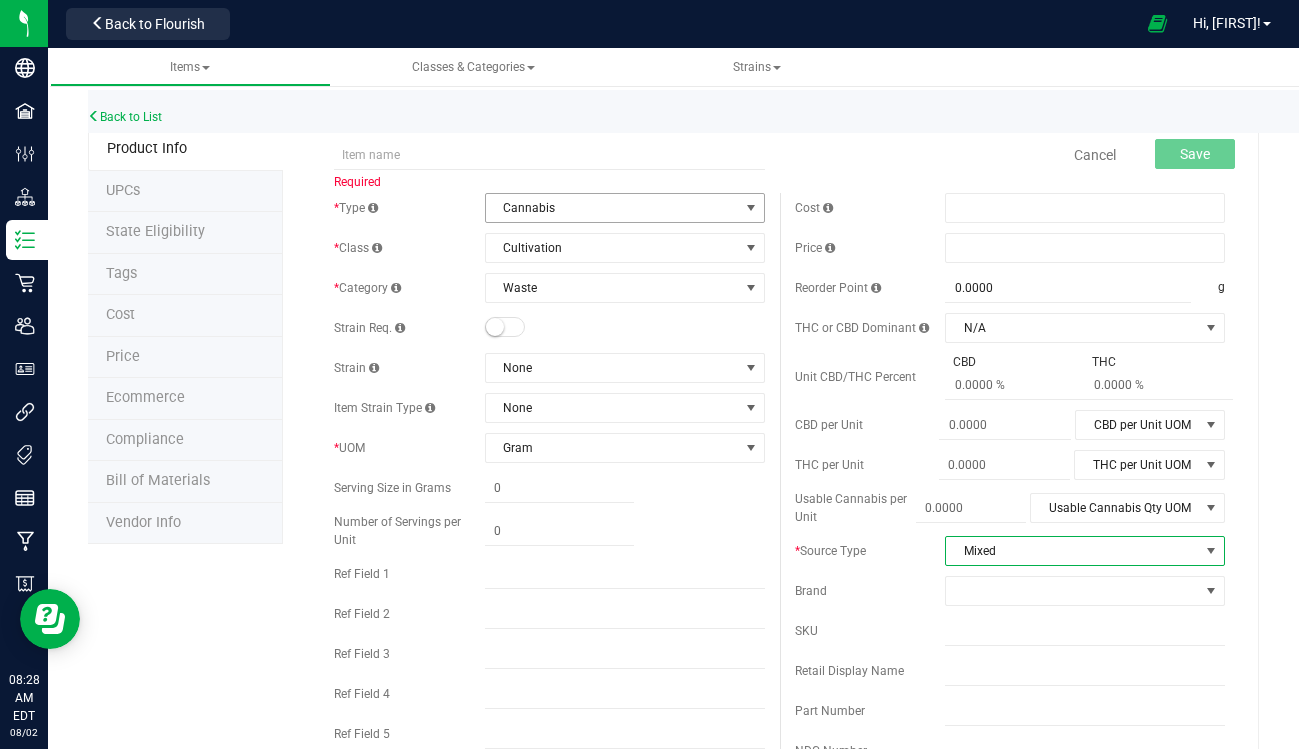 click on "Cannabis" at bounding box center [612, 208] 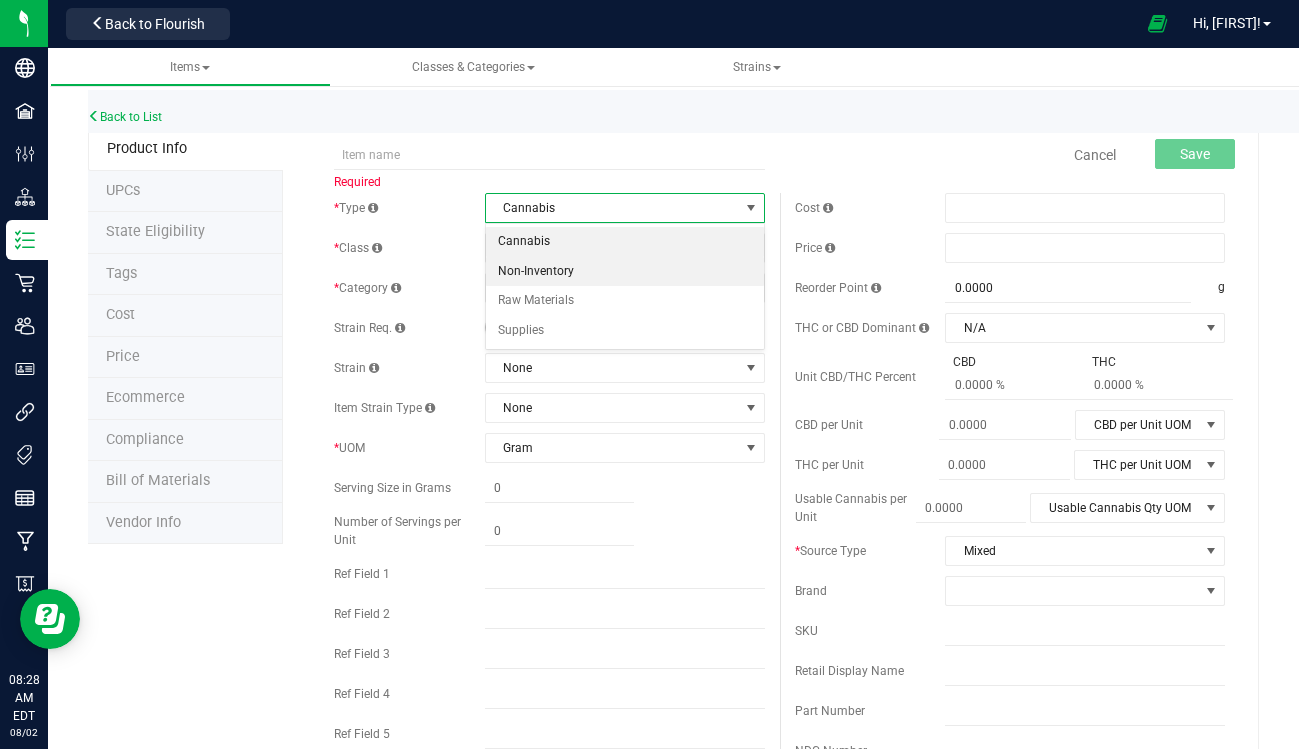 click on "Non-Inventory" at bounding box center (625, 272) 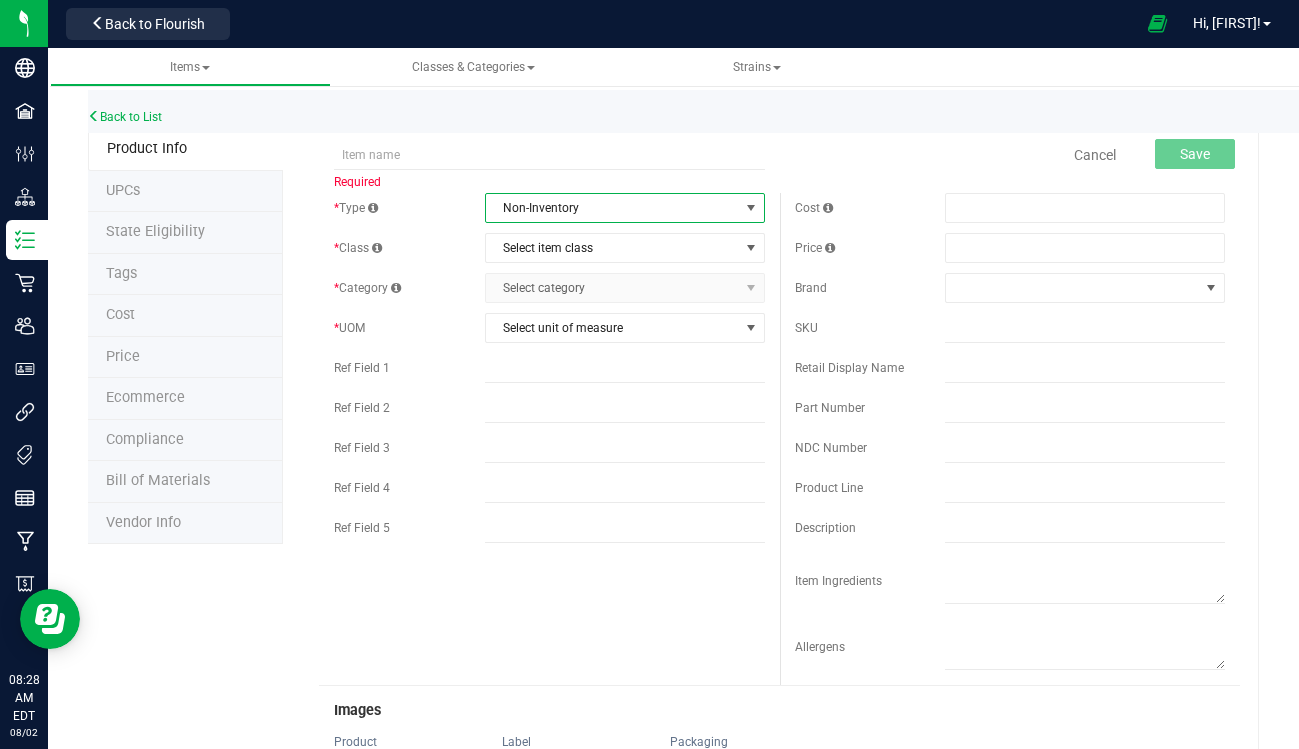click on "Non-Inventory" at bounding box center (612, 208) 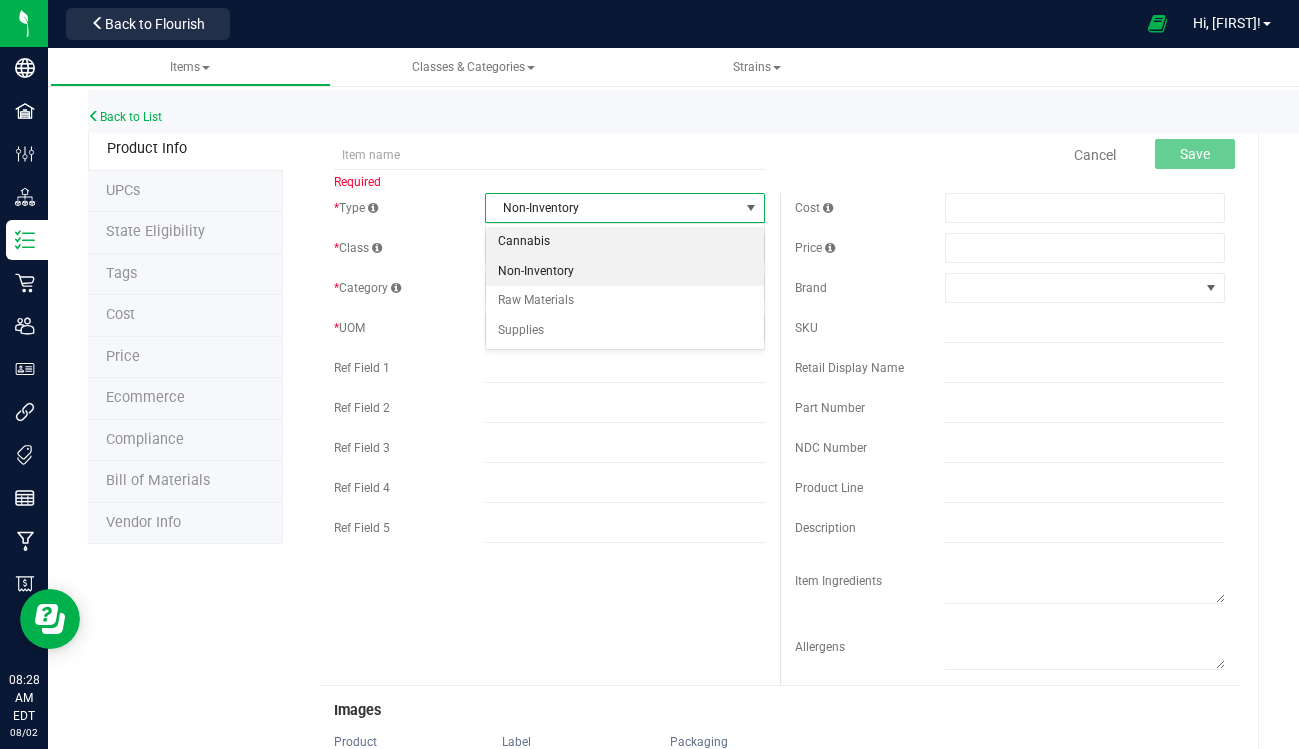 click on "Cannabis" at bounding box center [625, 242] 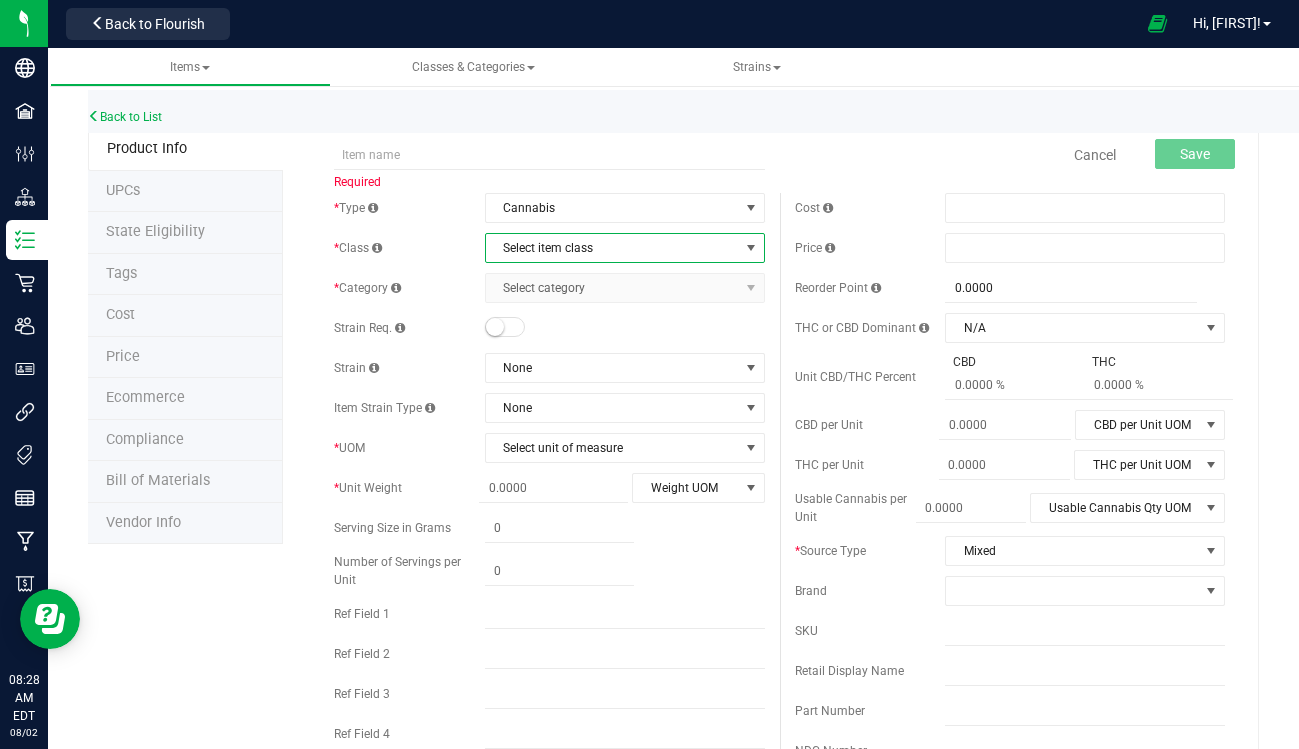 click on "Select item class" at bounding box center (612, 248) 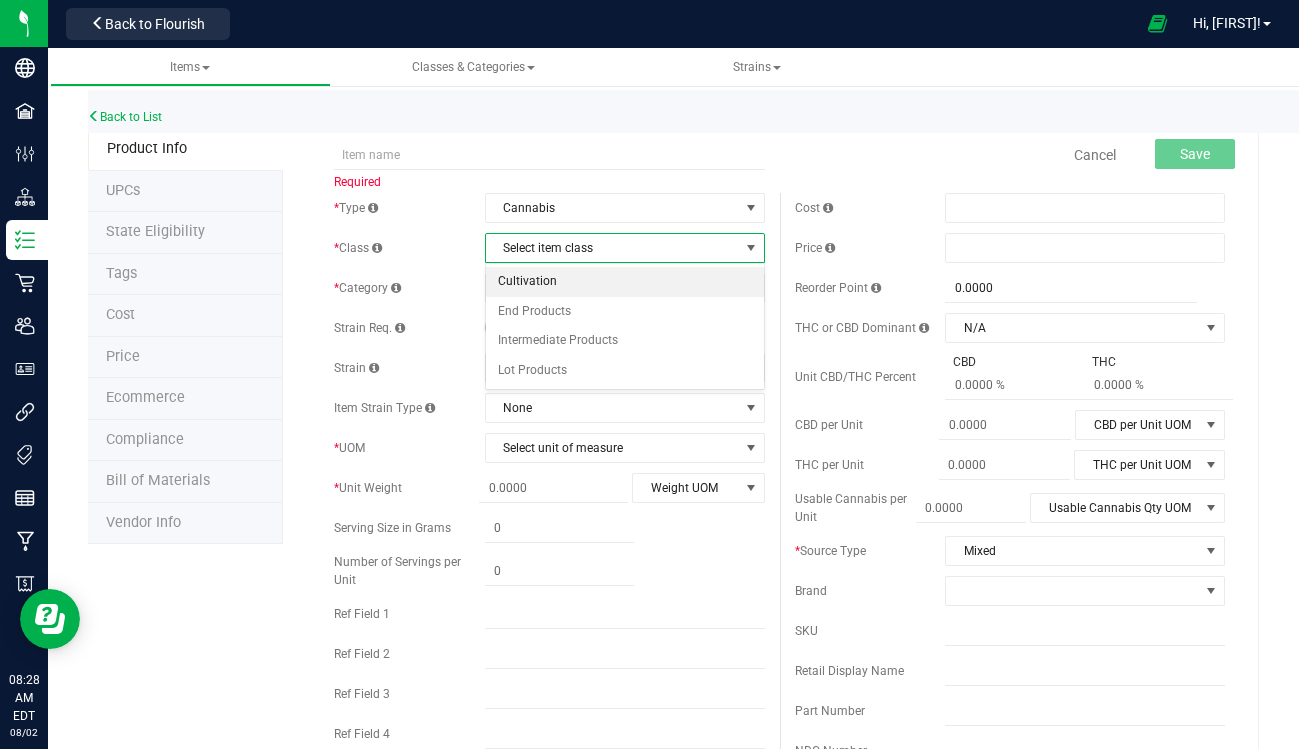 click on "Cultivation" at bounding box center [625, 282] 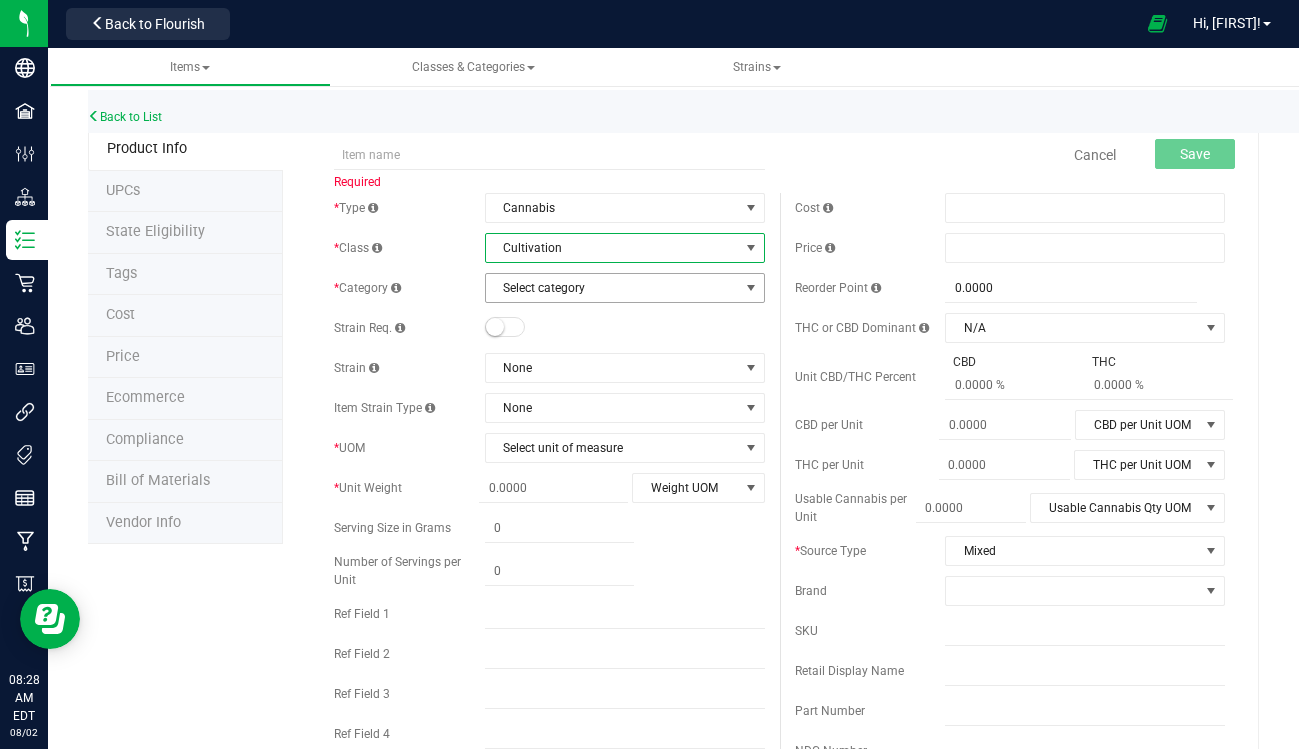 click on "Select category" at bounding box center [612, 288] 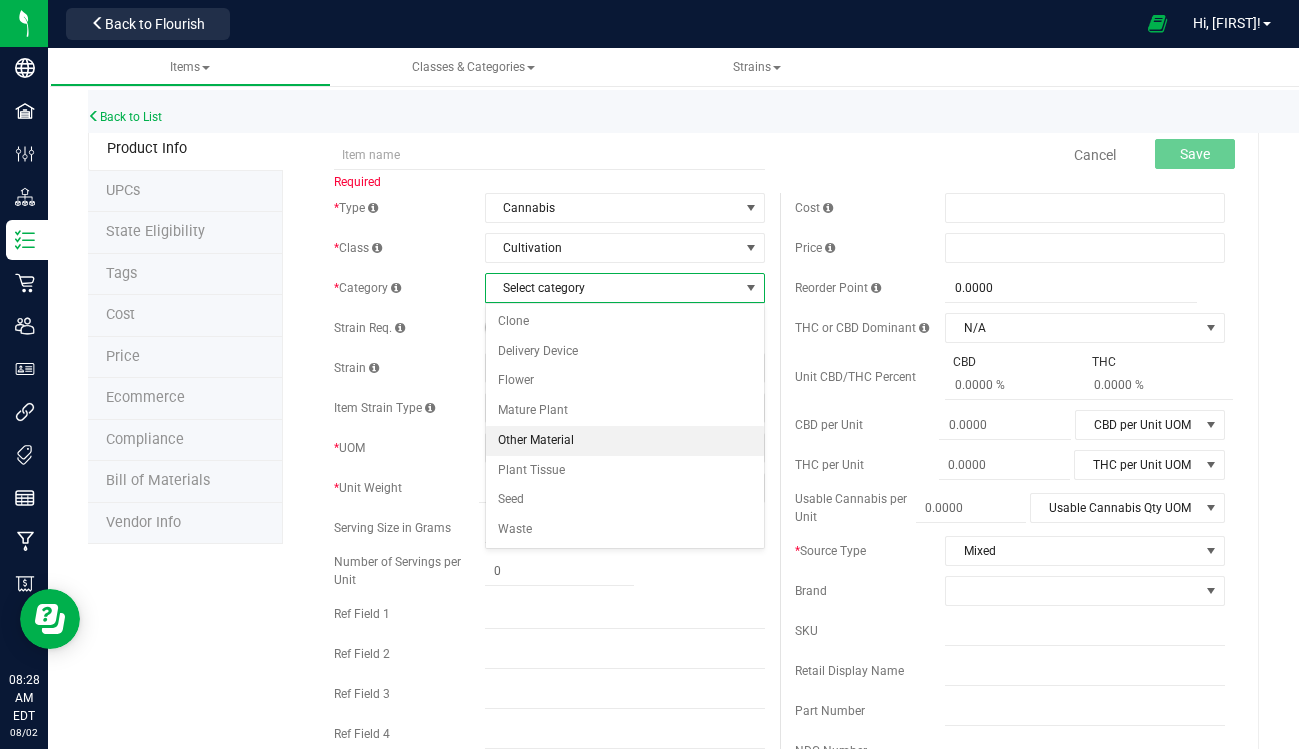 click on "Other Material" at bounding box center (625, 441) 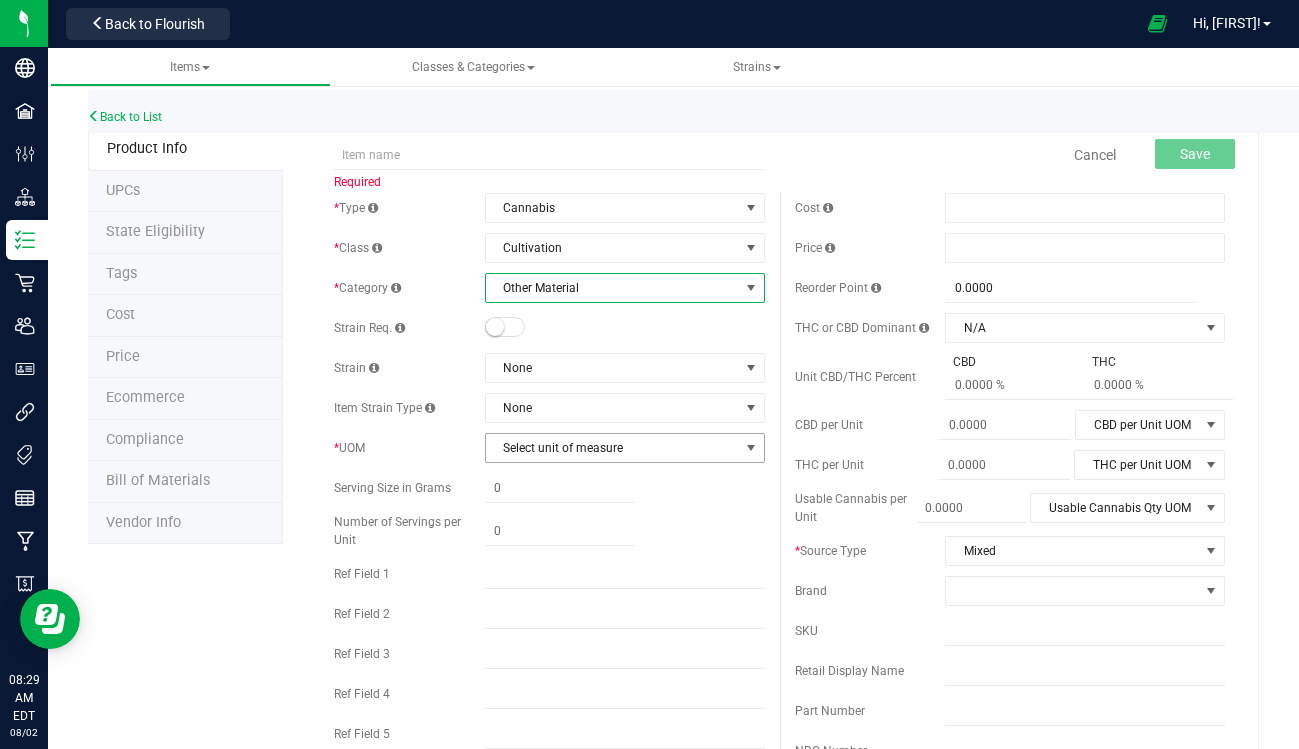 click on "Select unit of measure" at bounding box center [612, 448] 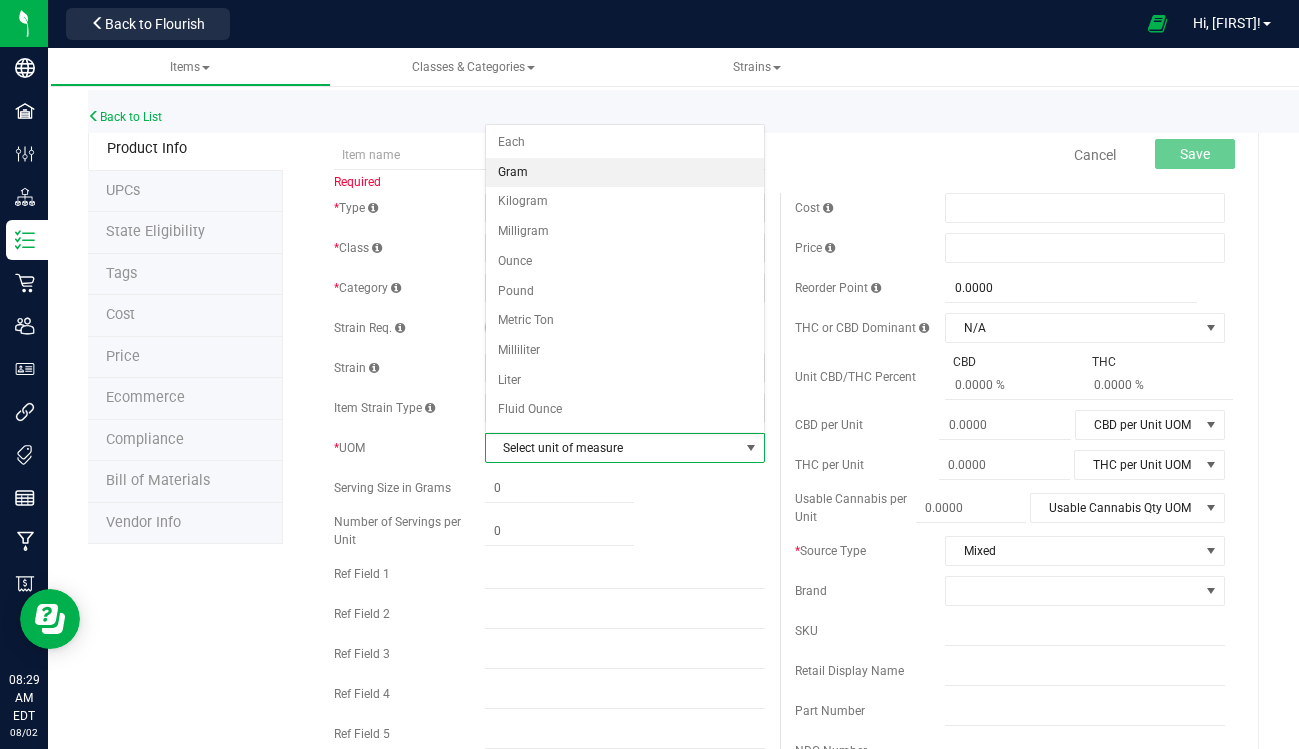 click on "Gram" at bounding box center [625, 173] 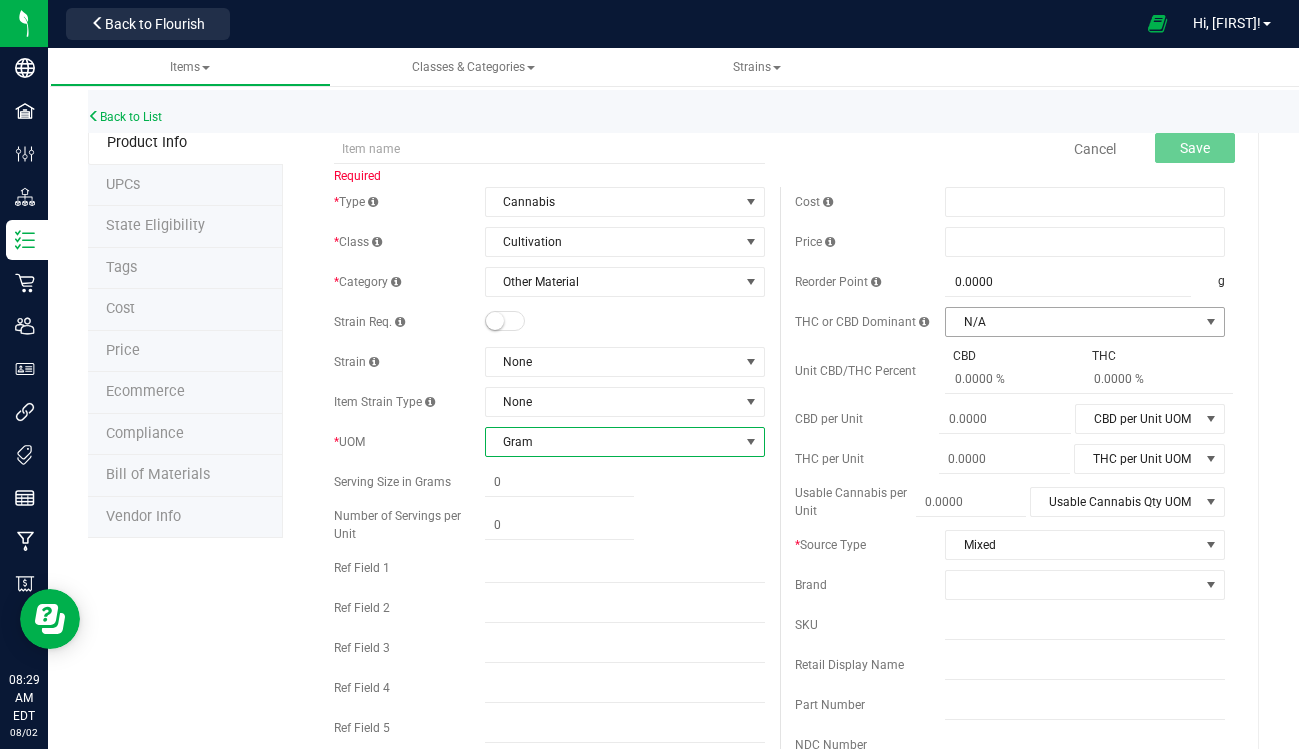 scroll, scrollTop: 0, scrollLeft: 0, axis: both 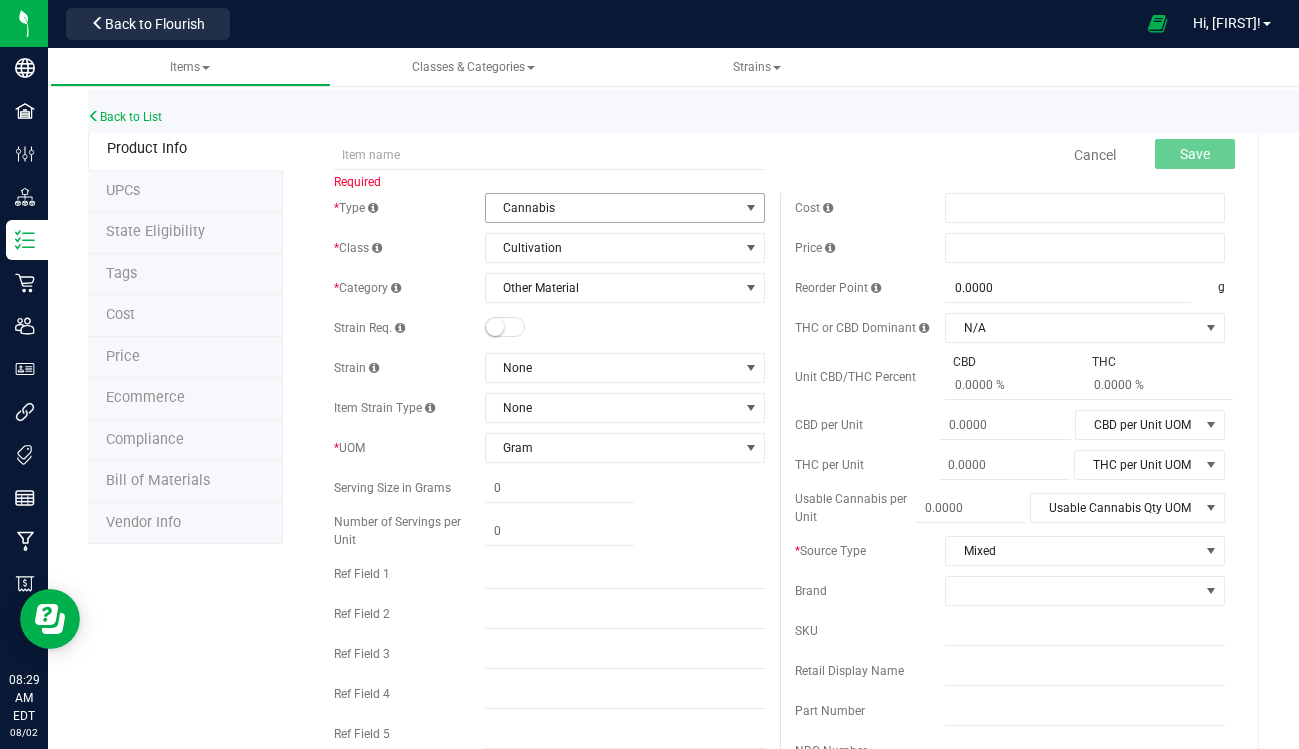 click on "Cannabis" at bounding box center (612, 208) 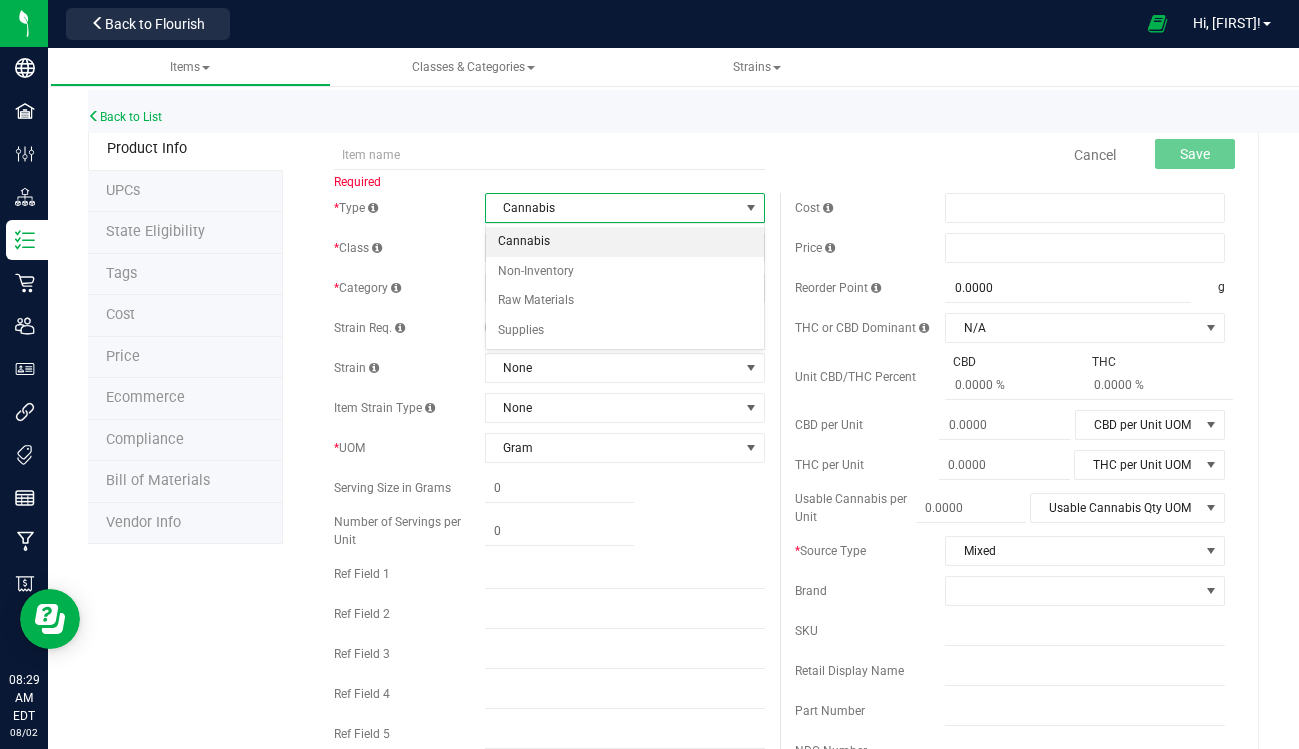 click on "Cannabis" at bounding box center (612, 208) 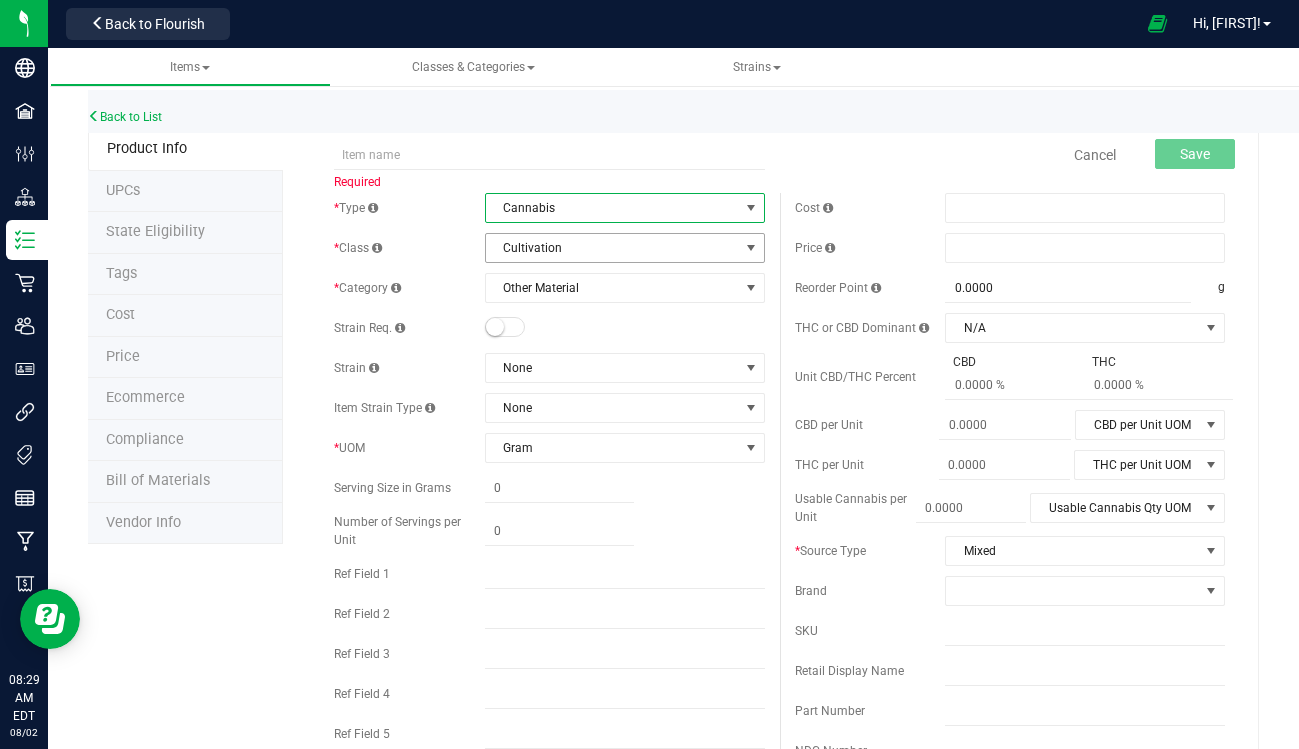 click on "Cultivation" at bounding box center [612, 248] 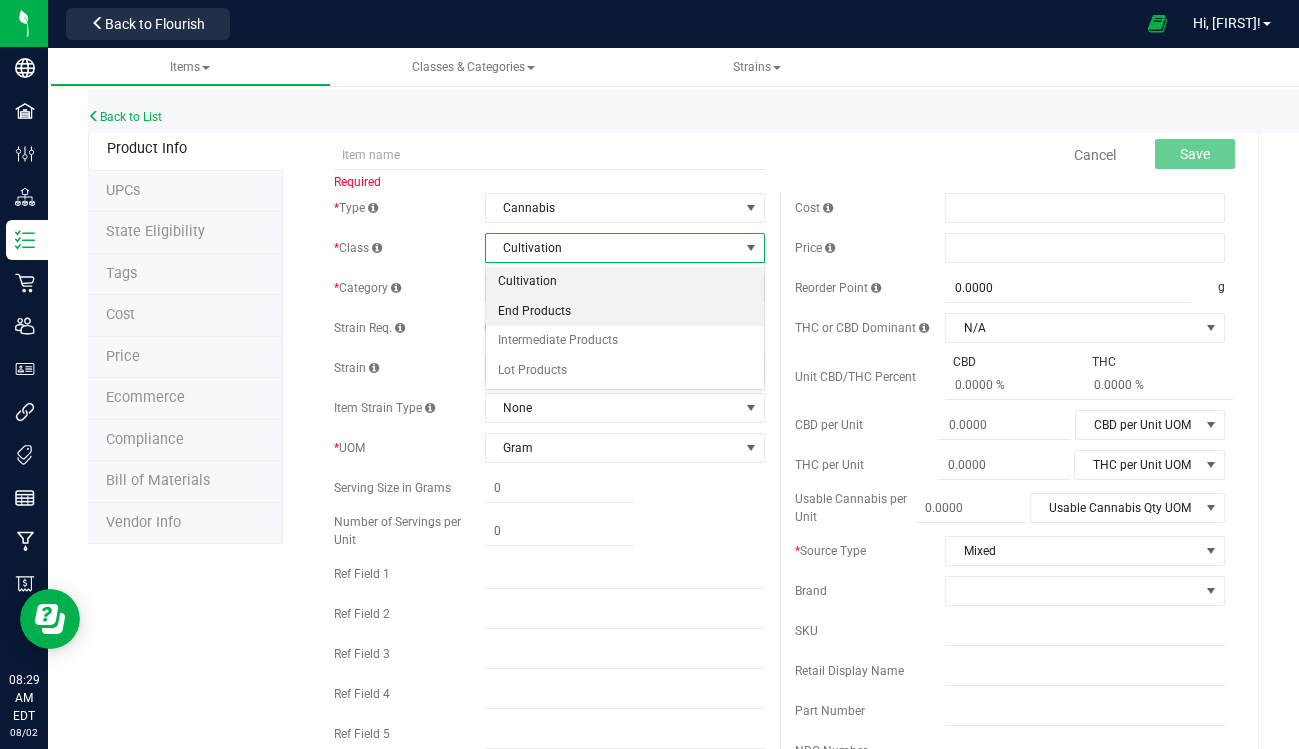 click on "End Products" at bounding box center (625, 312) 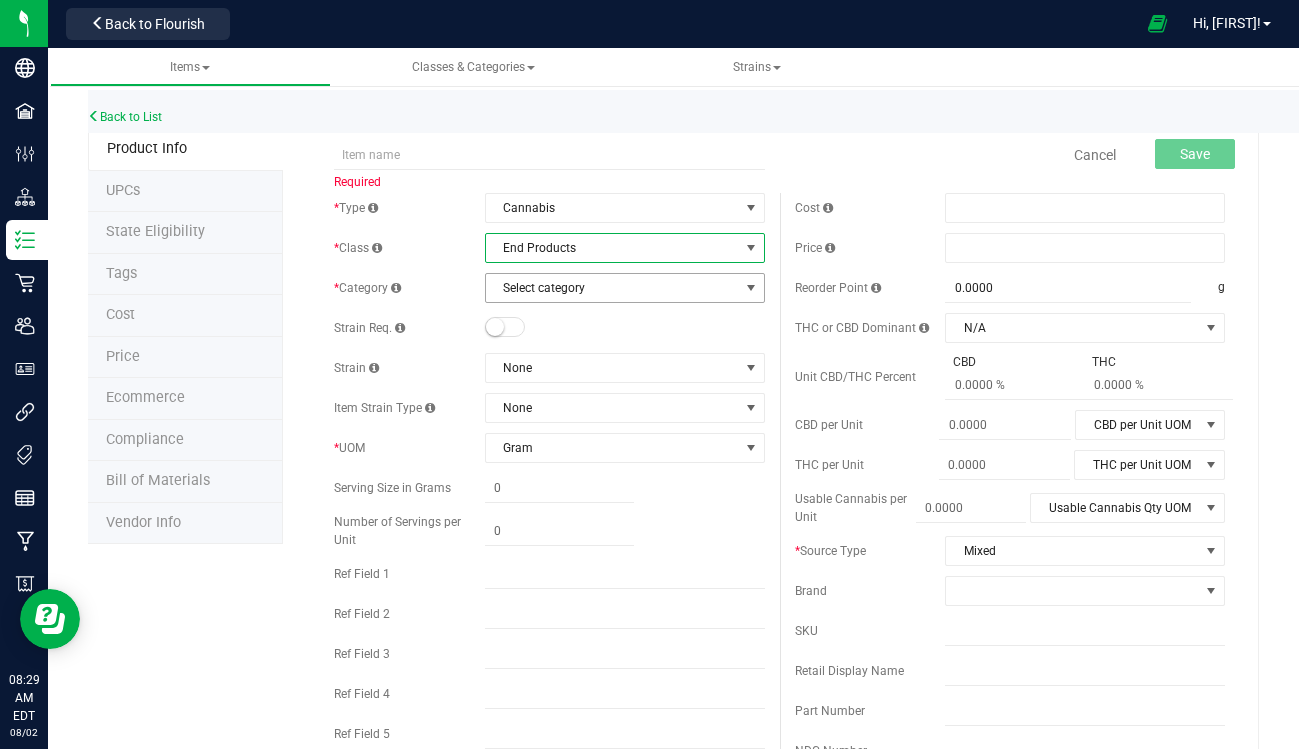 click on "Select category" at bounding box center [612, 288] 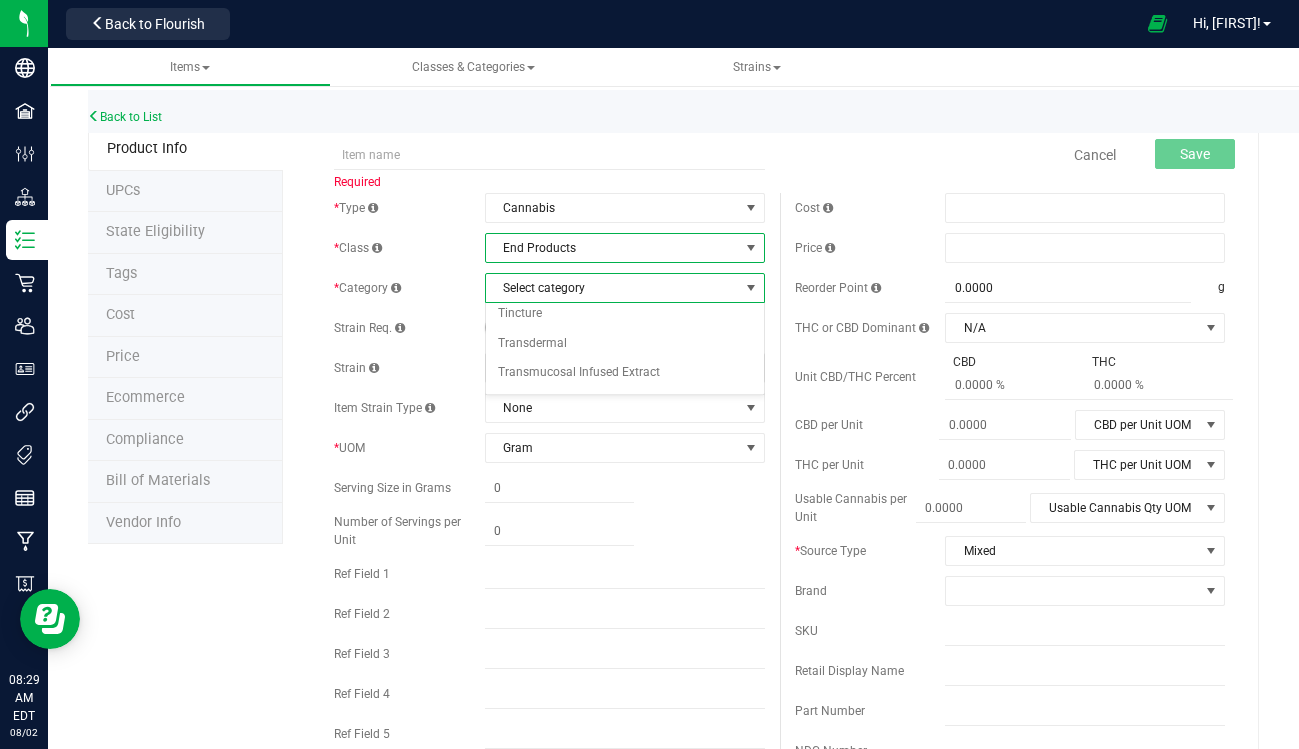 click on "End Products" at bounding box center [612, 248] 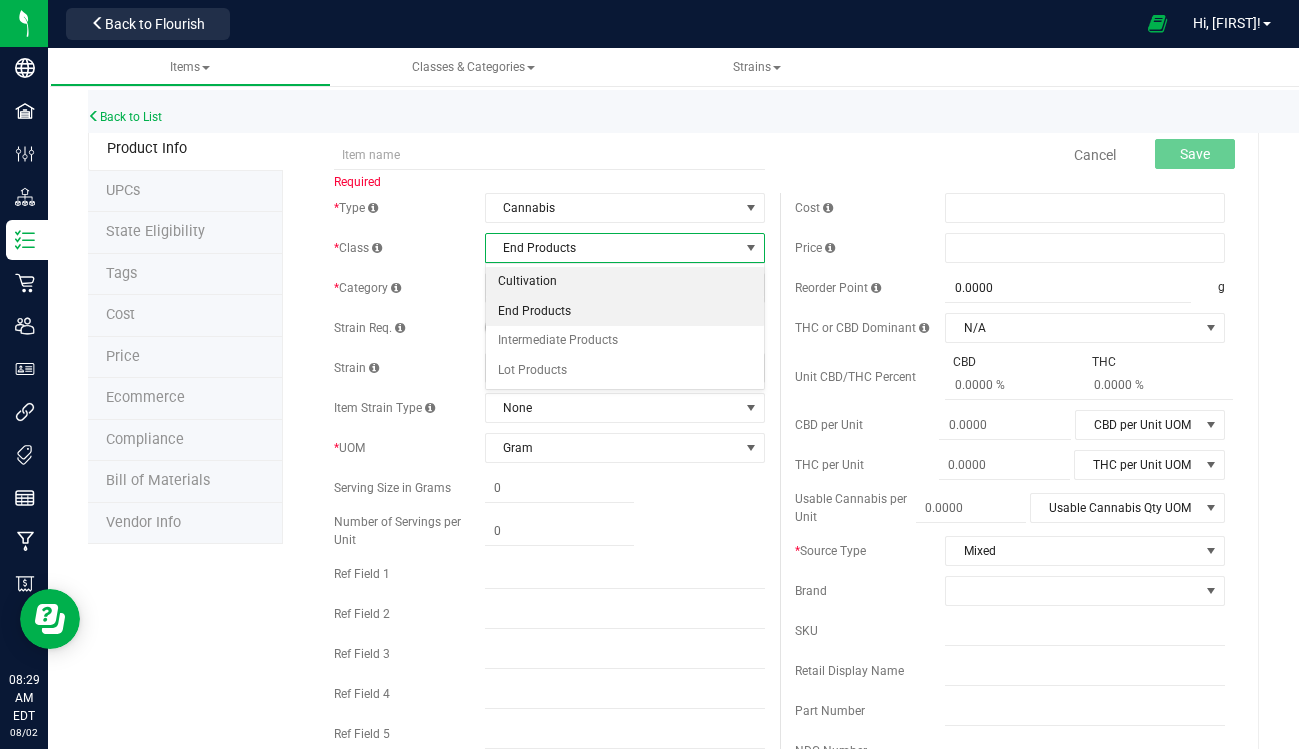 click on "Cultivation" at bounding box center [625, 282] 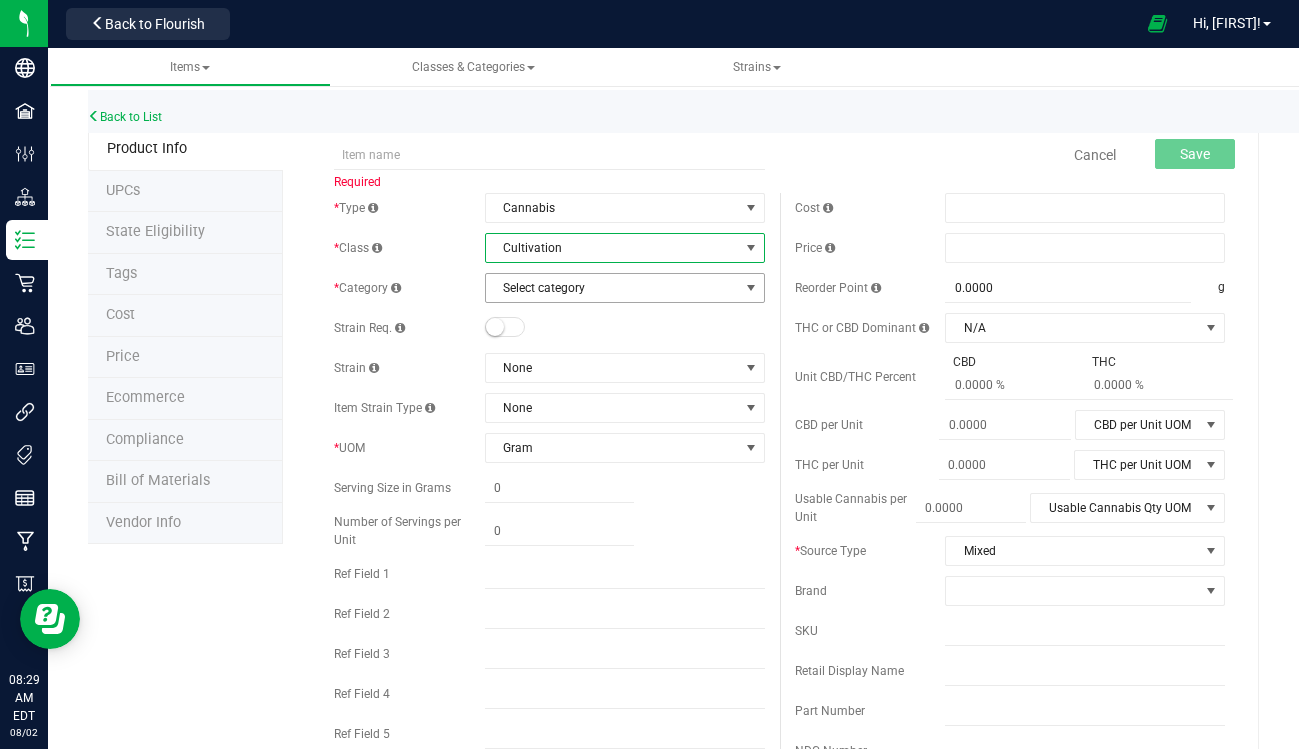 click on "Select category" at bounding box center (612, 288) 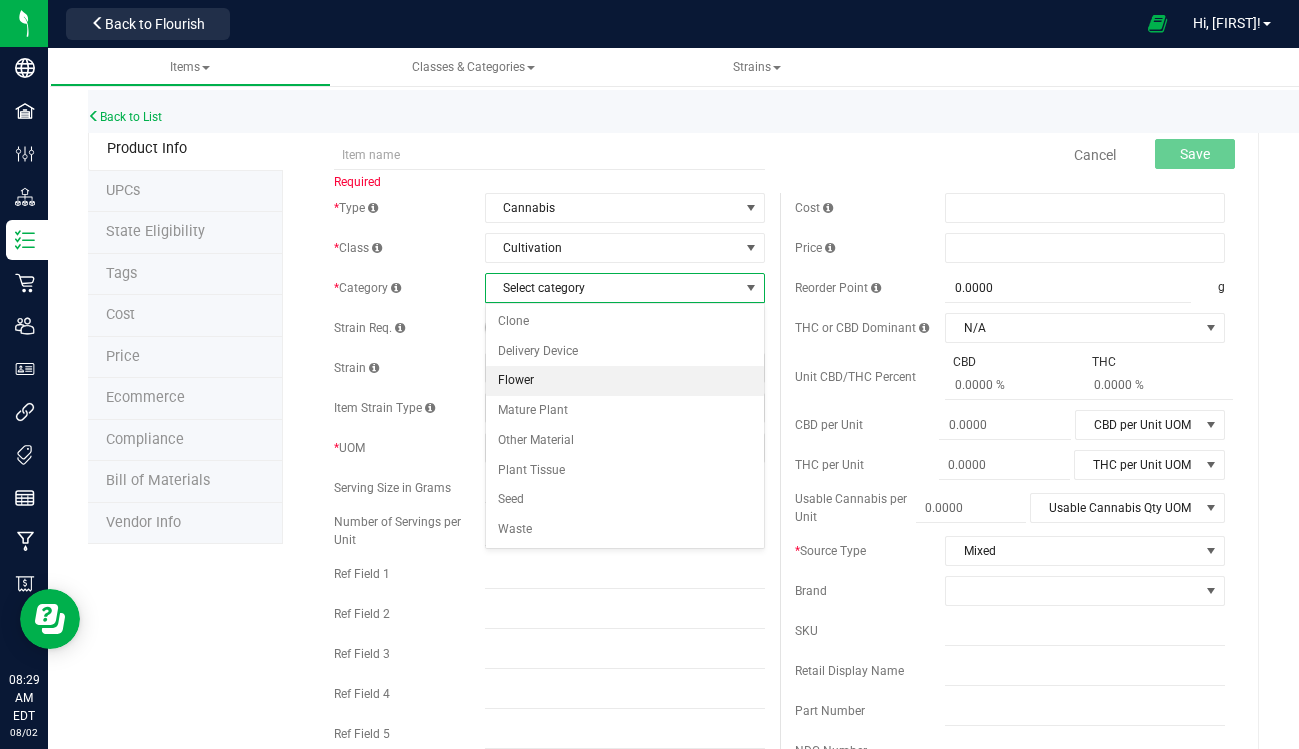 click on "Flower" at bounding box center [625, 381] 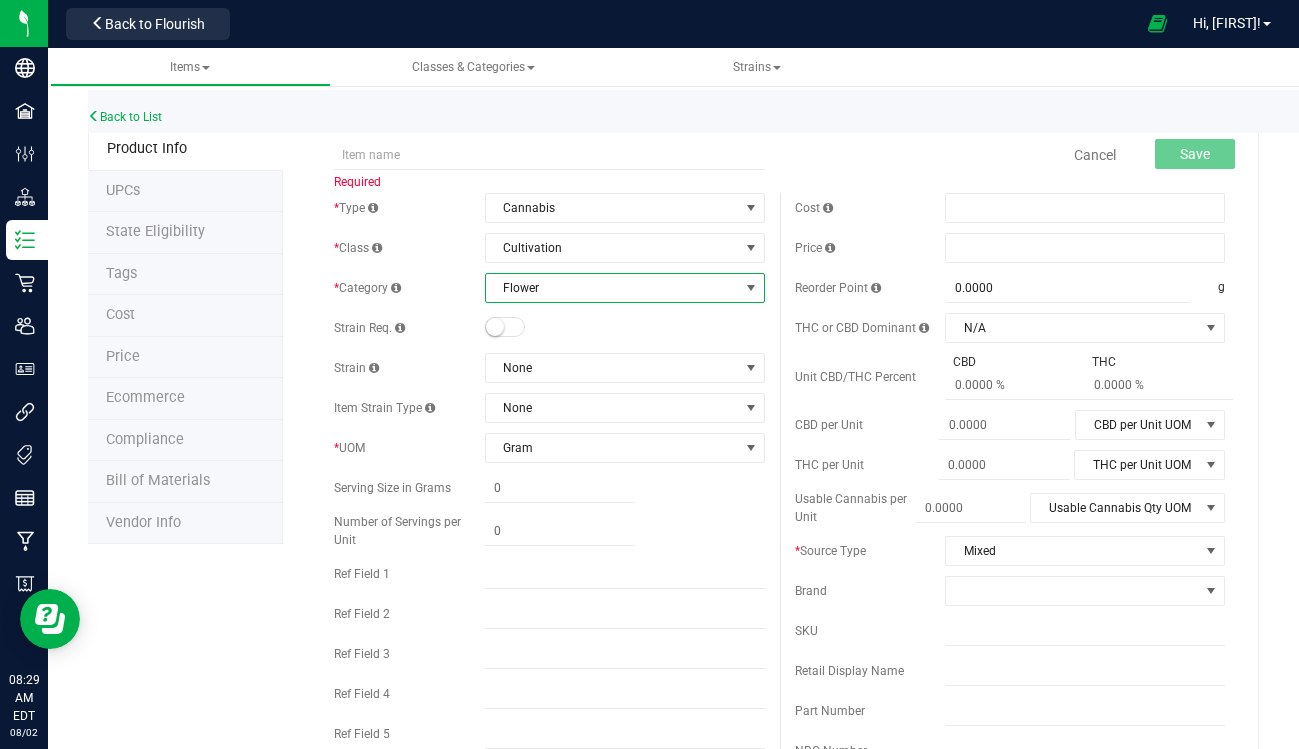 click on "Flower" at bounding box center (612, 288) 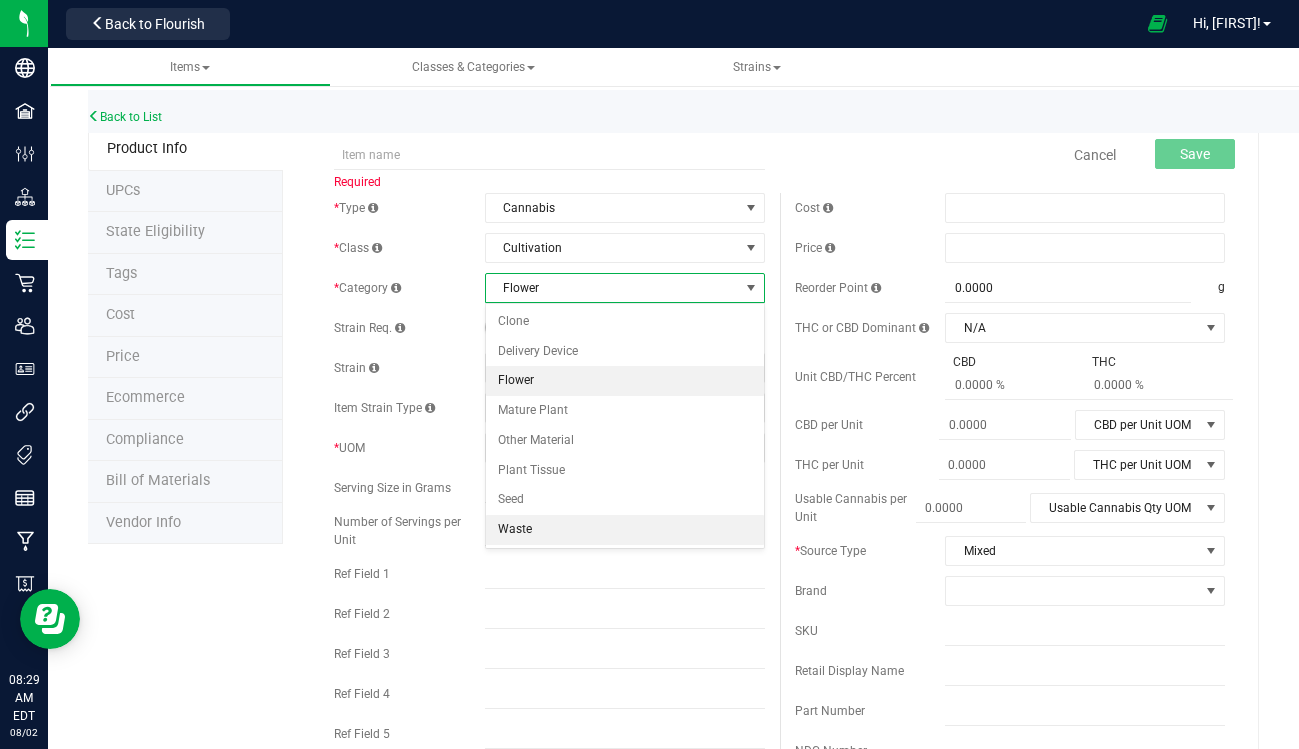 click on "Waste" at bounding box center (625, 530) 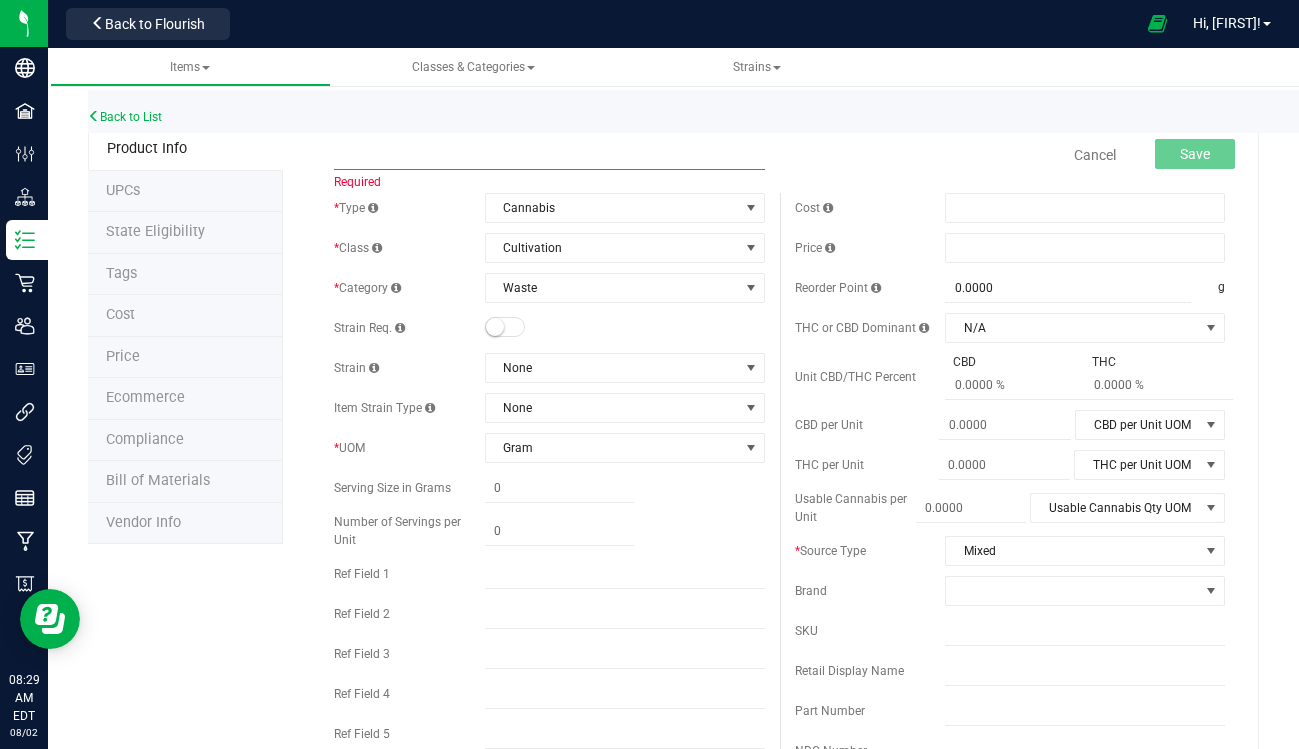 click at bounding box center [549, 155] 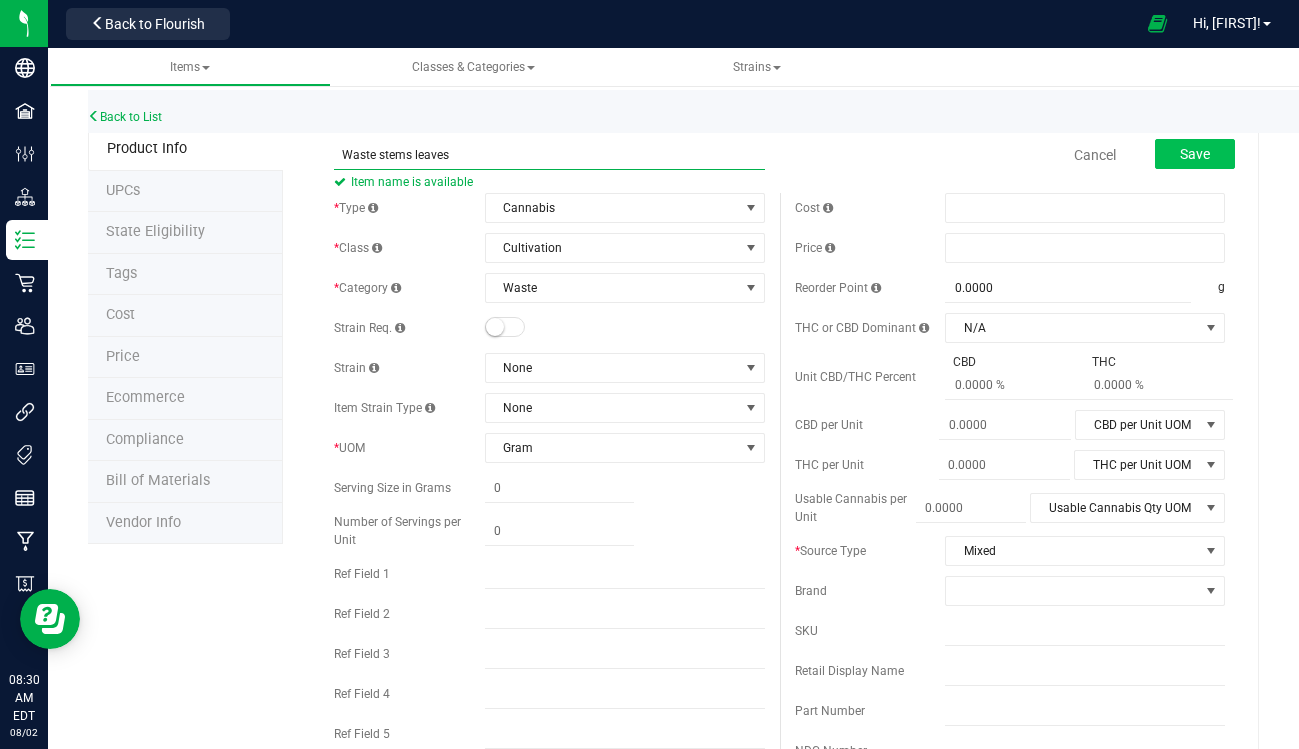 type on "Waste stems leaves" 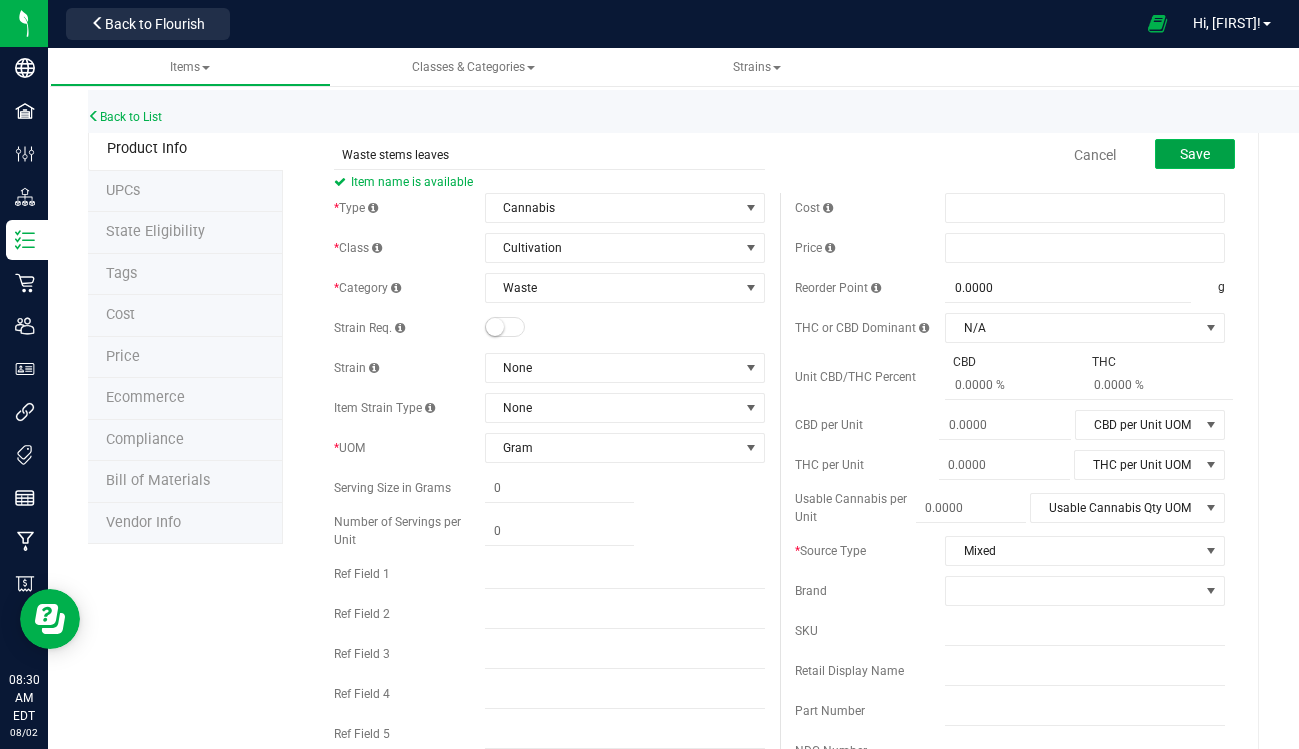 click on "Save" at bounding box center (1195, 154) 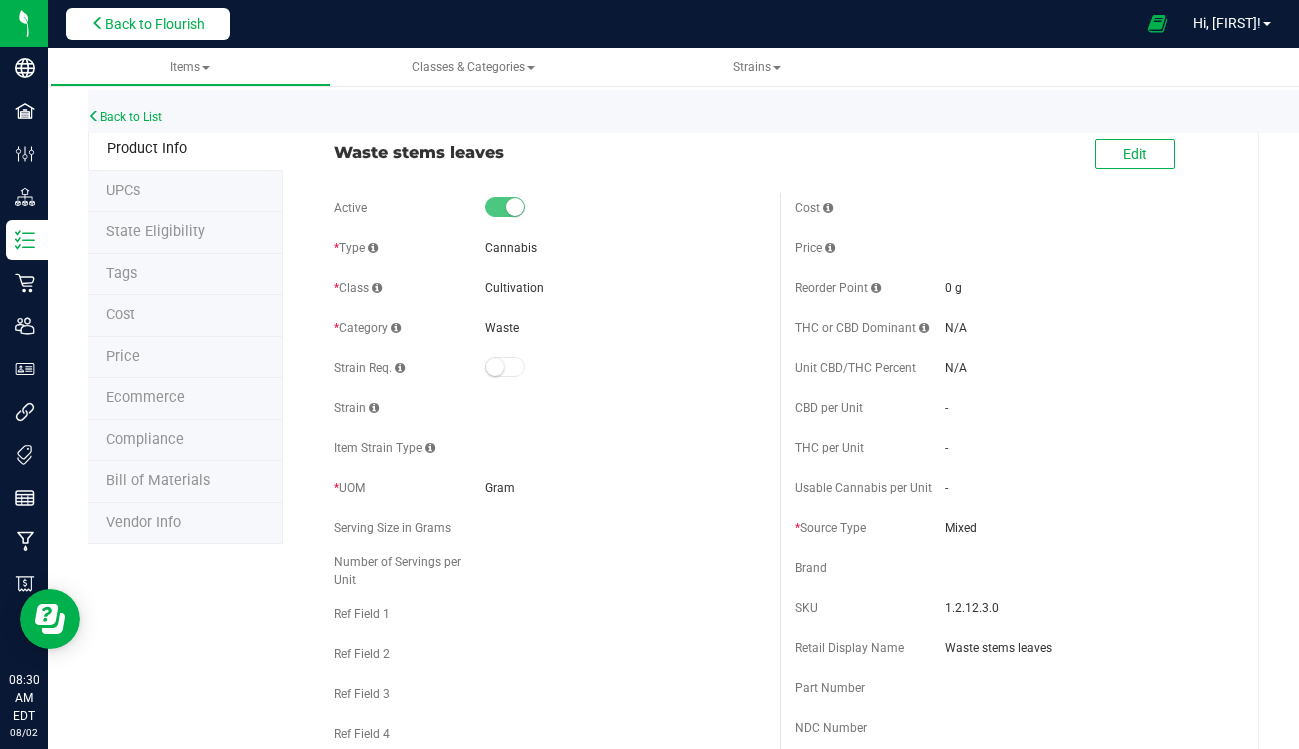 click on "Back to Flourish" at bounding box center [155, 24] 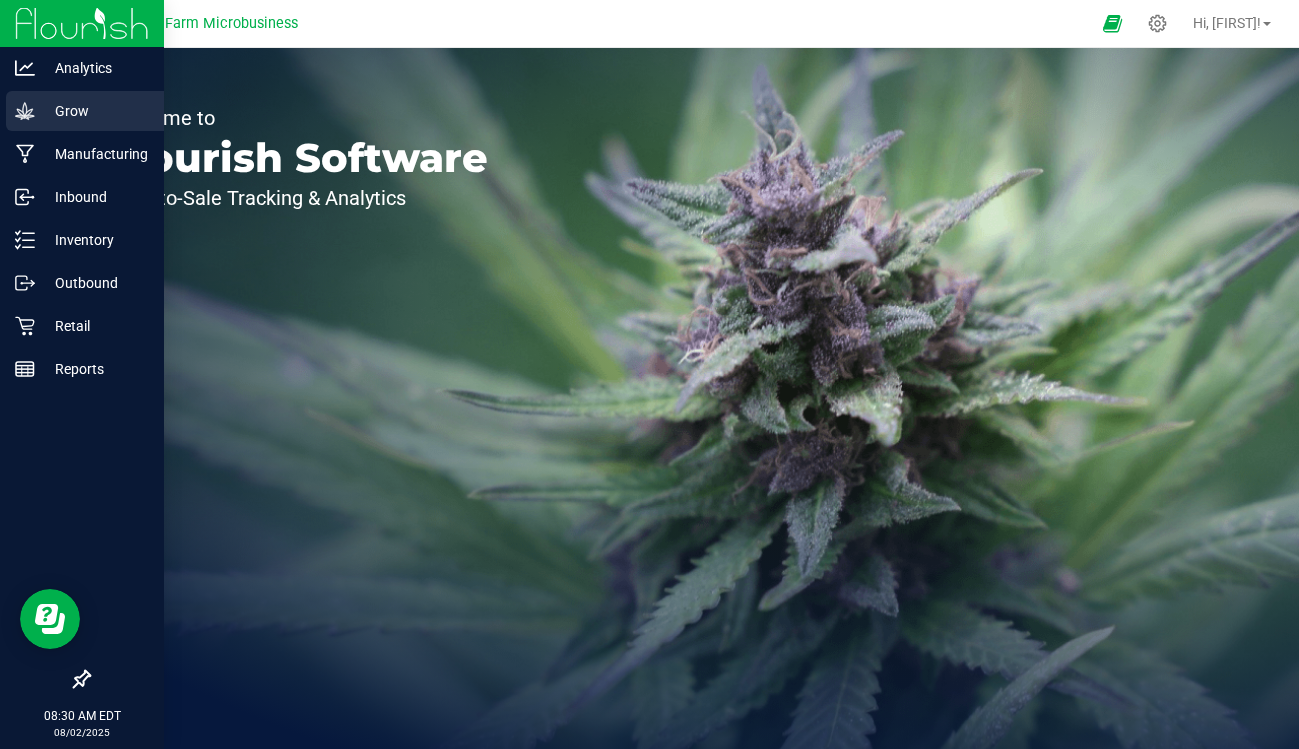 click 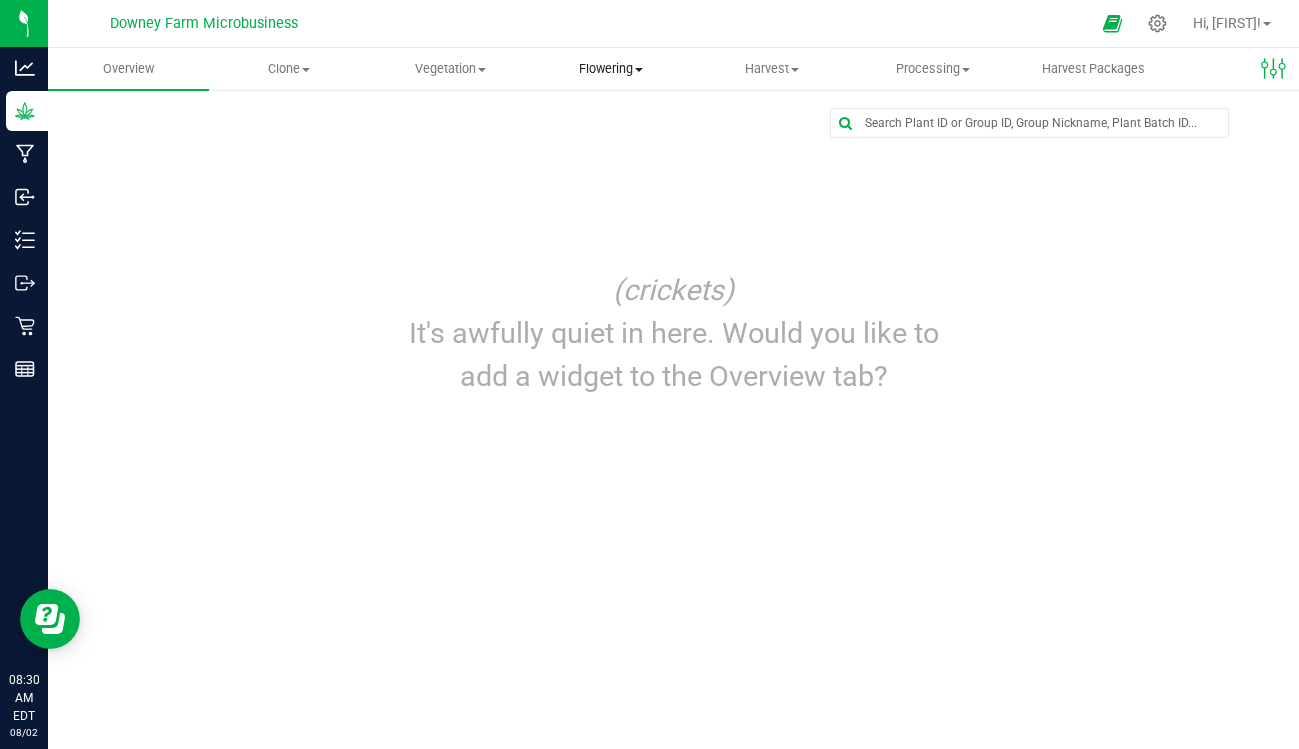 click on "Flowering" at bounding box center (610, 69) 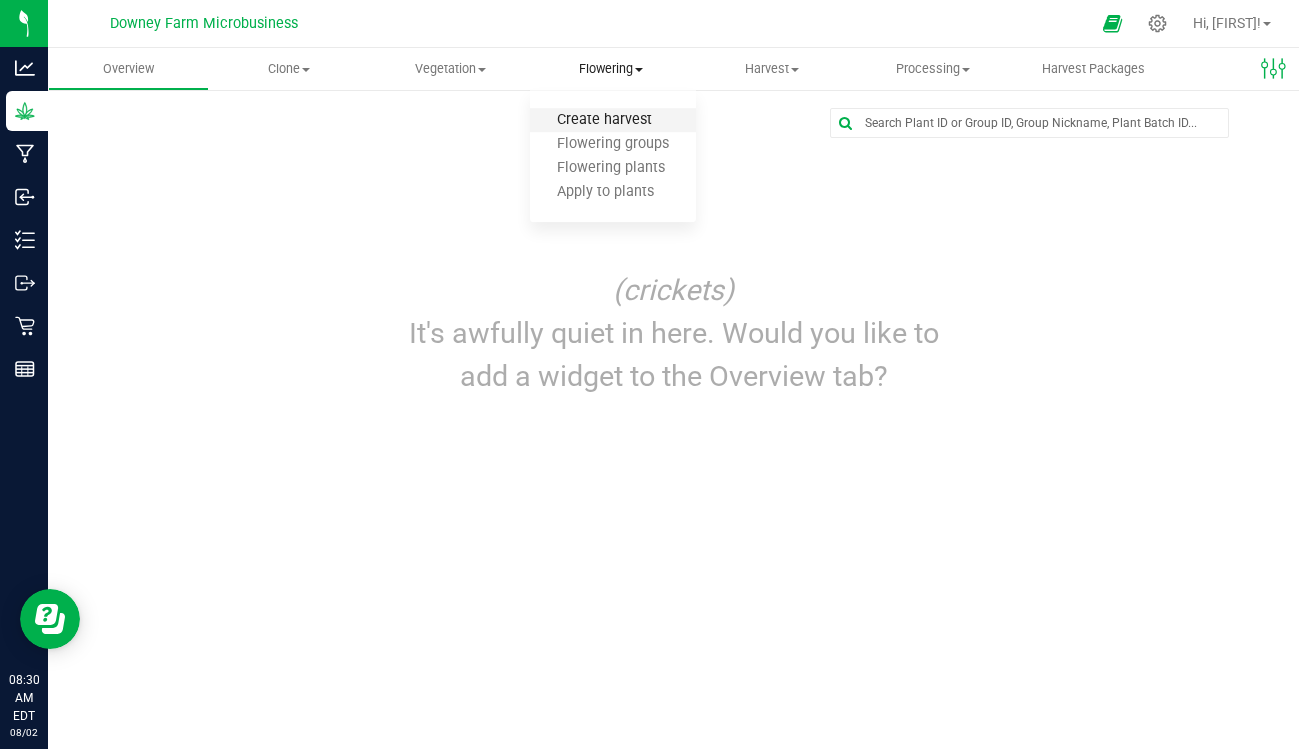 click on "Create harvest" at bounding box center [604, 120] 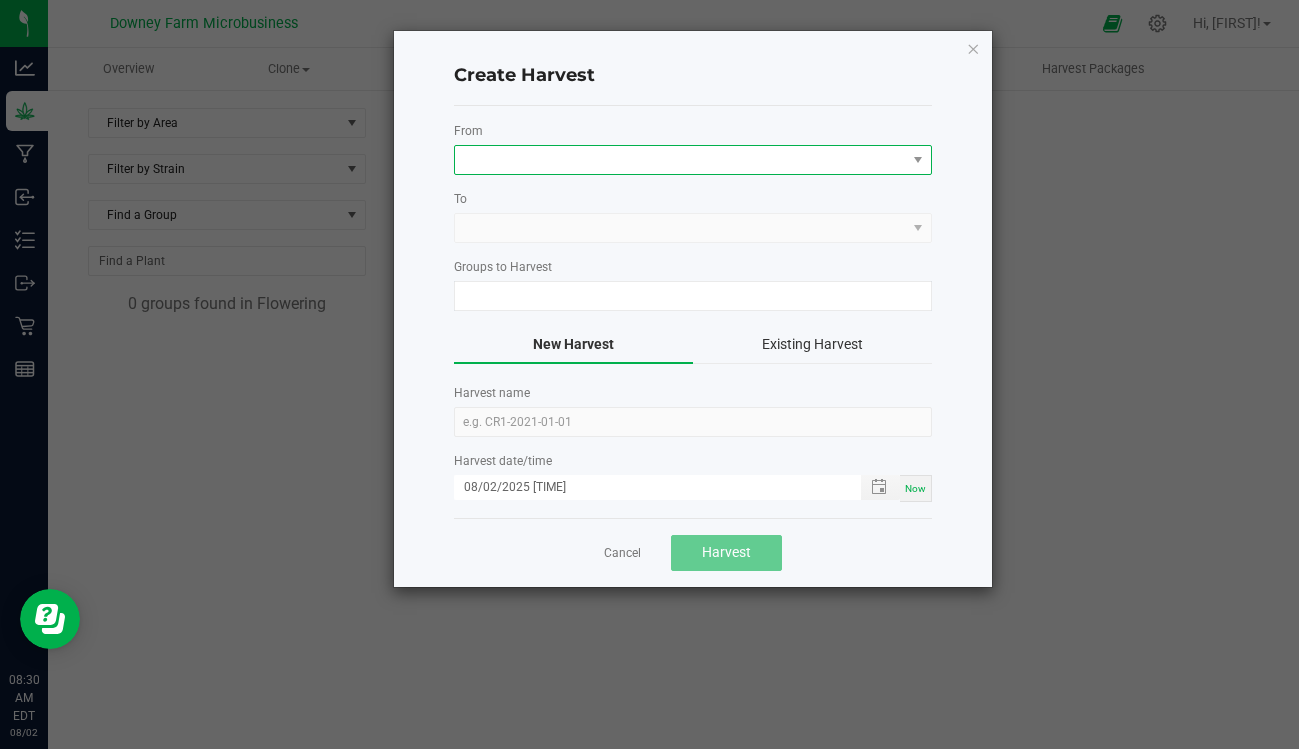 click at bounding box center (680, 160) 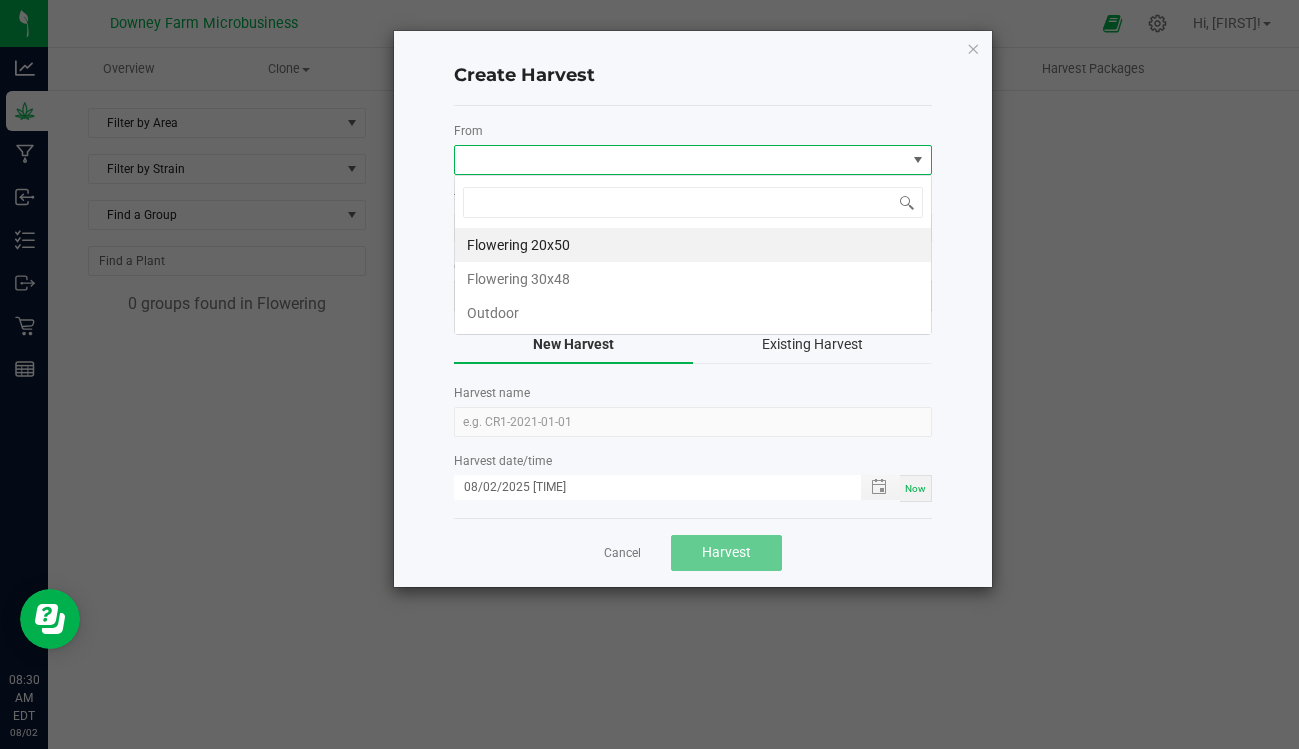 scroll, scrollTop: 99970, scrollLeft: 99522, axis: both 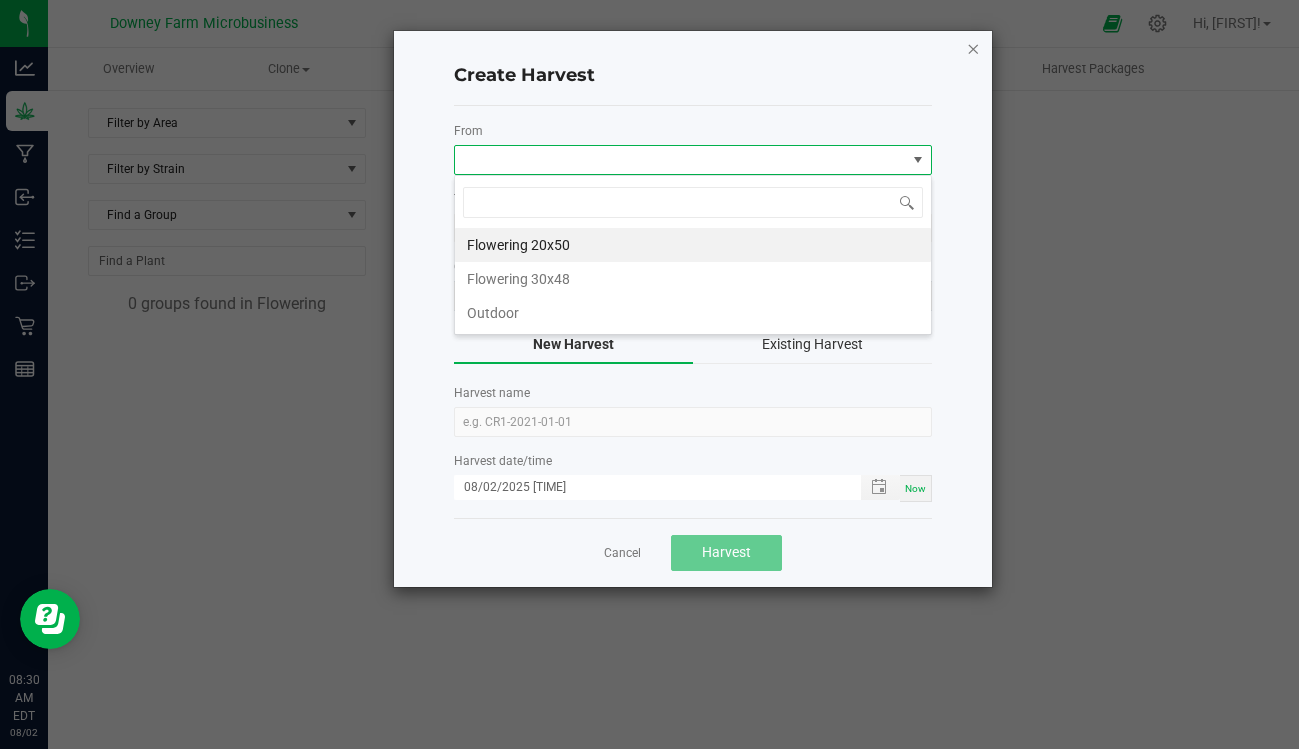 click 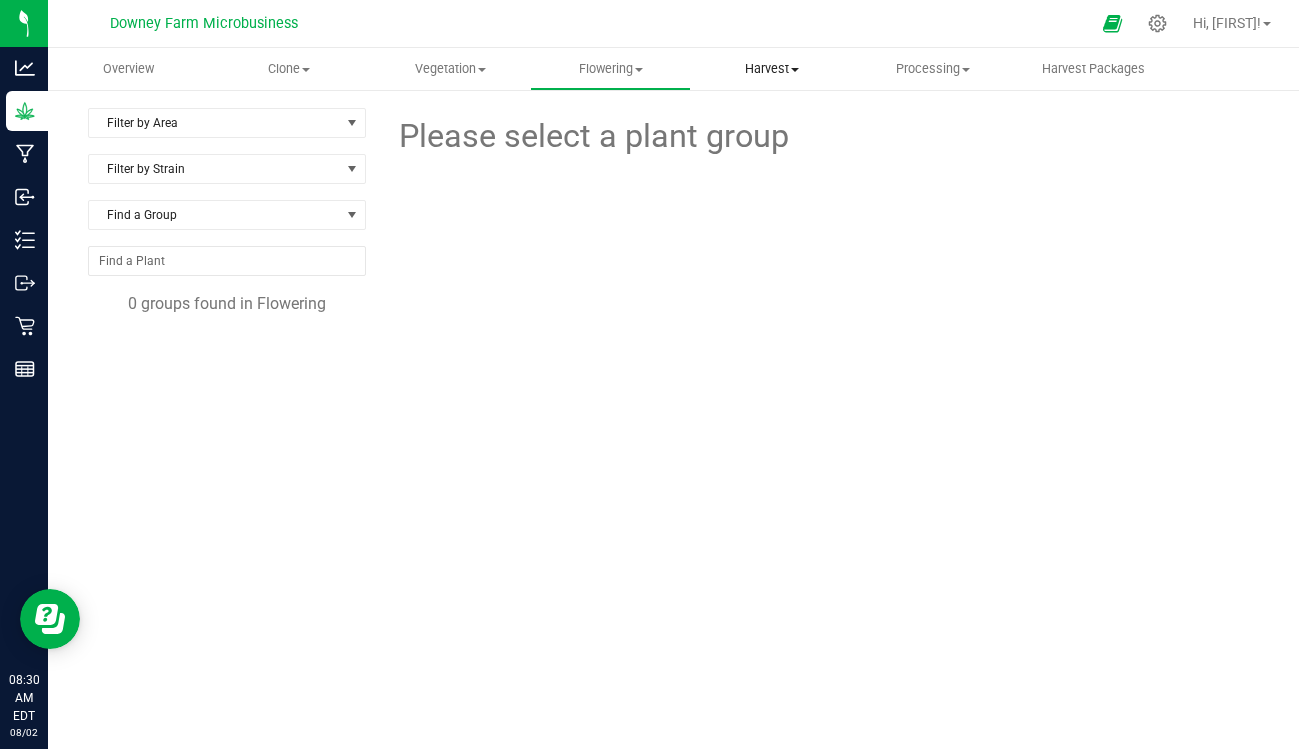 click on "Harvest" at bounding box center [771, 69] 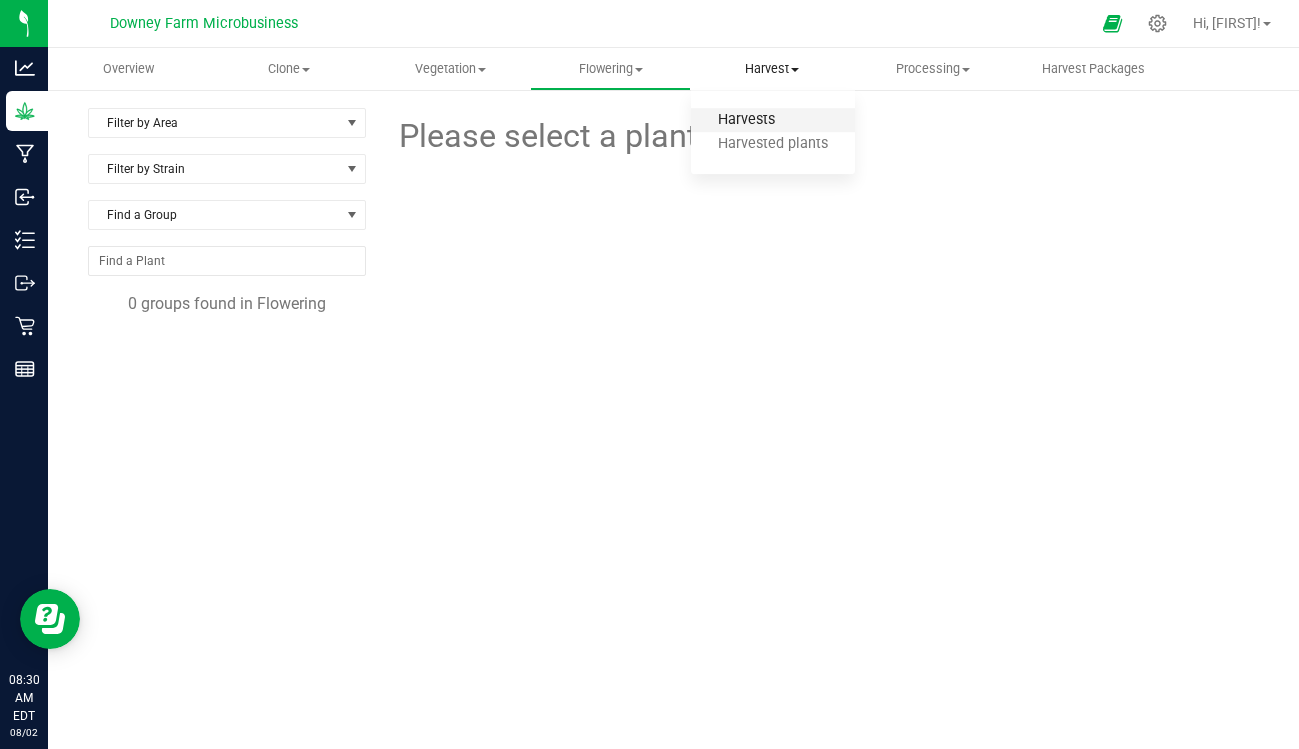 click on "Harvests" at bounding box center (746, 120) 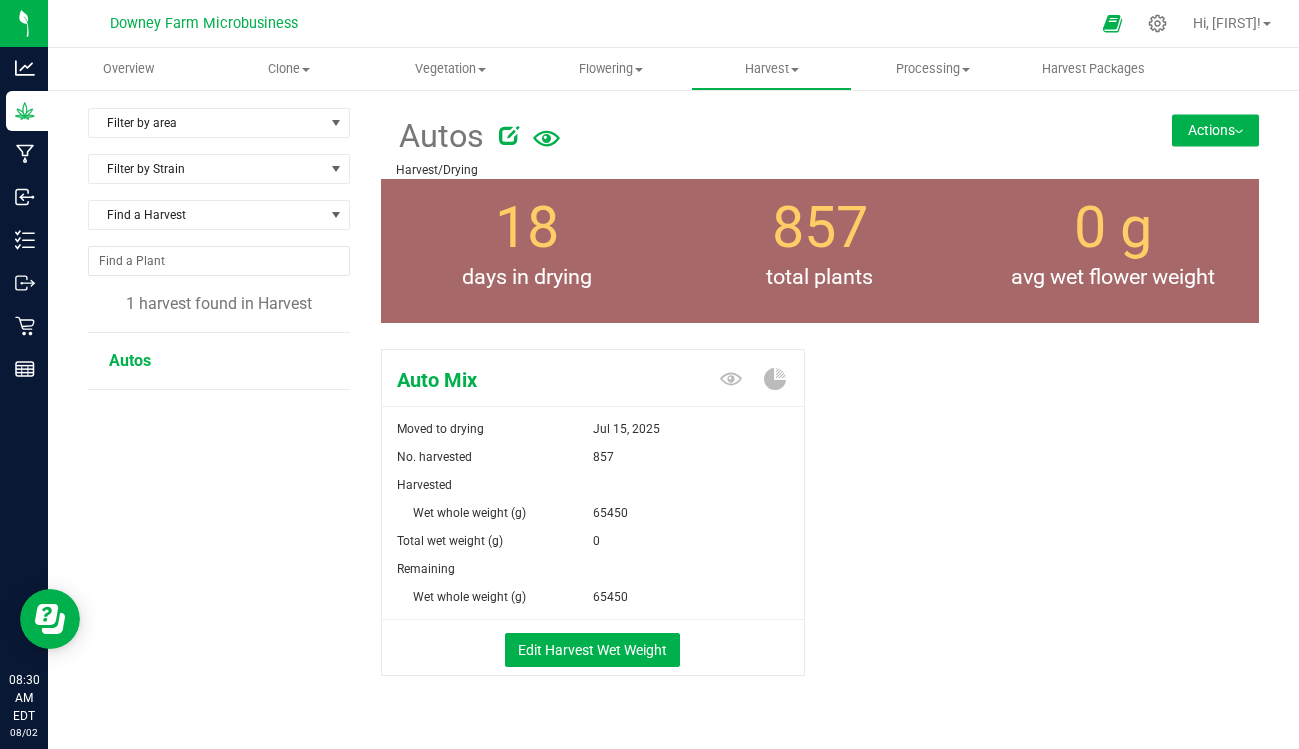 click on "Actions" at bounding box center (1215, 130) 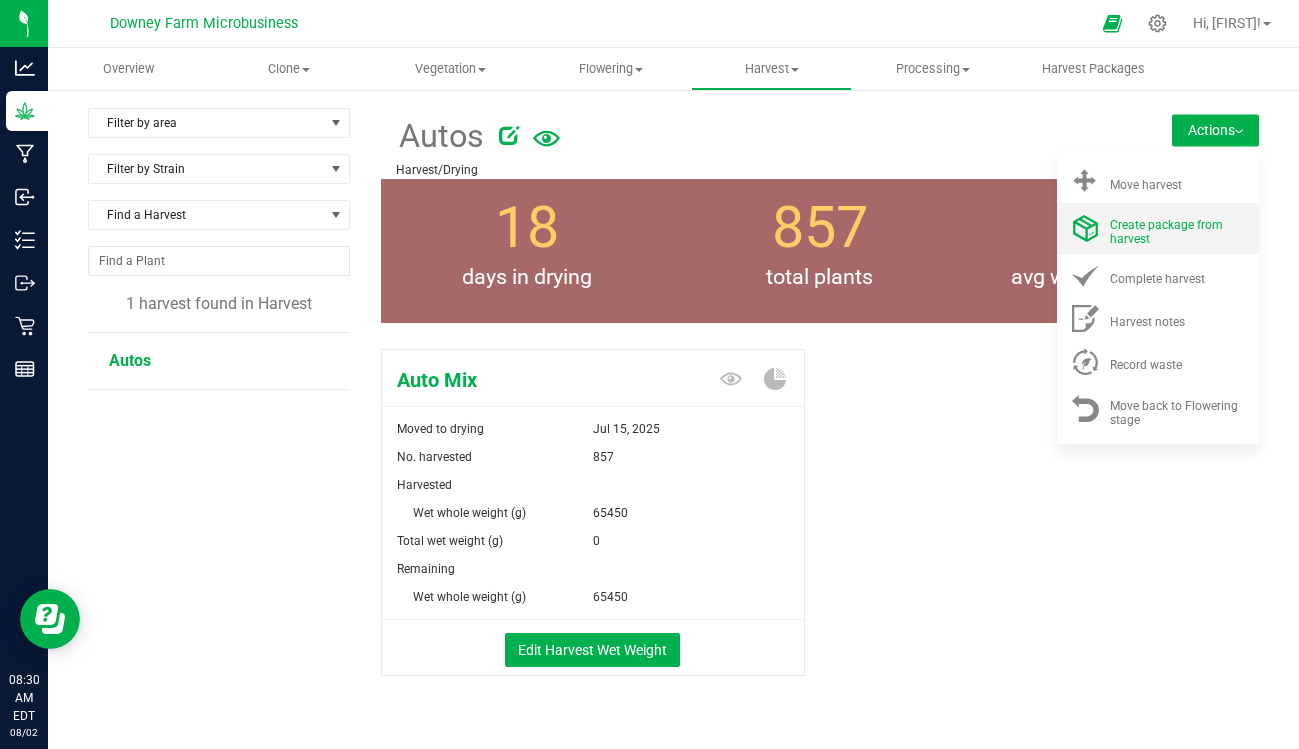click on "Create package from harvest" at bounding box center (1178, 228) 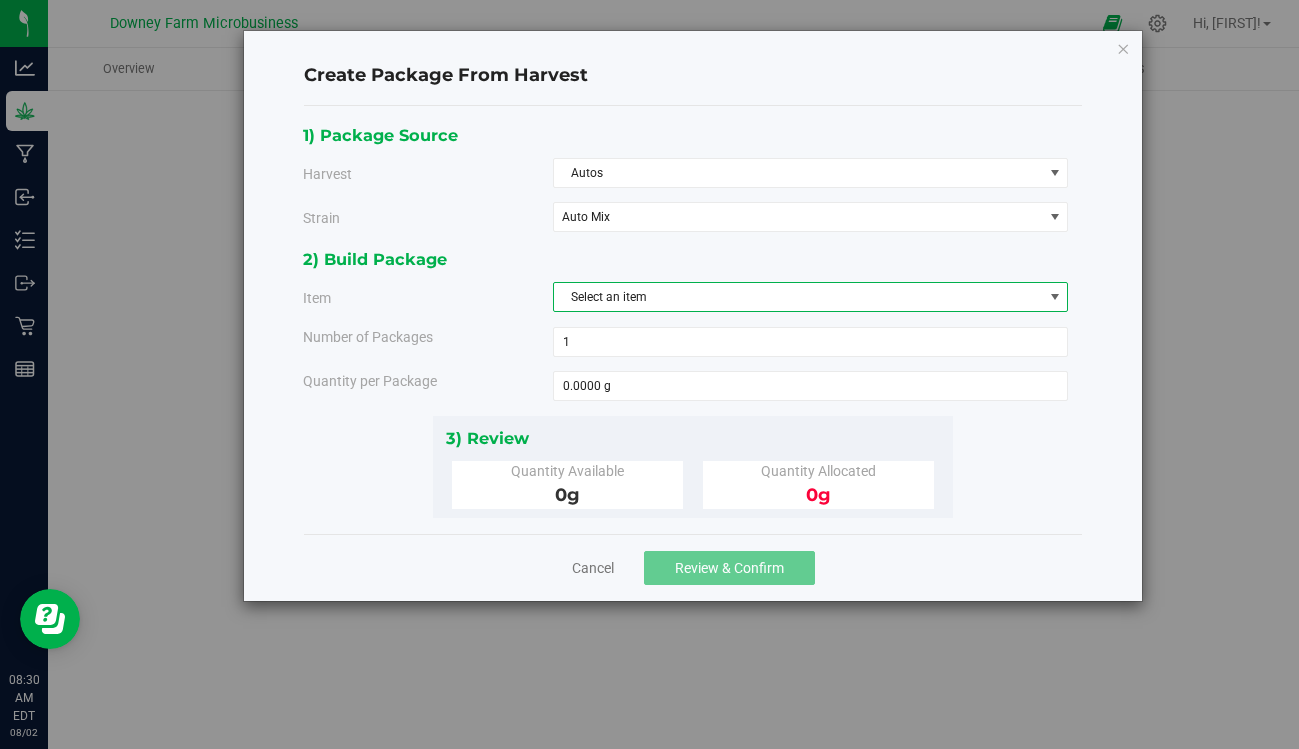 click on "Select an item" at bounding box center [798, 297] 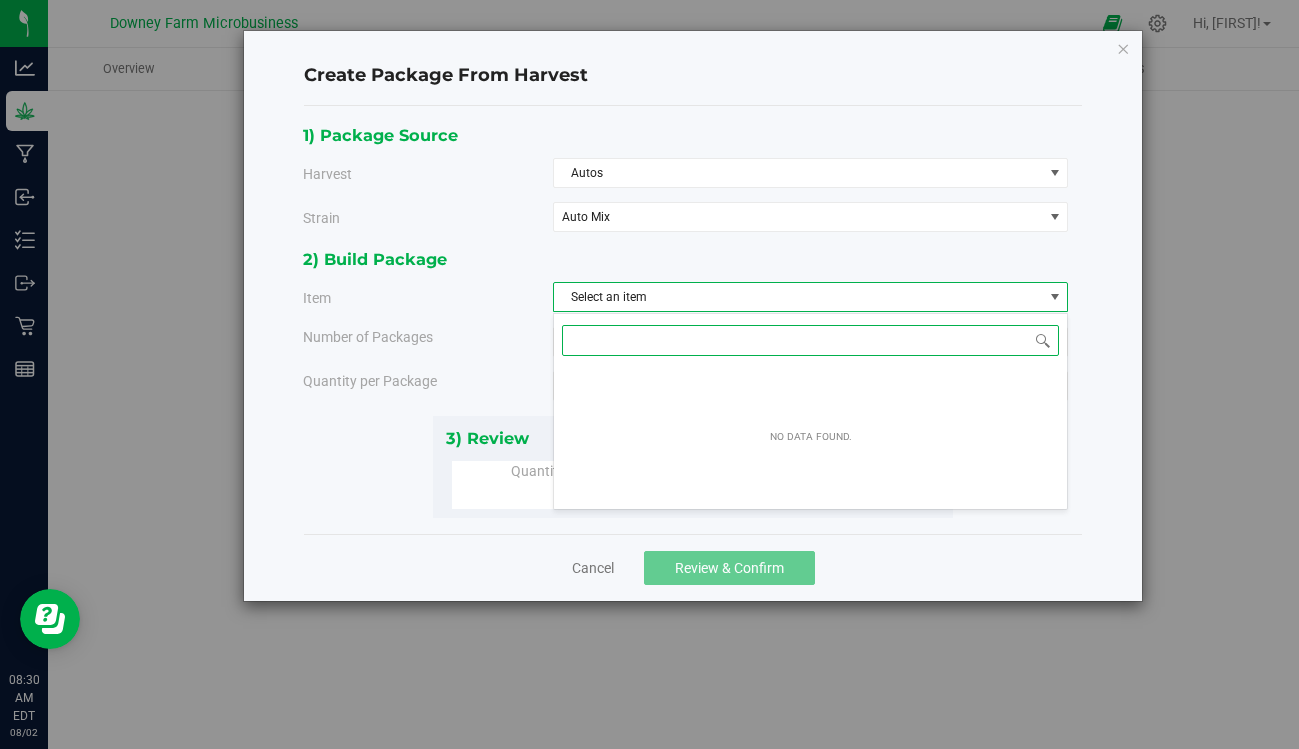 click at bounding box center [811, 340] 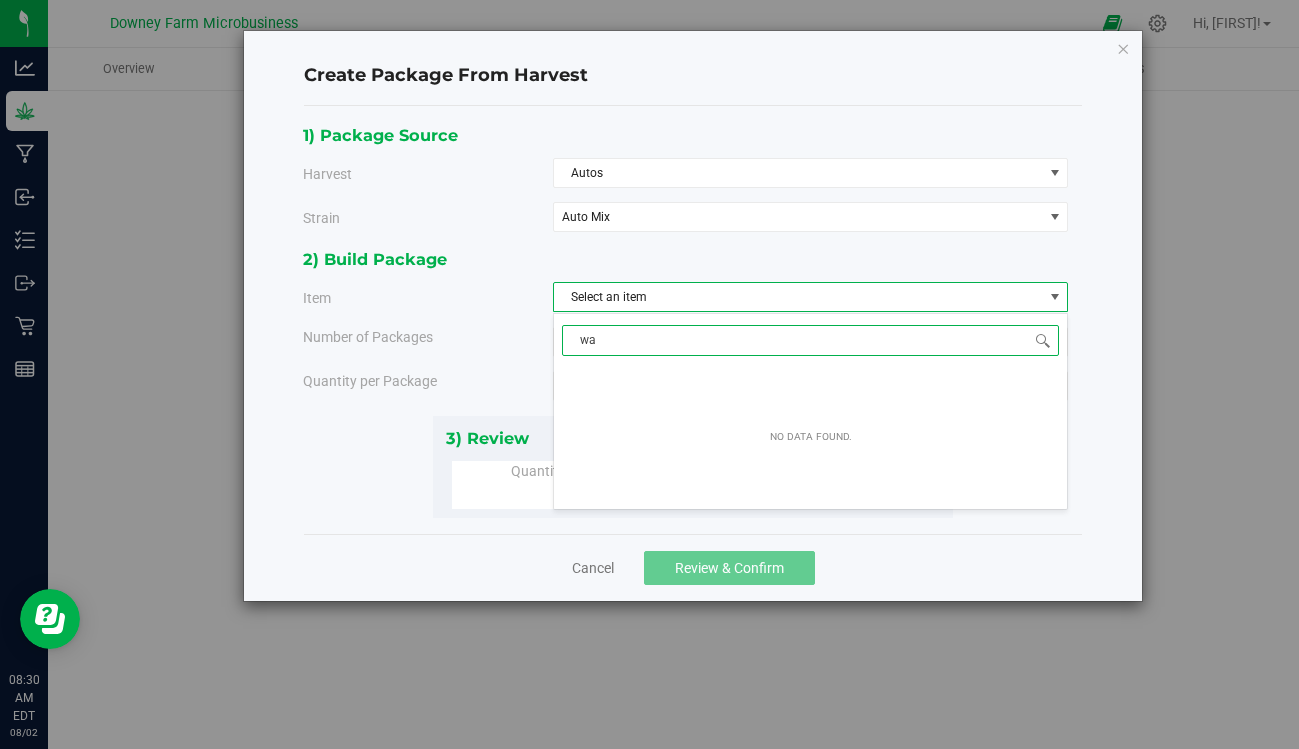 type on "w" 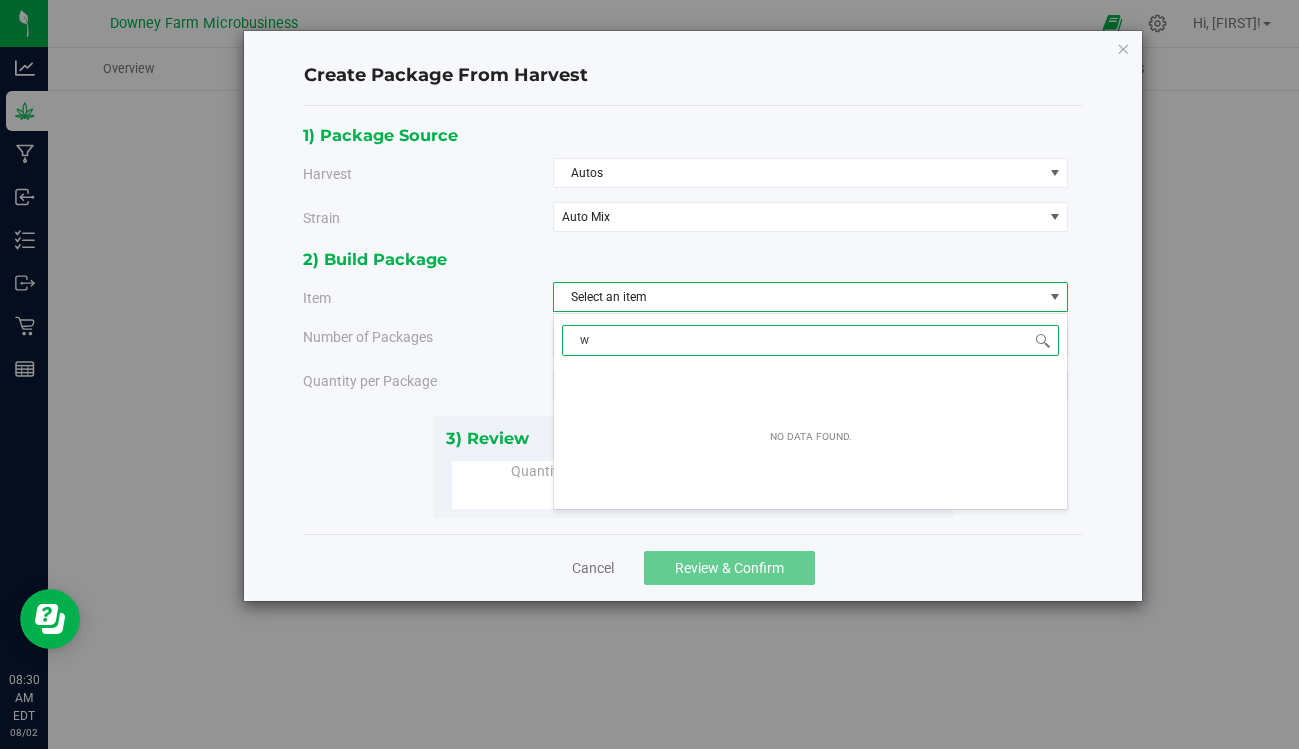 type 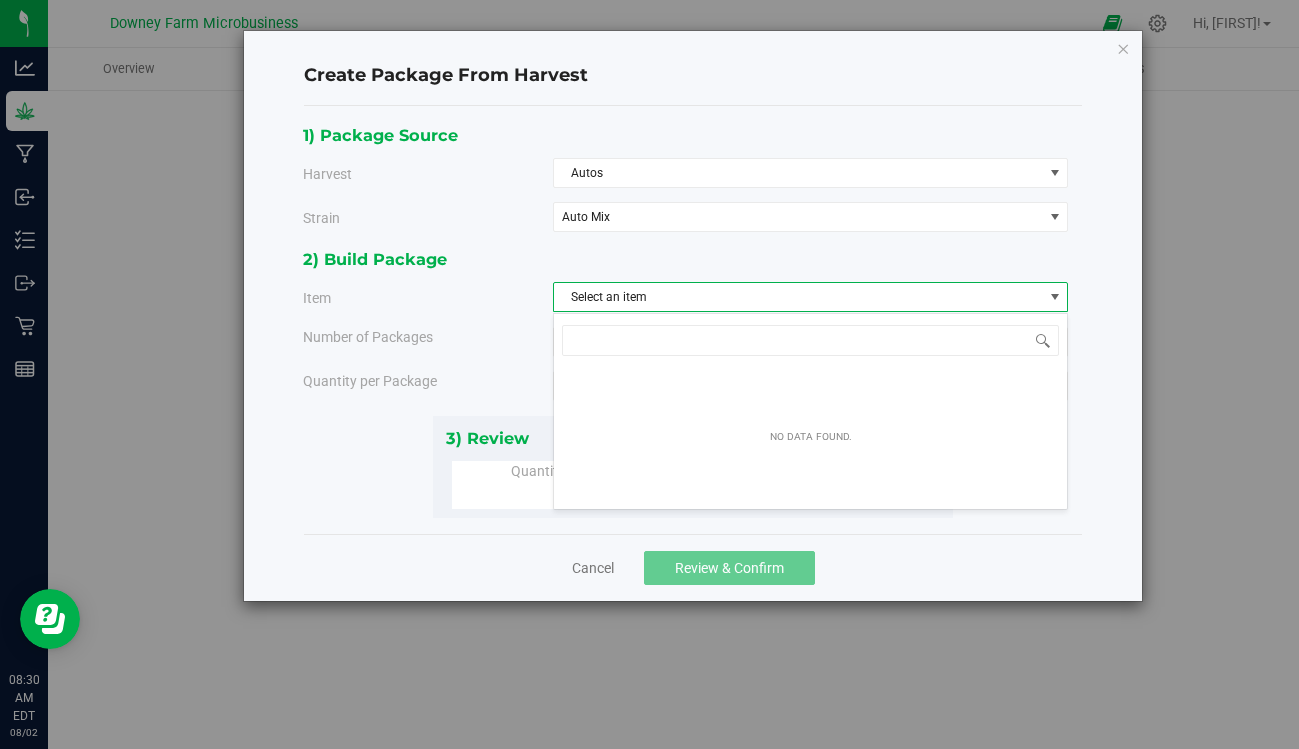 click on "2) Build Package" at bounding box center [686, 259] 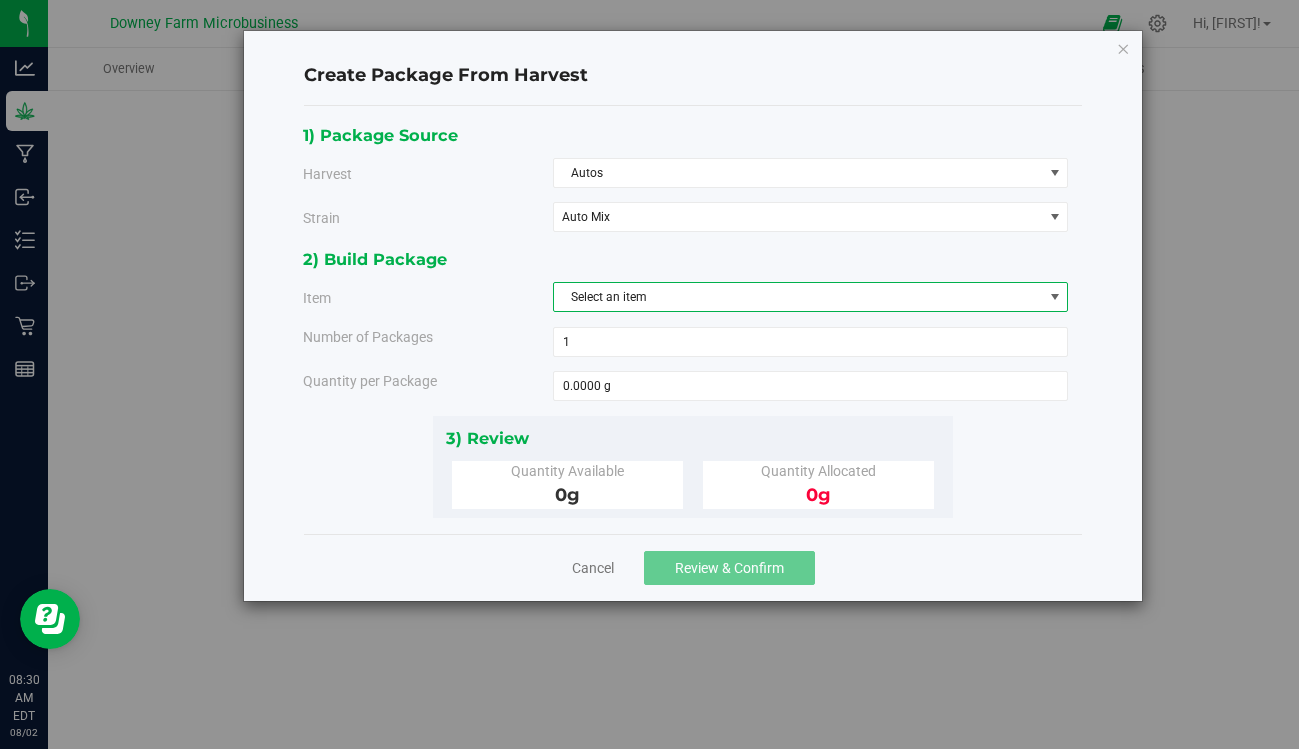 click on "Select an item" at bounding box center (798, 297) 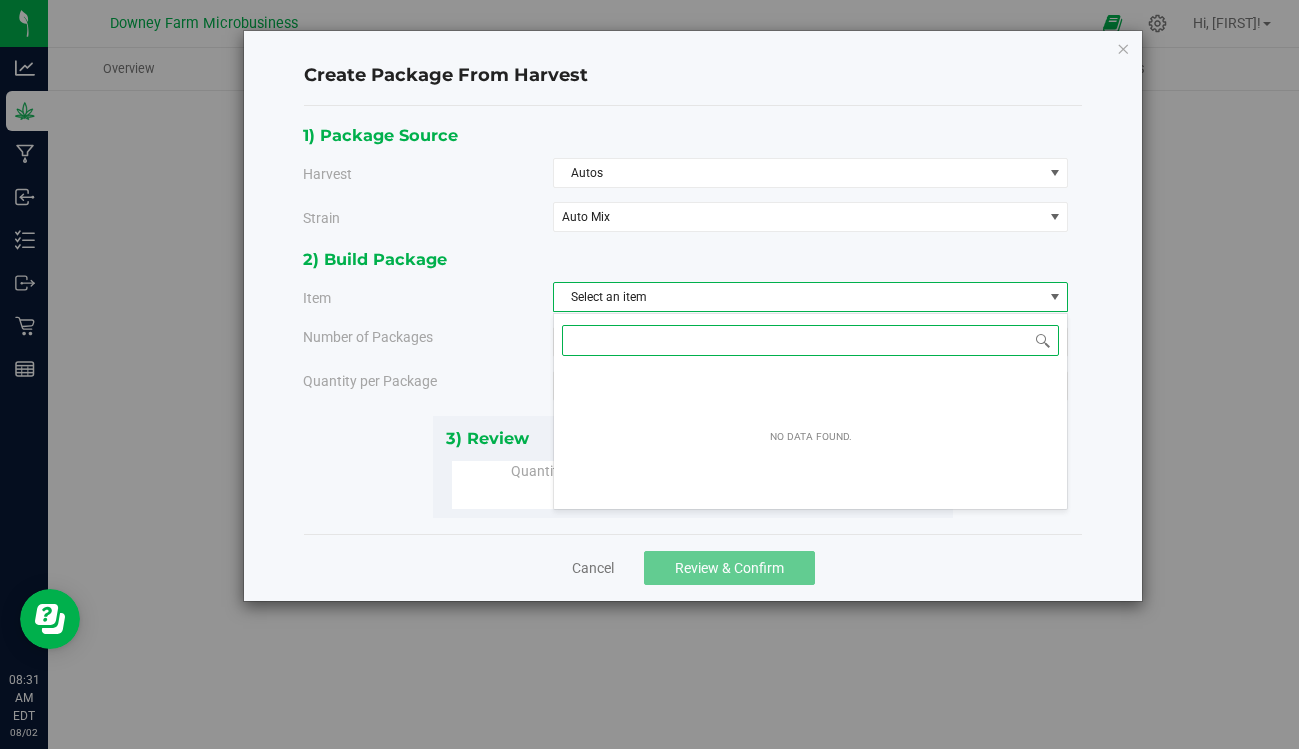 click at bounding box center (811, 340) 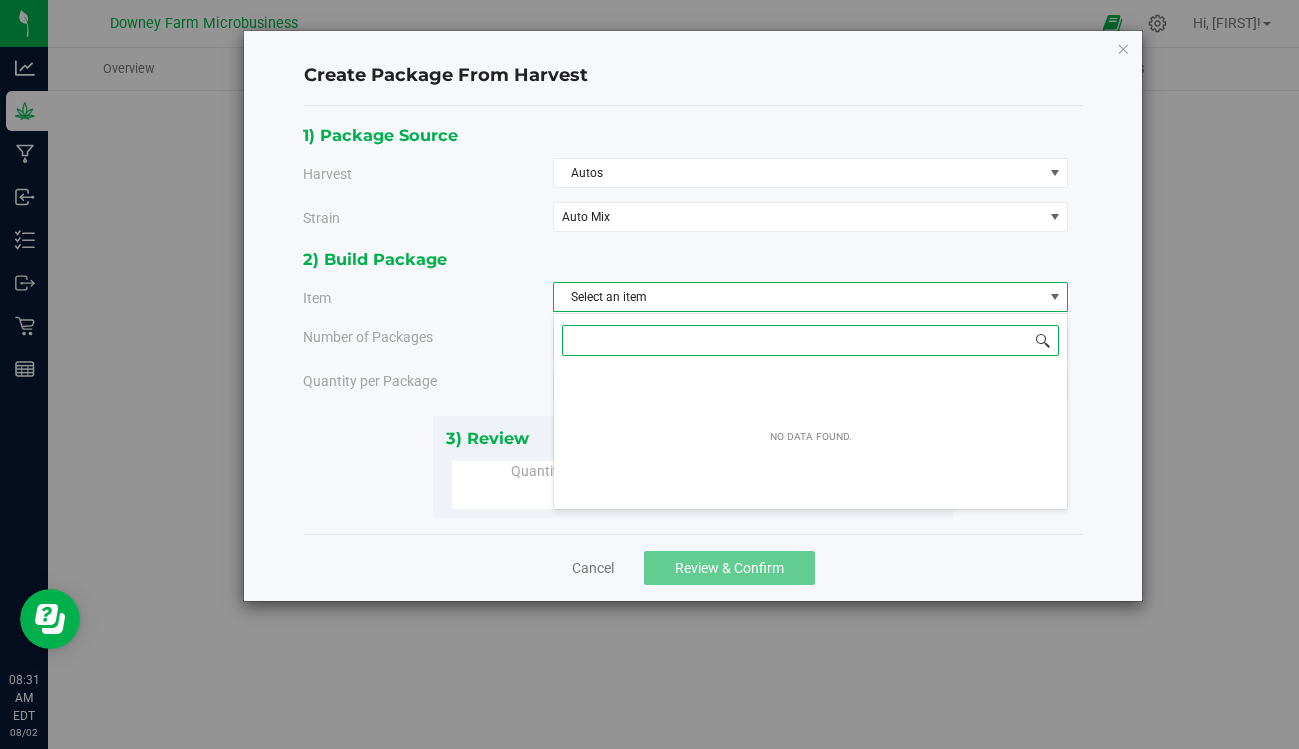 click at bounding box center (1043, 341) 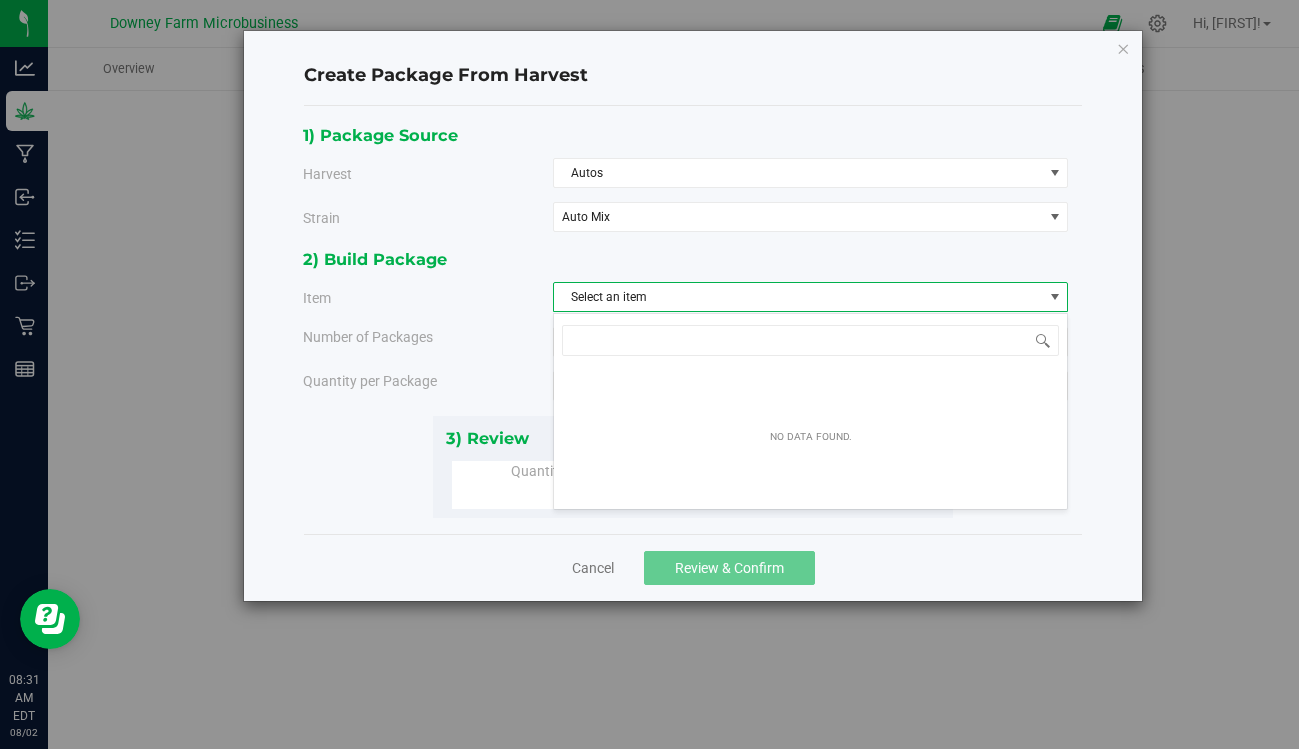 click on "Create Package From Harvest
1) Package Source
Harvest
Autos Select Autos
Strain
Auto Mix Select Auto Mix" at bounding box center [693, 316] 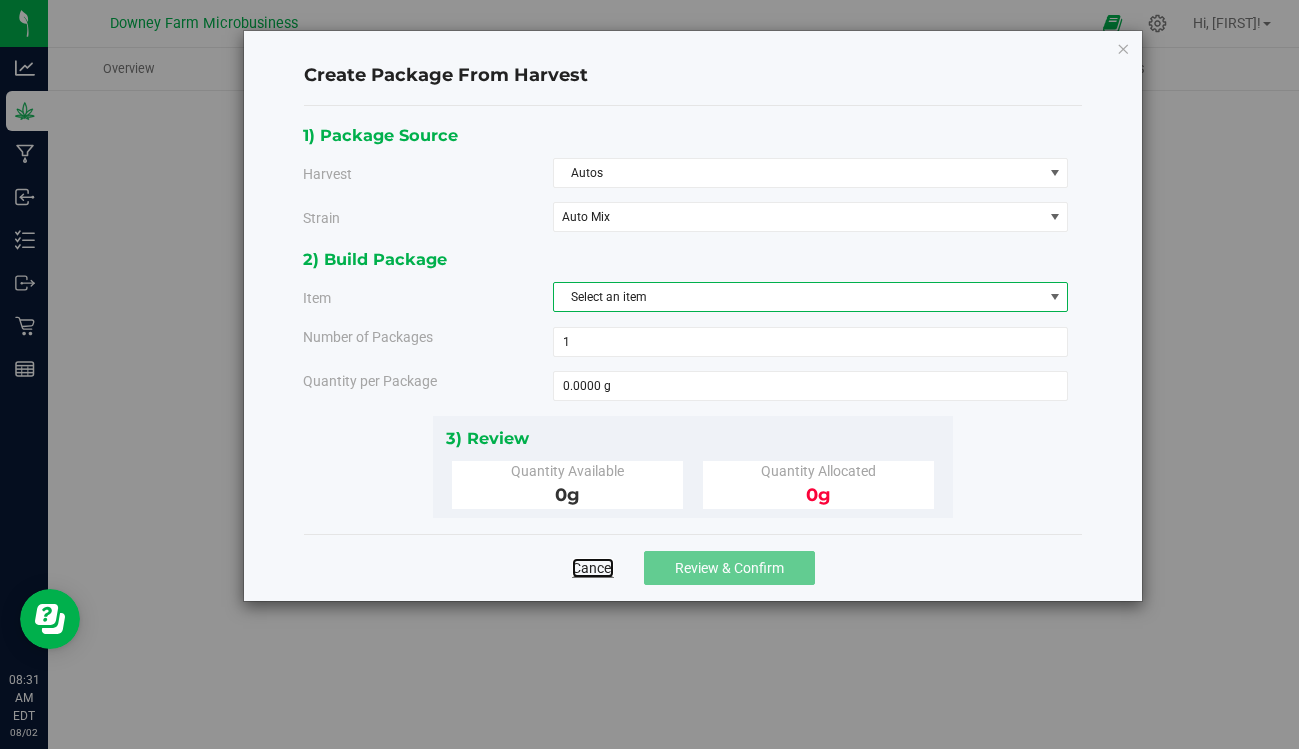 click on "Cancel" at bounding box center (593, 568) 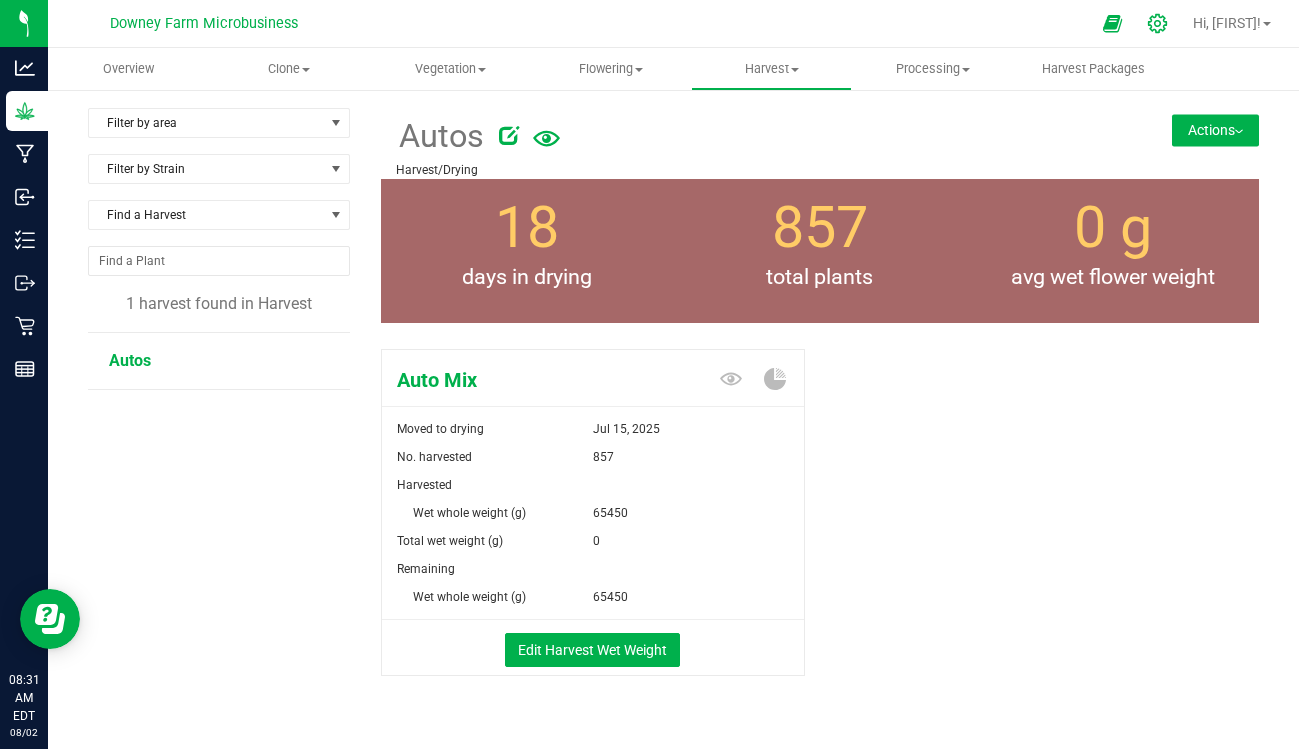 click 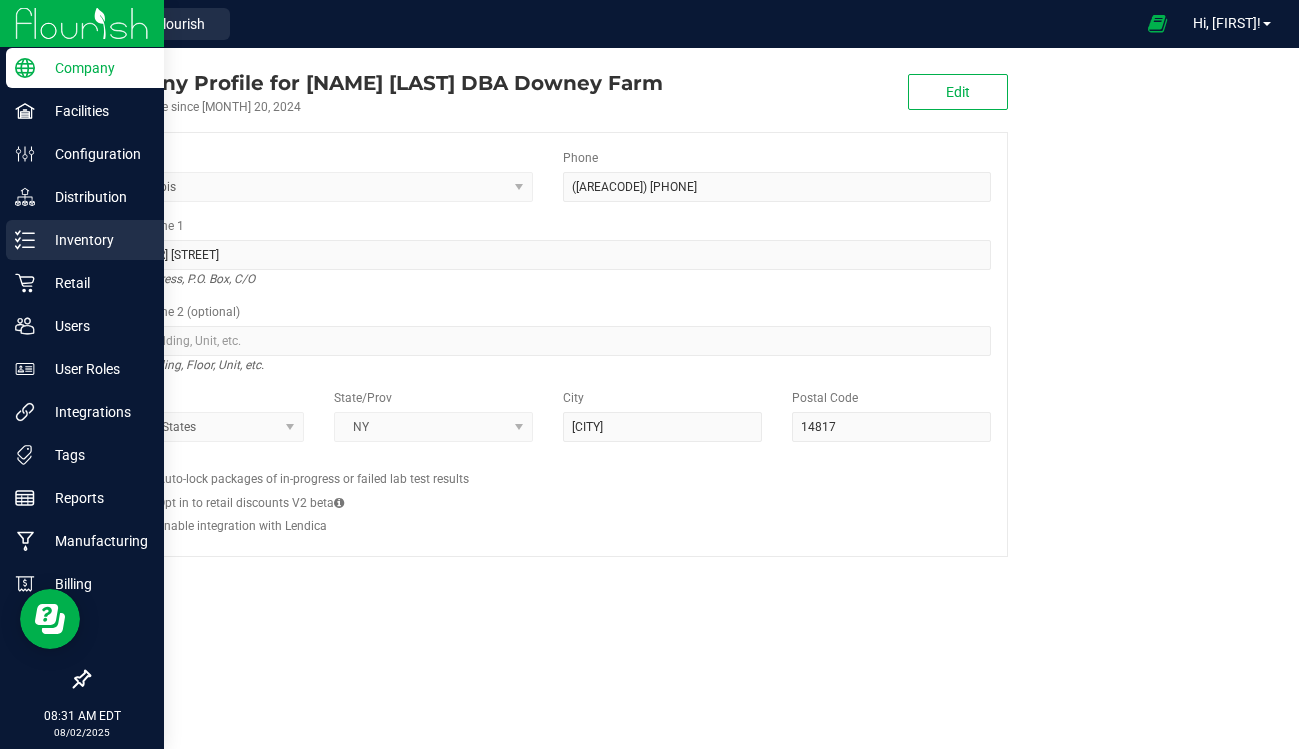 click on "Inventory" at bounding box center [85, 240] 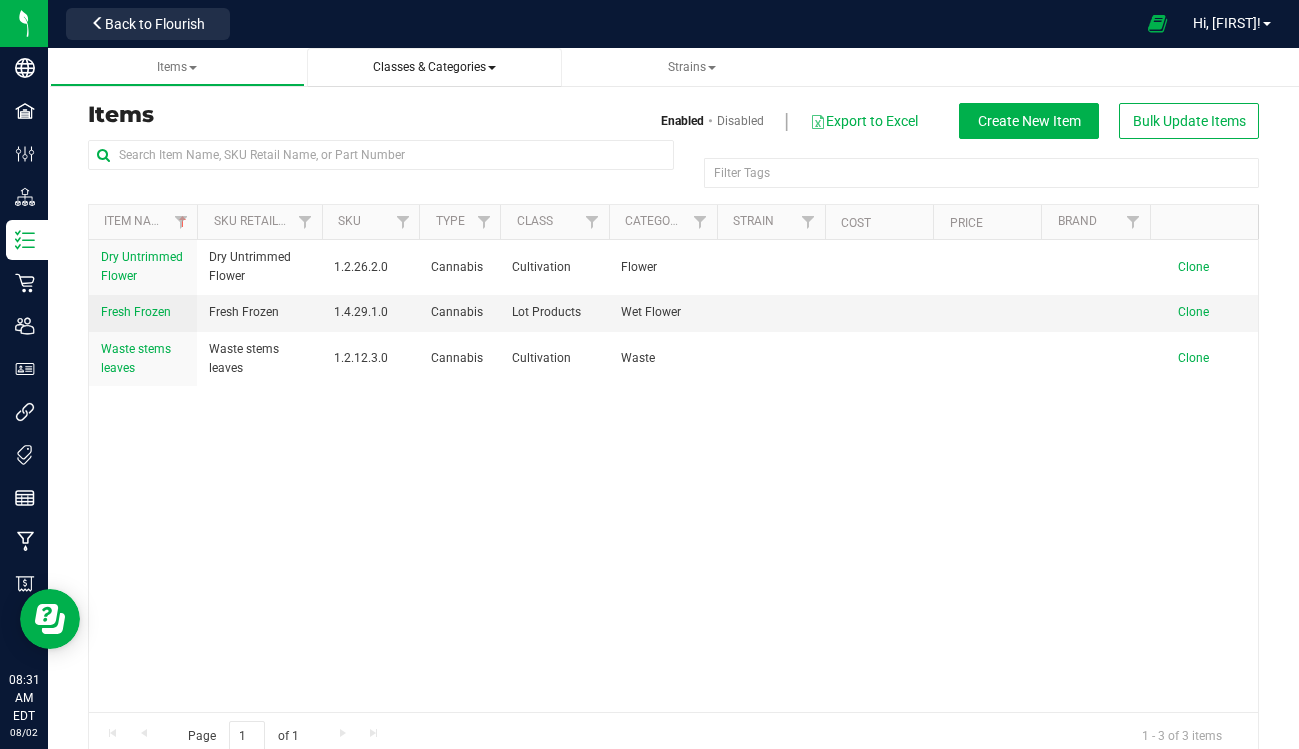 click on "Classes & Categories" at bounding box center (434, 67) 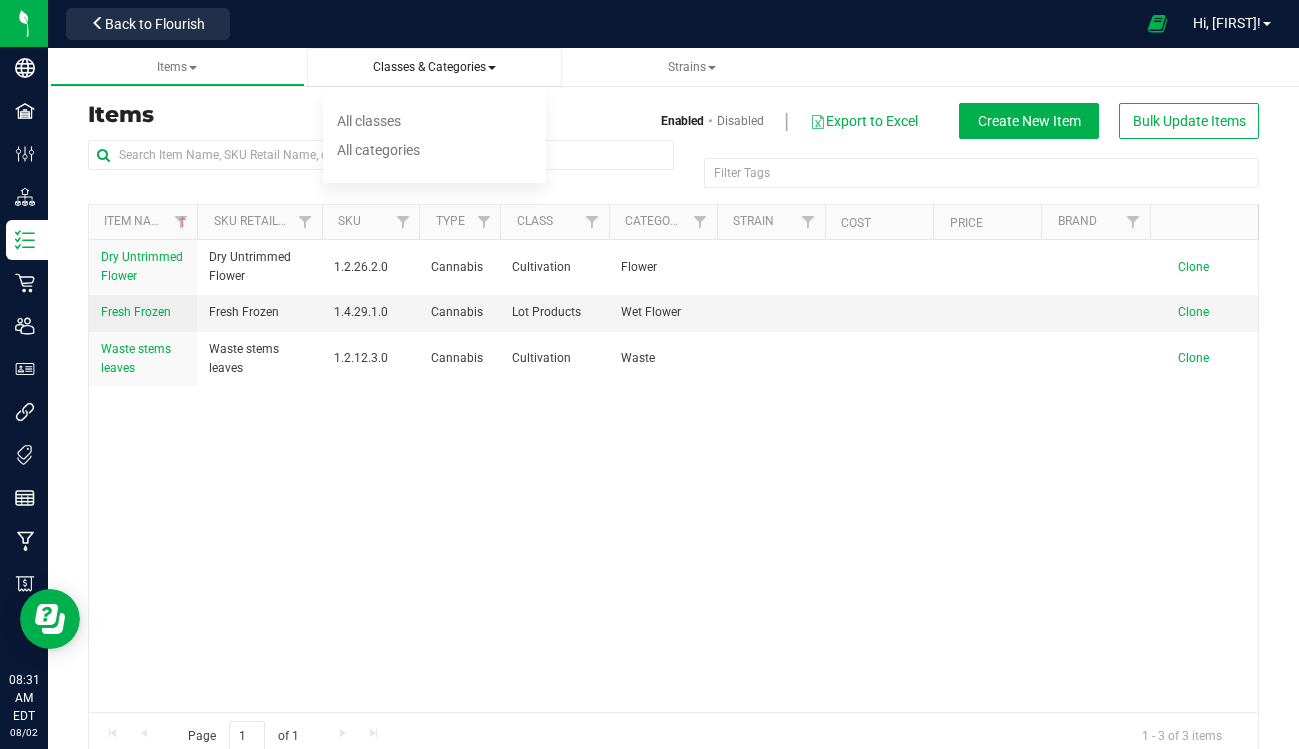 click on "All classes" at bounding box center (369, 121) 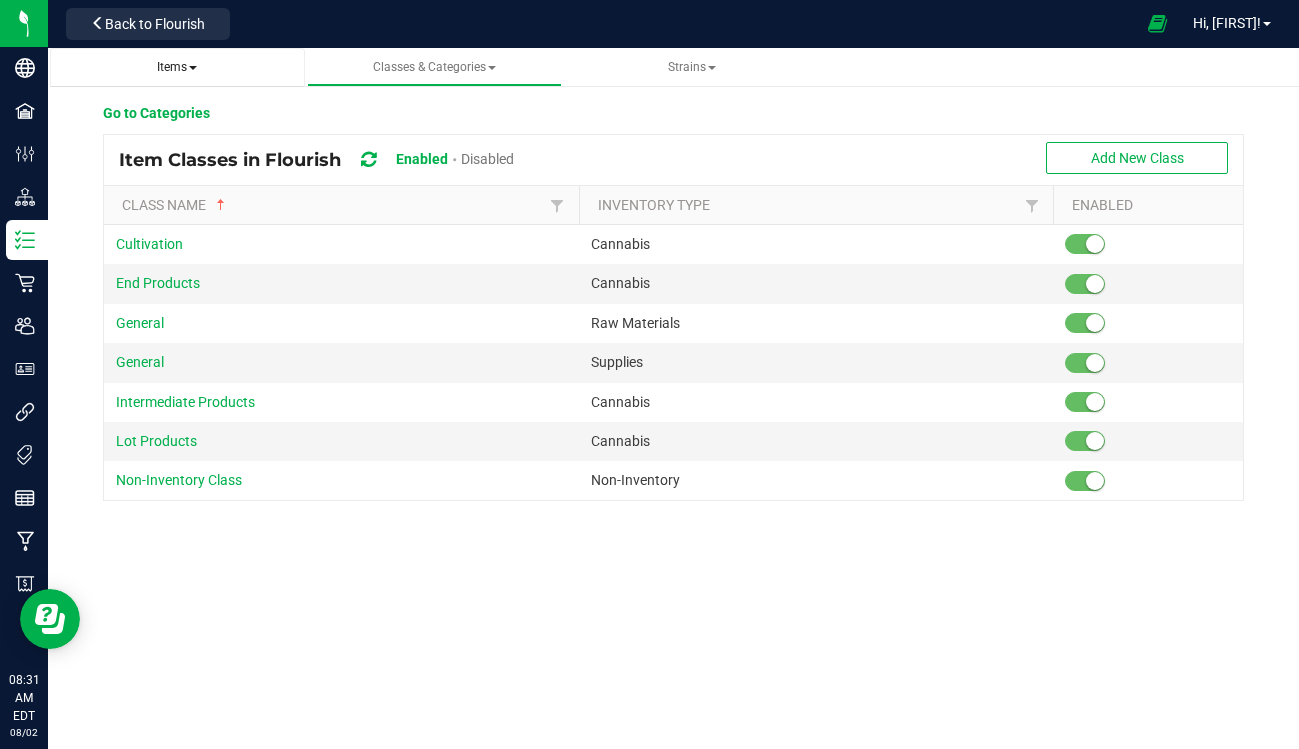 click at bounding box center (193, 68) 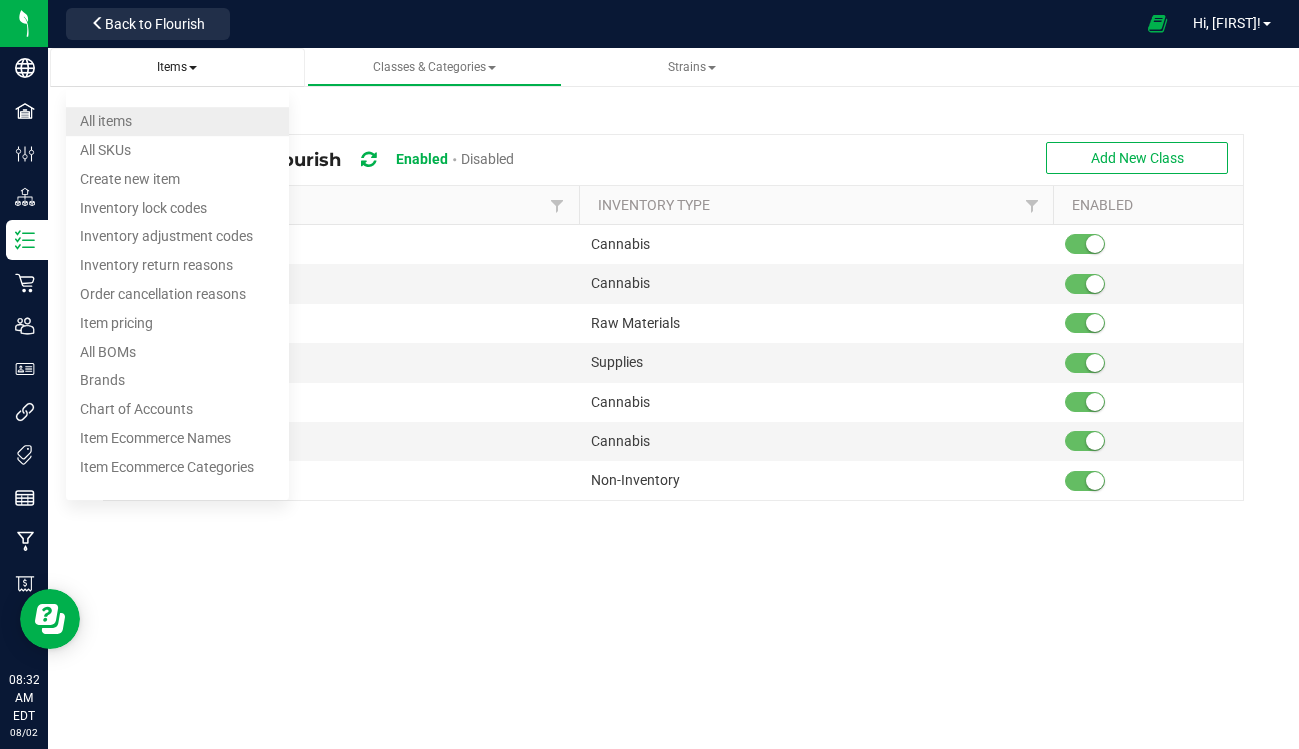 click on "All items" at bounding box center [106, 121] 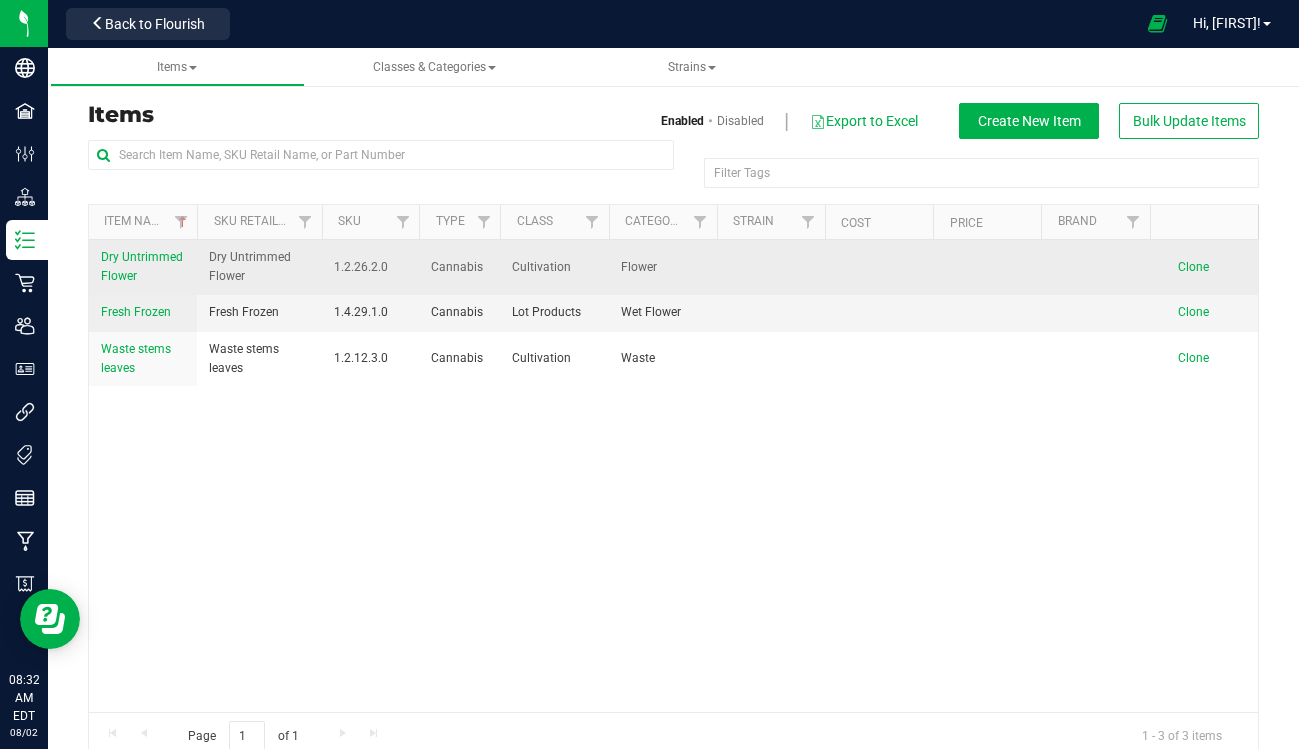 click on "Dry Untrimmed Flower" at bounding box center (142, 266) 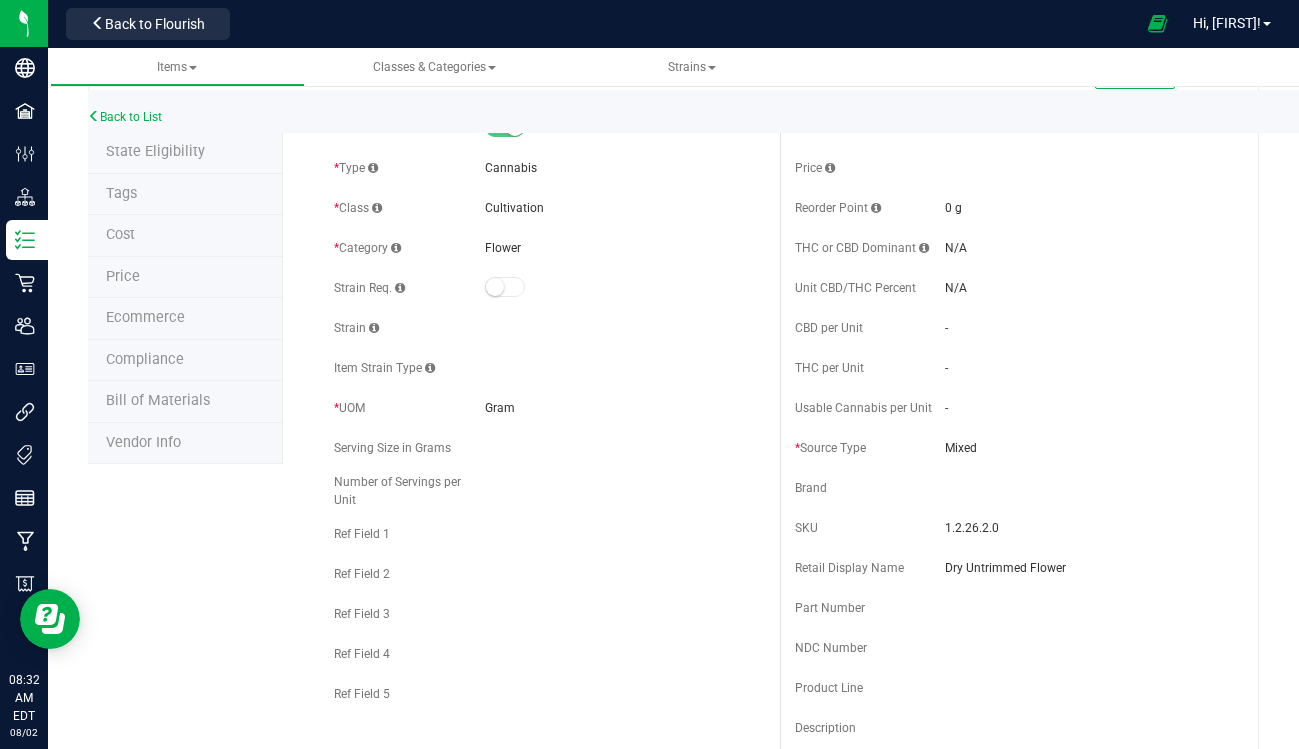 scroll, scrollTop: 0, scrollLeft: 0, axis: both 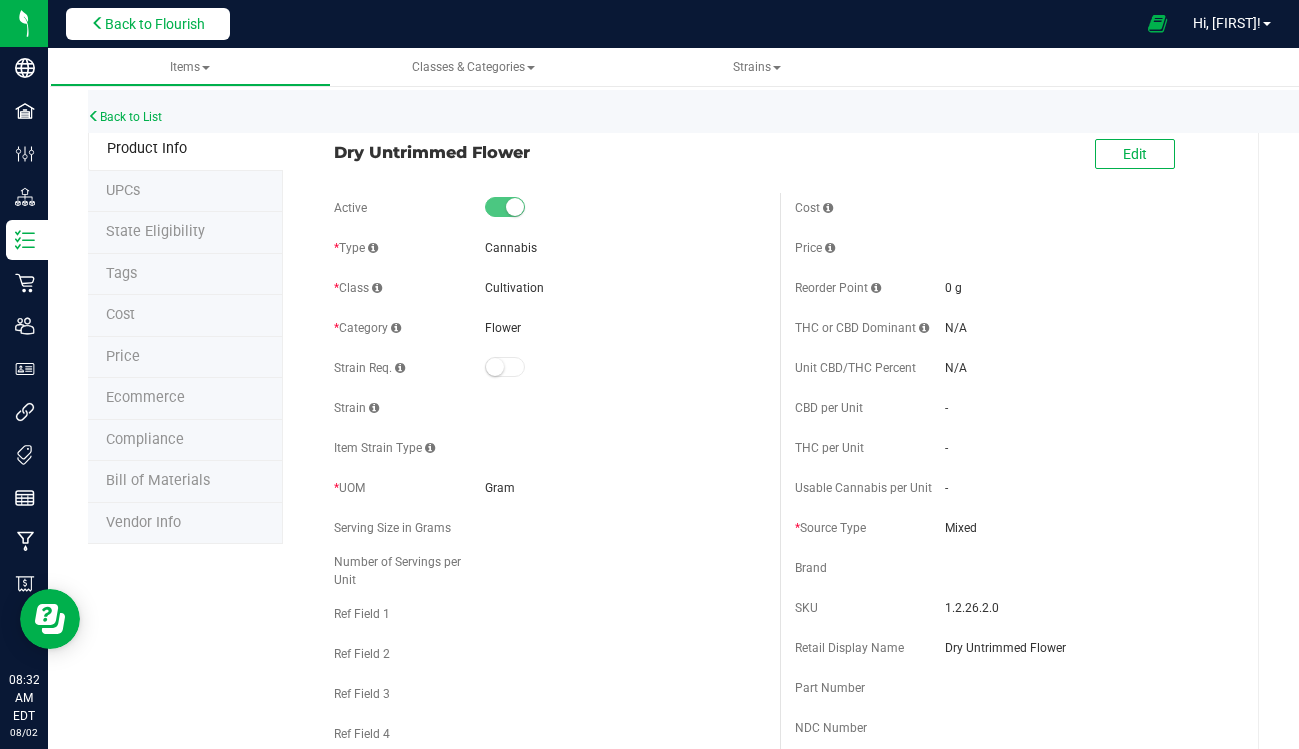 click on "Back to Flourish" at bounding box center [155, 24] 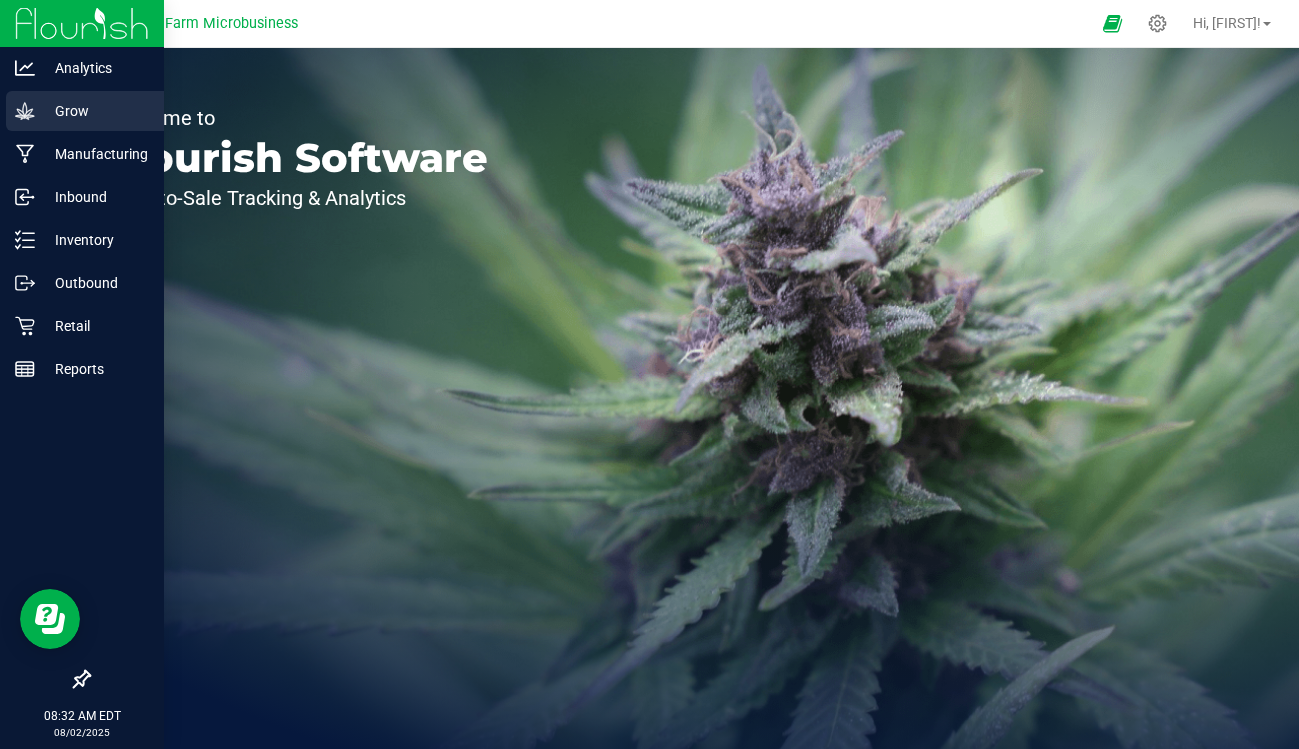 click on "Grow" at bounding box center (95, 111) 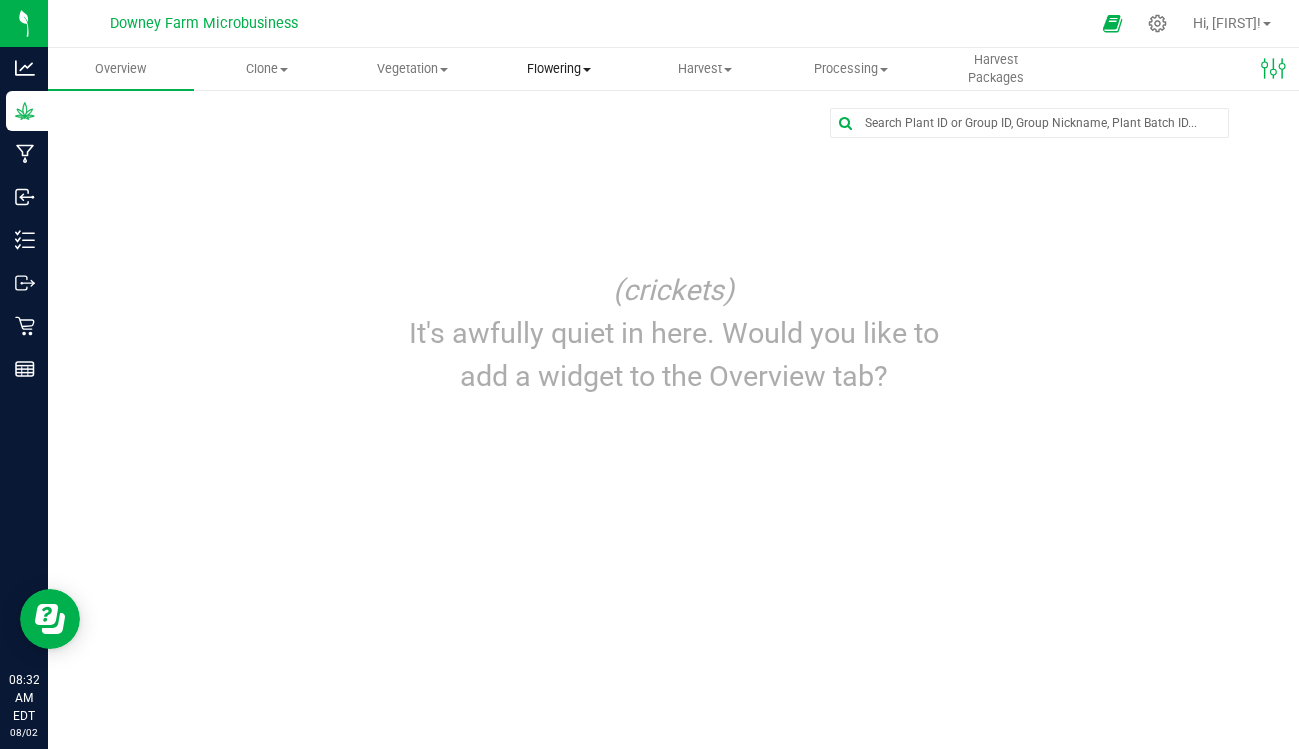 click on "Flowering" at bounding box center [559, 69] 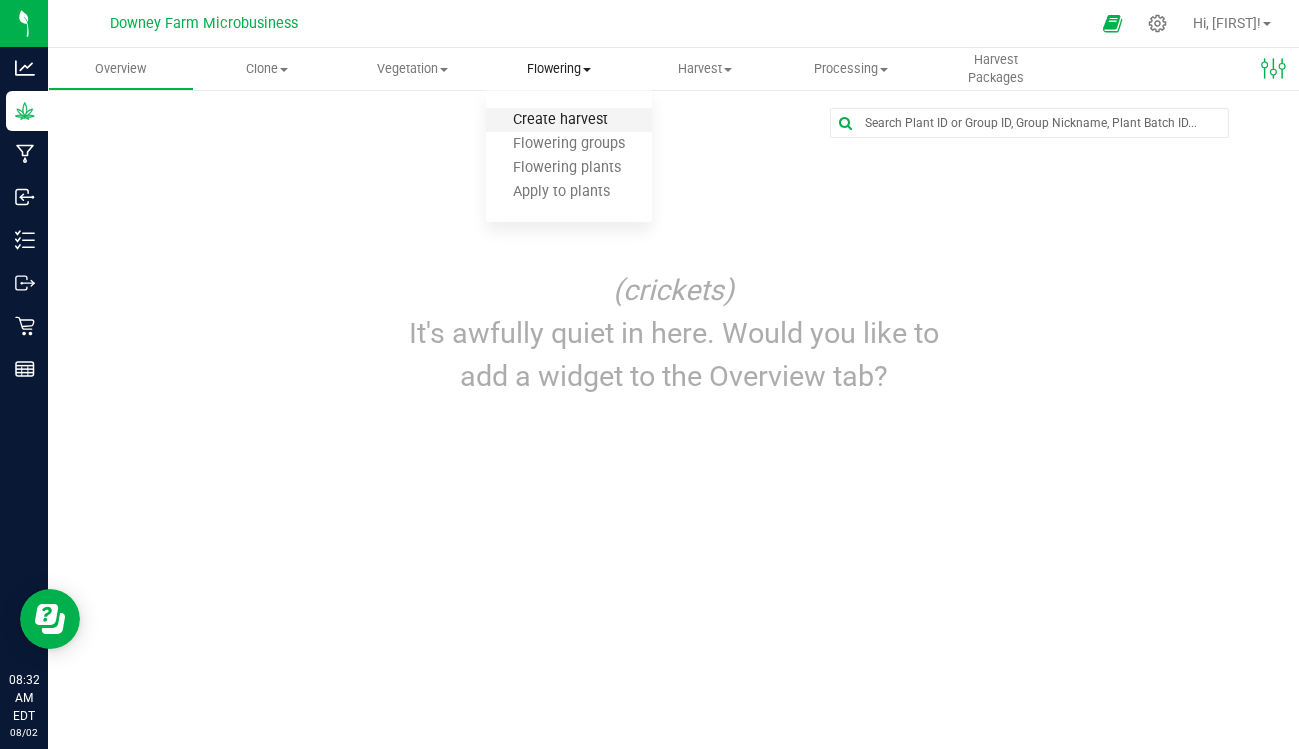 click on "Create harvest" at bounding box center (560, 120) 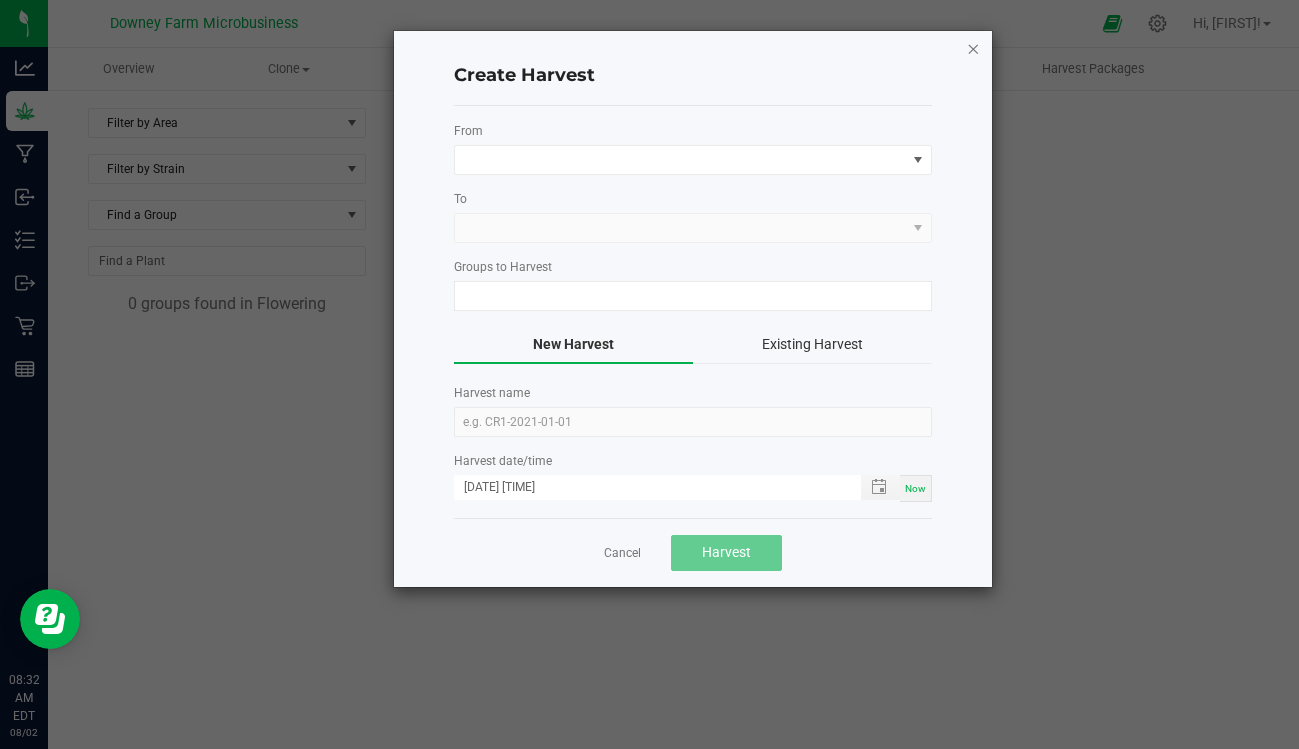 click 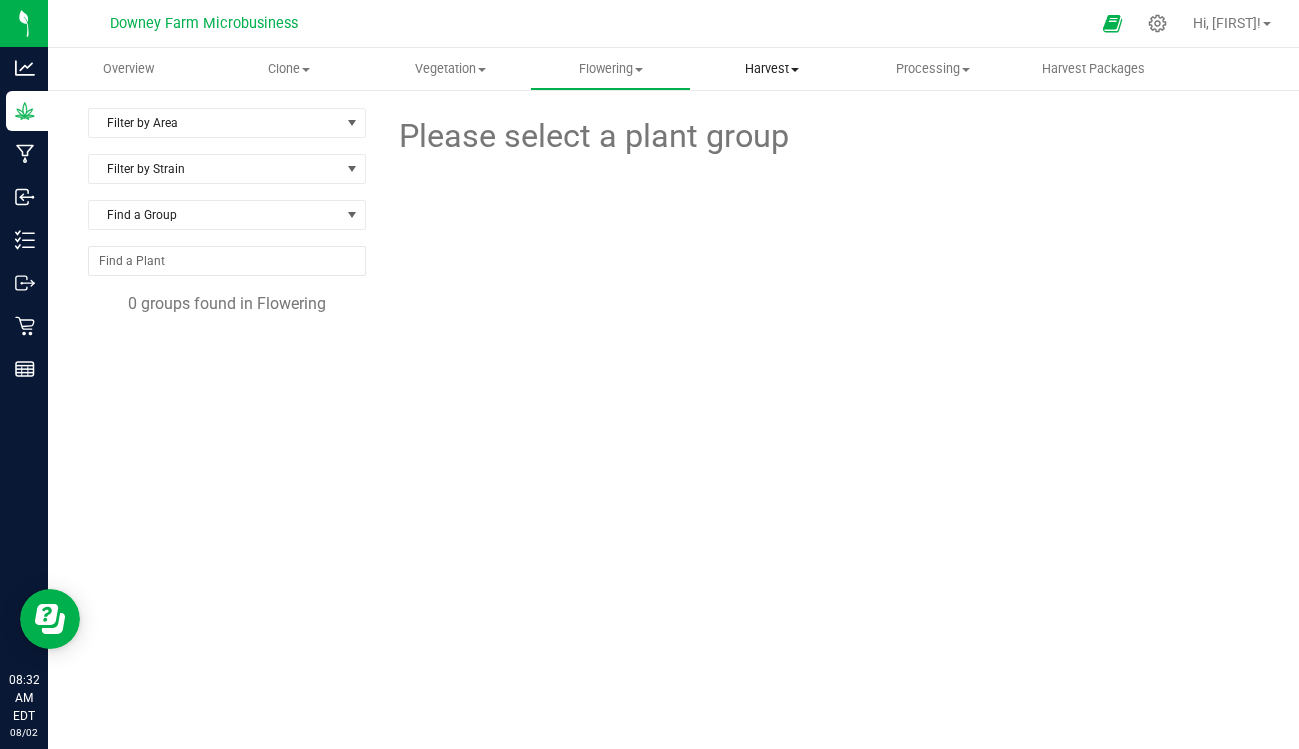 click on "Harvest
Harvests
Harvested plants" at bounding box center (771, 69) 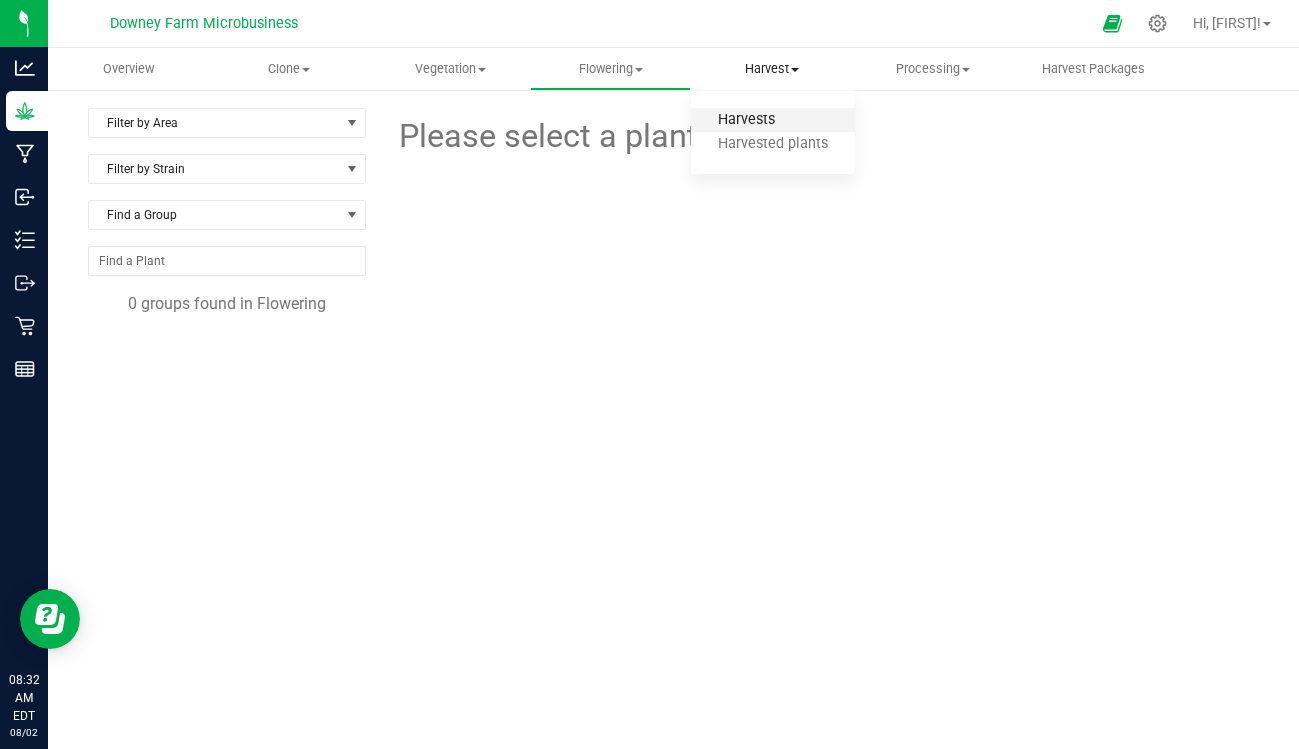 click on "Harvests" at bounding box center (746, 120) 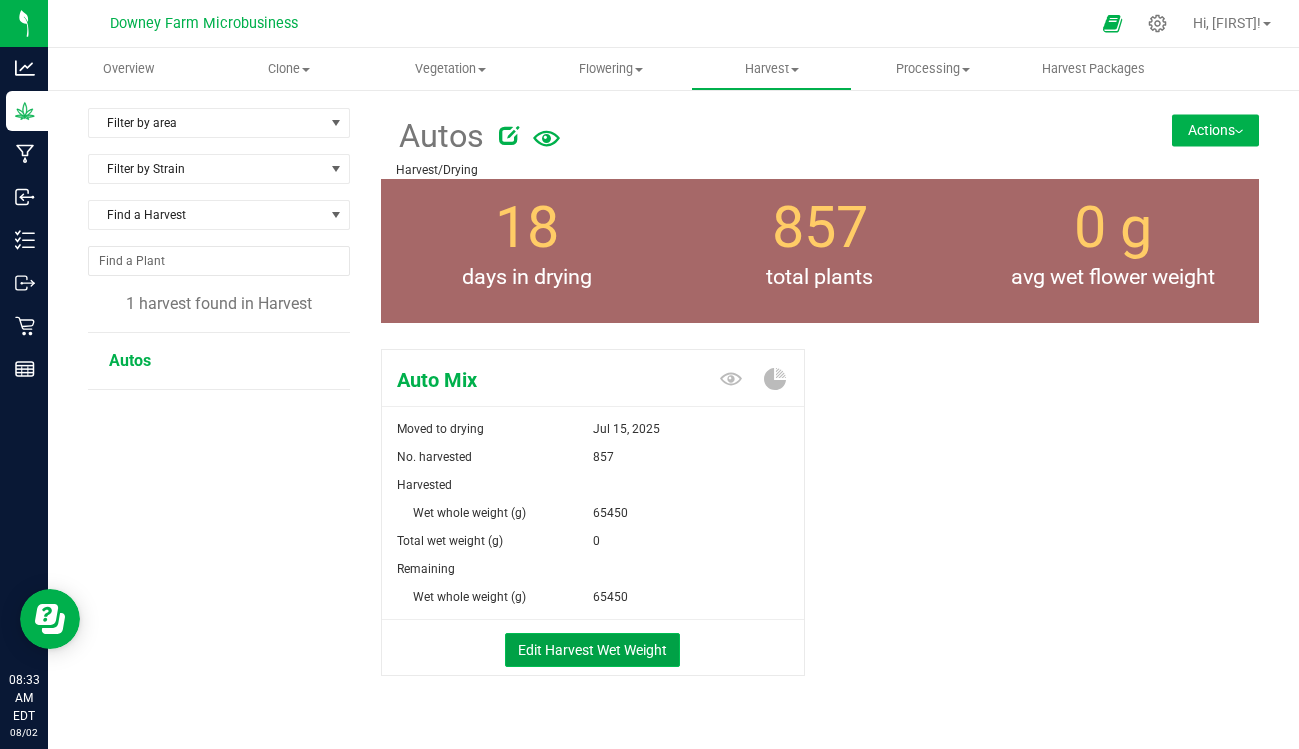 click on "Edit Harvest Wet Weight" at bounding box center (592, 650) 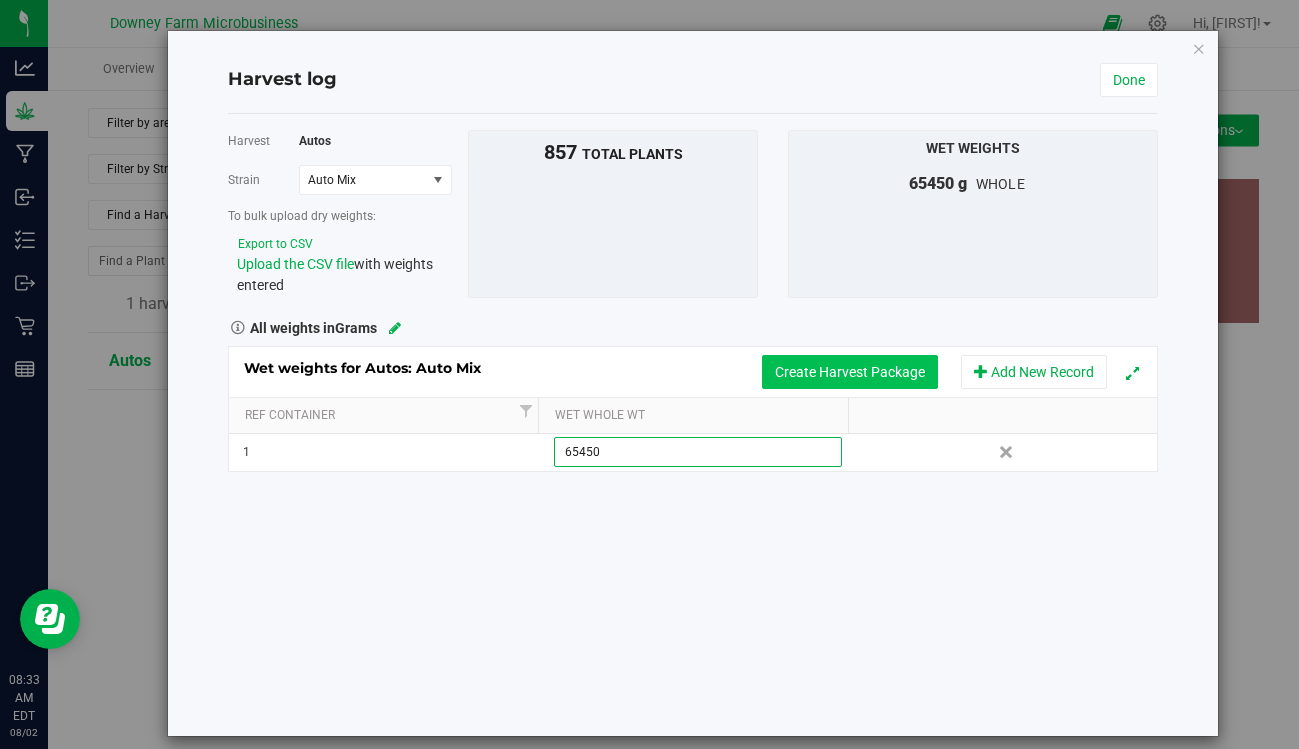 click on "Create Harvest Package" at bounding box center (850, 372) 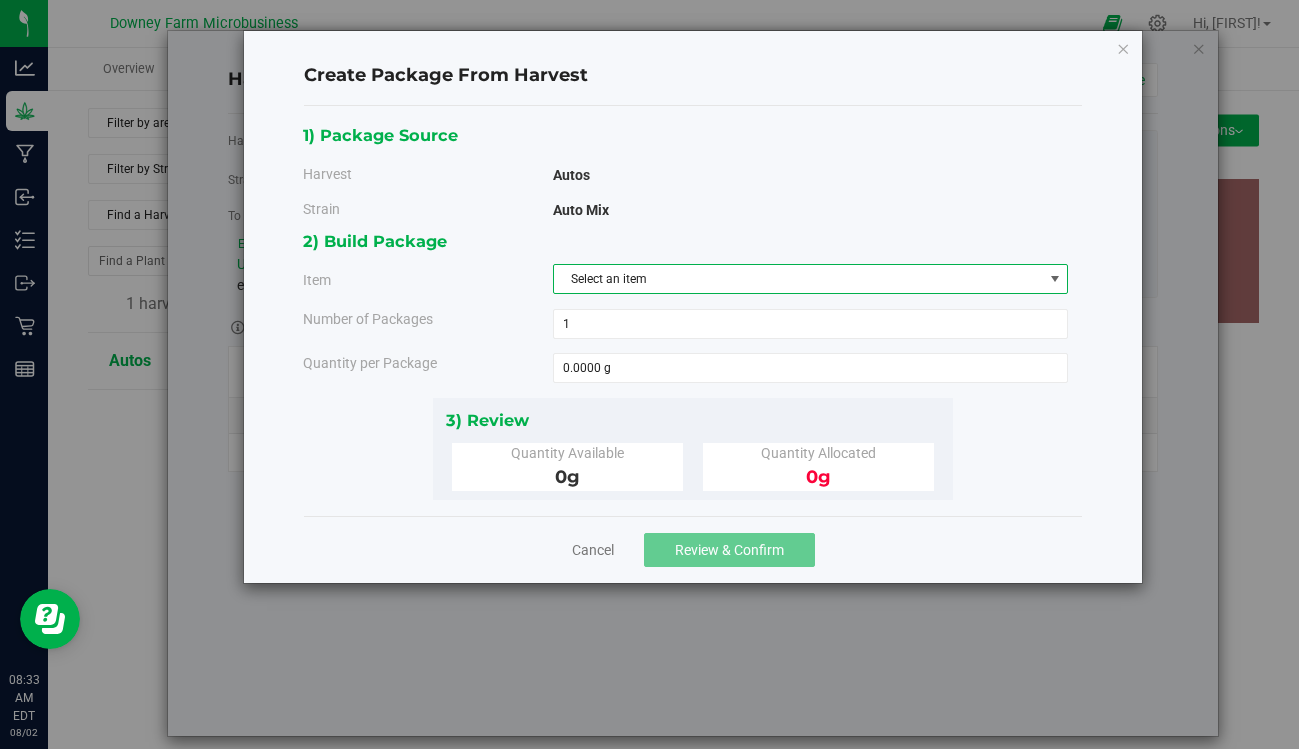 click on "Select an item" at bounding box center (798, 279) 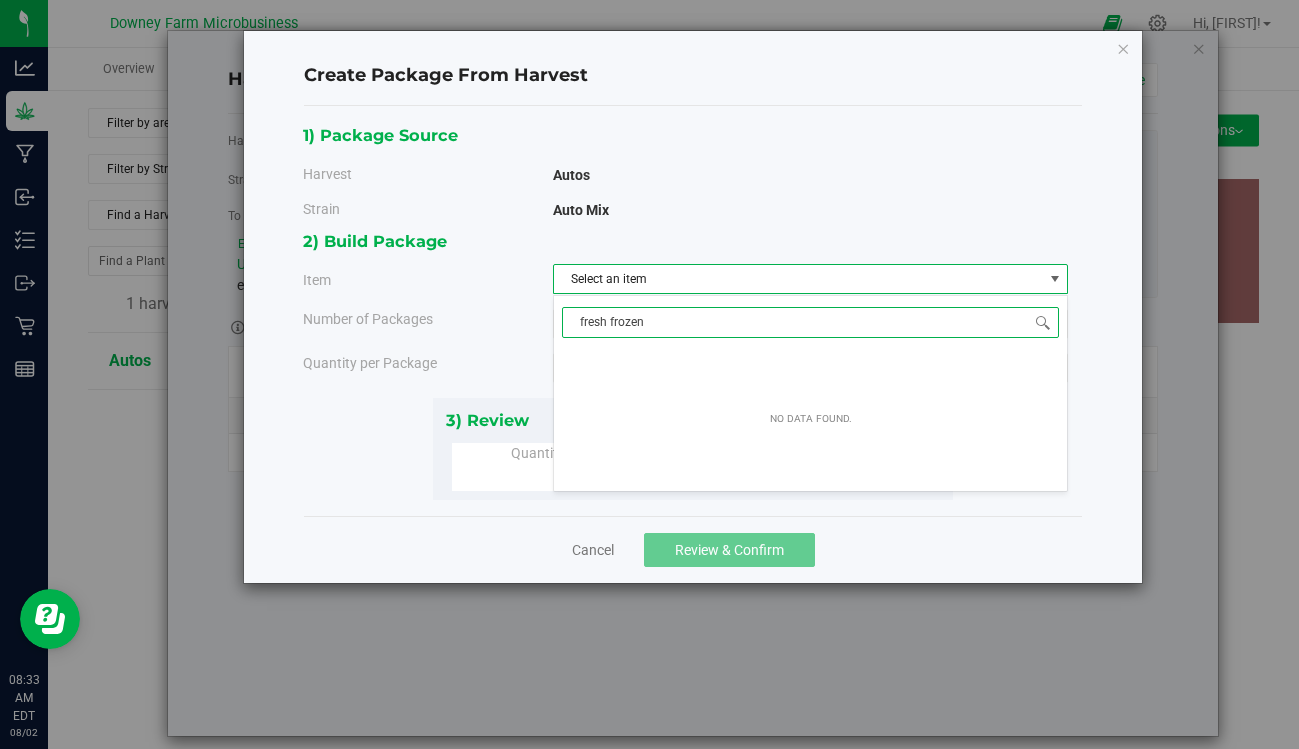 type on "fresh frozen" 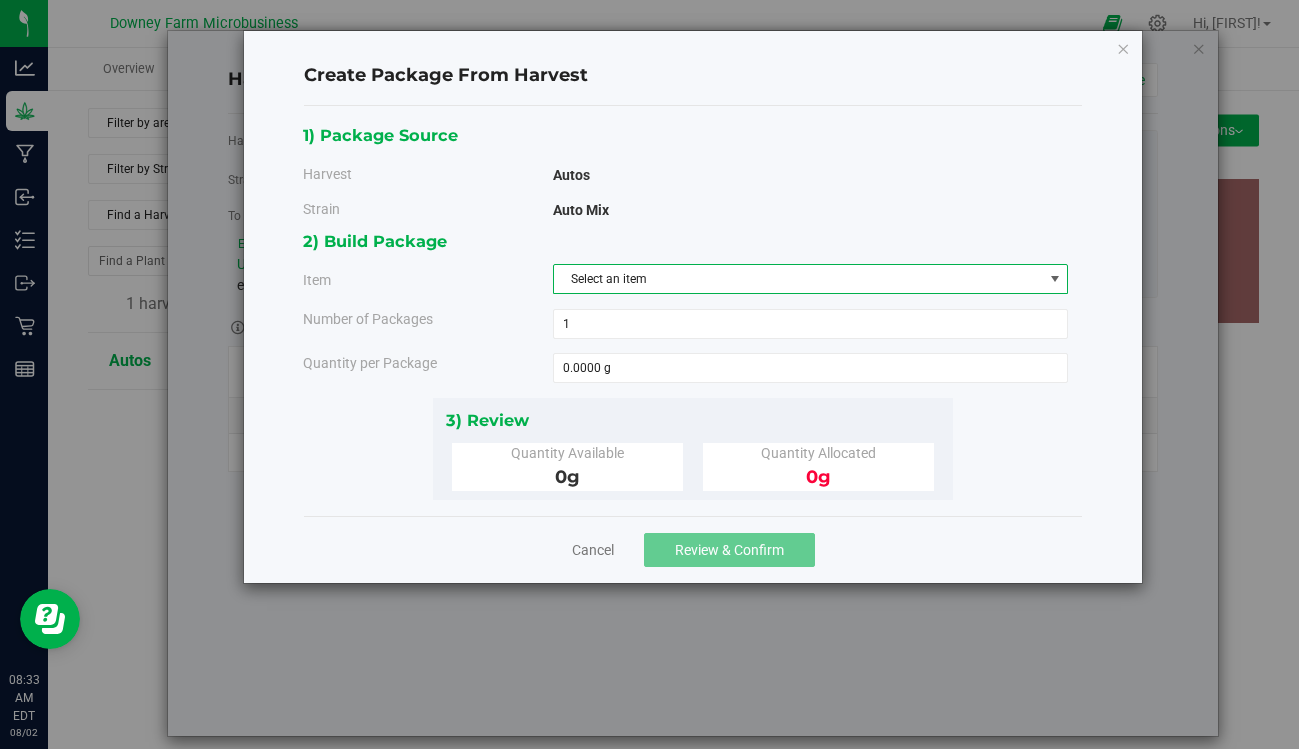 click on "Auto Mix" at bounding box center (811, 210) 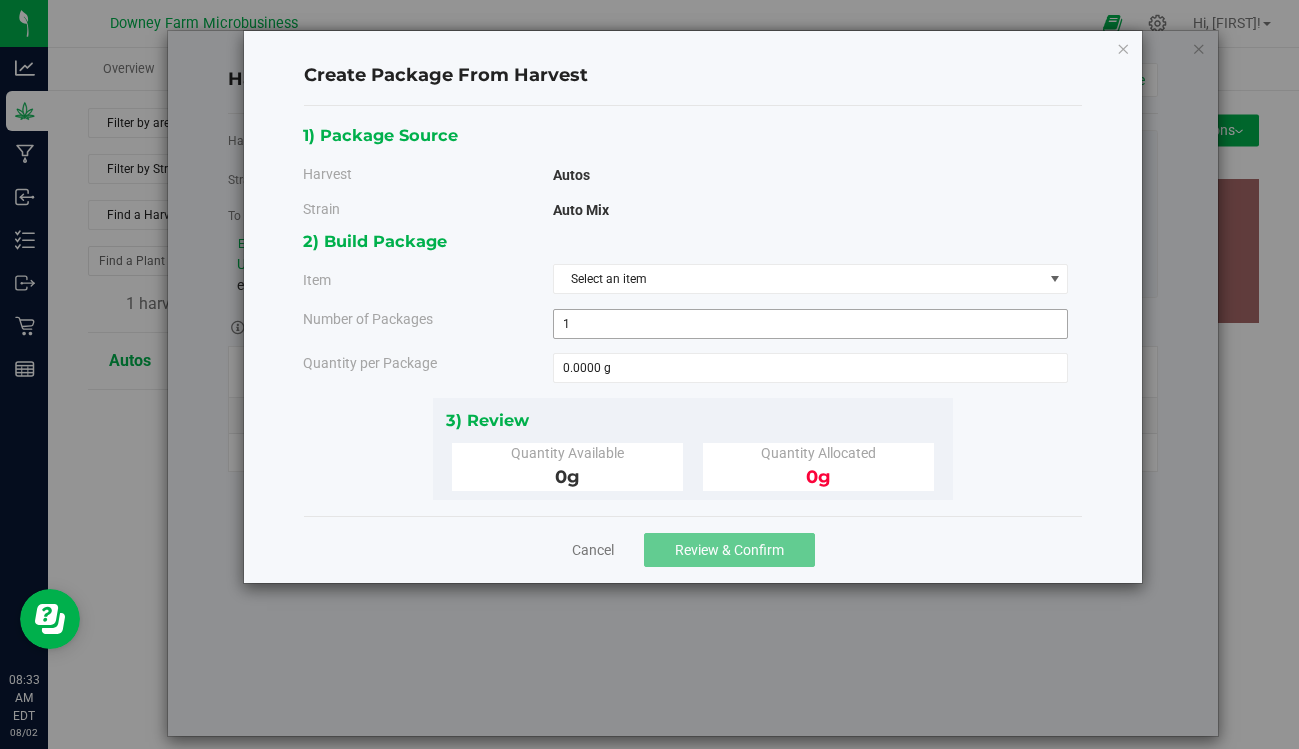 click on "1 1" at bounding box center [811, 324] 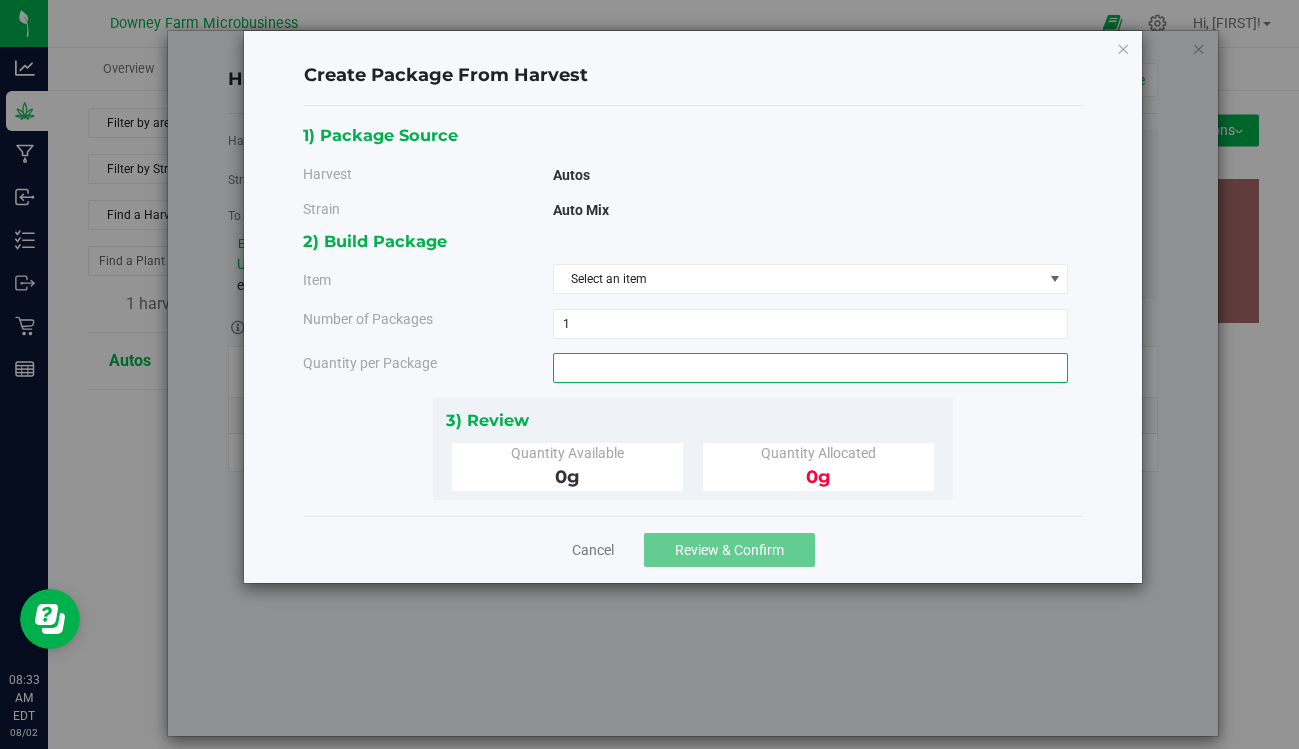 click at bounding box center (811, 368) 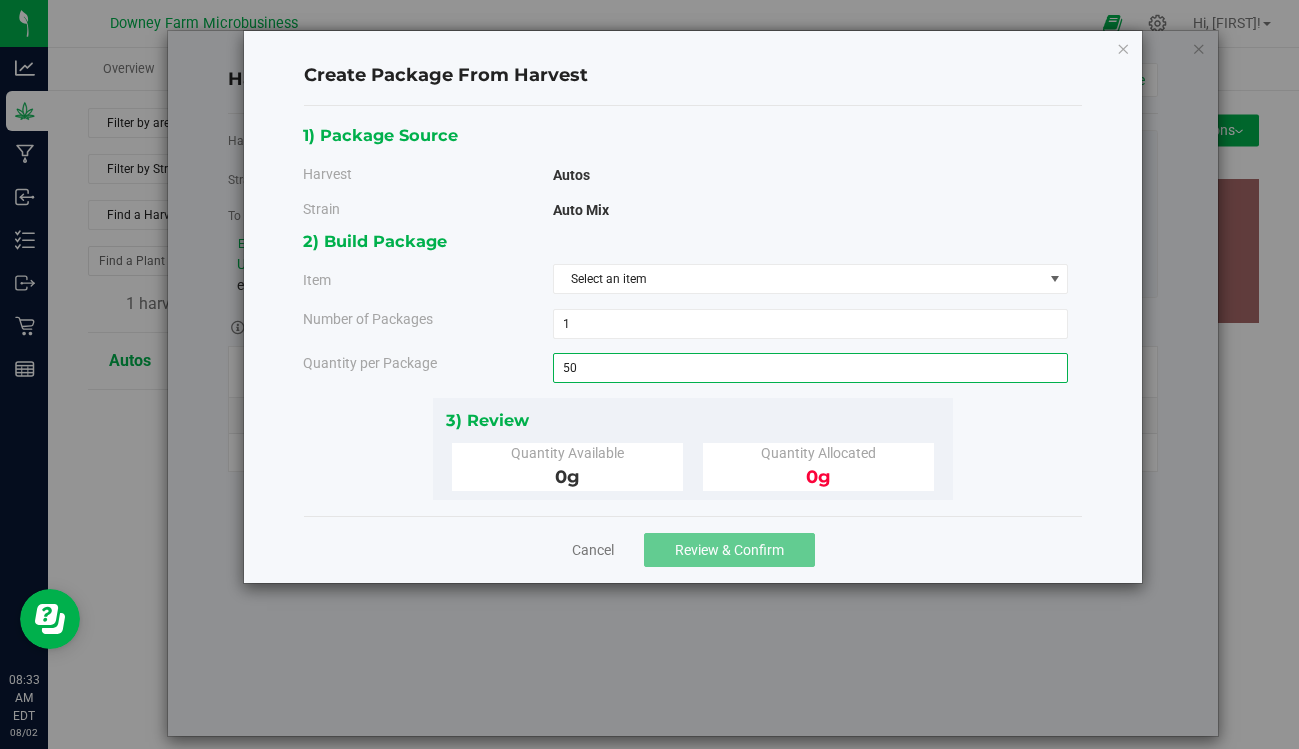 type on "500" 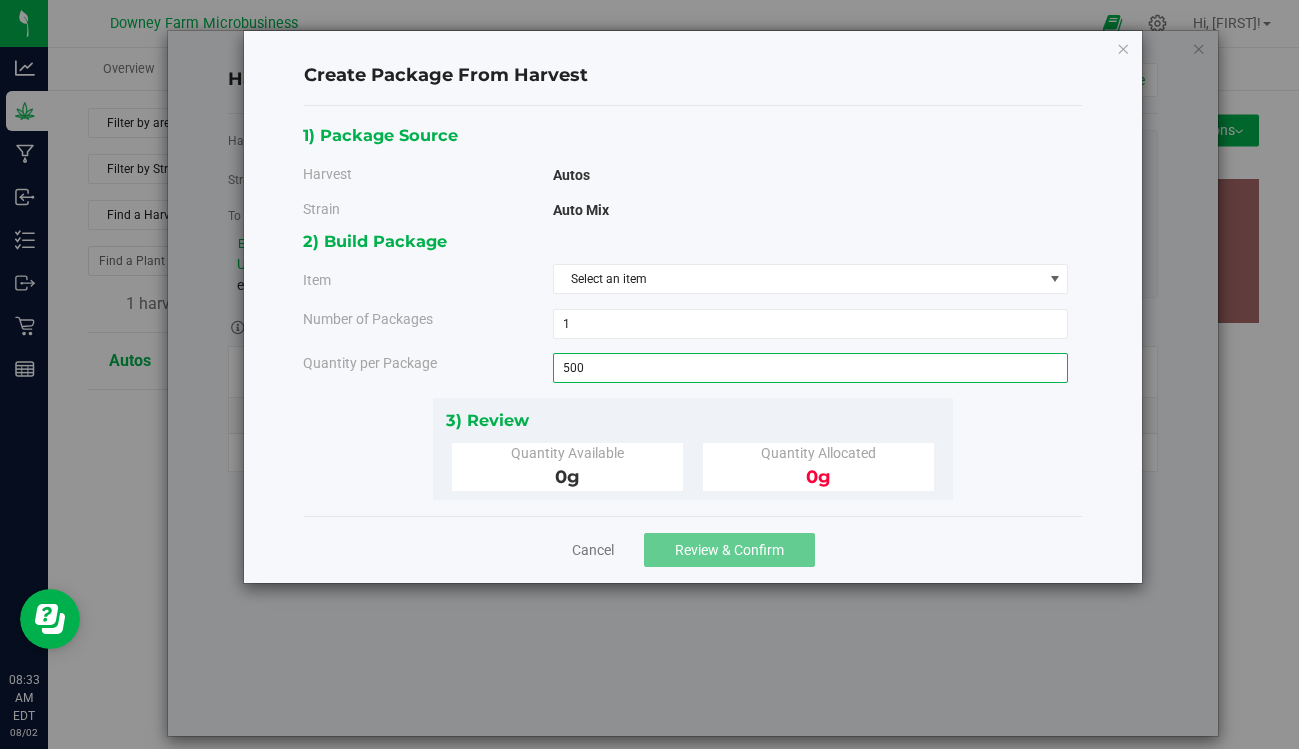 type on "500.0000 g" 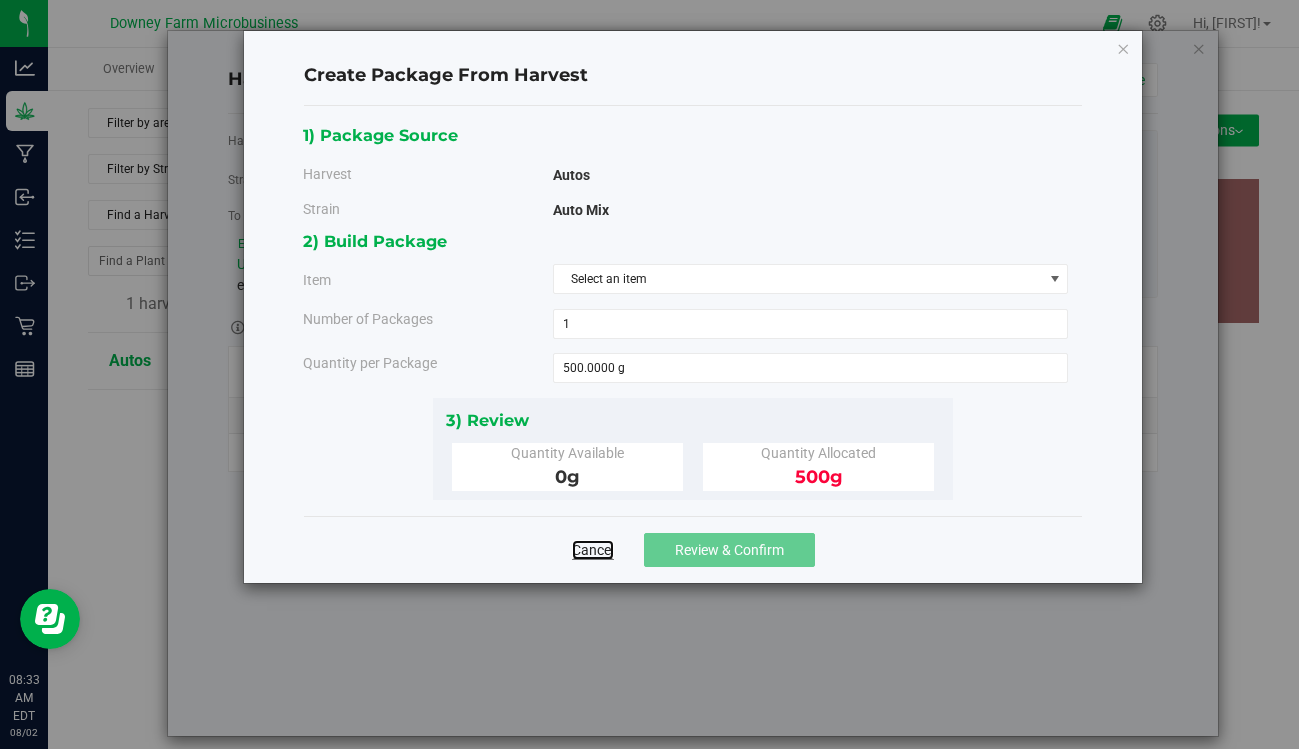 click on "Cancel" at bounding box center [593, 550] 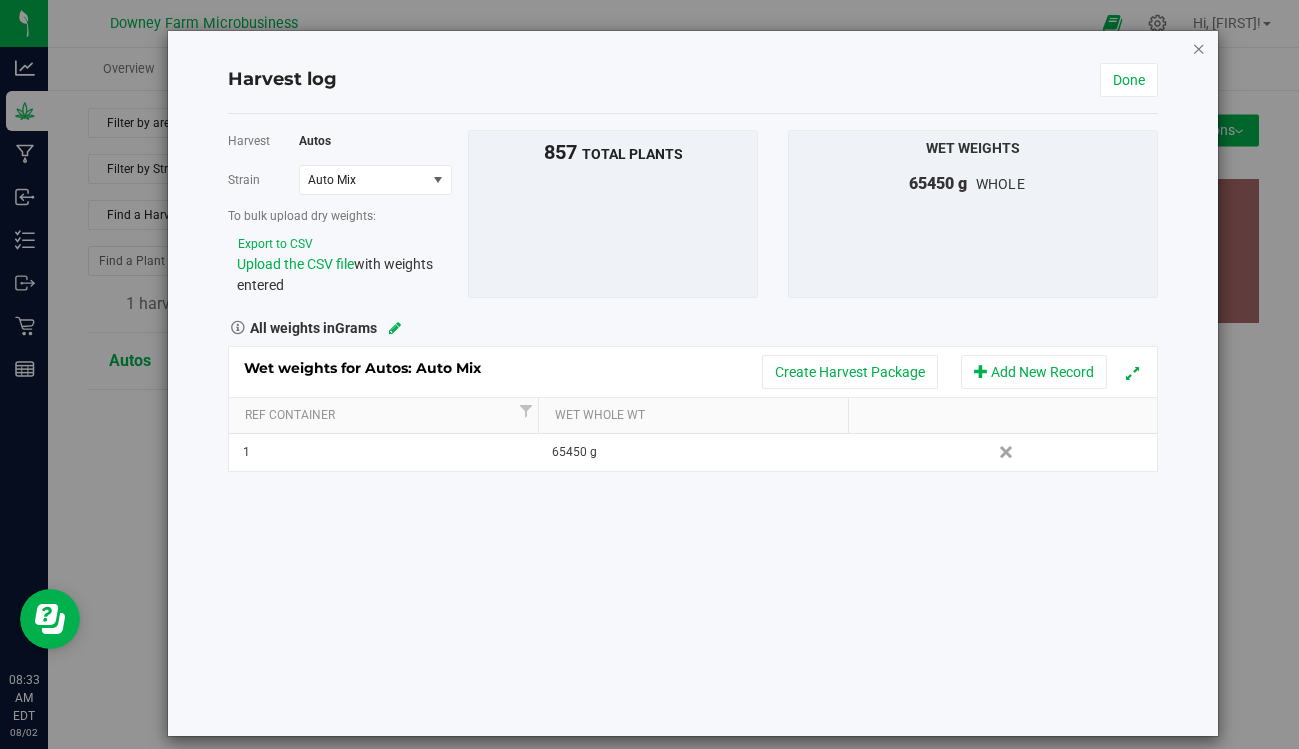 click at bounding box center [1199, 48] 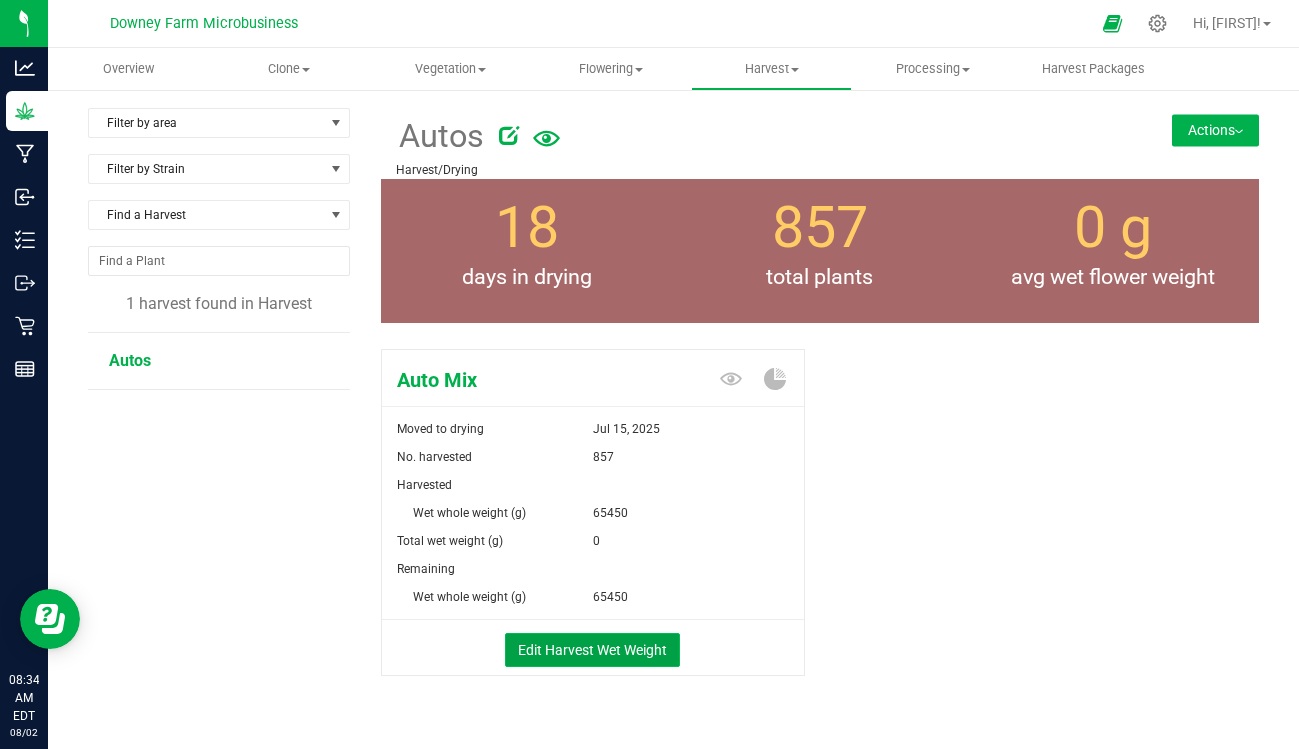 click on "Edit Harvest Wet Weight" at bounding box center [592, 650] 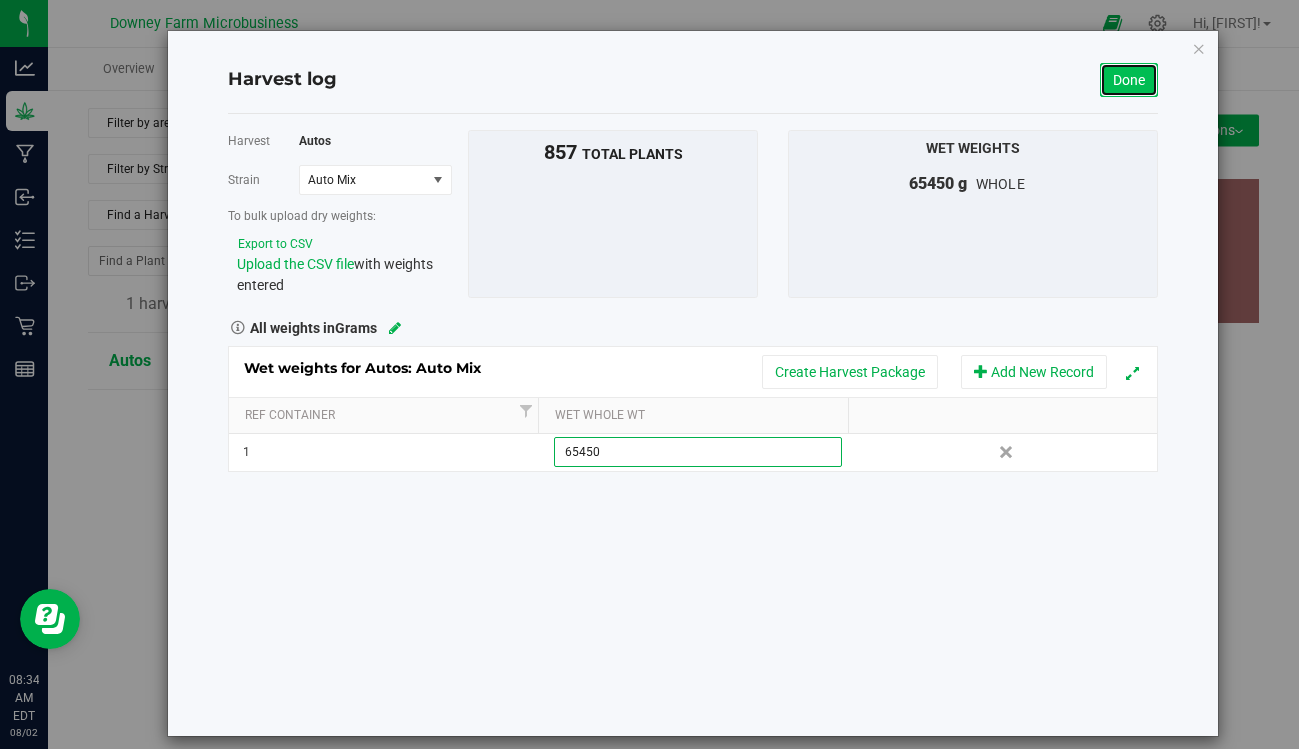 click on "Done" at bounding box center [1129, 80] 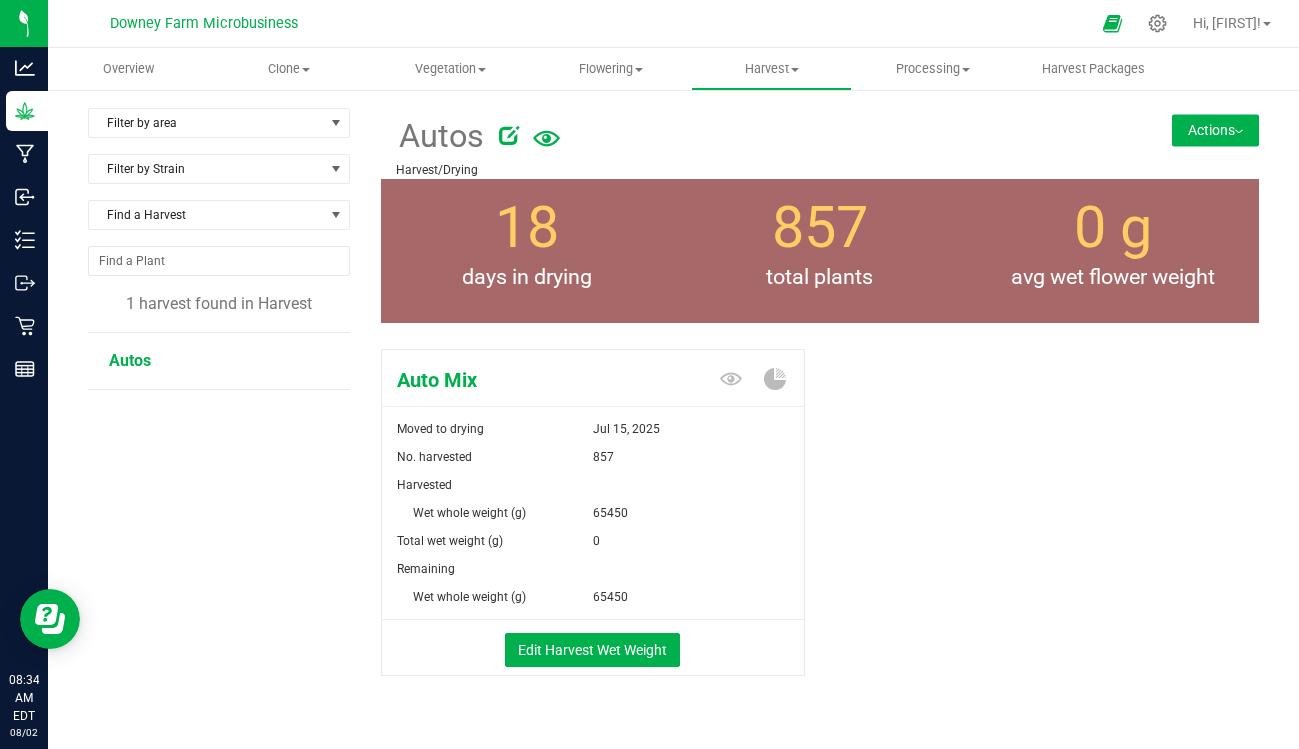 click on "Actions" at bounding box center (1215, 130) 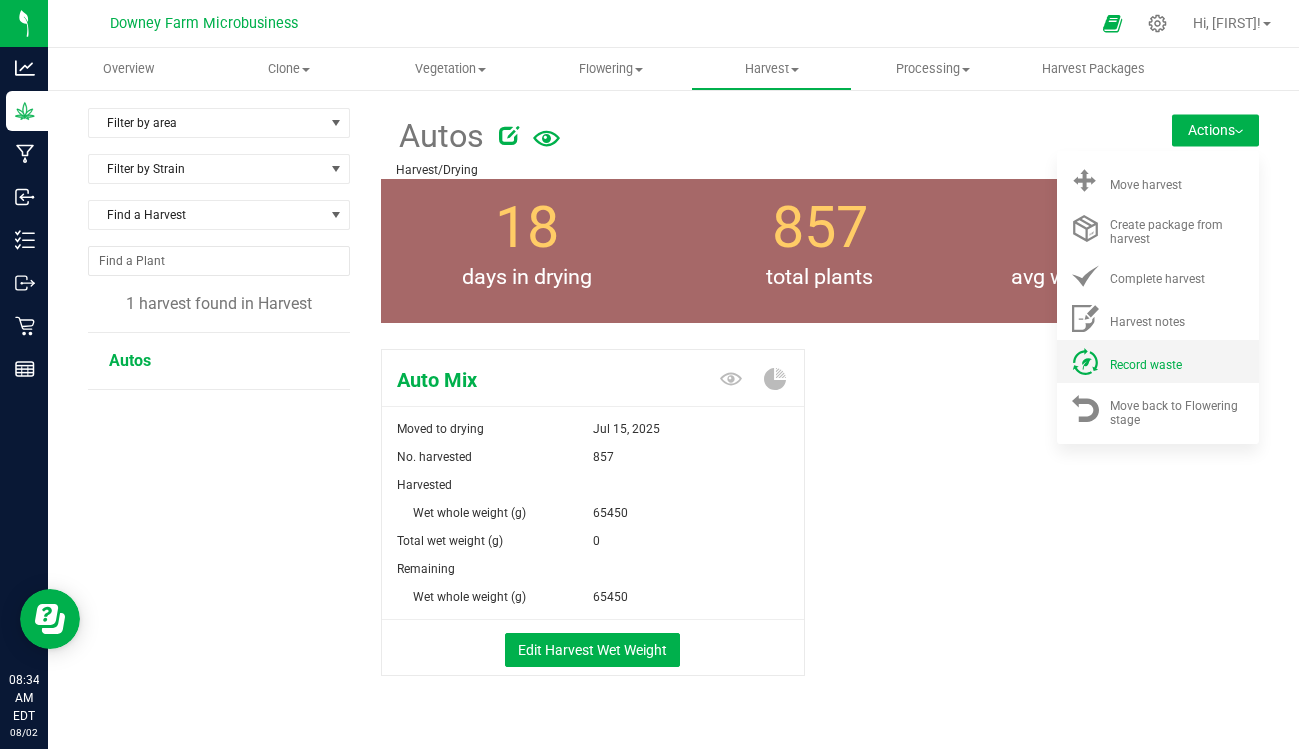 click on "Record waste" at bounding box center [1146, 365] 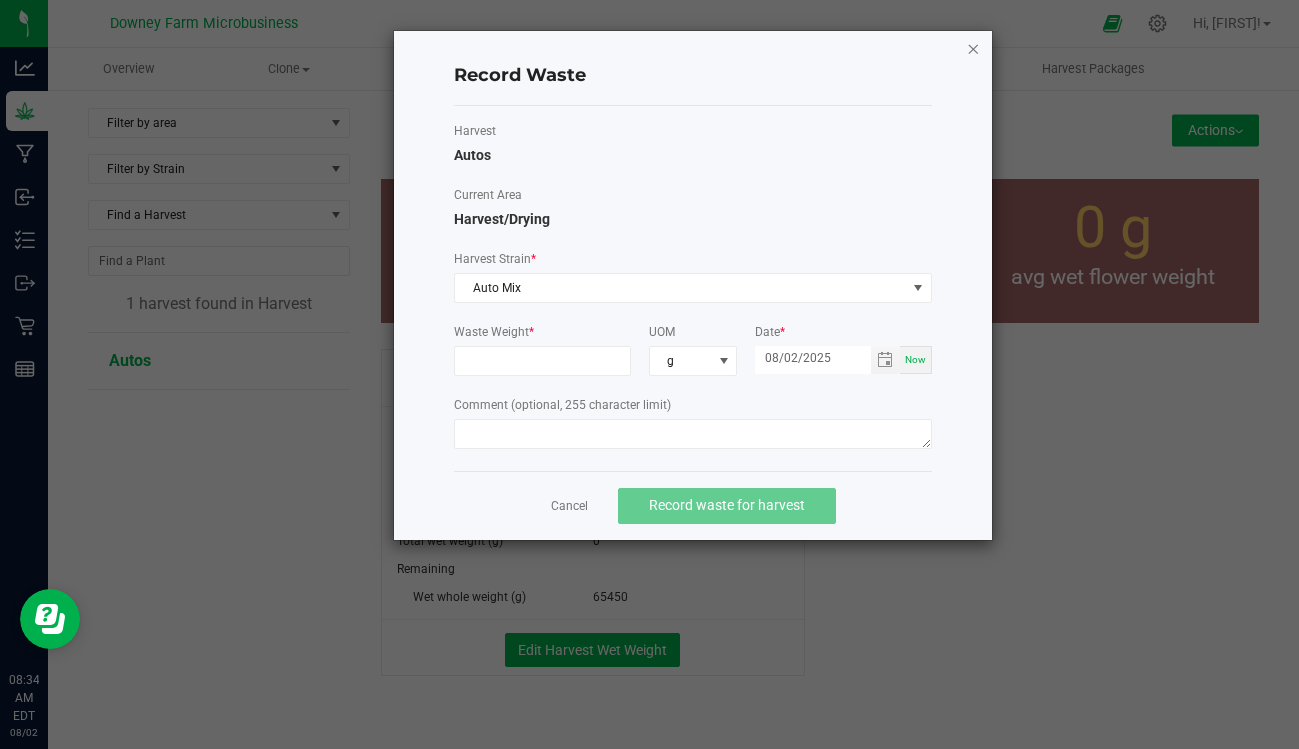 click 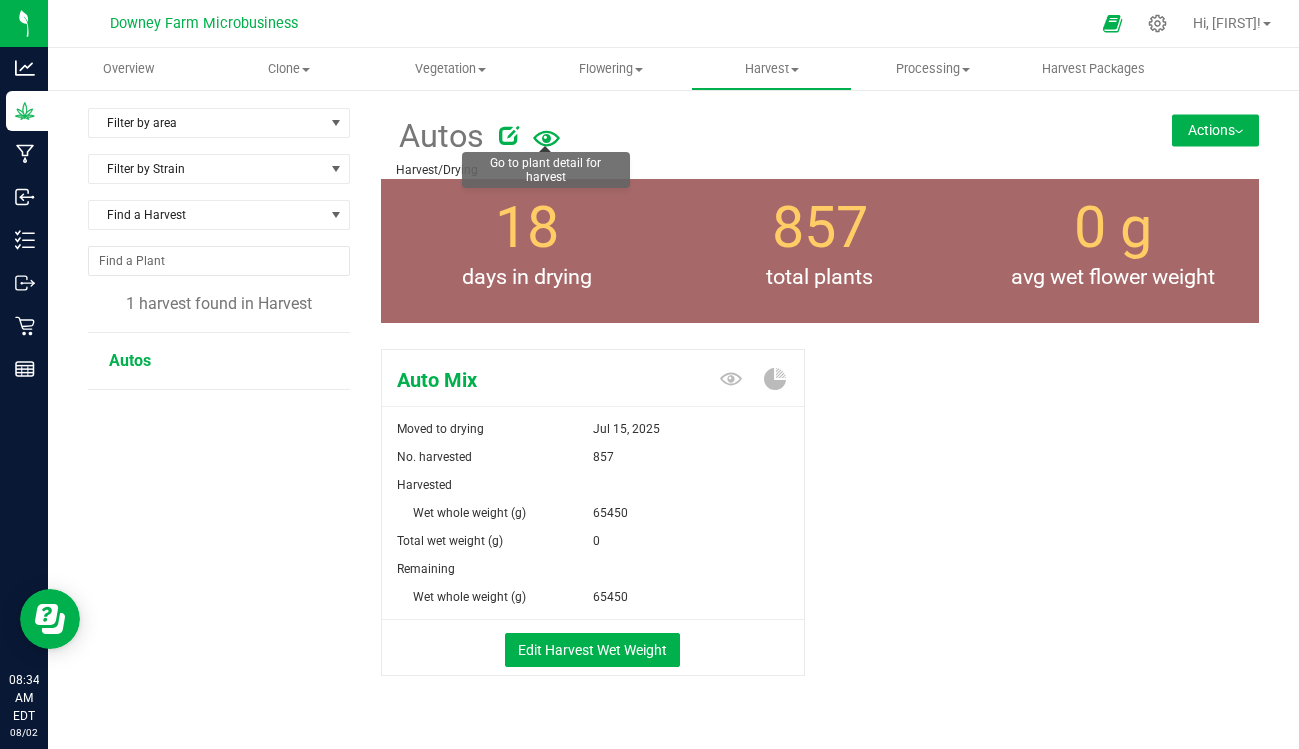 click 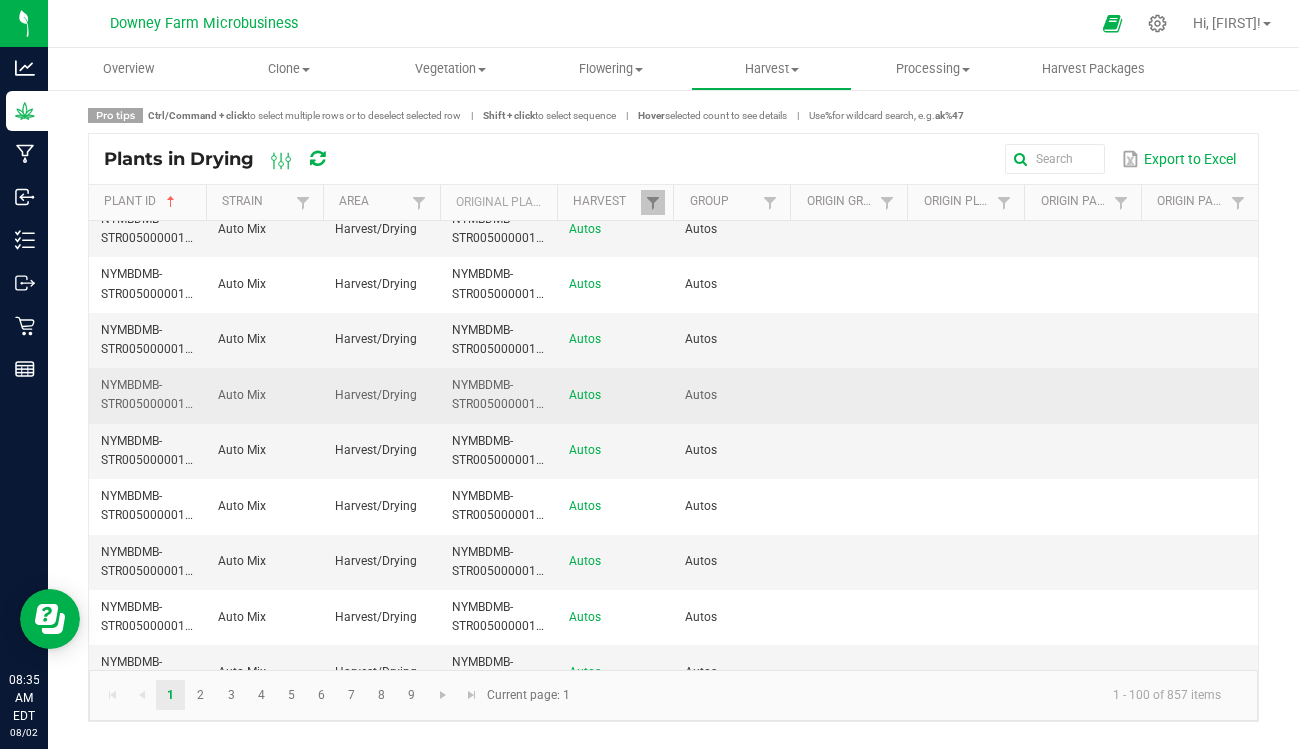 scroll, scrollTop: 0, scrollLeft: 0, axis: both 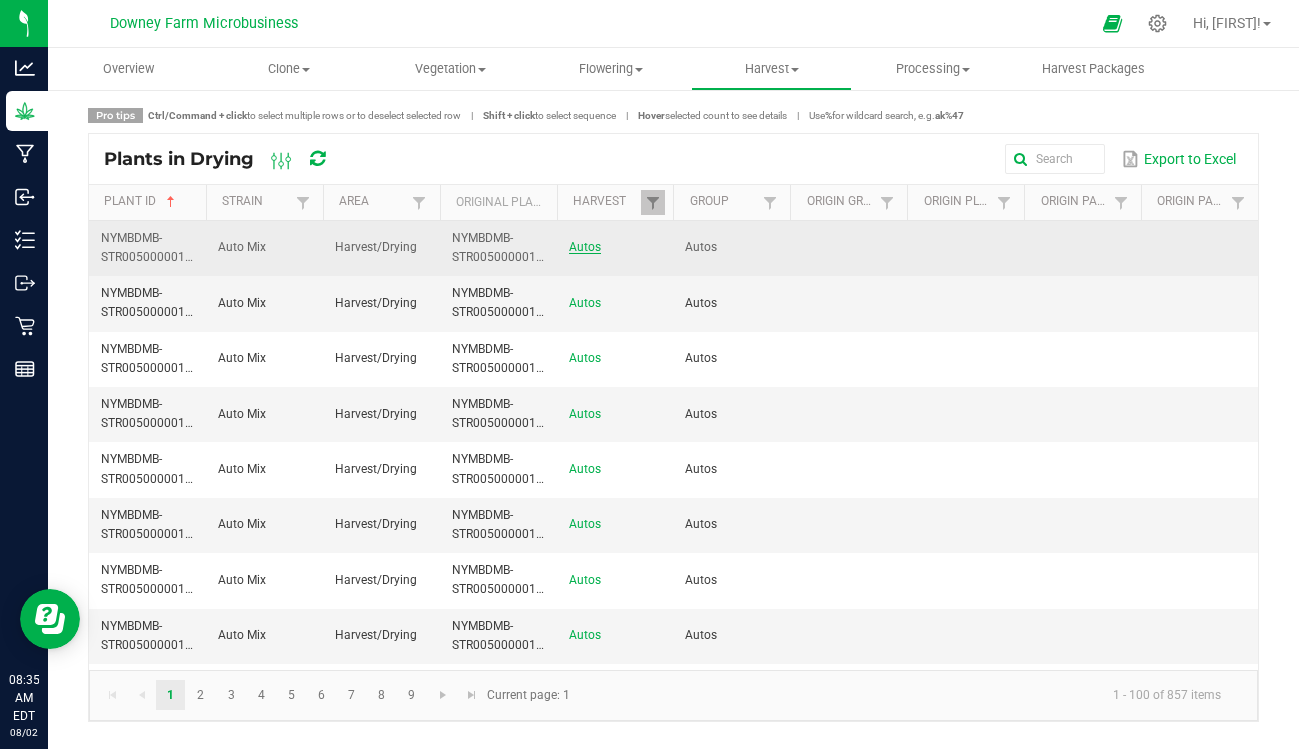 click on "Autos" at bounding box center [585, 247] 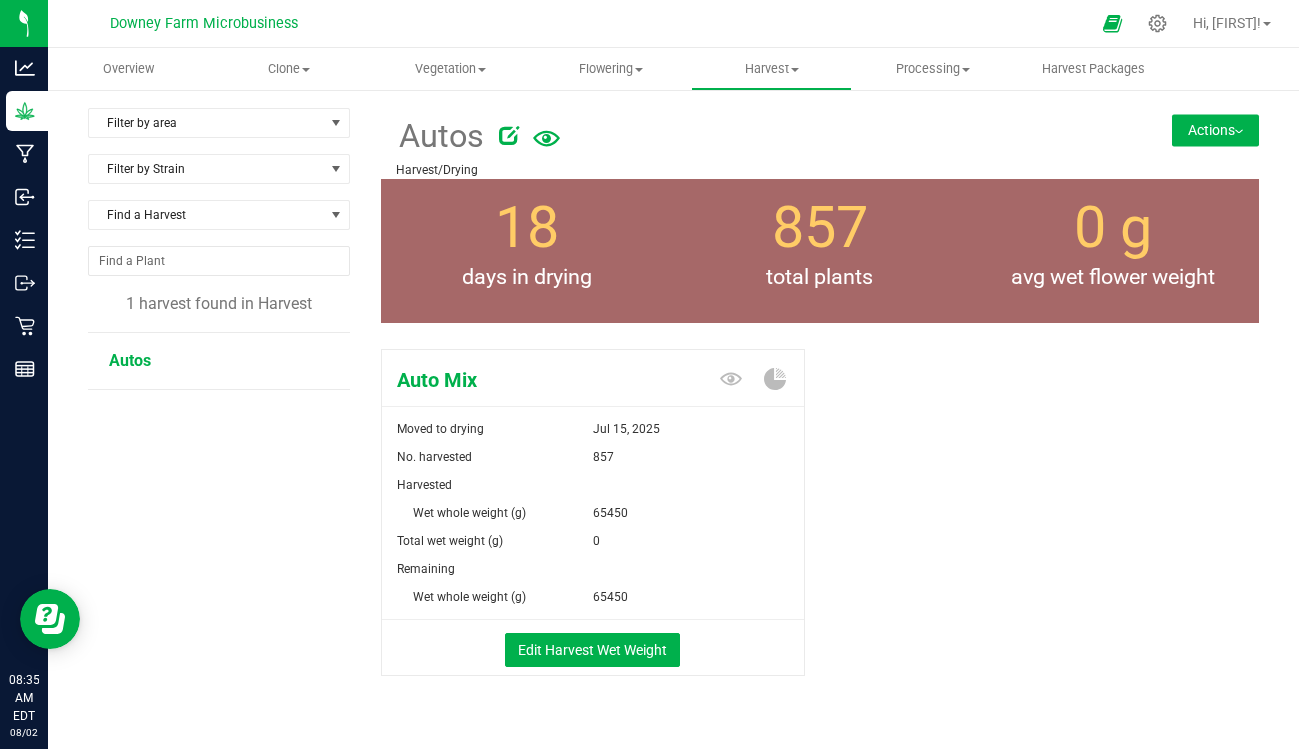 click on "Actions" at bounding box center (1215, 130) 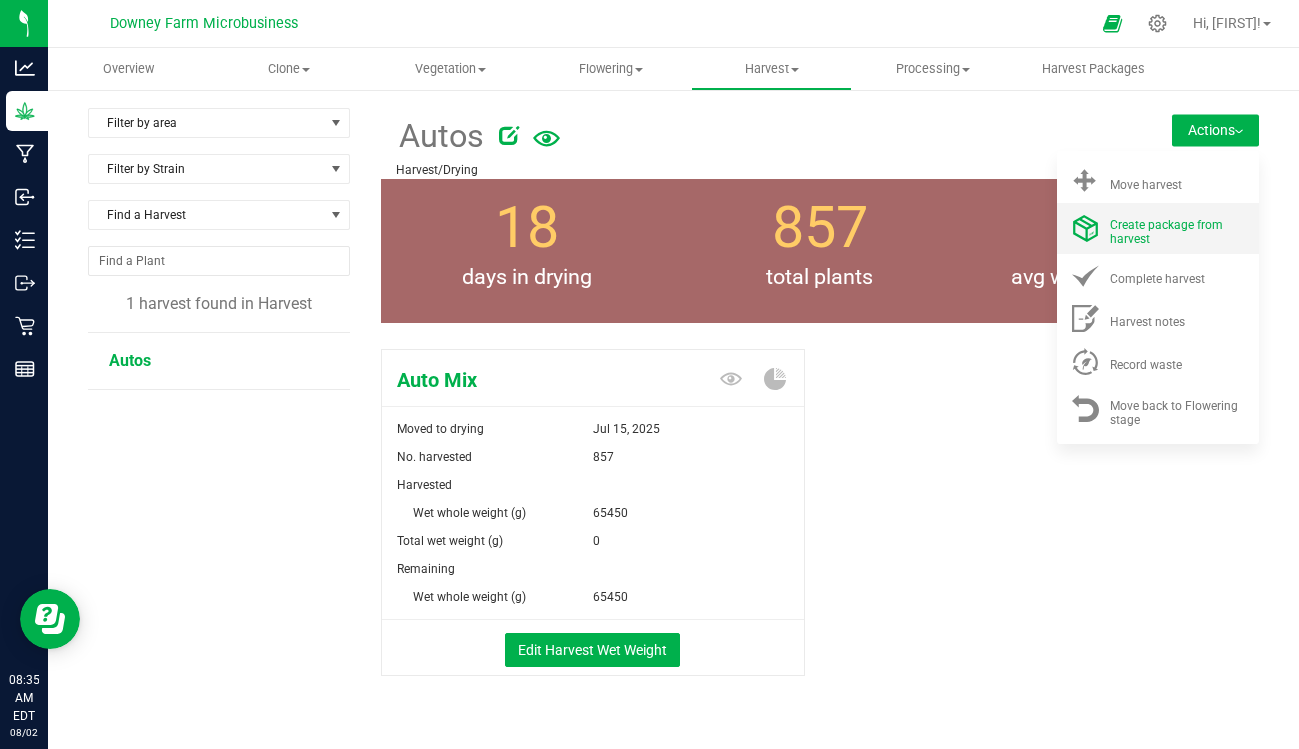 click on "Create package from harvest" at bounding box center [1178, 228] 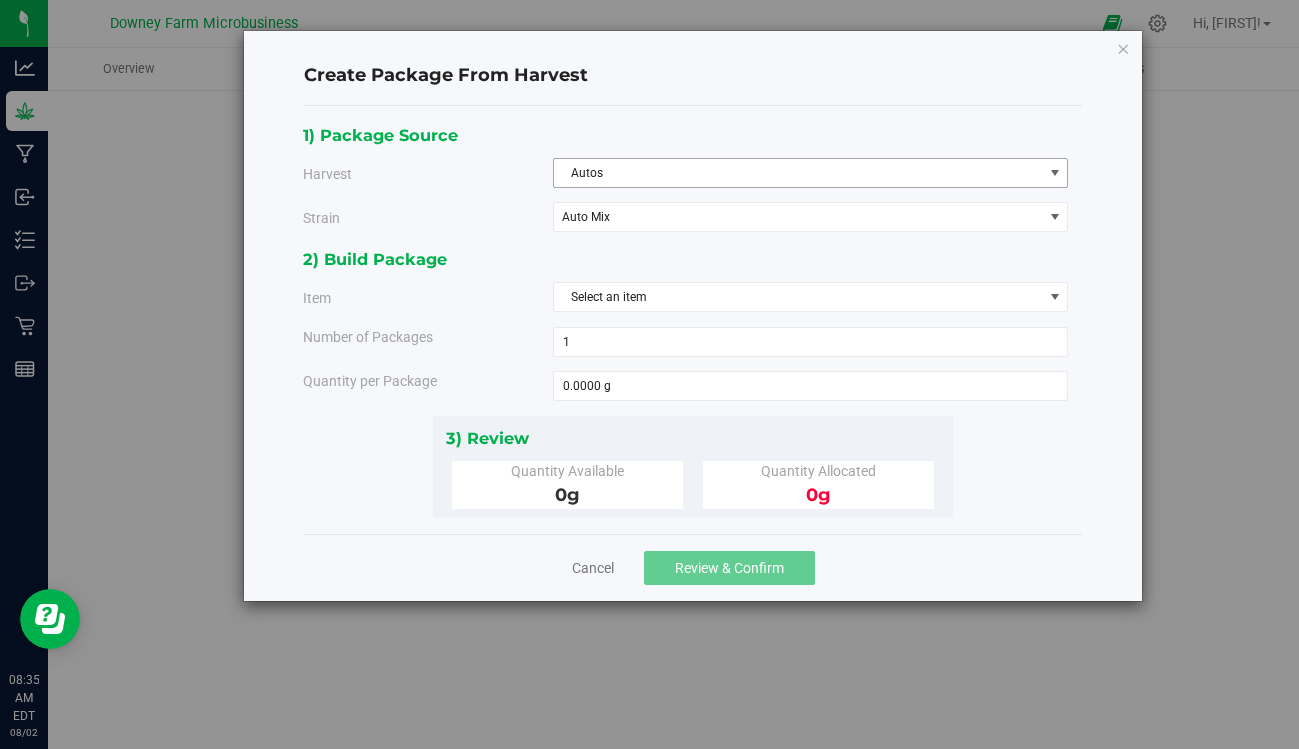 click on "Autos" at bounding box center [798, 173] 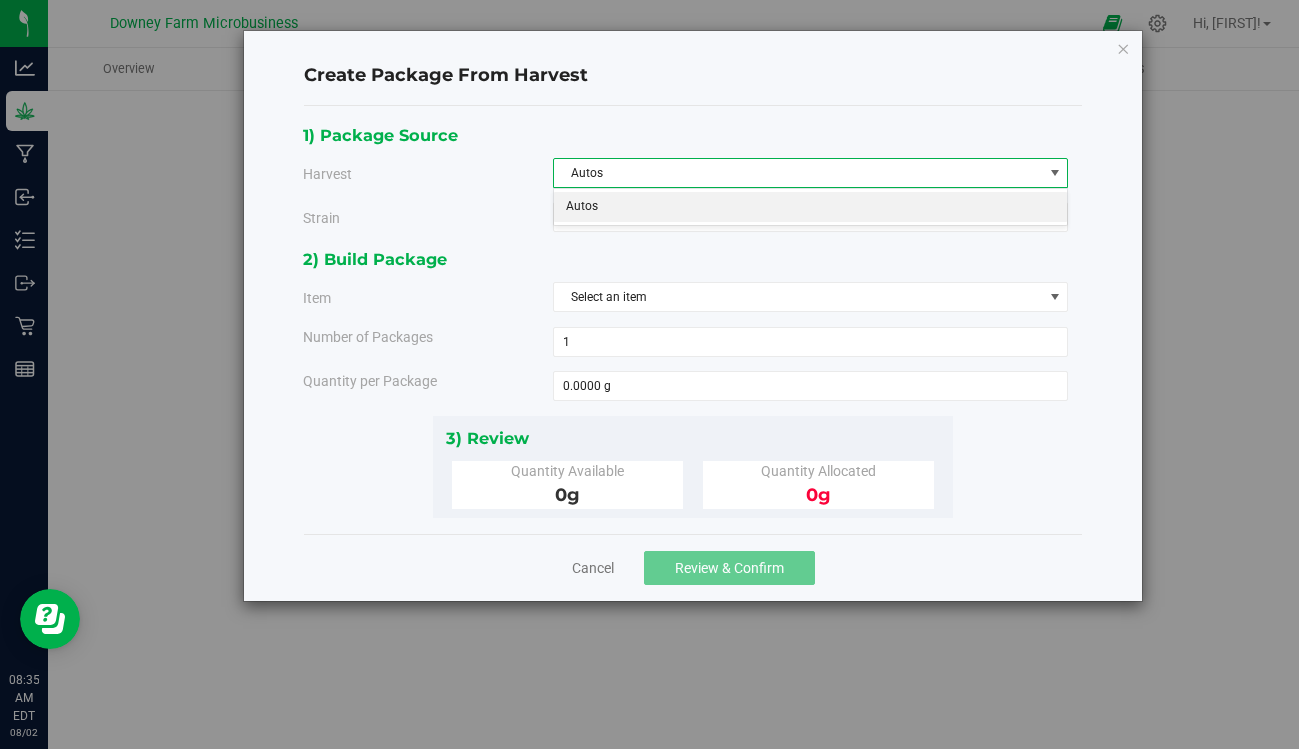 click on "Autos" at bounding box center (798, 173) 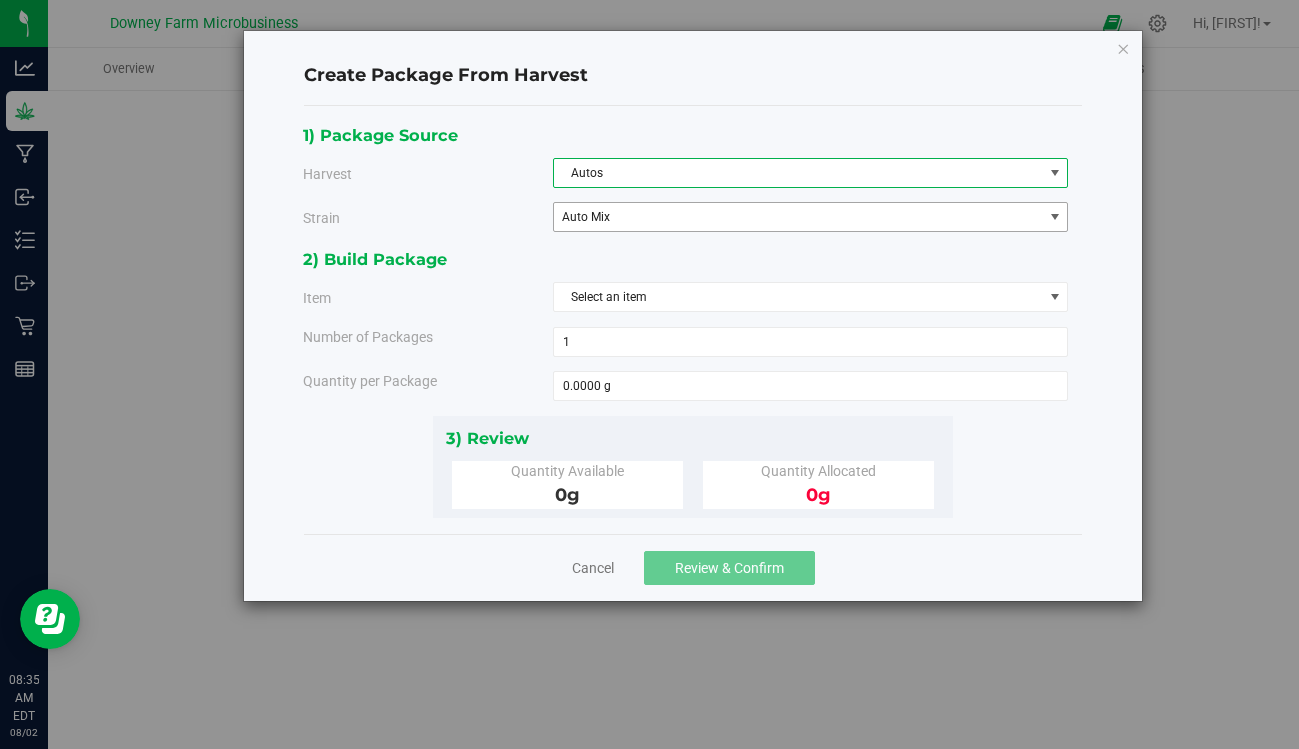 click on "Auto Mix" at bounding box center [789, 217] 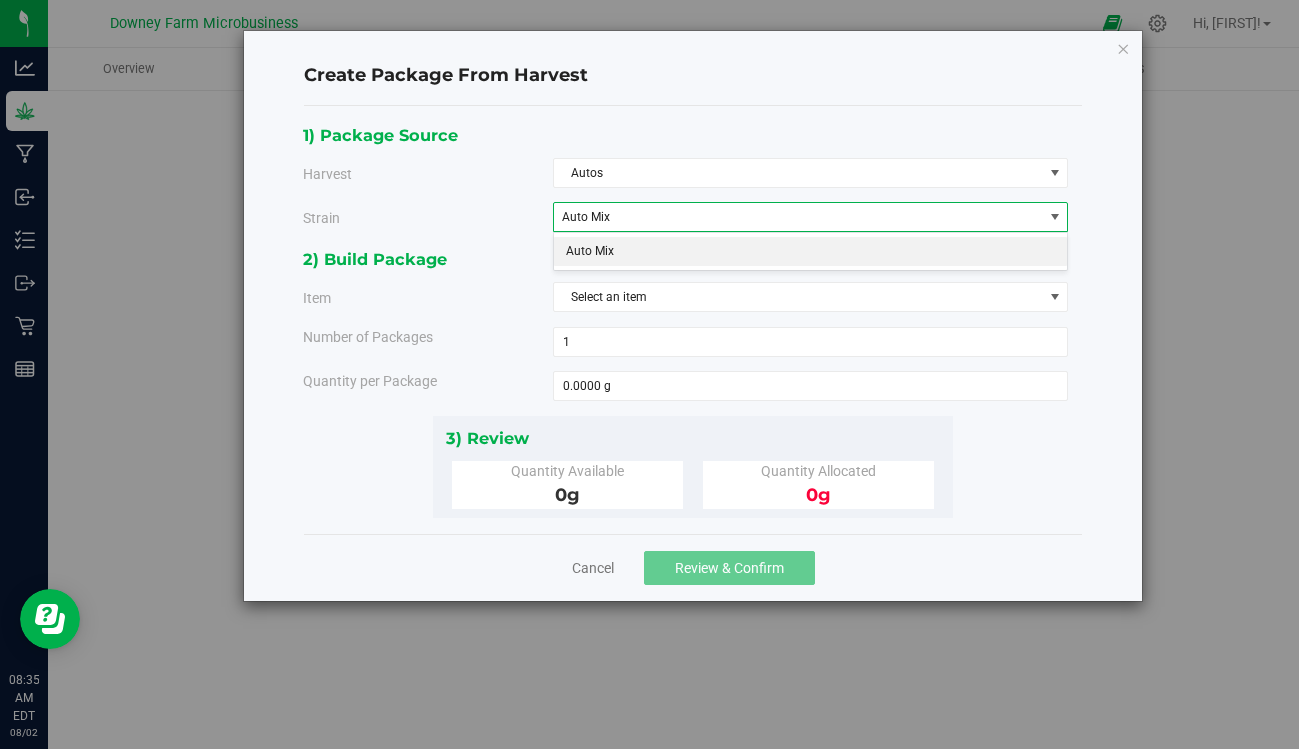 click on "Auto Mix" at bounding box center [789, 217] 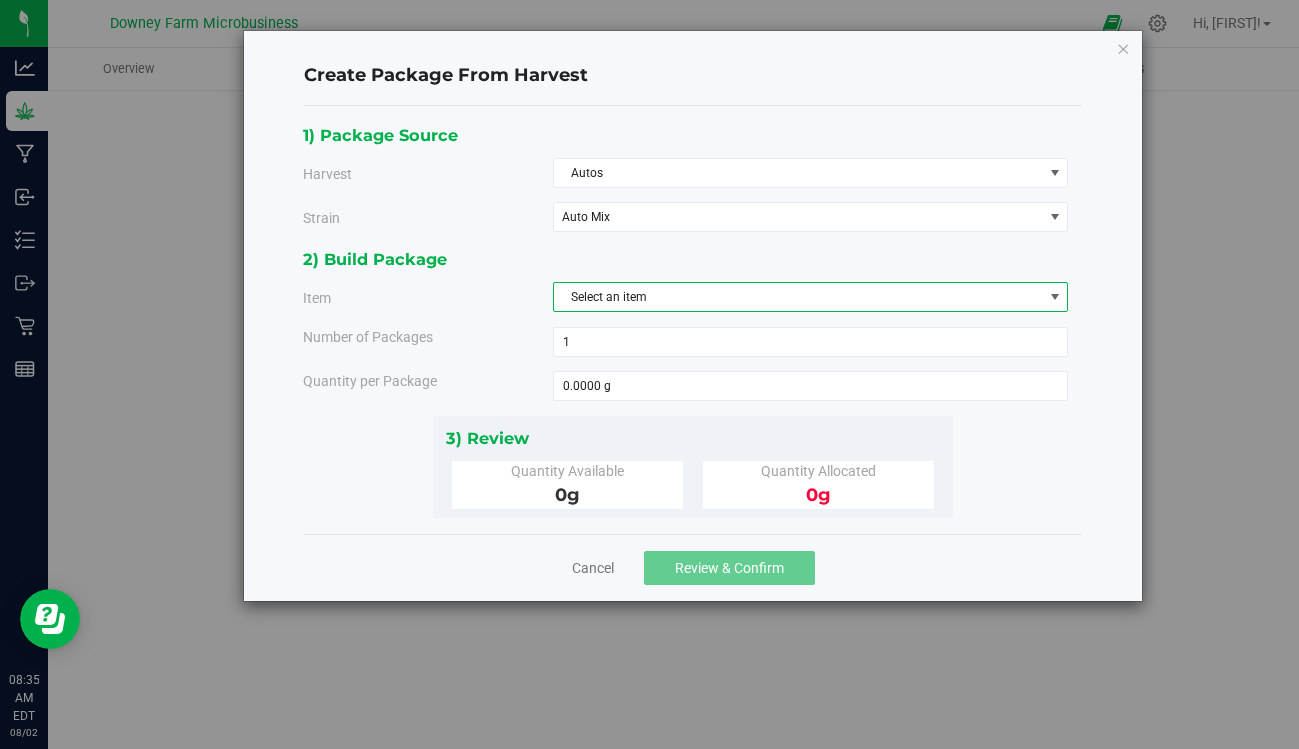 click on "Select an item" at bounding box center [798, 297] 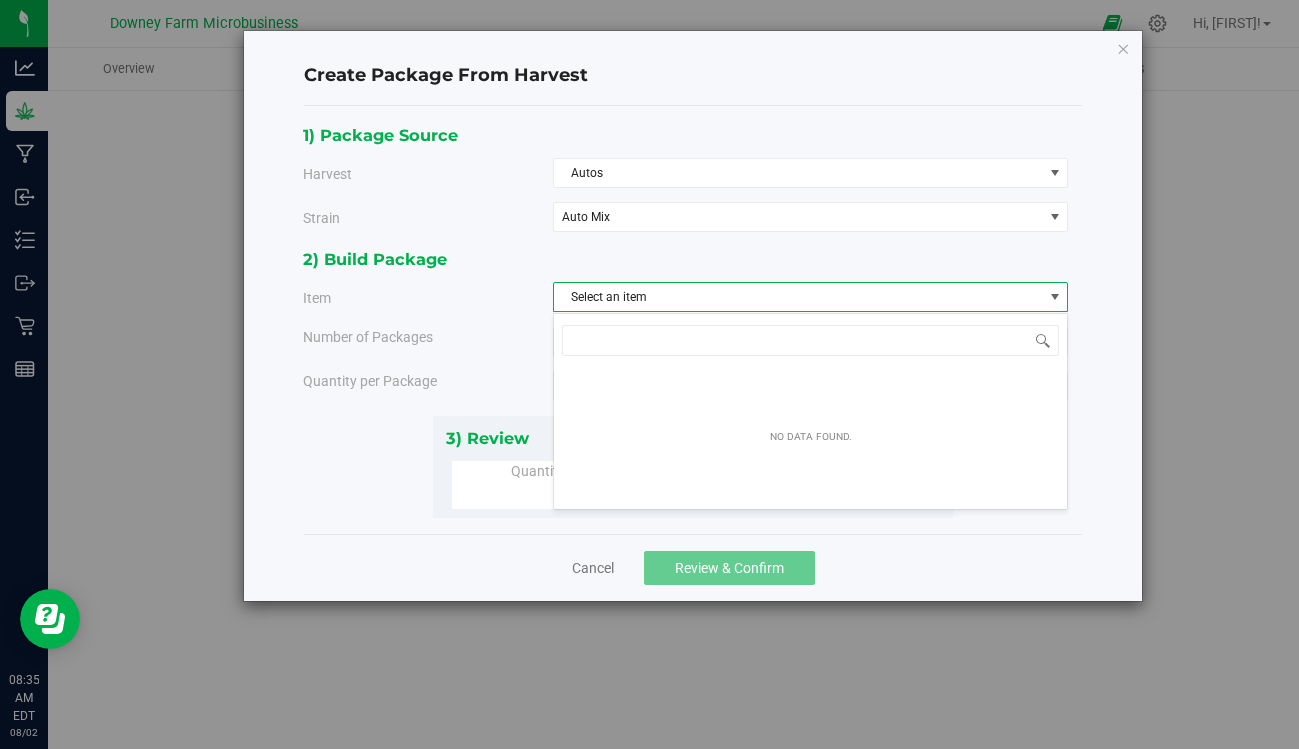 click on "Select an item" at bounding box center [798, 297] 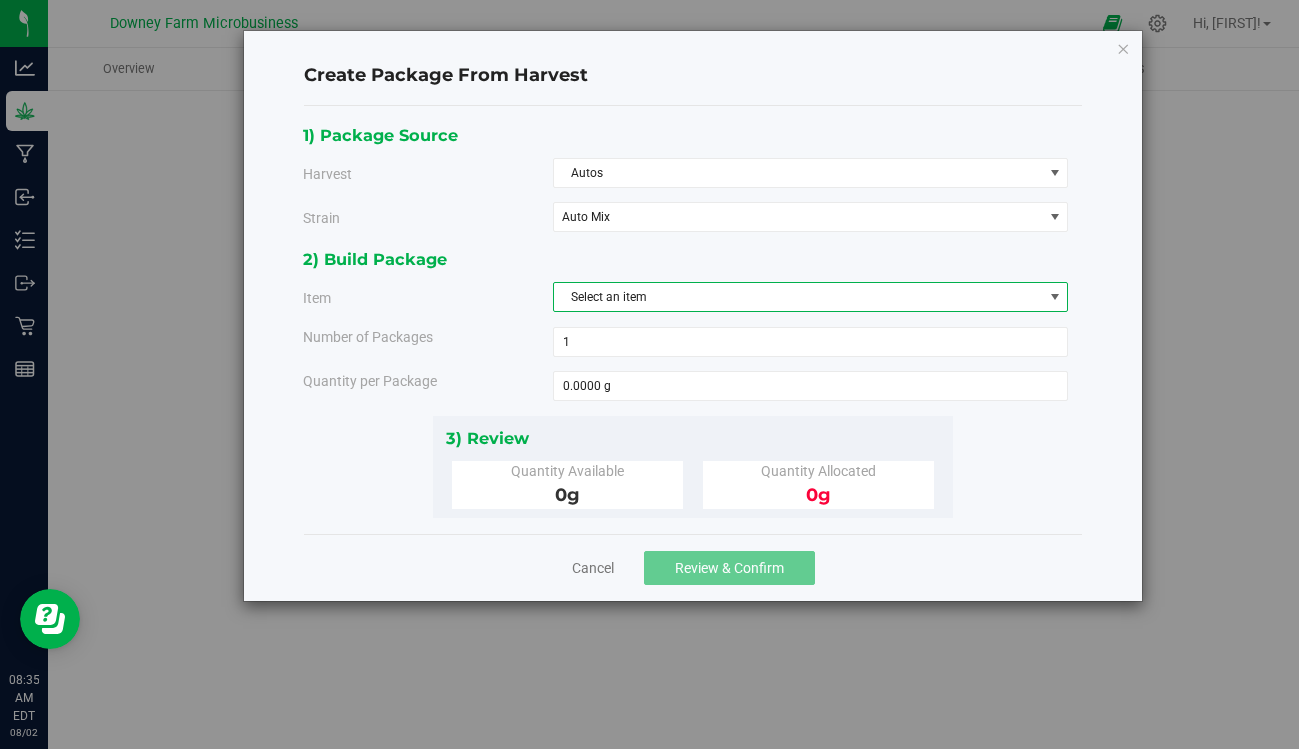 click on "Select an item" at bounding box center (798, 297) 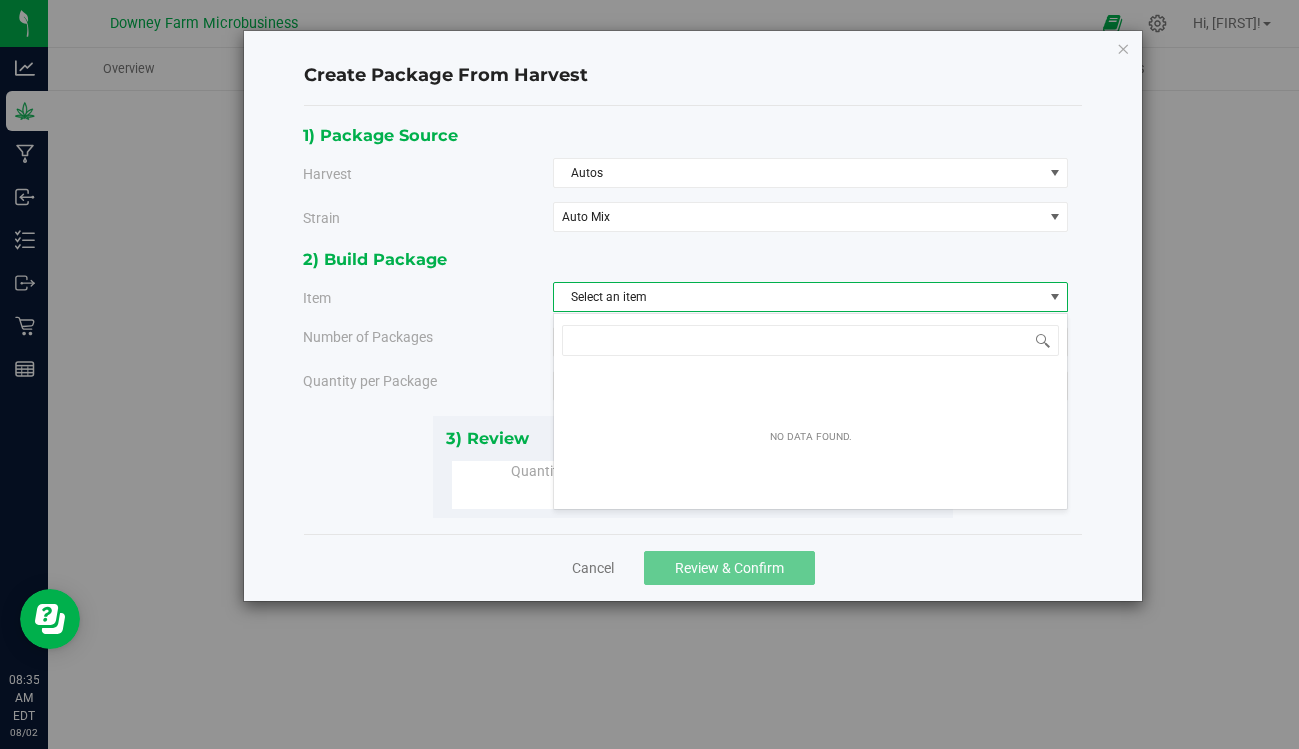 click on "Select an item" at bounding box center (798, 297) 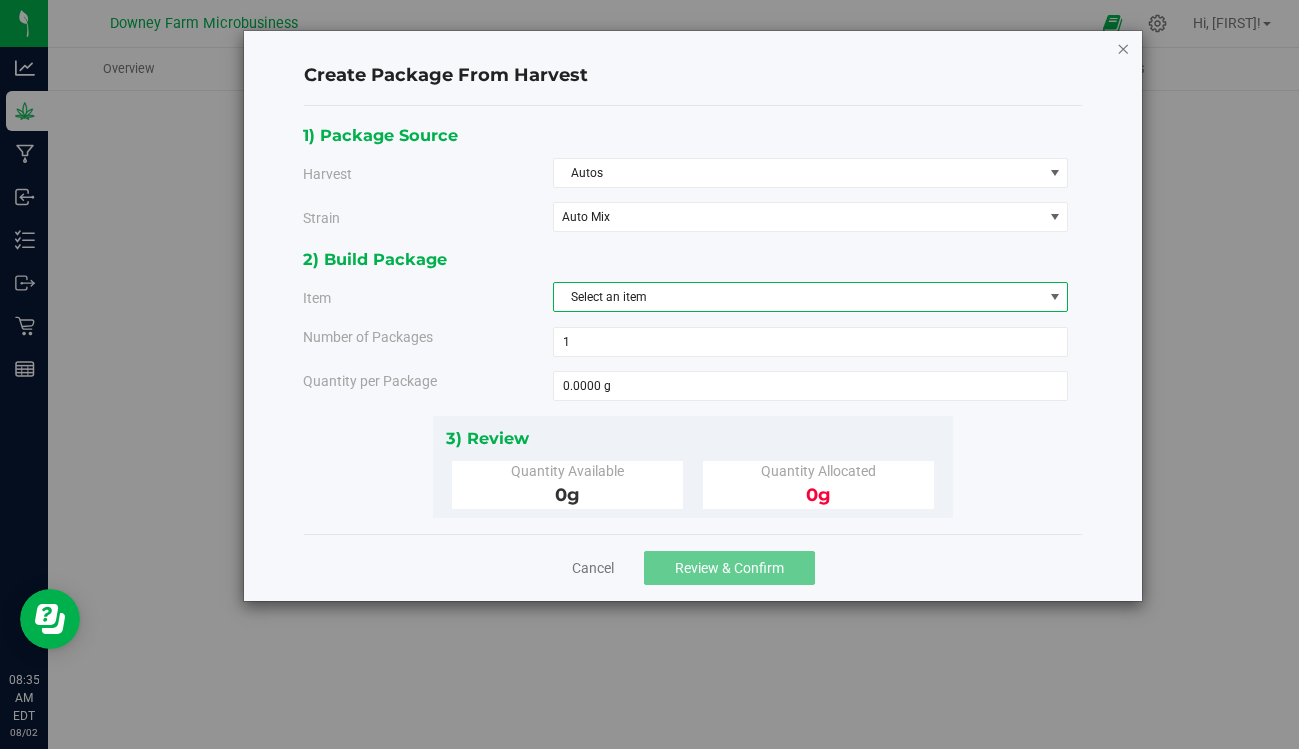 click at bounding box center [1123, 48] 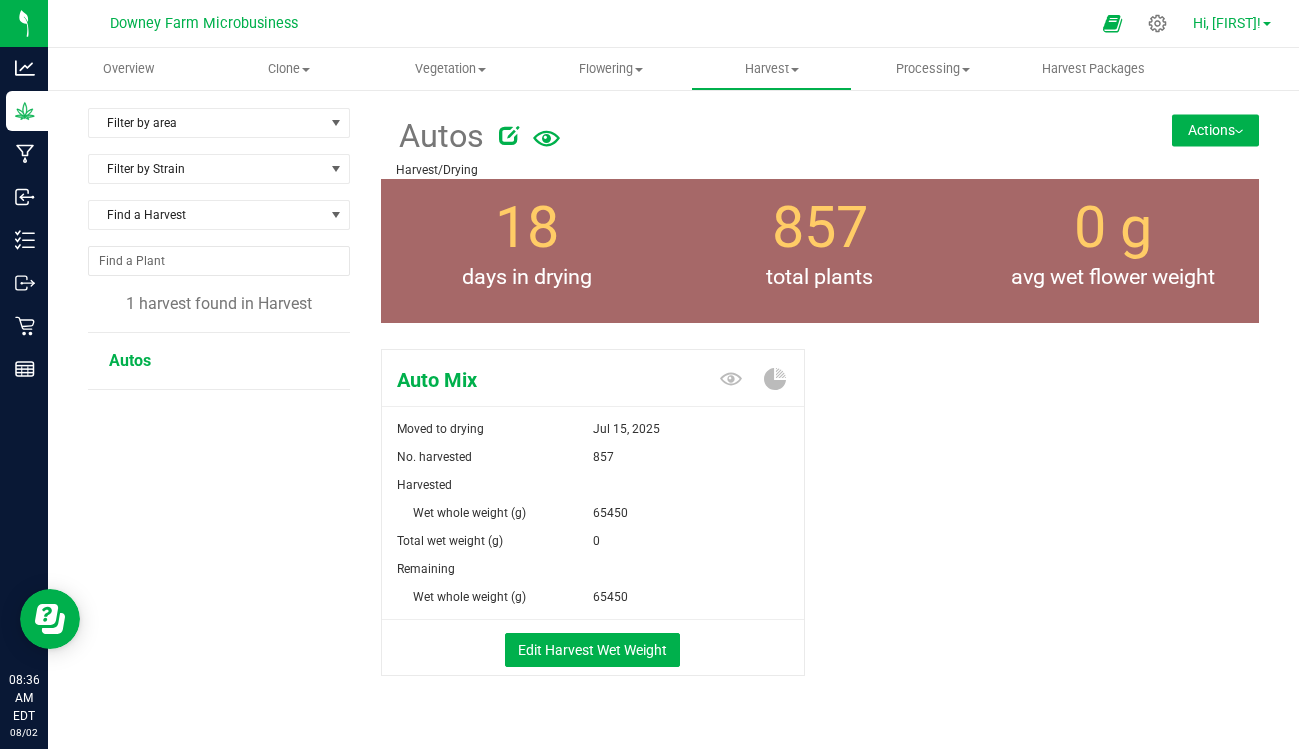 click on "Hi, [FIRST]!" at bounding box center (1227, 23) 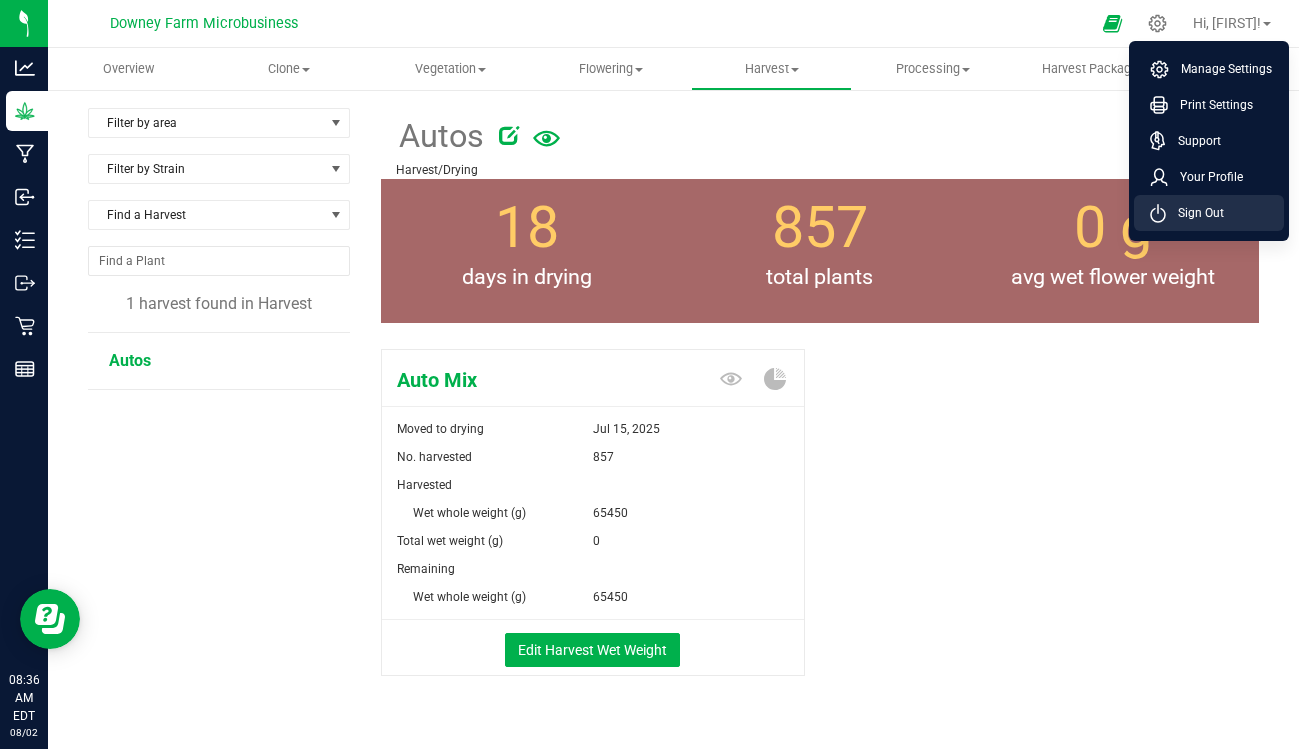click on "Sign Out" at bounding box center (1209, 213) 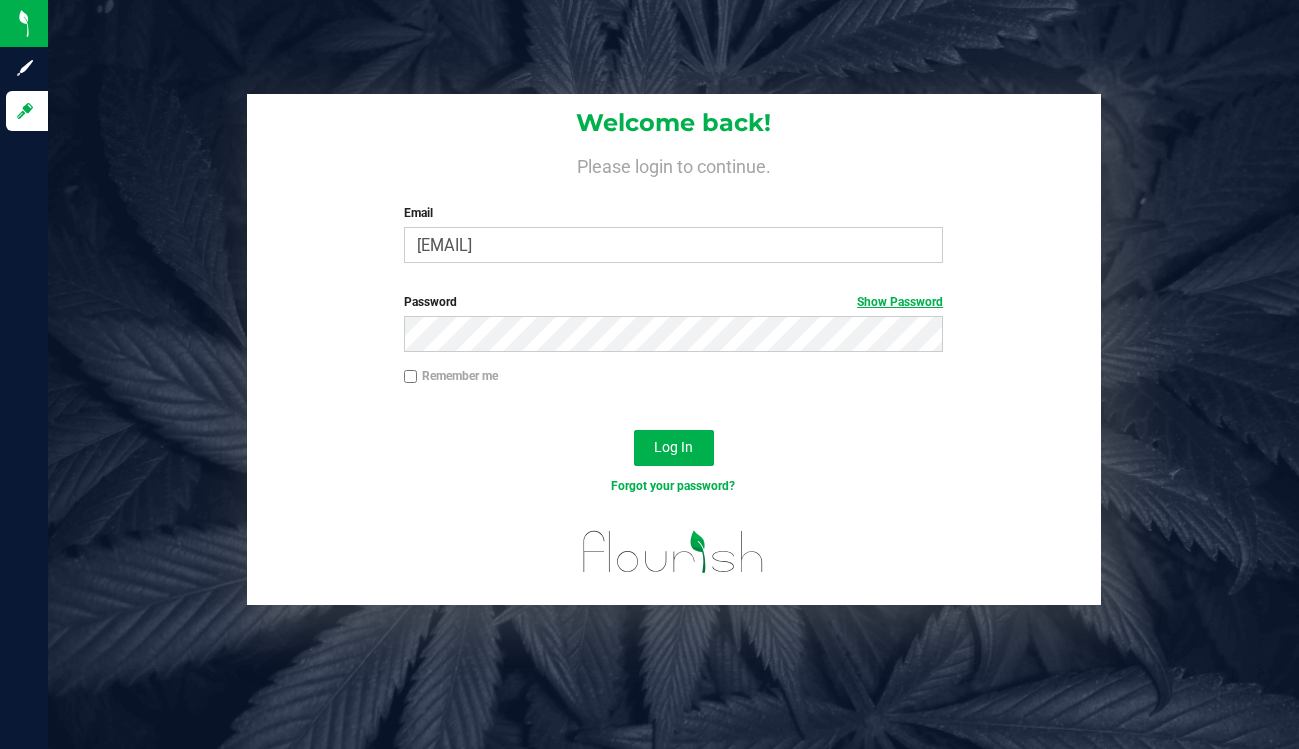 click on "Show Password" at bounding box center (900, 302) 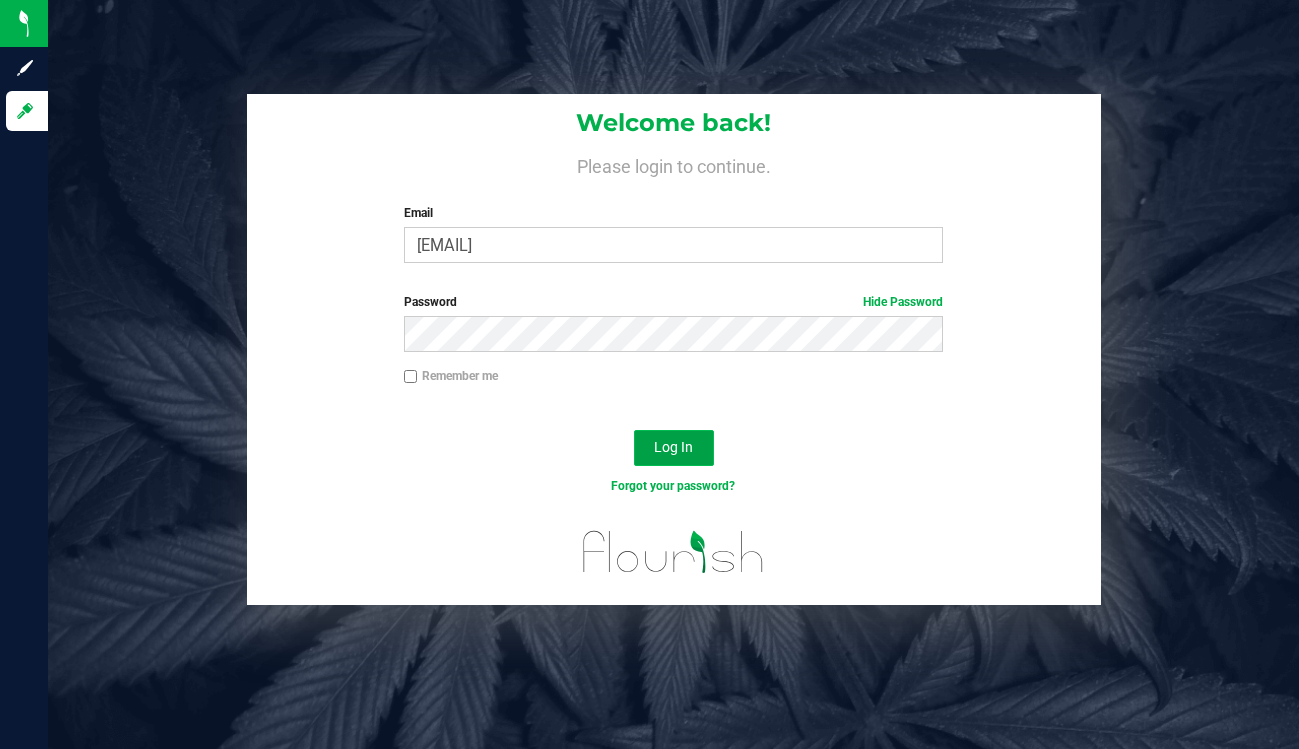 click on "Log In" at bounding box center [674, 448] 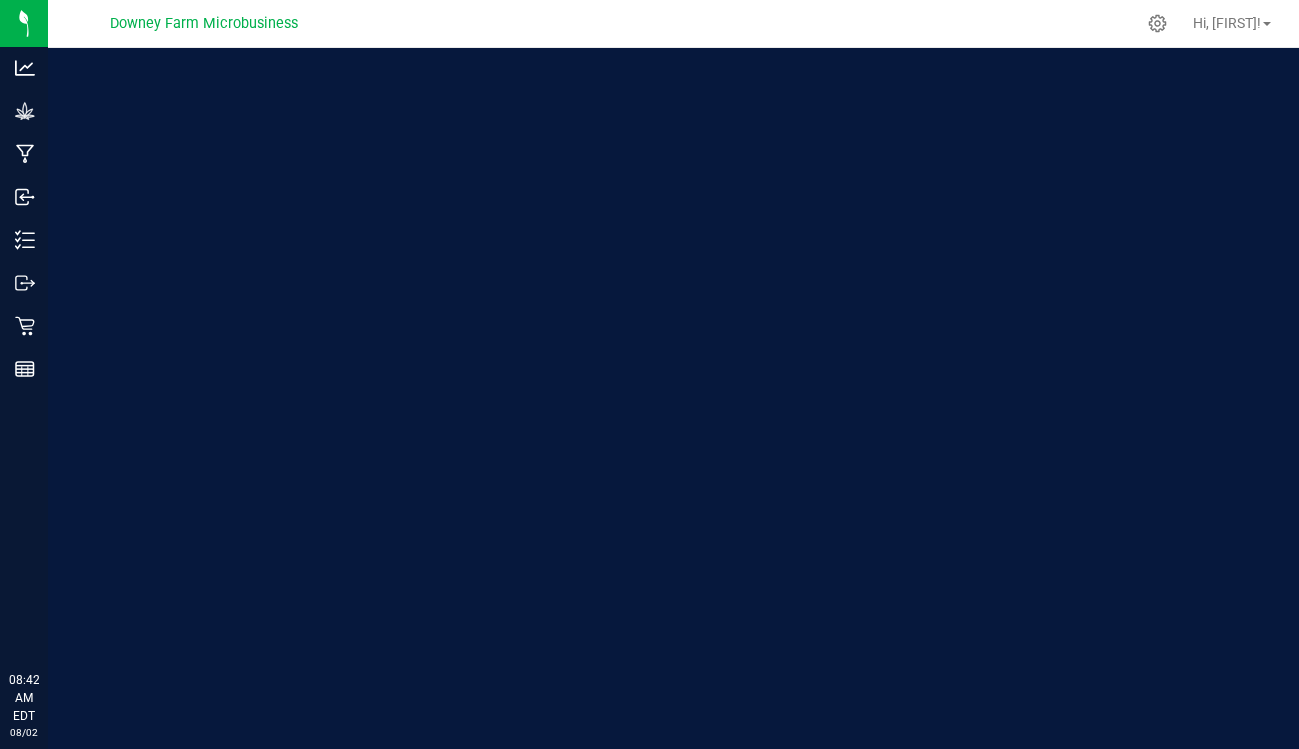 scroll, scrollTop: 0, scrollLeft: 0, axis: both 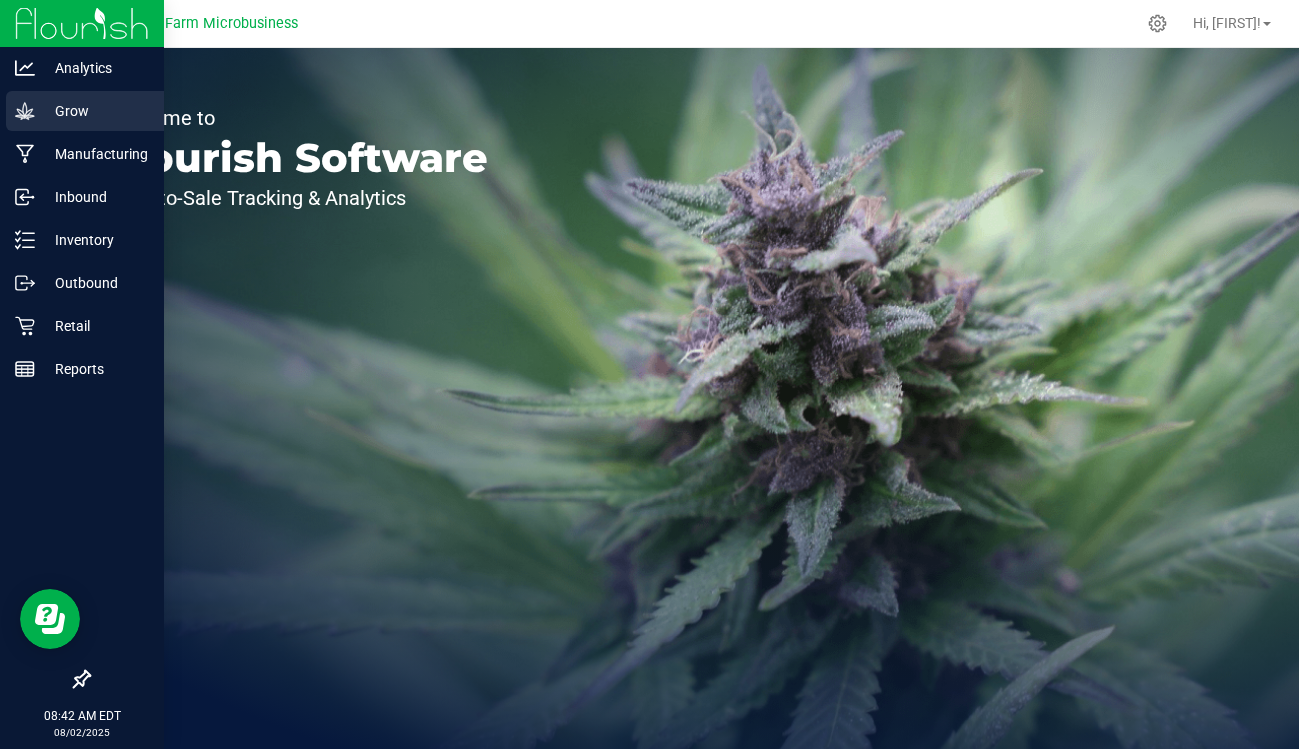 click on "Grow" at bounding box center (95, 111) 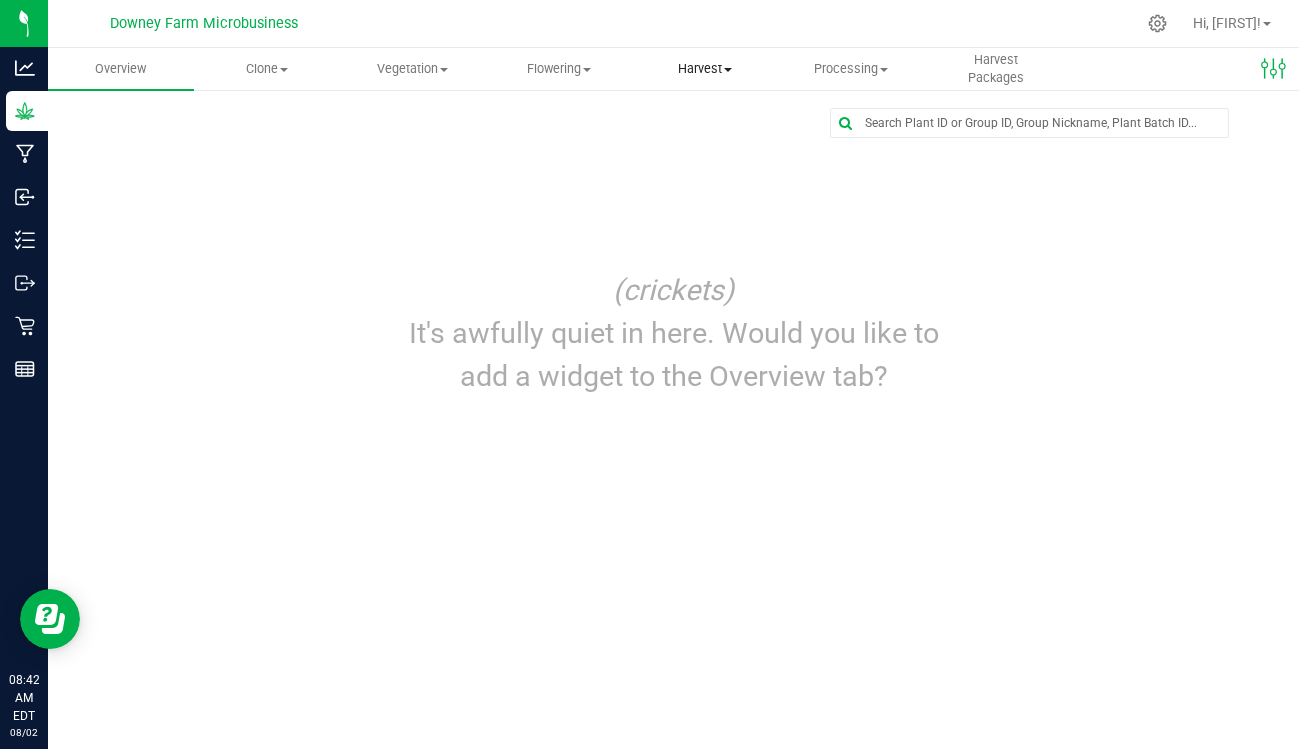 click on "Harvest
Harvests
Harvested plants" at bounding box center [705, 69] 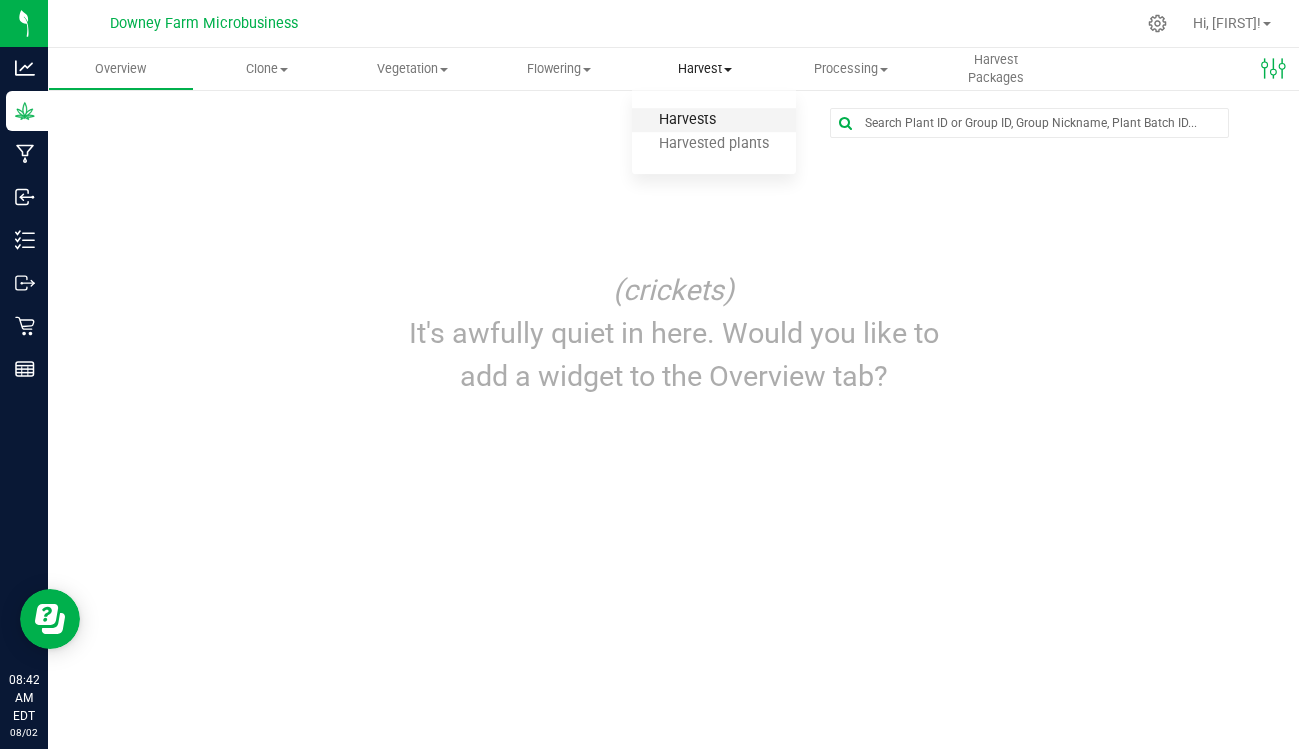 click on "Harvests" at bounding box center (687, 120) 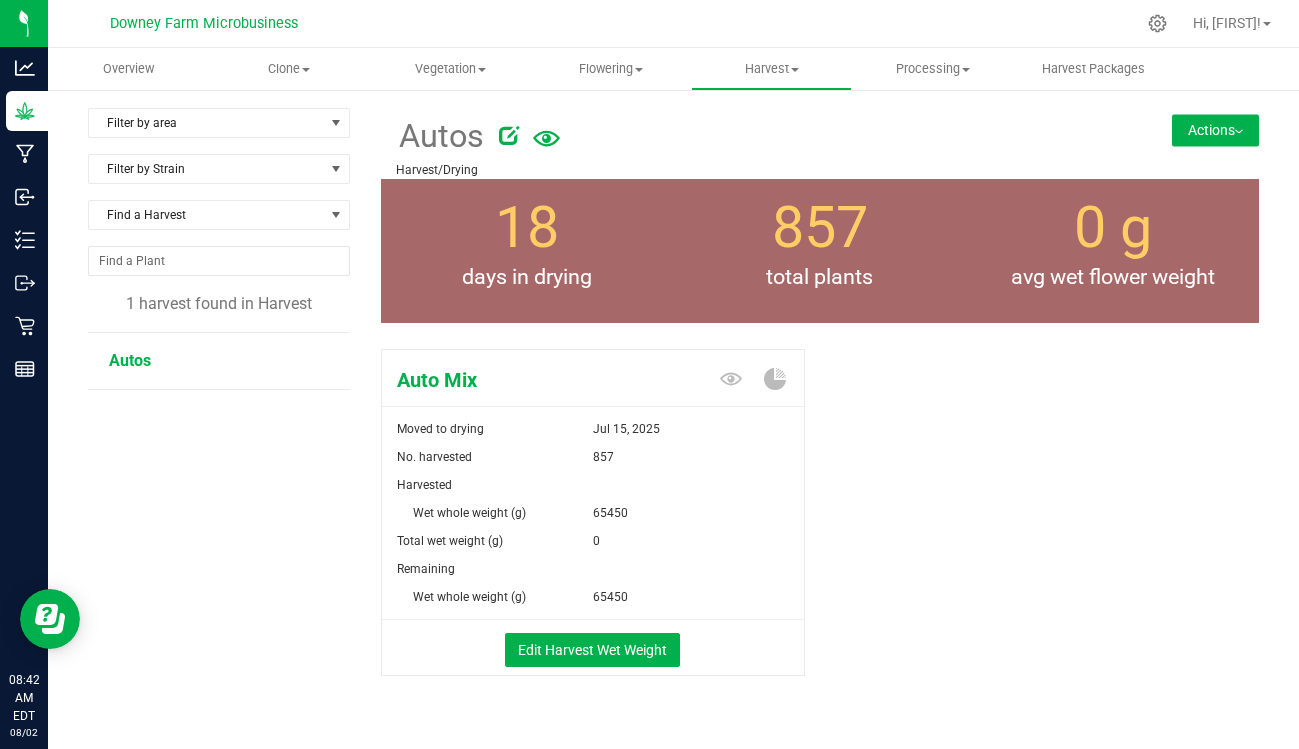 click on "Actions" at bounding box center (1215, 130) 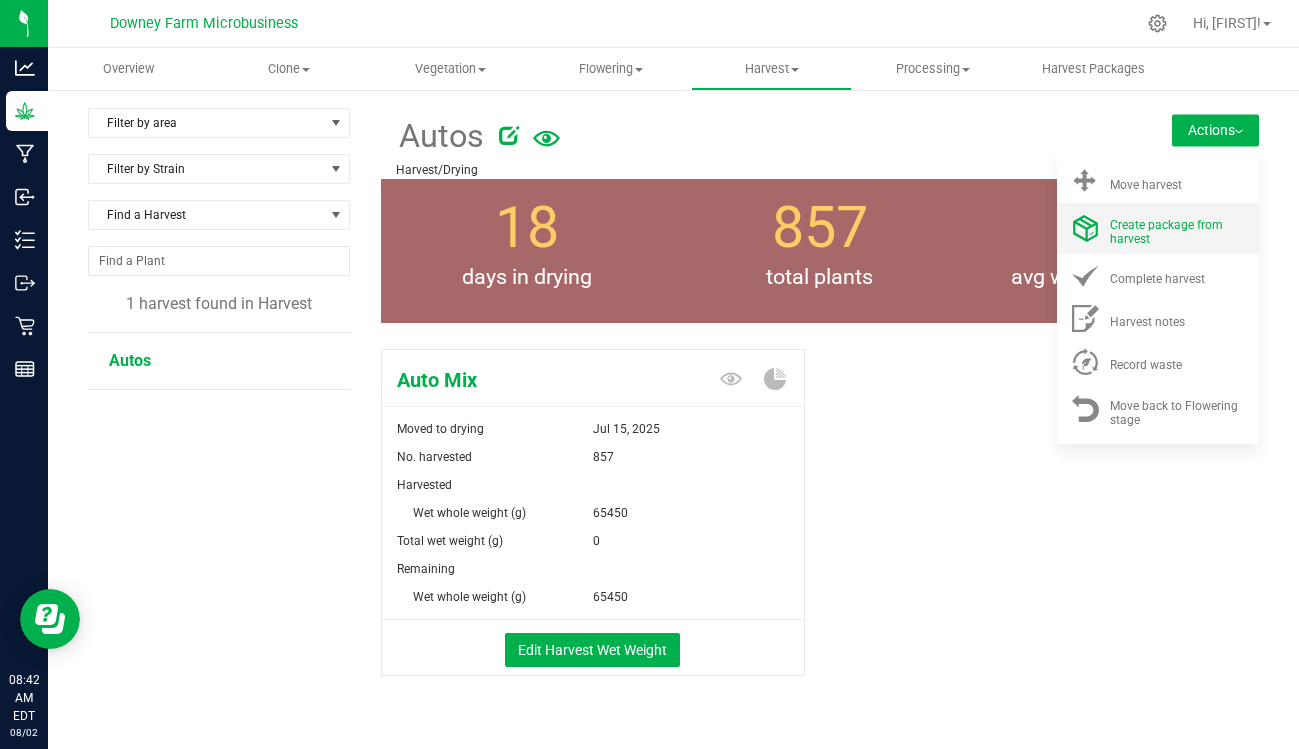 click on "Create package from harvest" at bounding box center [1178, 228] 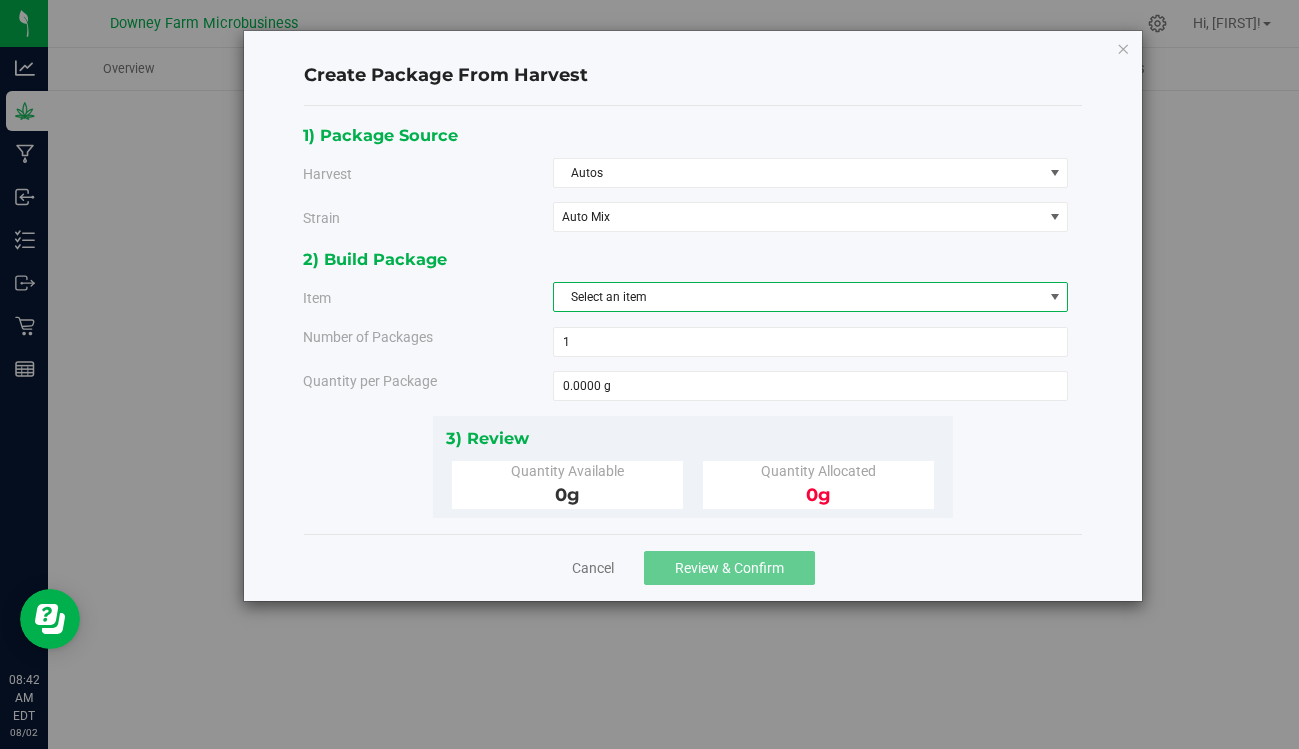 click on "Select an item" at bounding box center [798, 297] 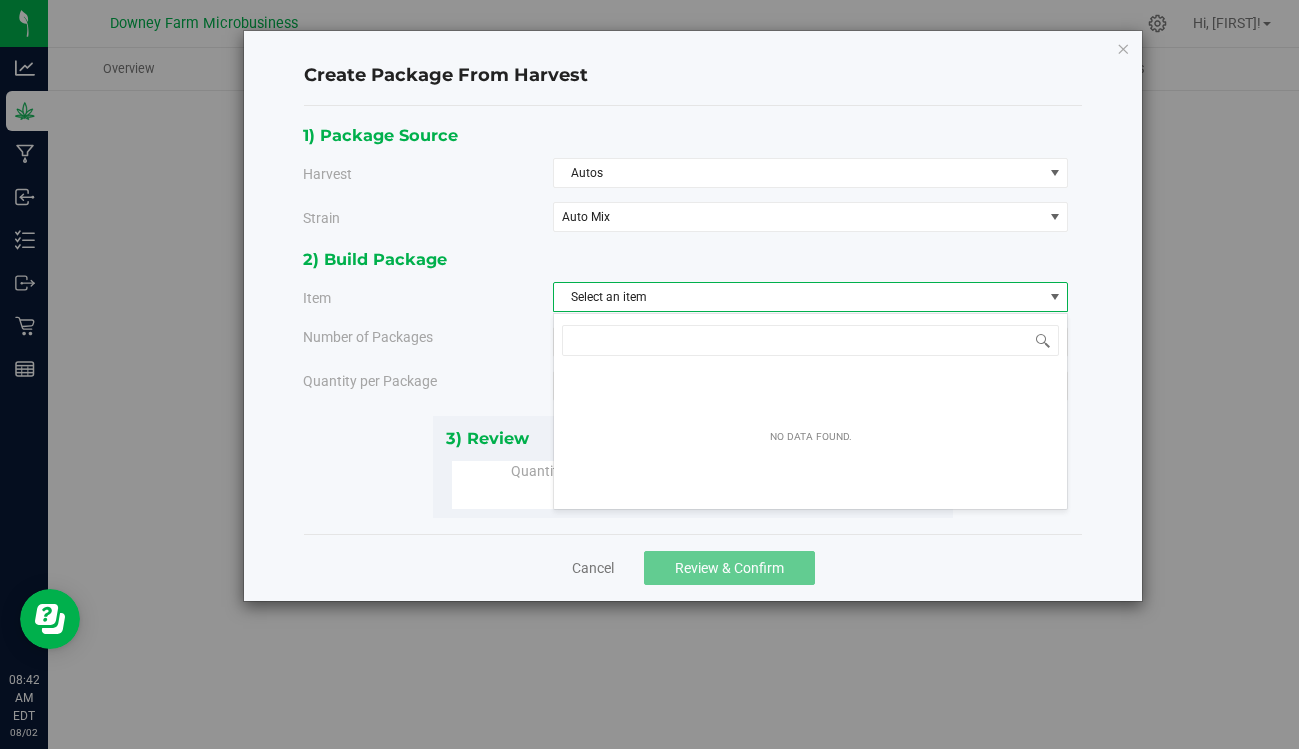 click on "Select an item" at bounding box center (798, 297) 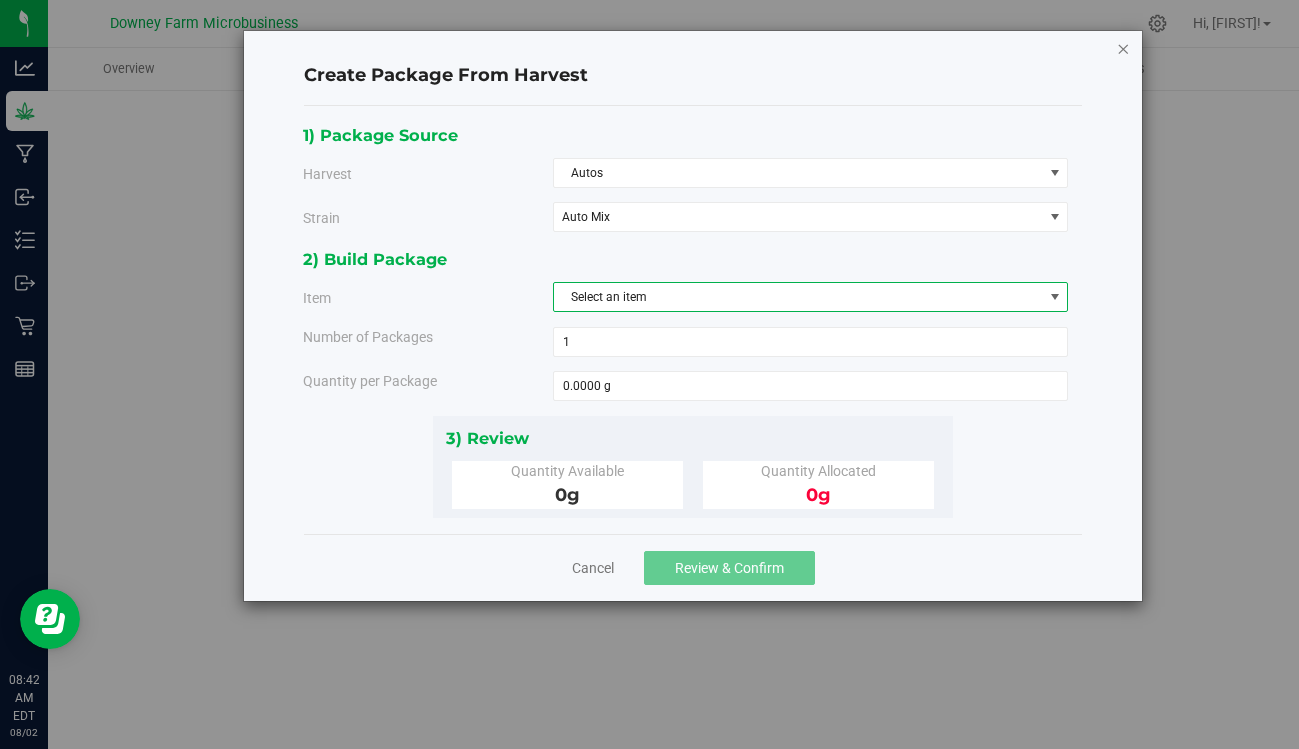 click at bounding box center [1123, 48] 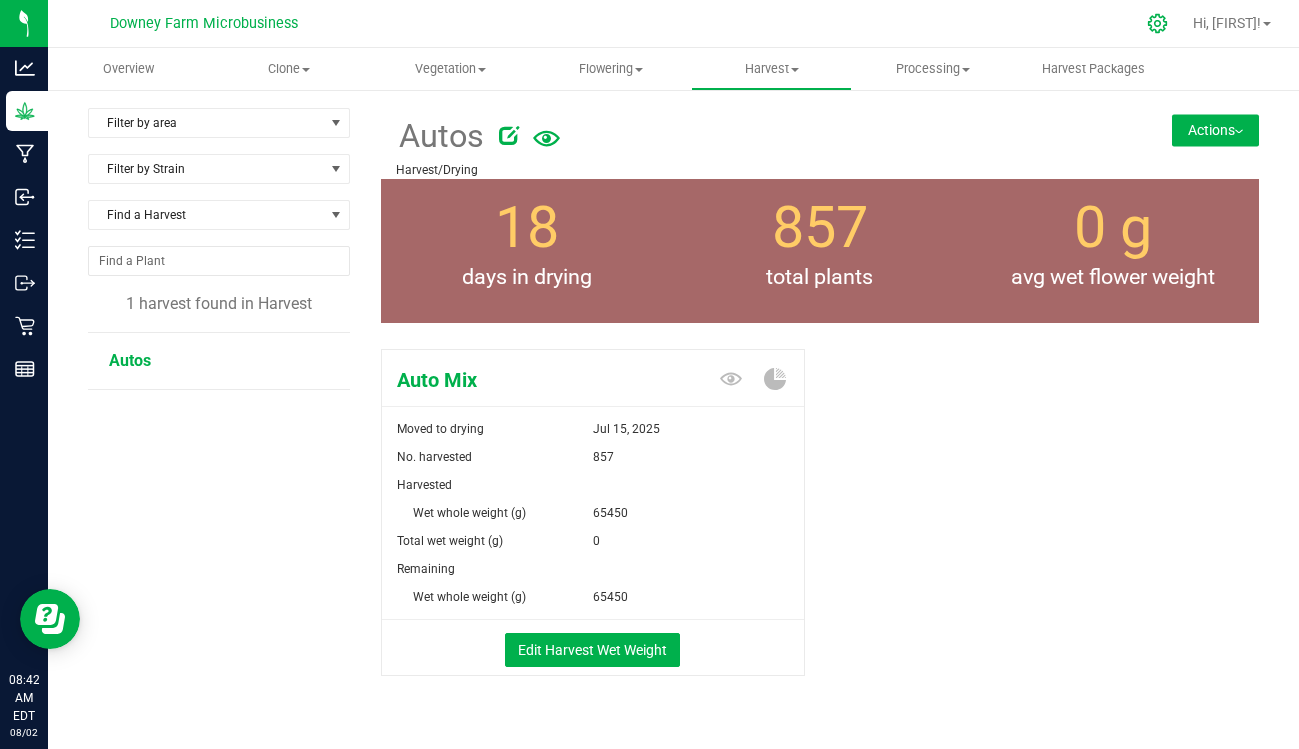 click 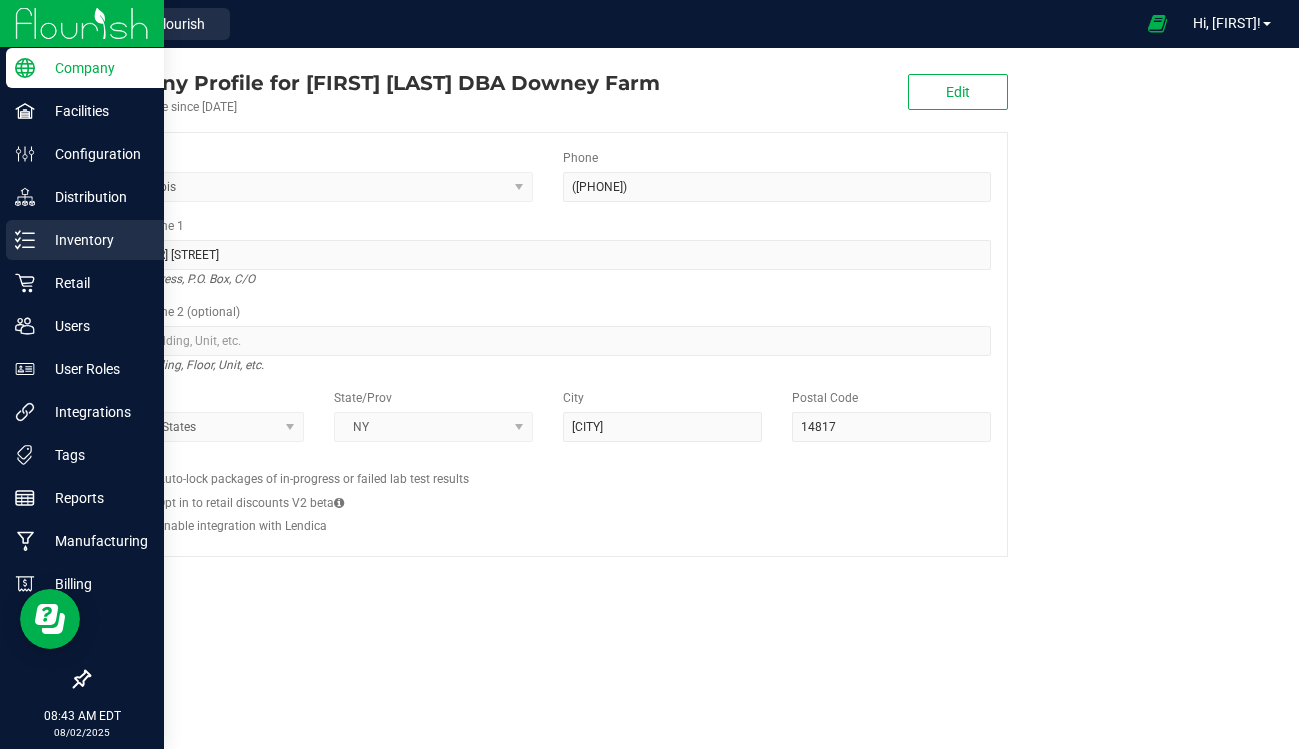 click on "Inventory" at bounding box center [85, 240] 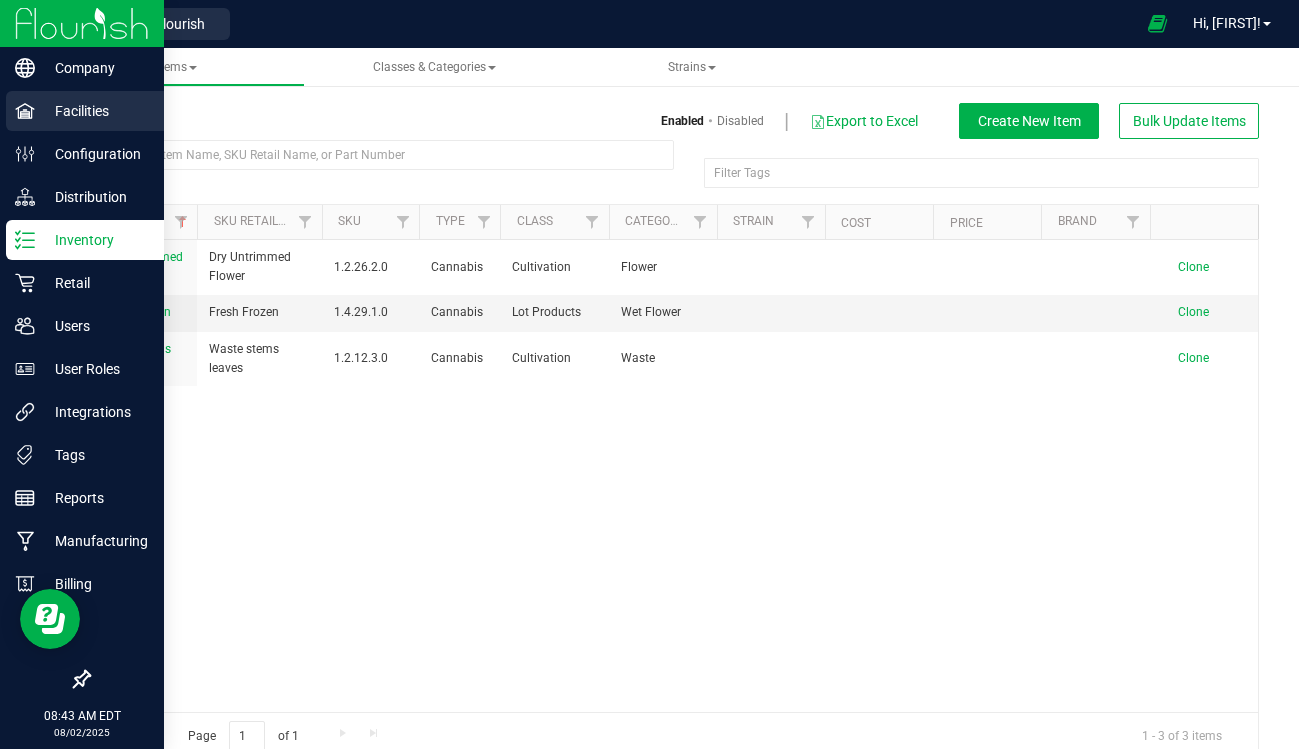 click on "Facilities" at bounding box center (95, 111) 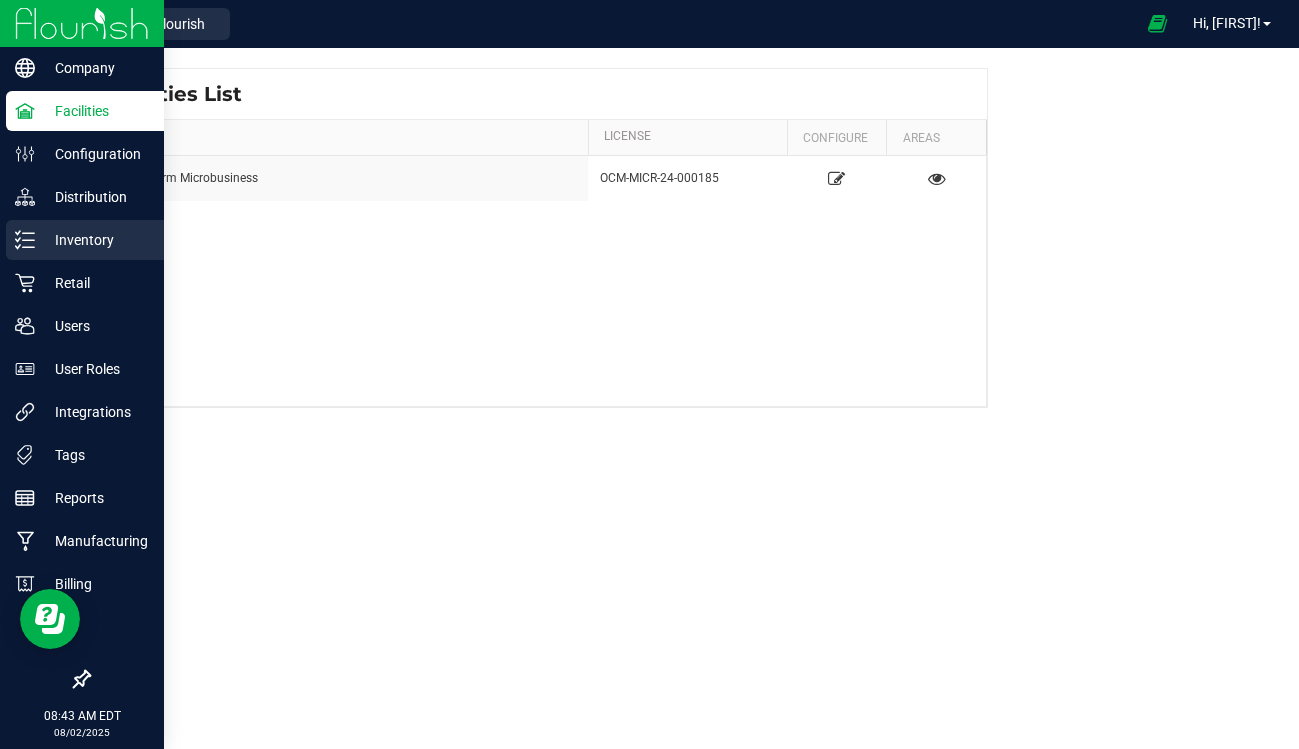 click on "Inventory" at bounding box center [95, 240] 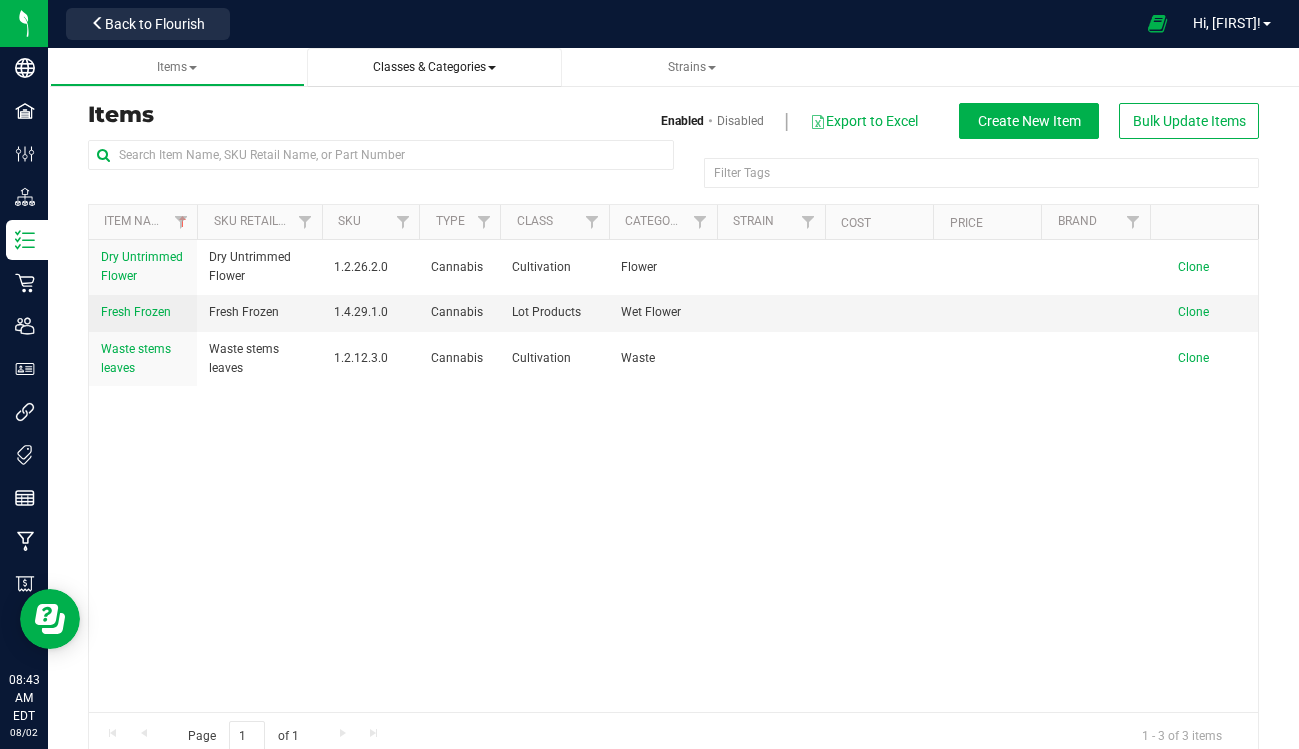 click on "Classes & Categories" at bounding box center [434, 67] 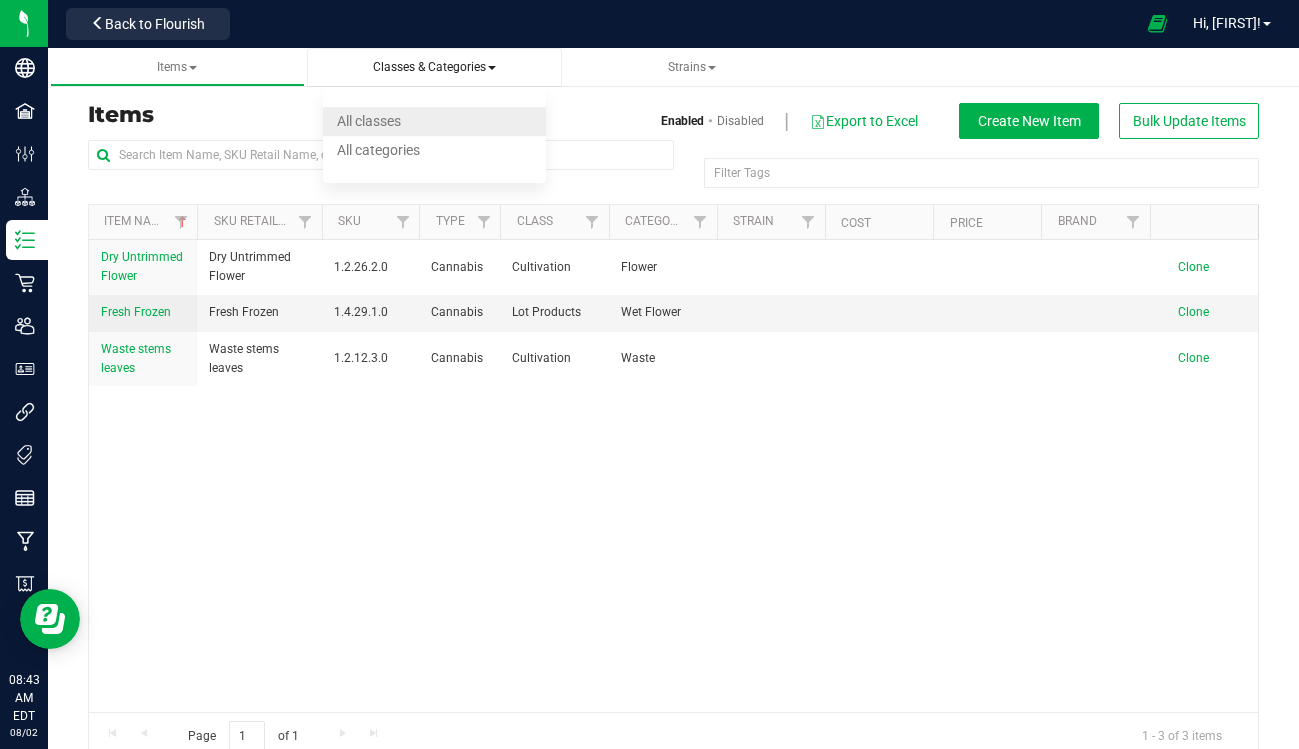 click on "All classes" at bounding box center [434, 121] 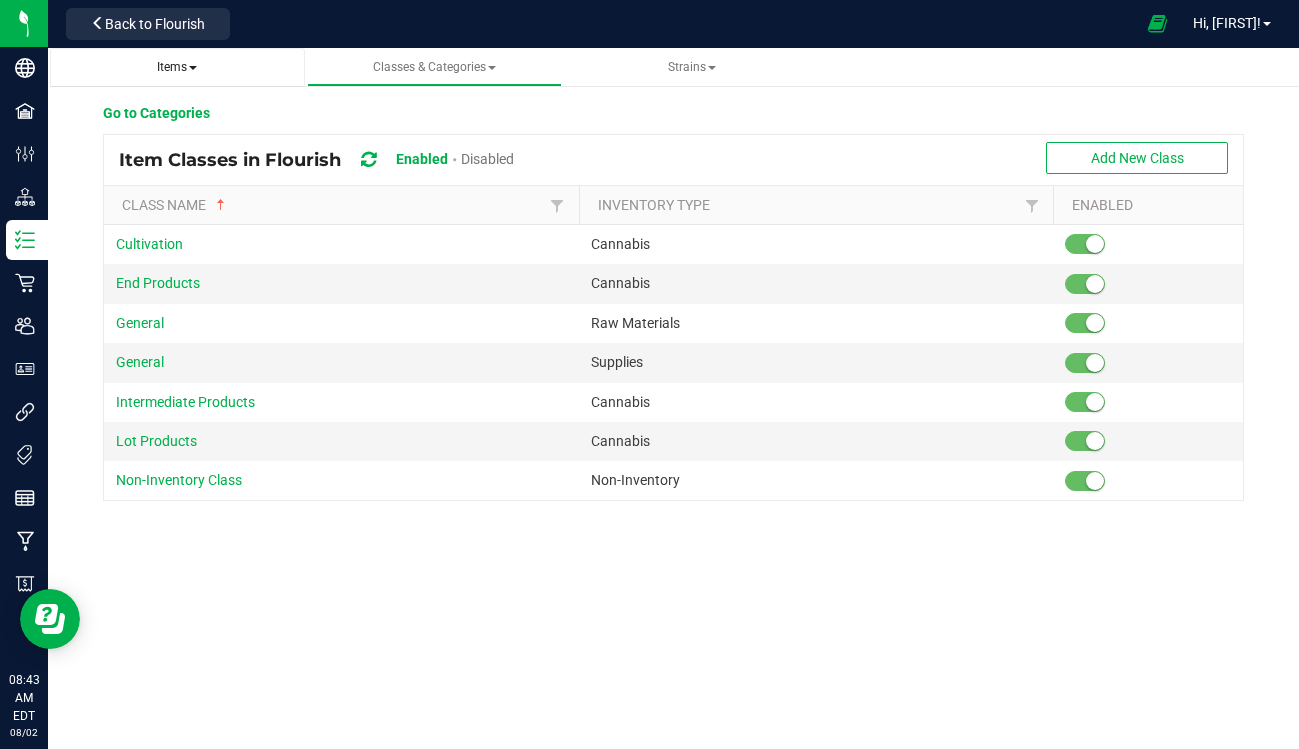 click on "Items" at bounding box center [177, 67] 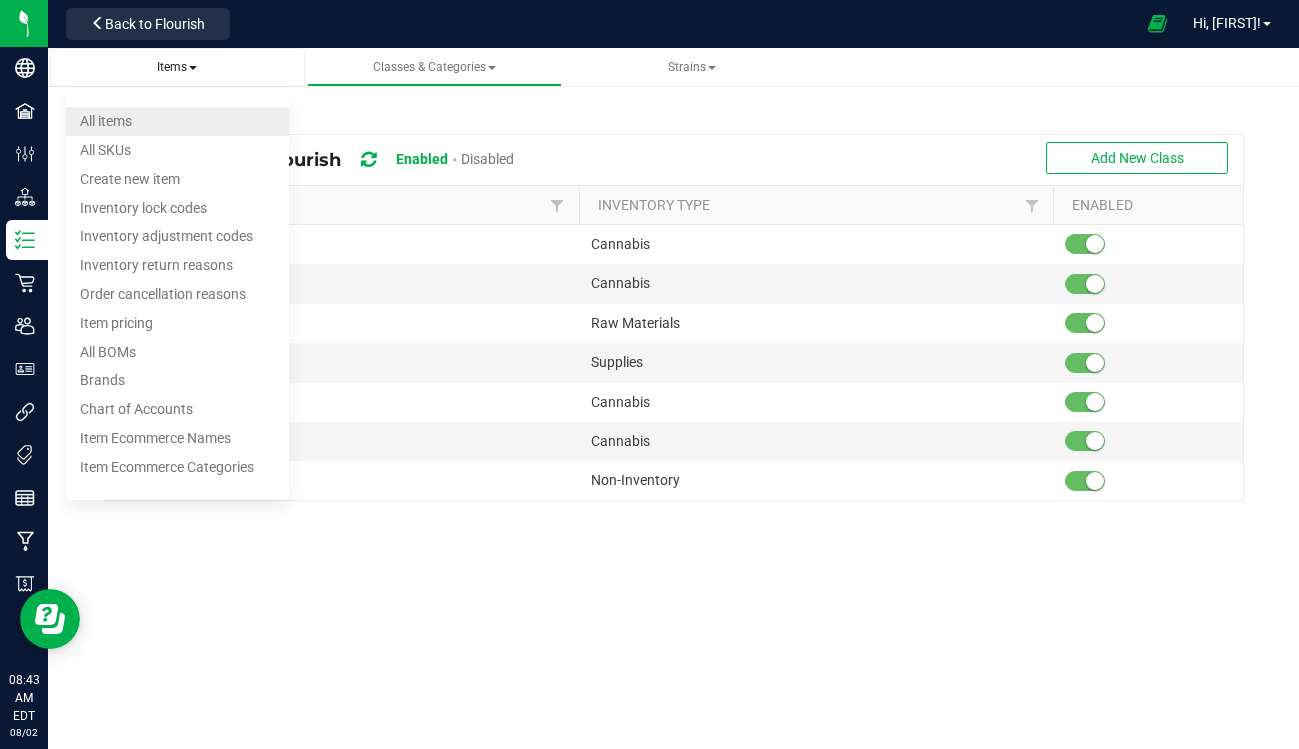 click on "All items" at bounding box center [177, 121] 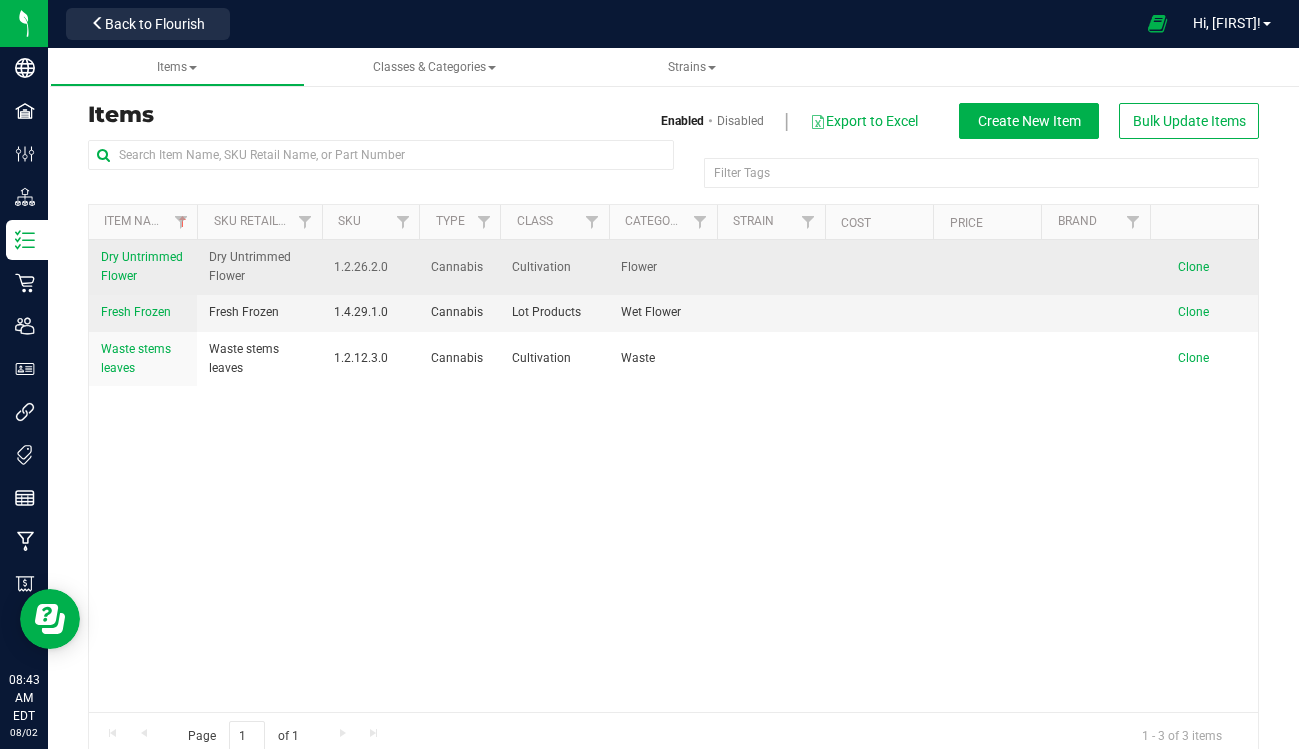 click on "Dry Untrimmed Flower" at bounding box center [142, 266] 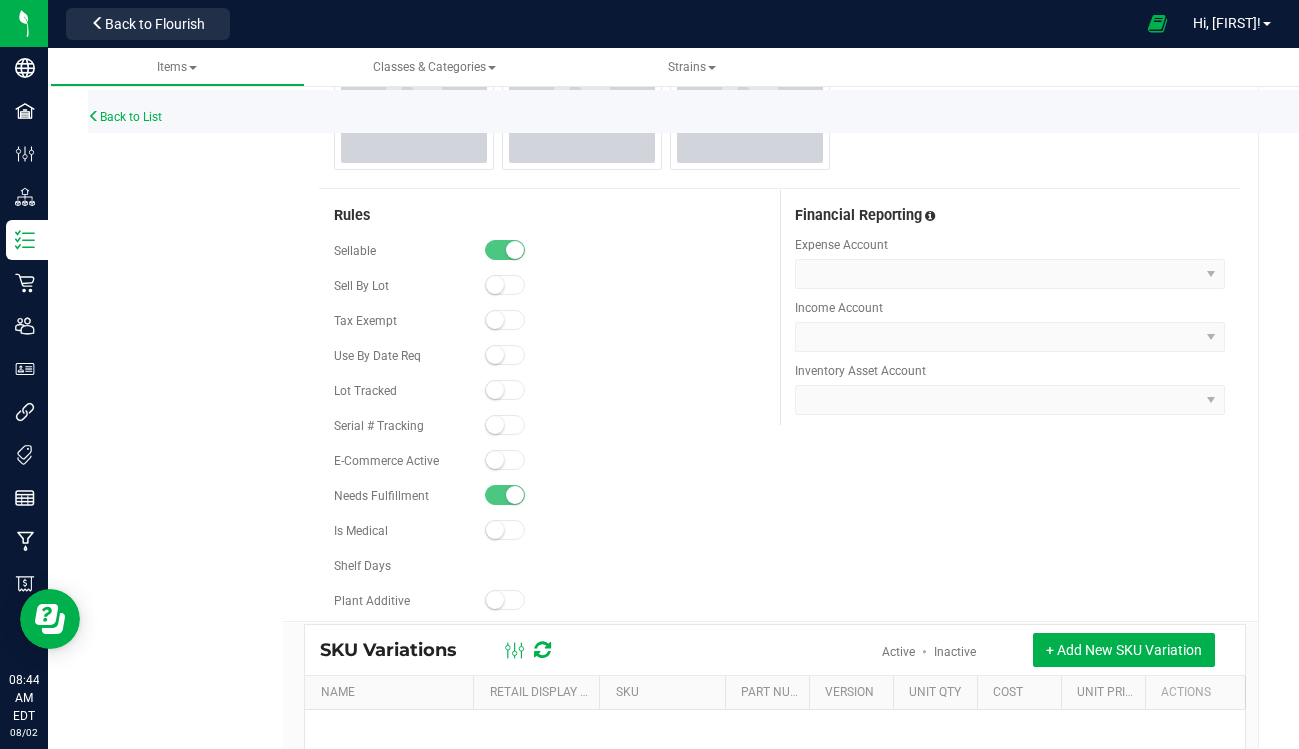 scroll, scrollTop: 0, scrollLeft: 0, axis: both 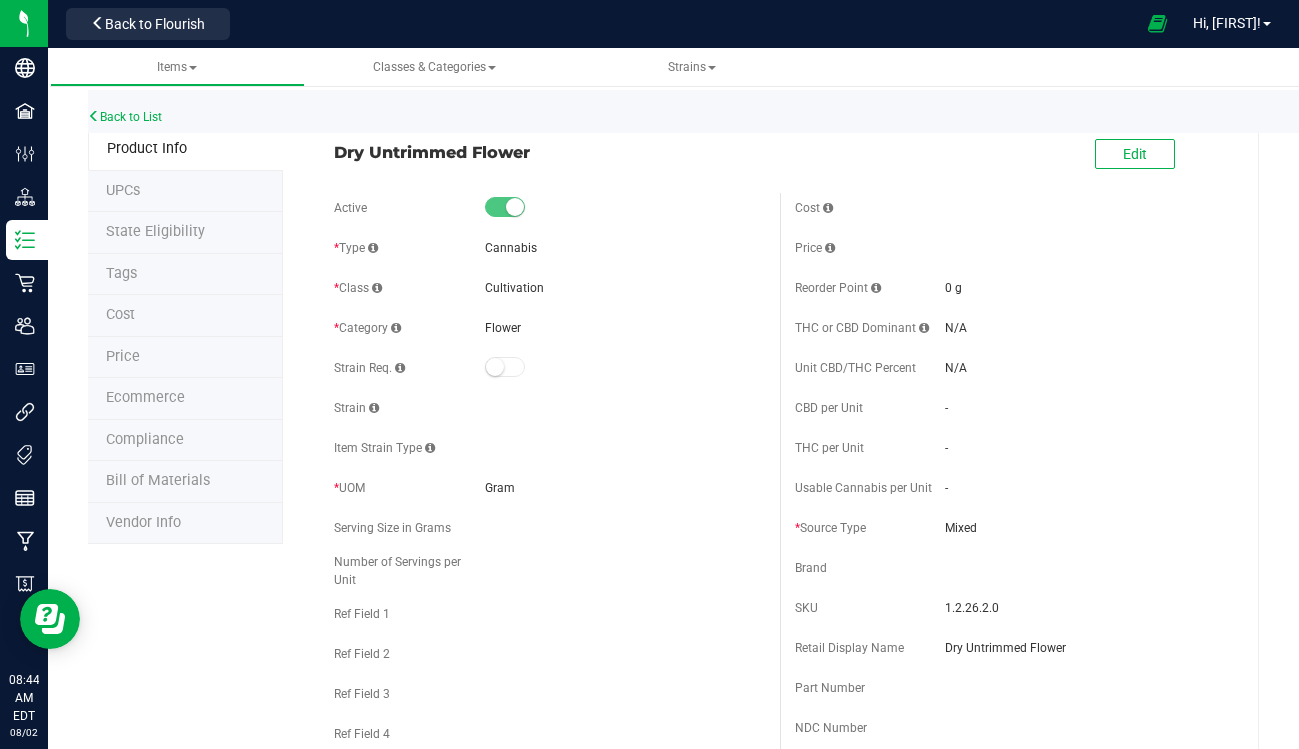 click on "Back to List" at bounding box center [737, 111] 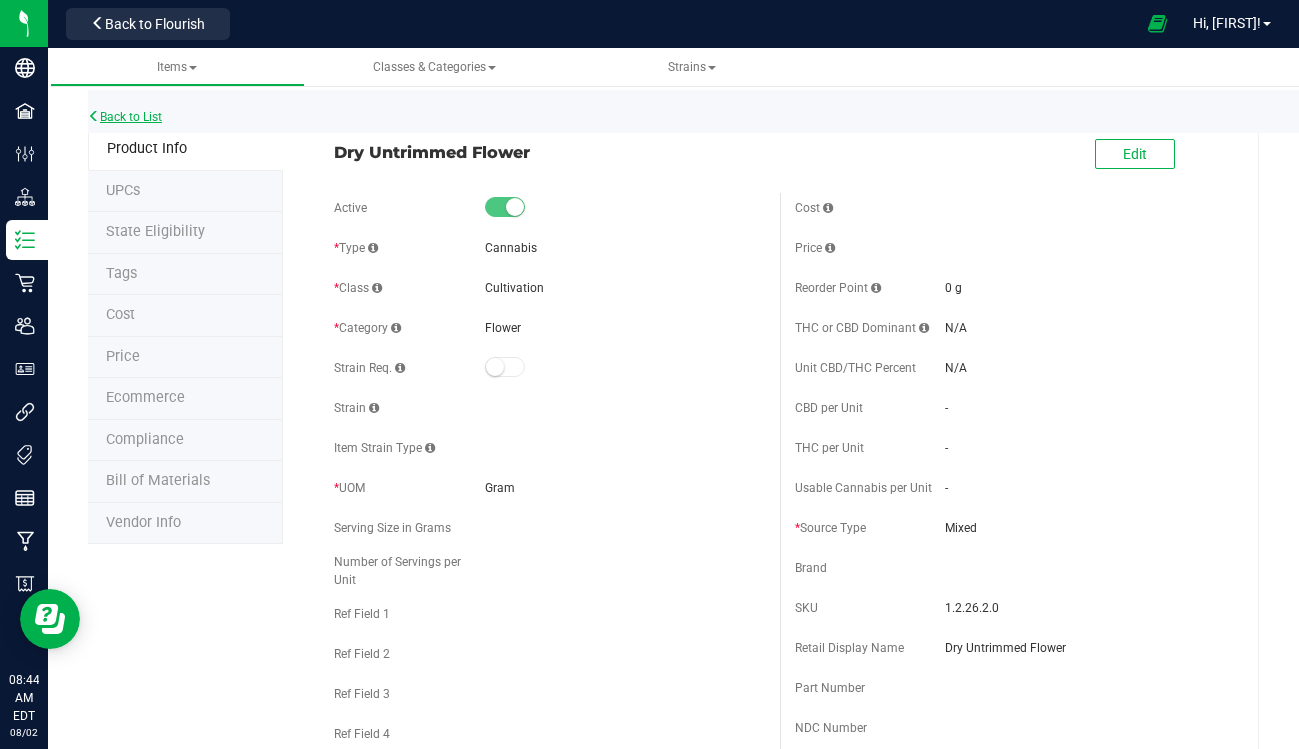 click on "Back to List" at bounding box center [125, 117] 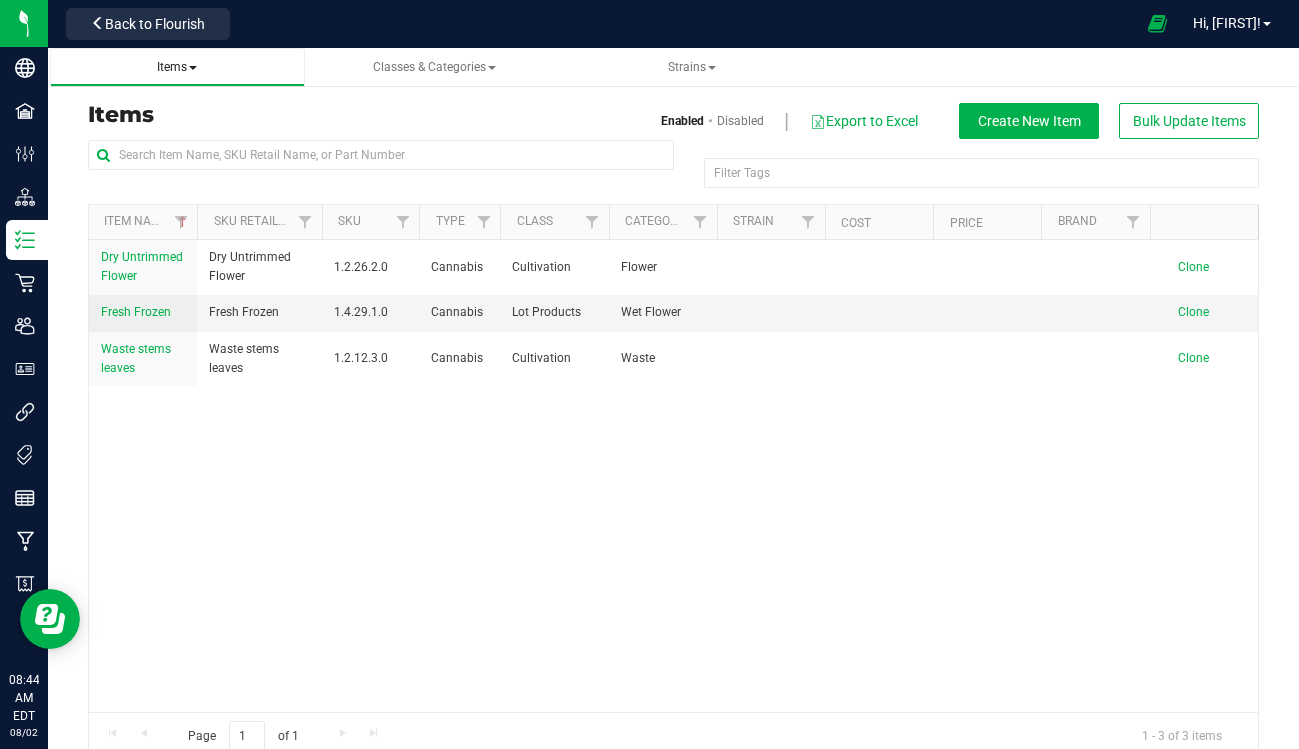 click on "Items   All items   All SKUs   Create new item   Inventory lock codes   Inventory adjustment codes   Inventory return reasons   Order cancellation reasons   Item pricing   All BOMs   Brands   Chart of Accounts   Item Ecommerce Names   Item Ecommerce Categories" at bounding box center [177, 67] 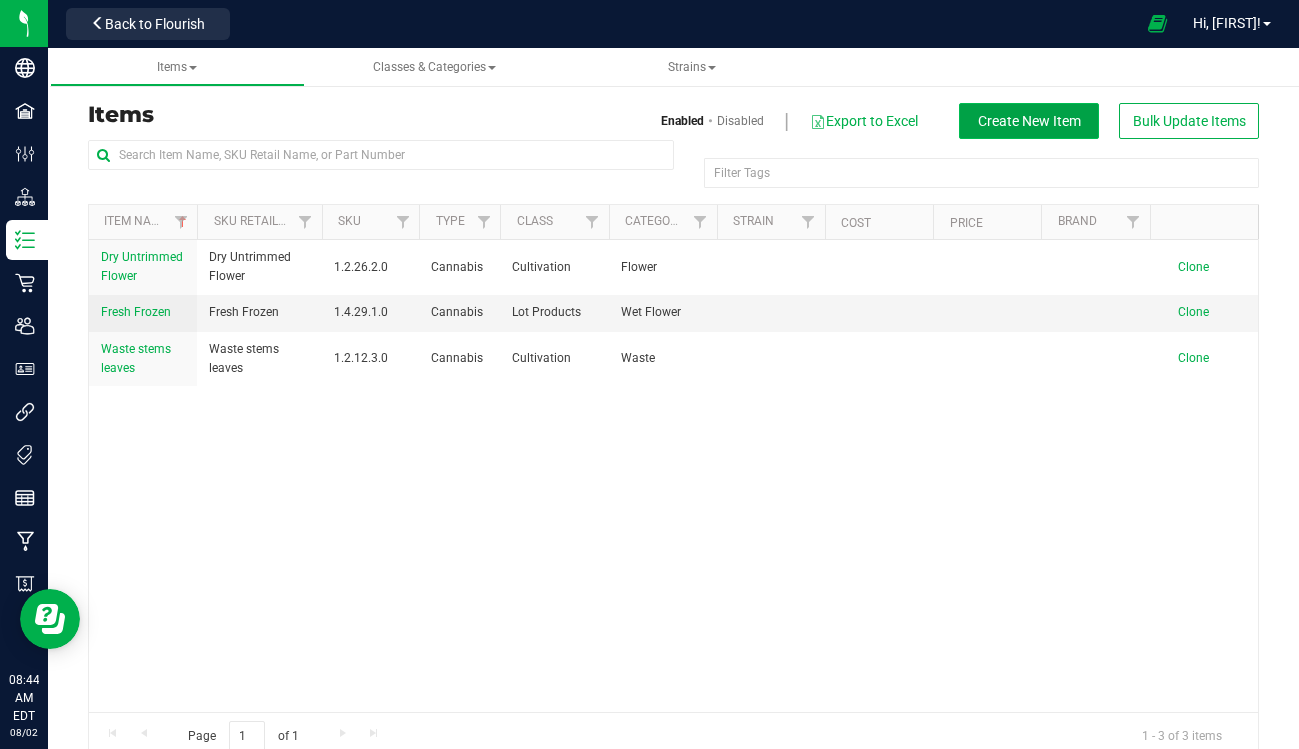 click on "Create New Item" at bounding box center [1029, 121] 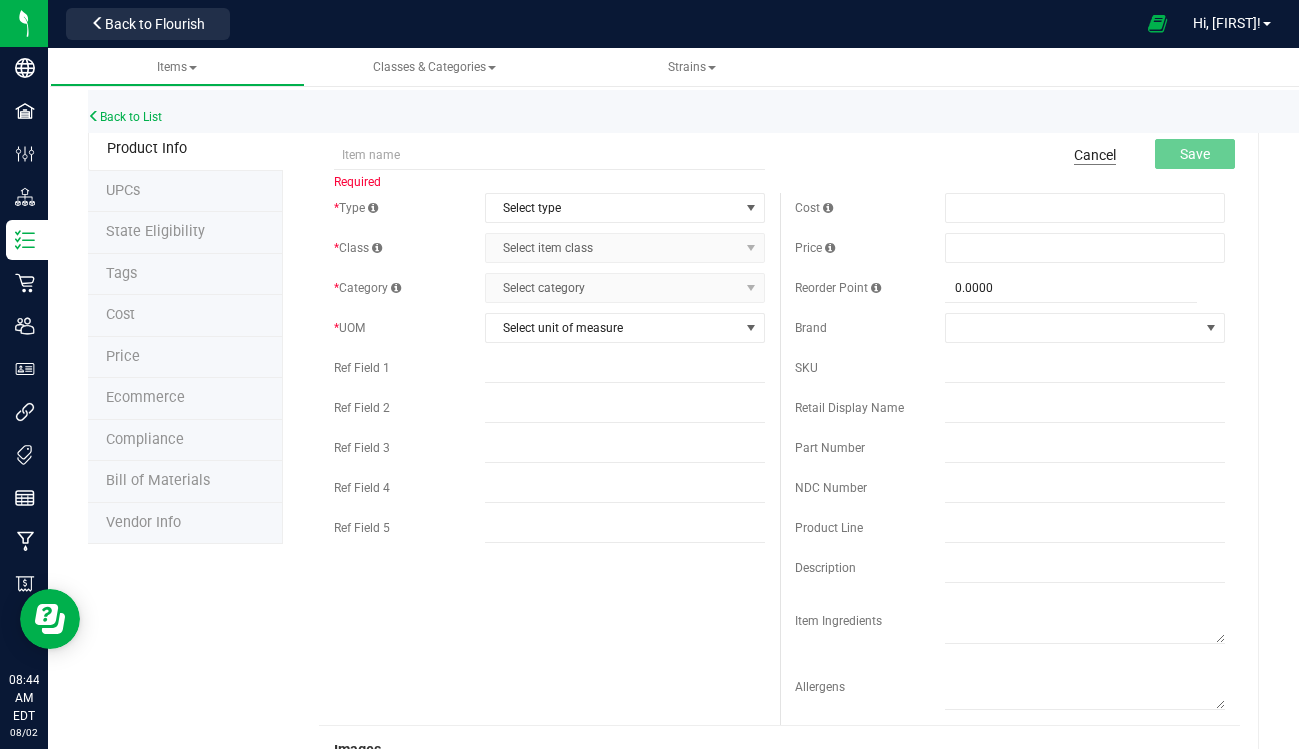 click on "Cancel" at bounding box center (1095, 155) 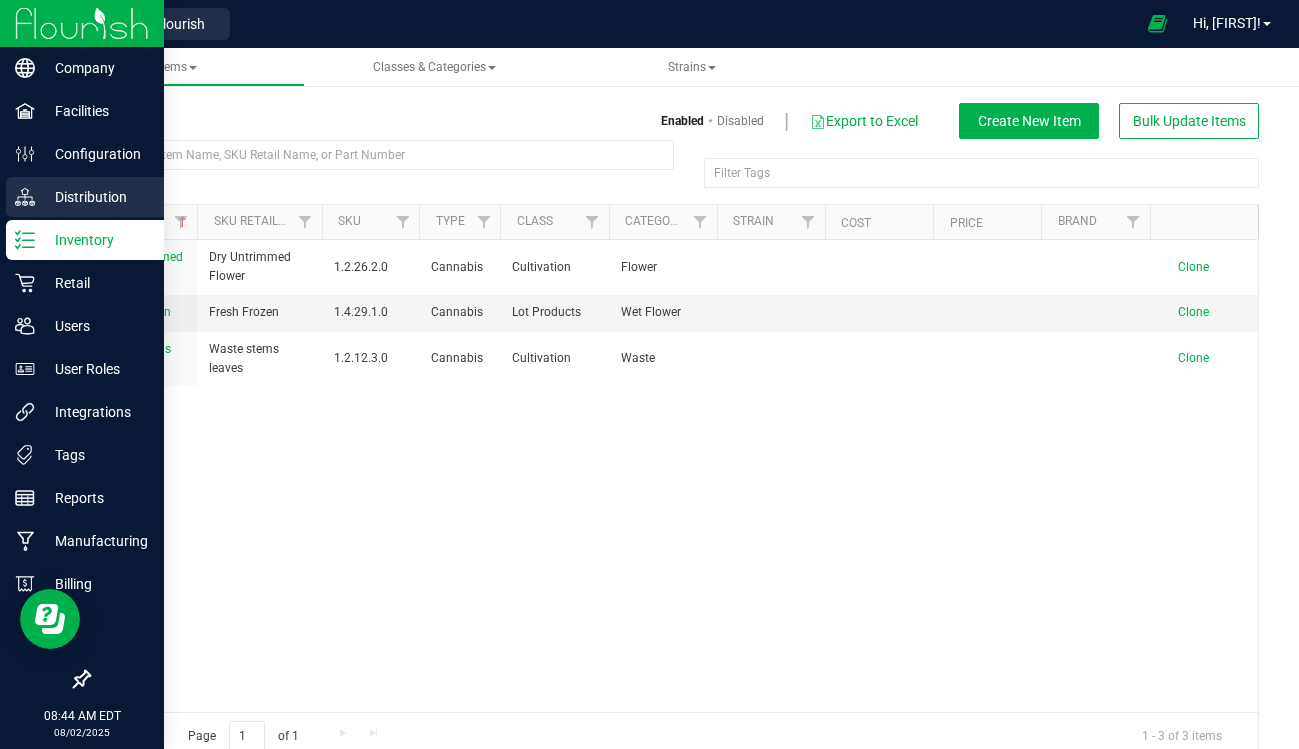 click on "Distribution" at bounding box center (95, 197) 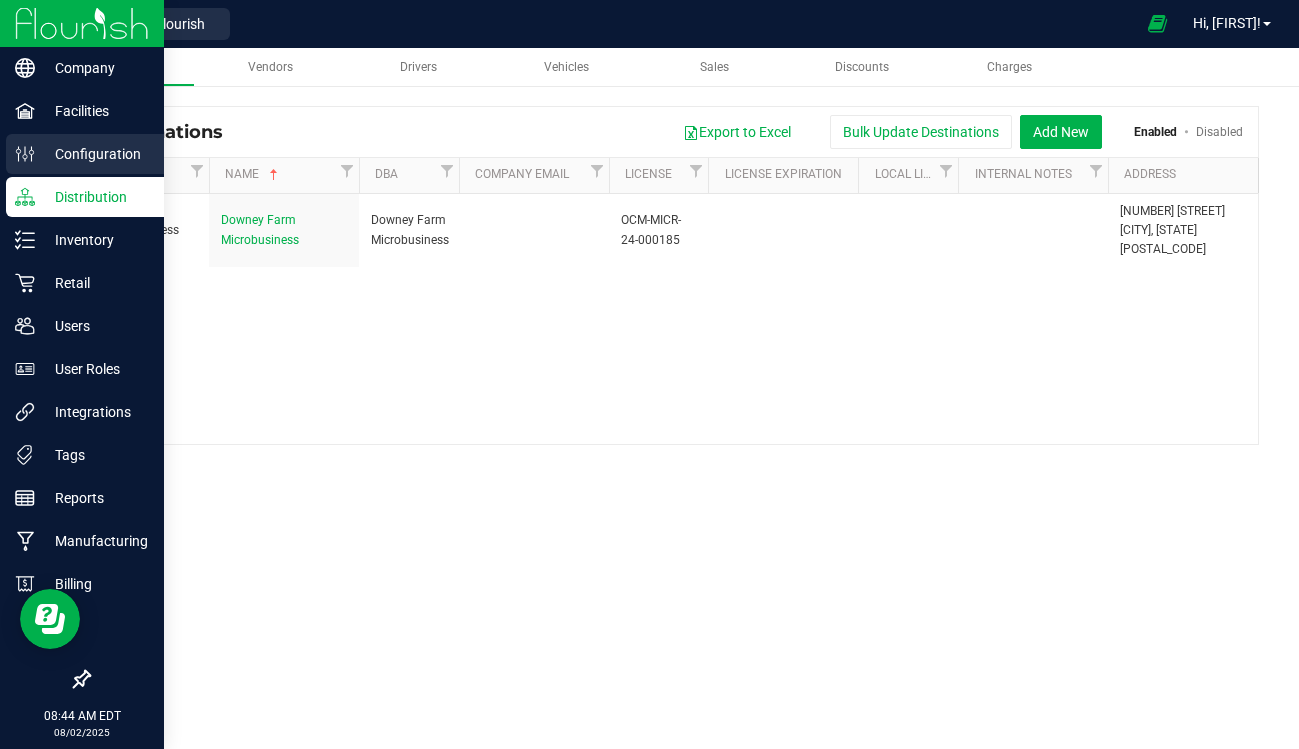 click on "Configuration" at bounding box center [95, 154] 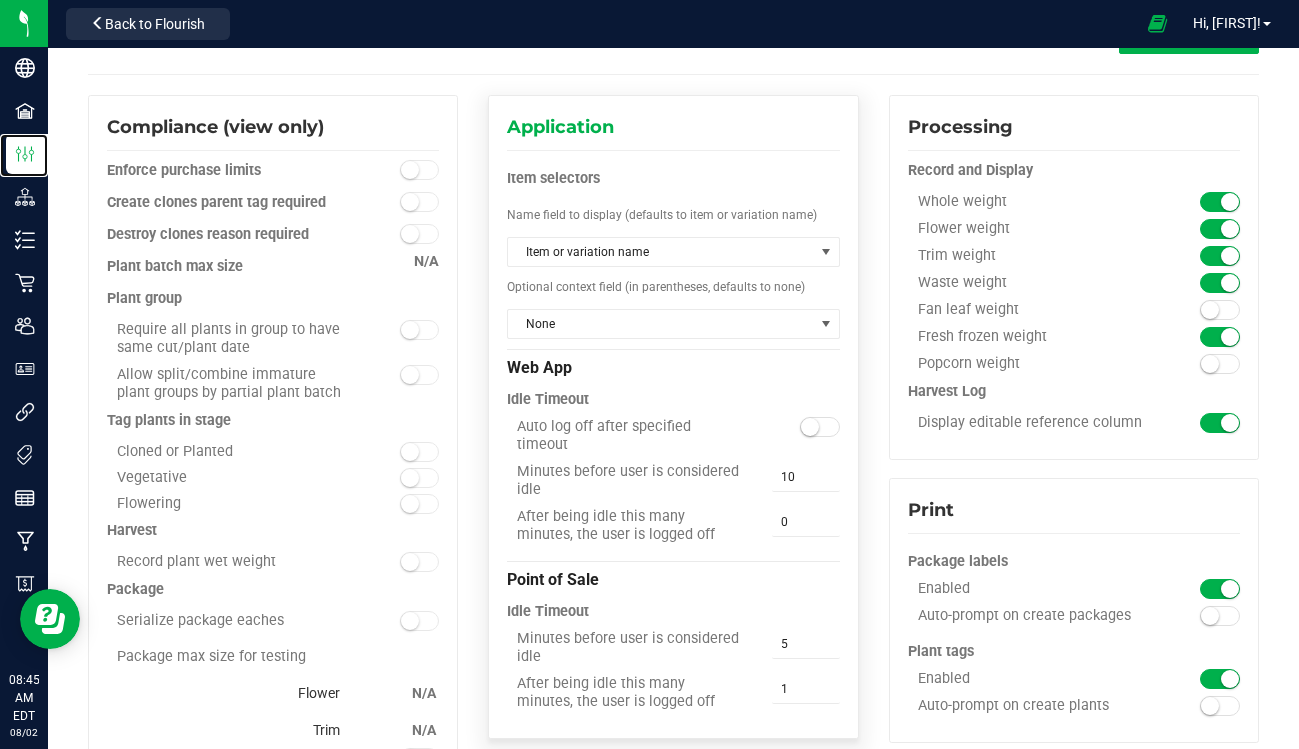 scroll, scrollTop: 0, scrollLeft: 0, axis: both 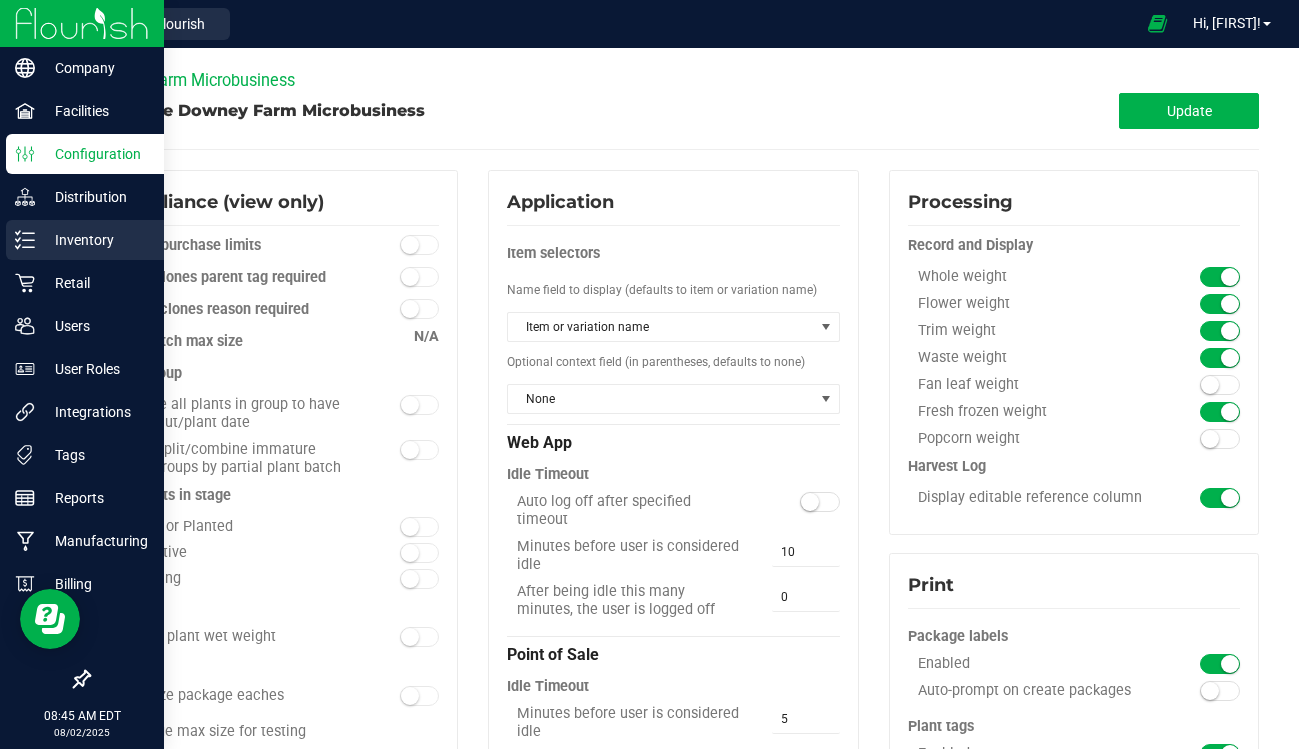 click on "Inventory" at bounding box center [95, 240] 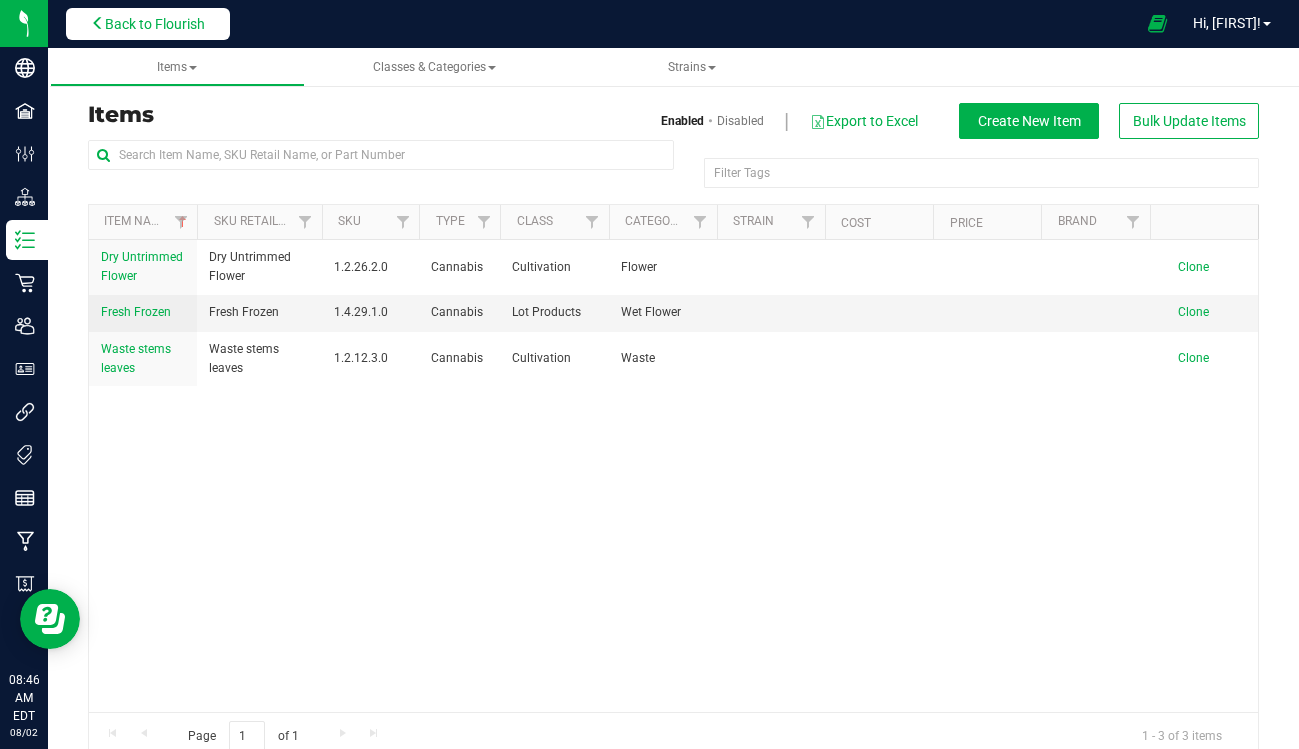 click on "Back to Flourish" at bounding box center (155, 24) 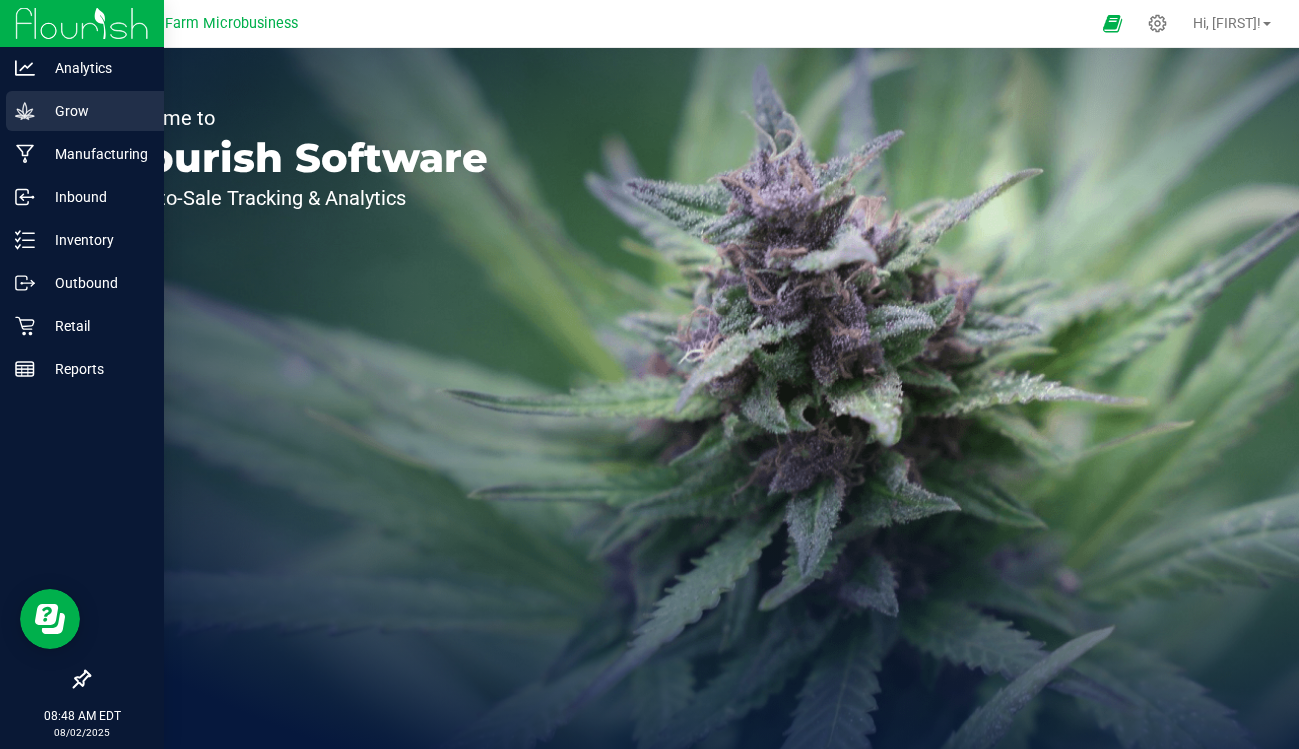 click 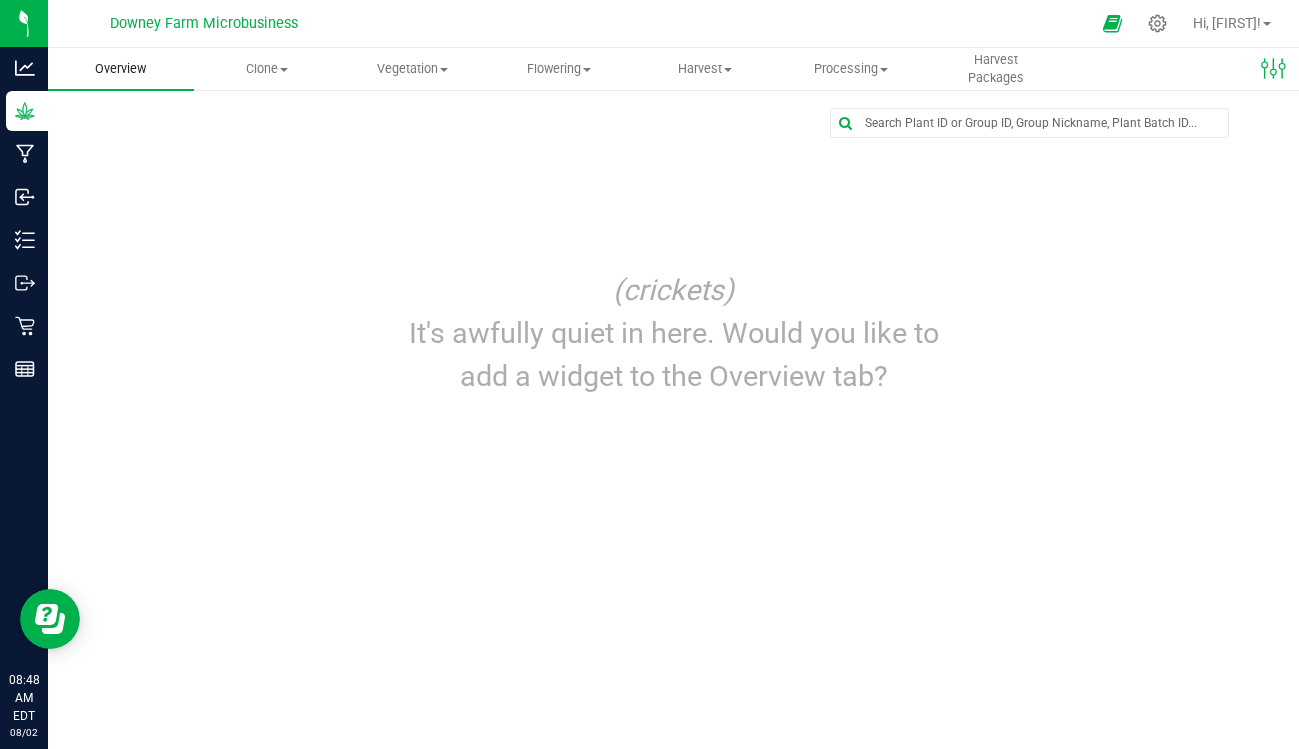 click on "Overview" at bounding box center (120, 69) 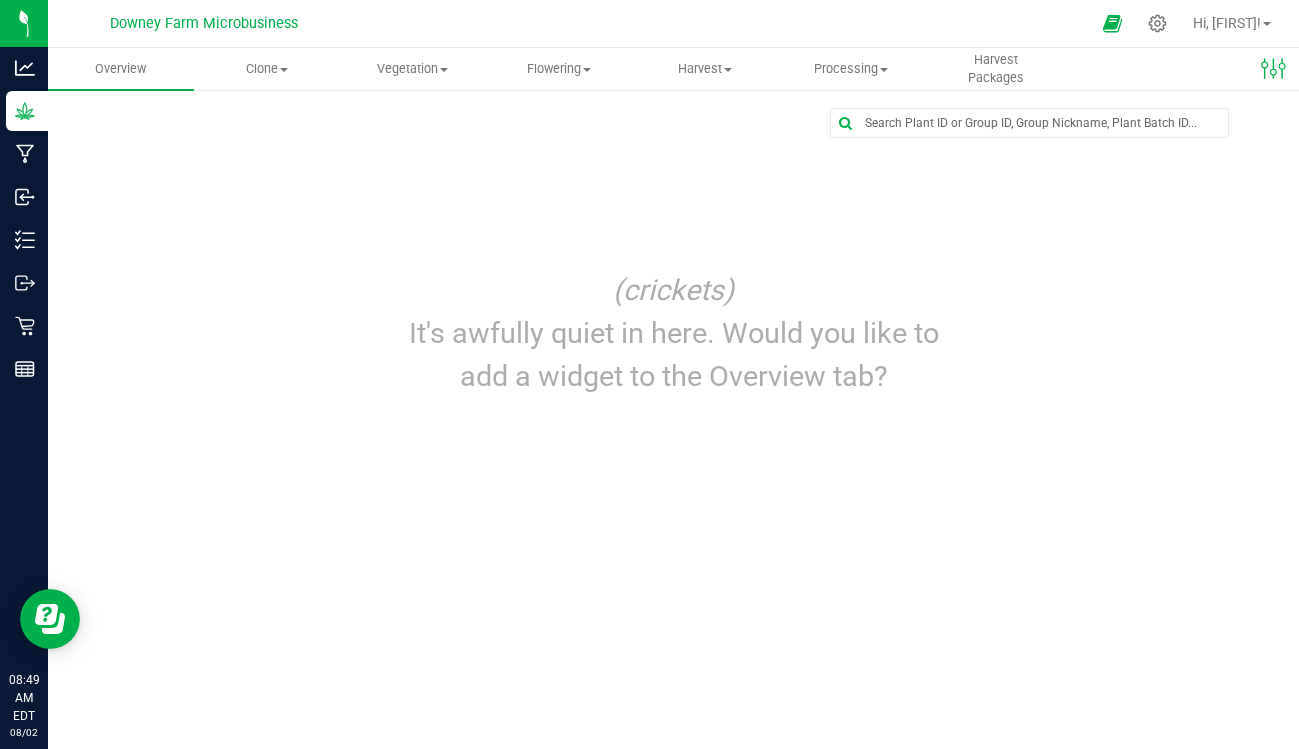 click on "It's awfully quiet in here. Would you like to add a widget to the Overview tab?" at bounding box center [673, 355] 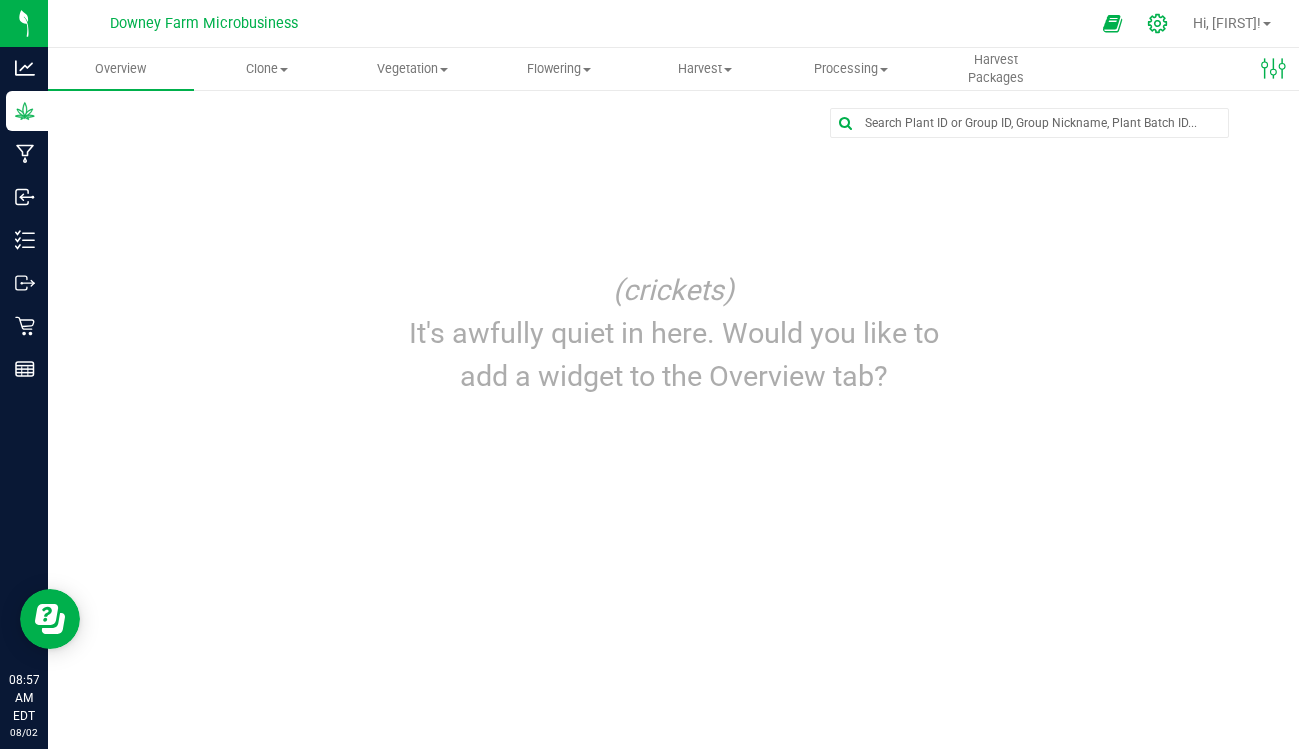 click 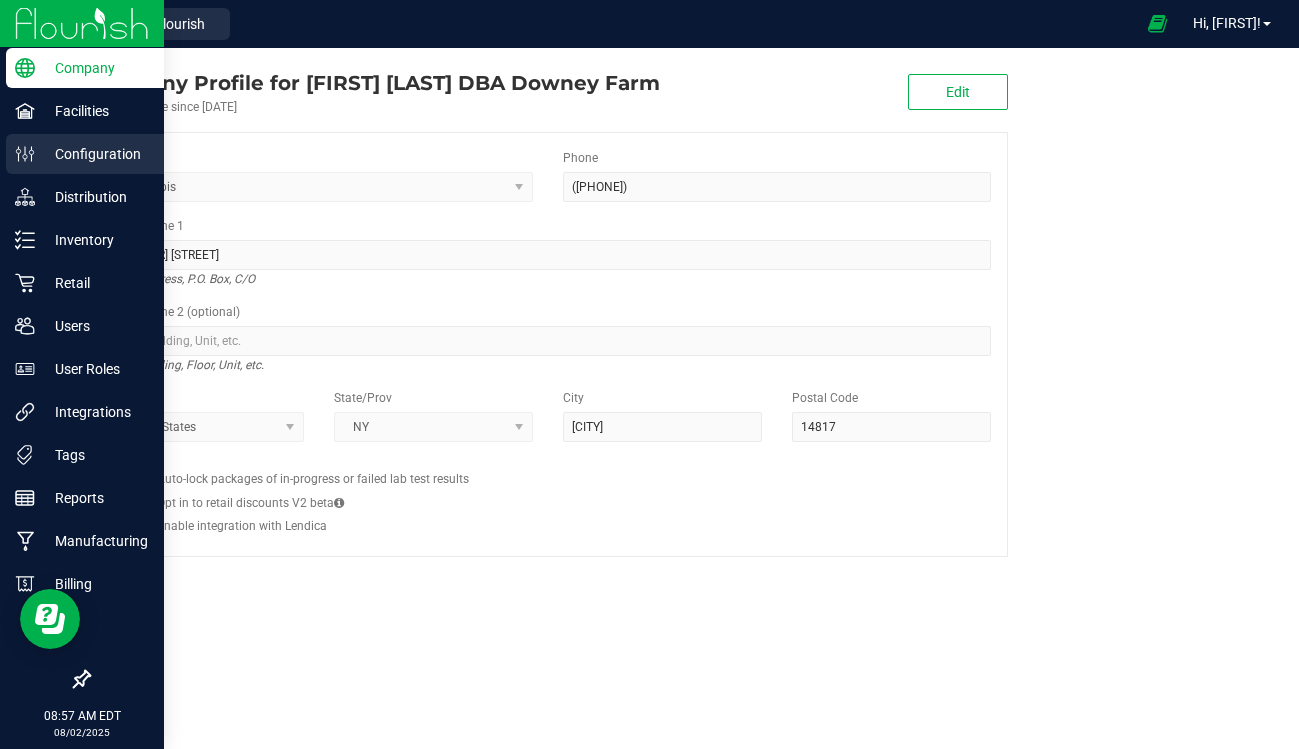 click on "Configuration" at bounding box center (95, 154) 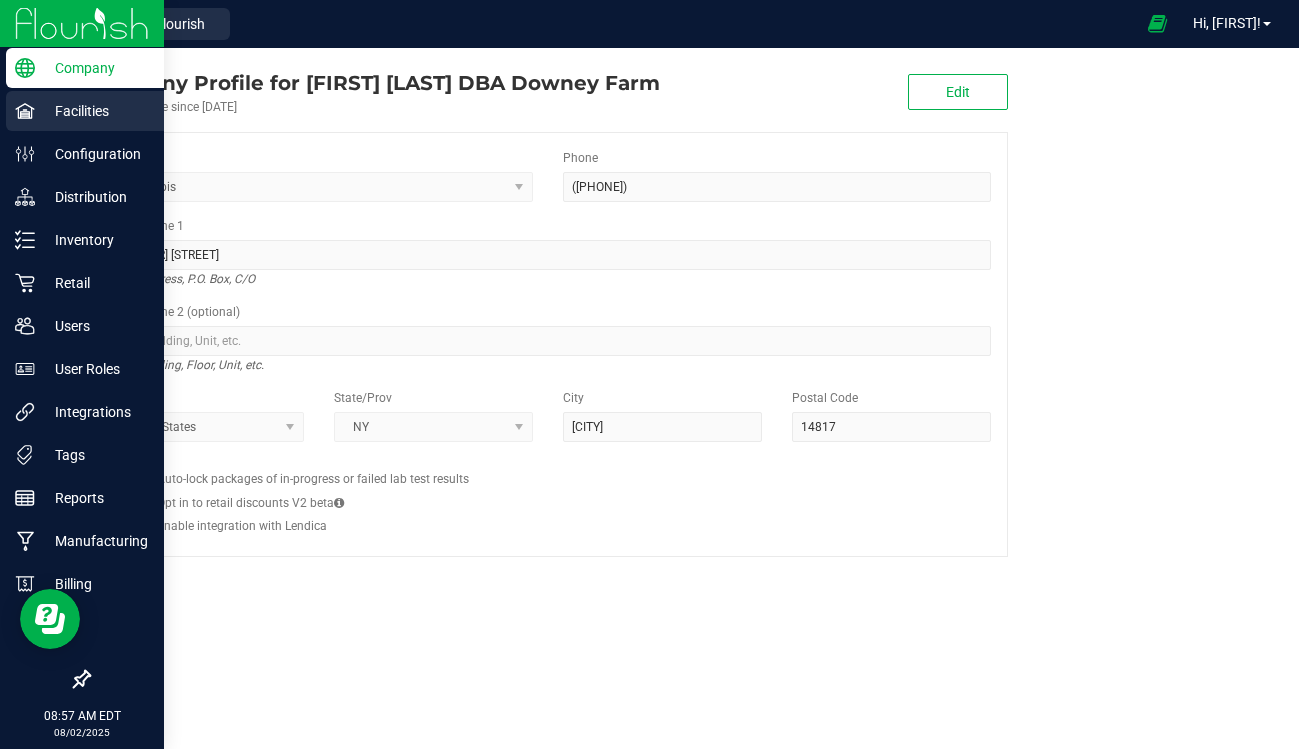 click on "Facilities" at bounding box center (95, 111) 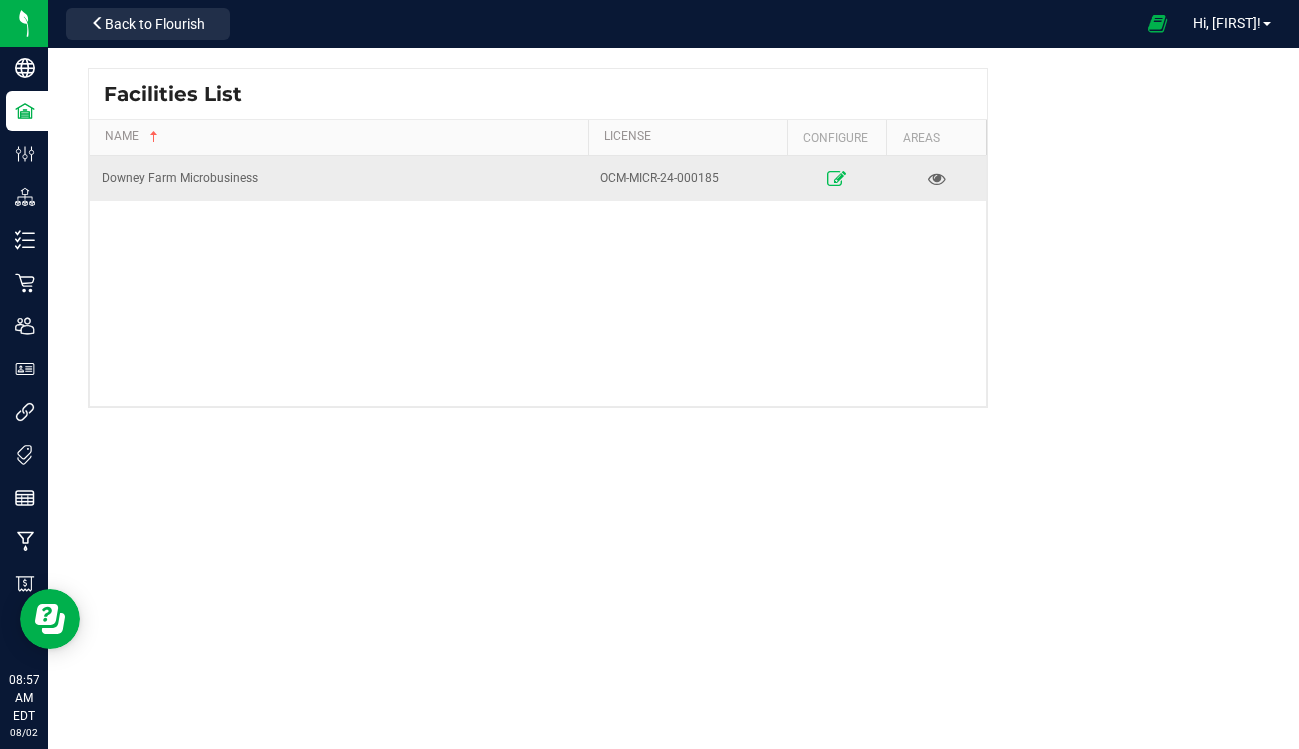 click at bounding box center (836, 178) 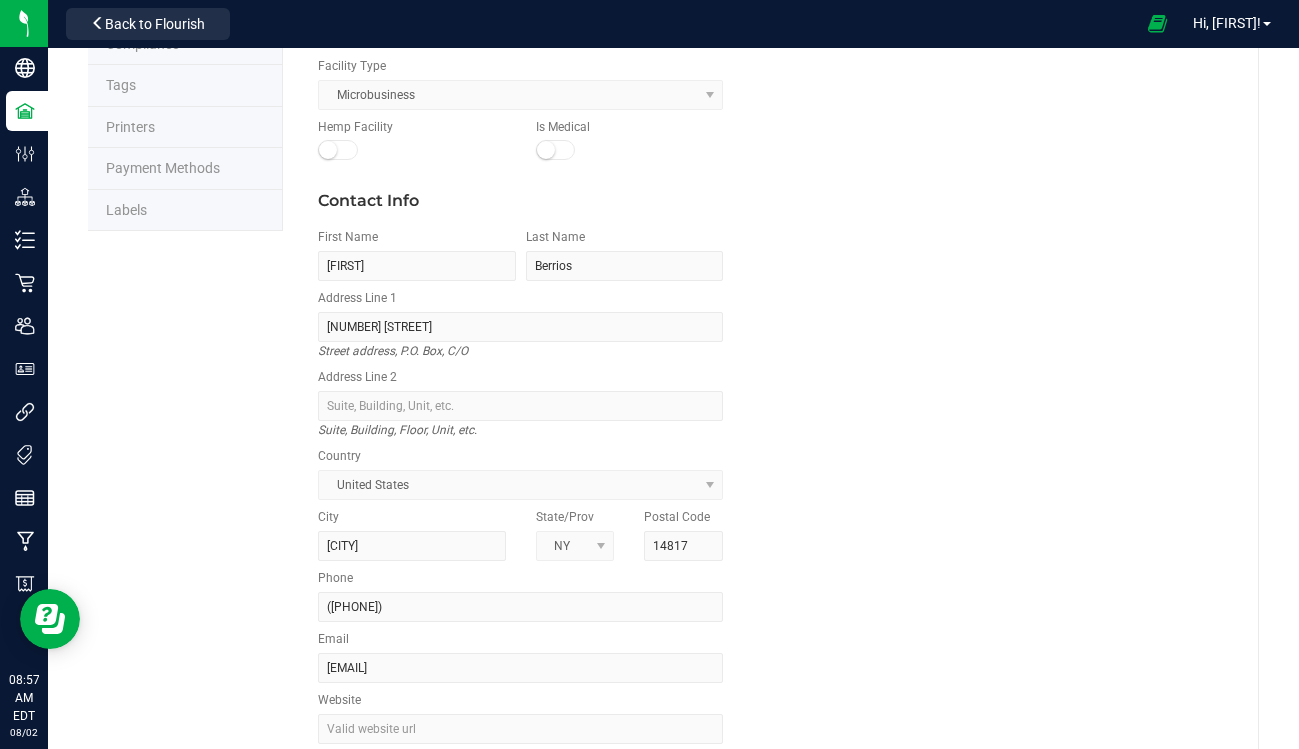 scroll, scrollTop: 0, scrollLeft: 0, axis: both 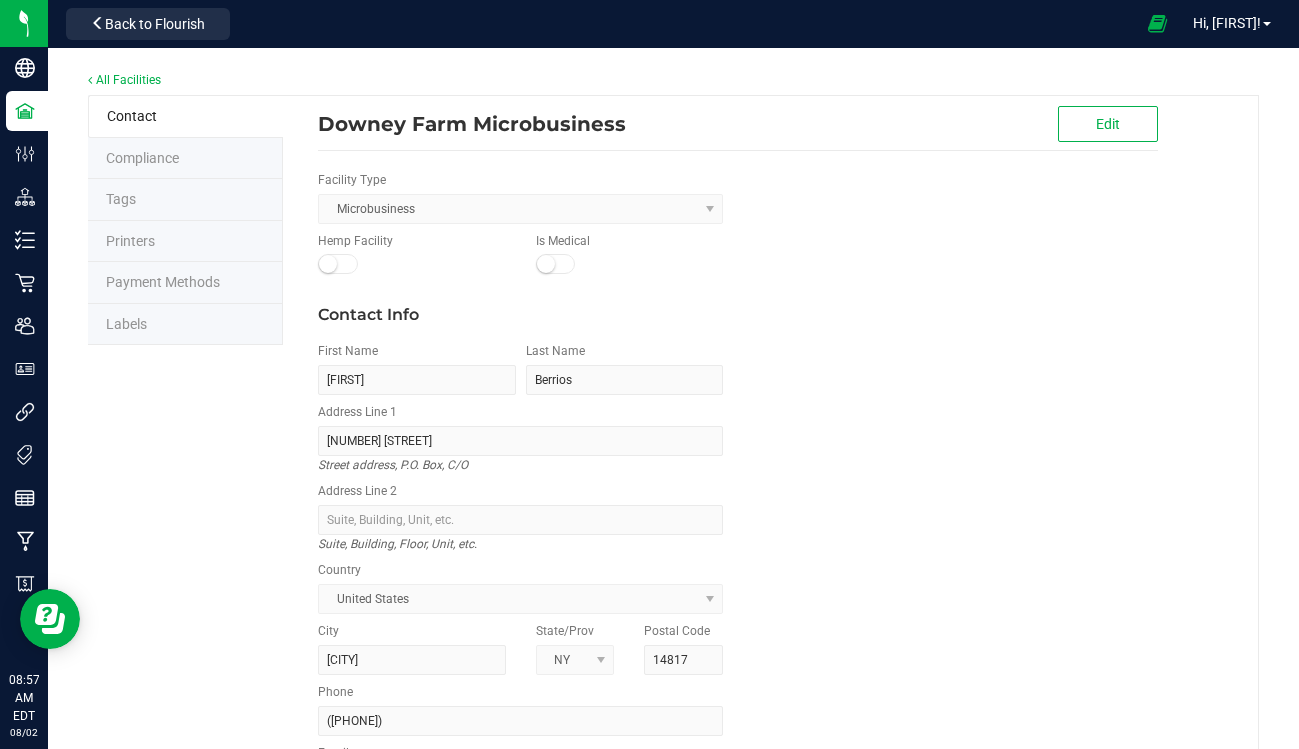 click on "Compliance" at bounding box center [142, 158] 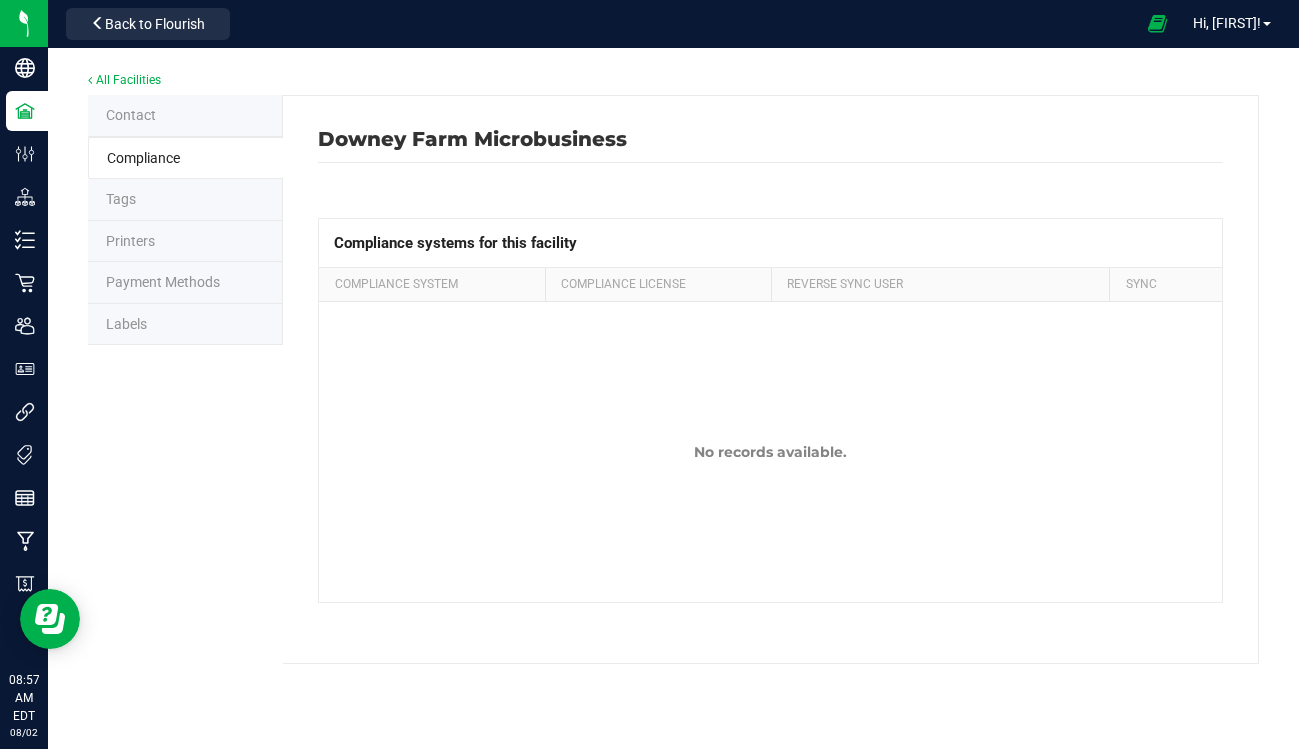 click on "Tags" at bounding box center [185, 200] 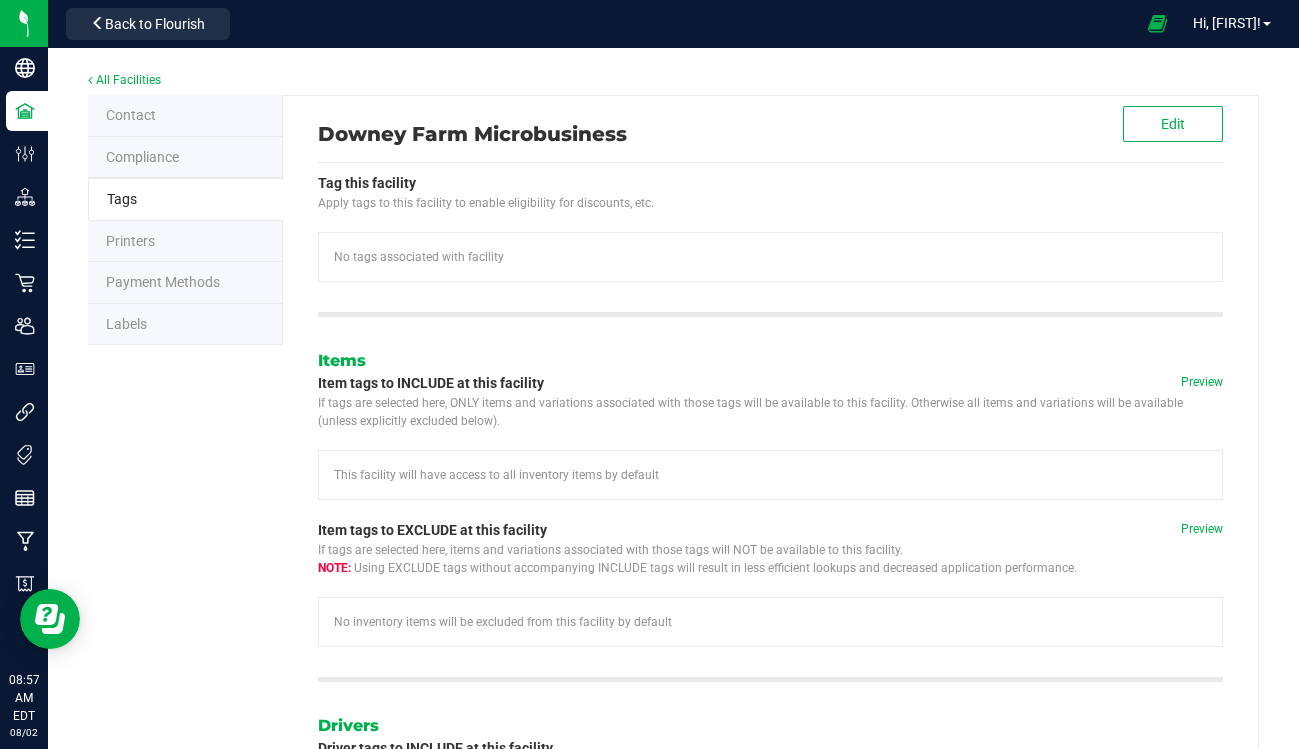click on "Printers" at bounding box center [185, 242] 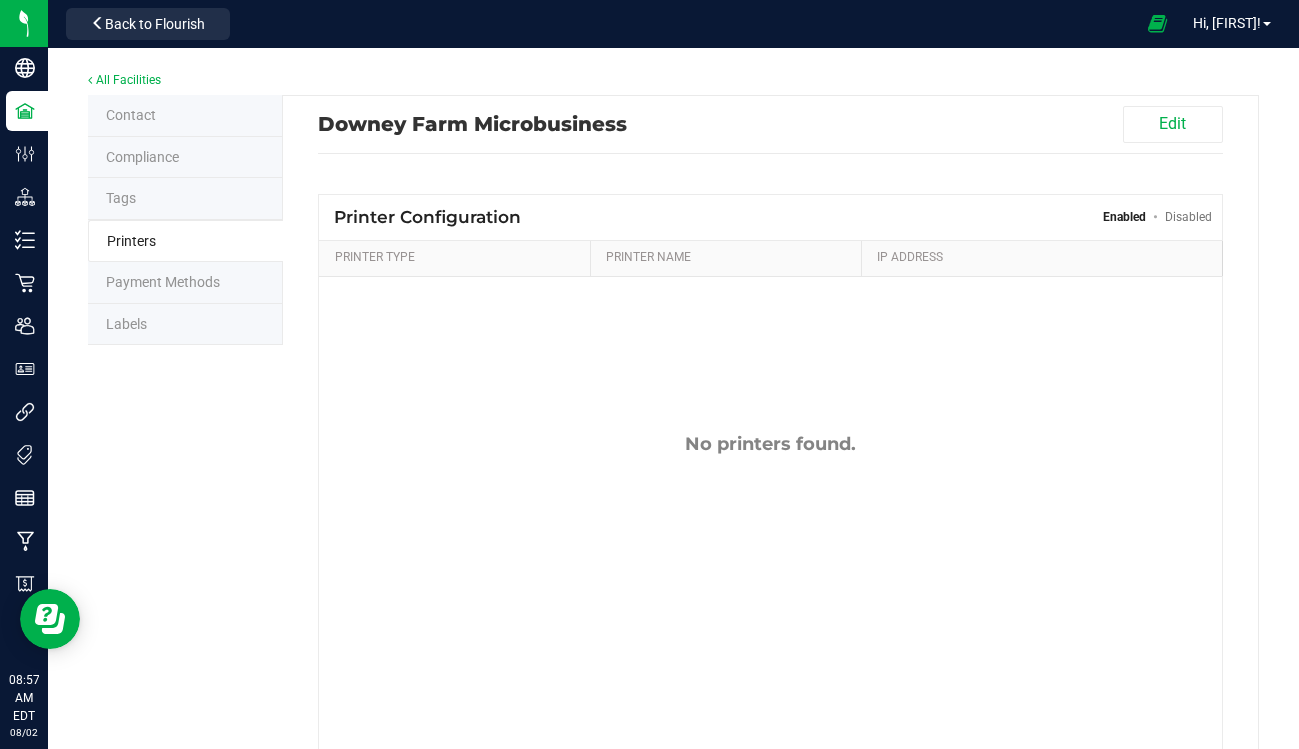 click on "Labels" at bounding box center (185, 325) 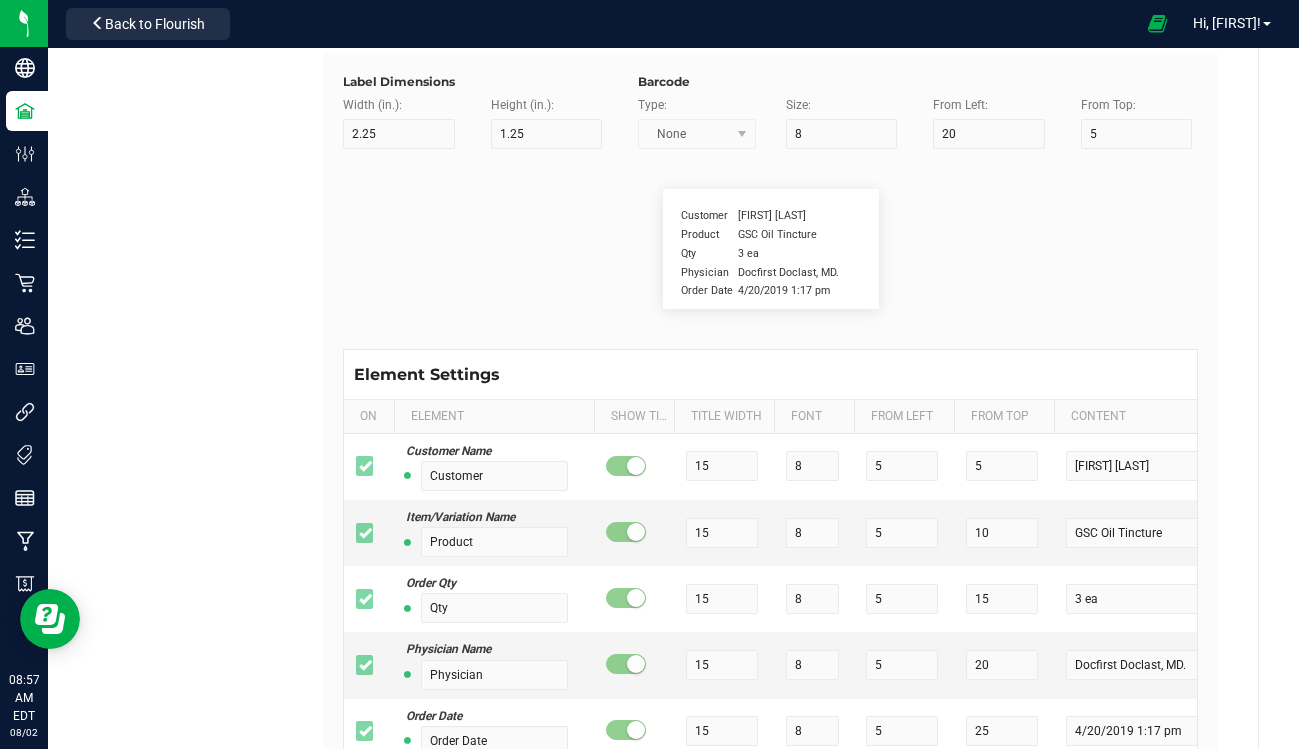 scroll, scrollTop: 310, scrollLeft: 0, axis: vertical 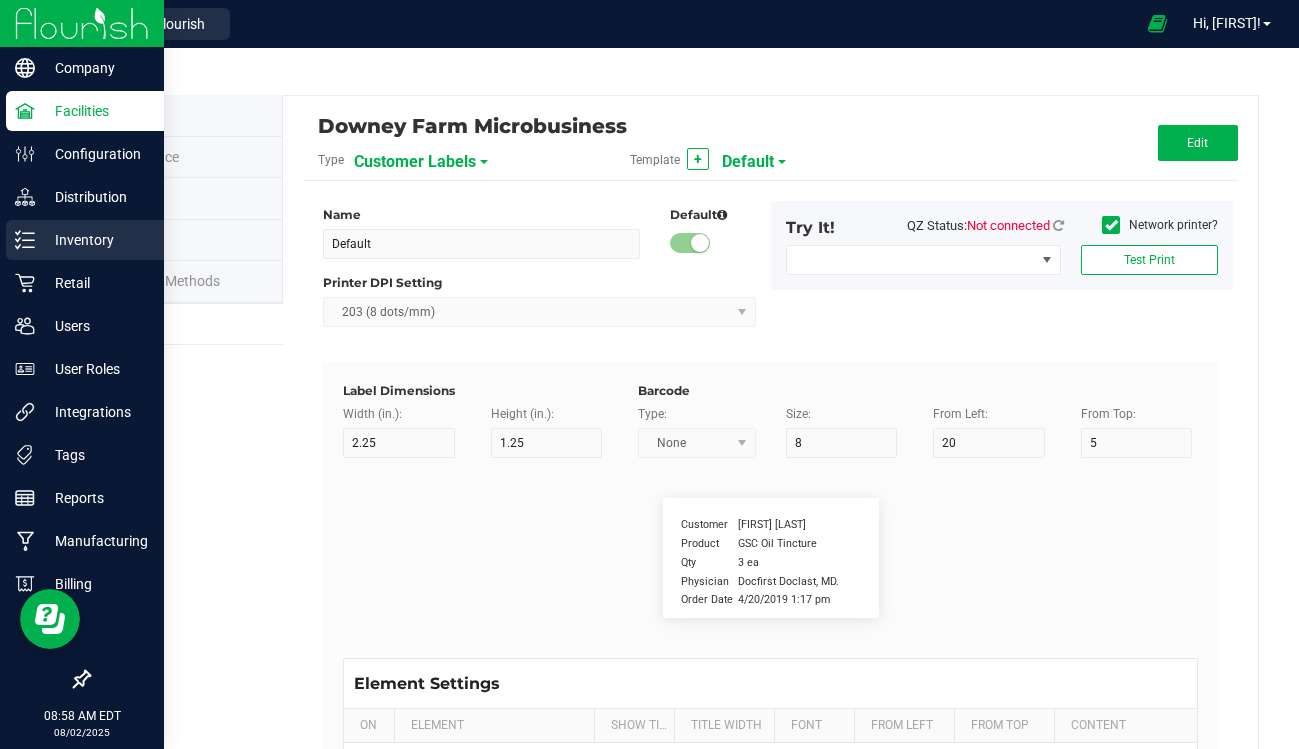 click on "Inventory" at bounding box center (95, 240) 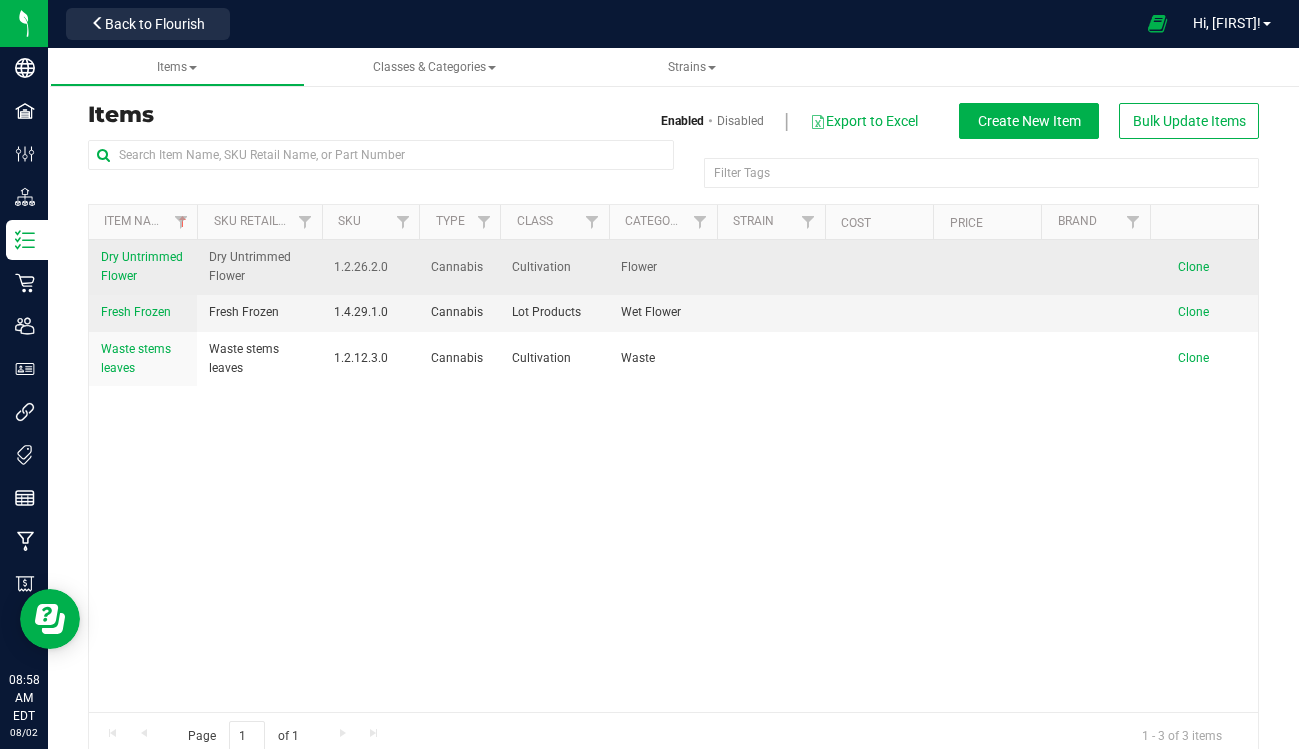 click on "Dry Untrimmed Flower" at bounding box center (143, 267) 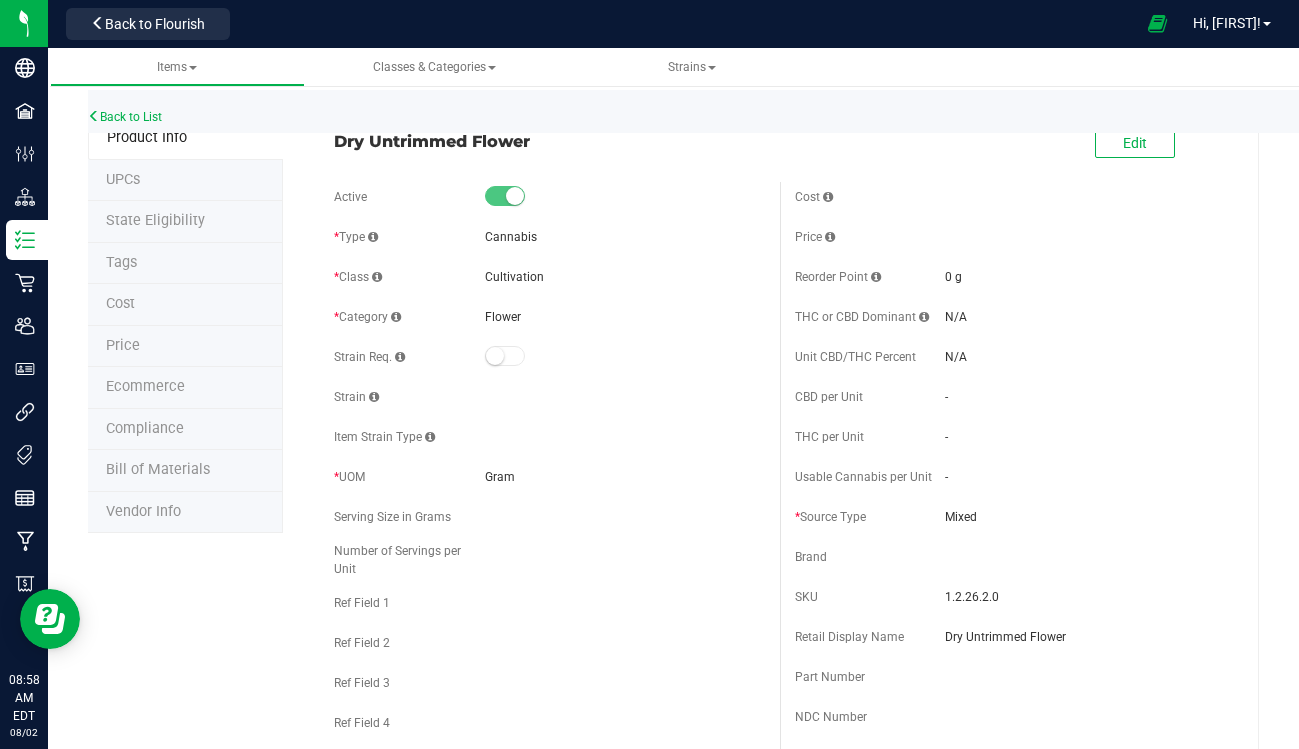 scroll, scrollTop: 0, scrollLeft: 0, axis: both 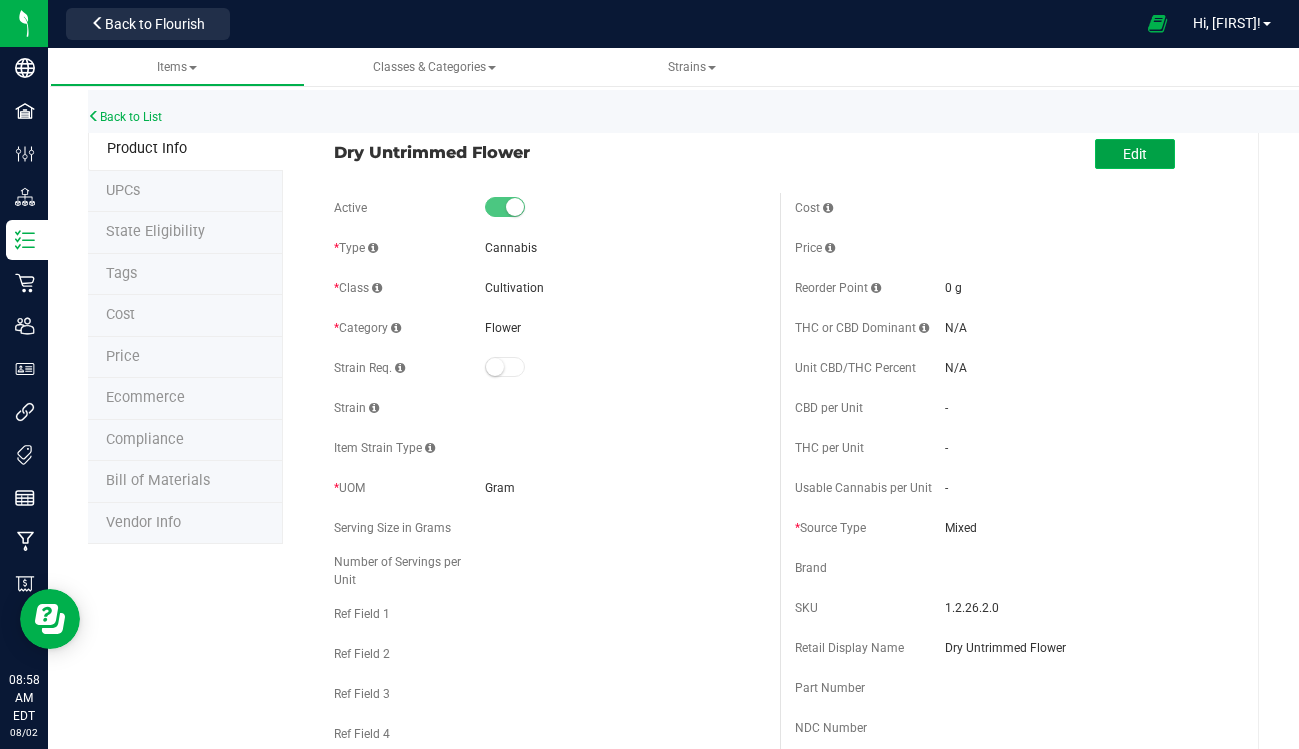 click on "Edit" at bounding box center [1135, 154] 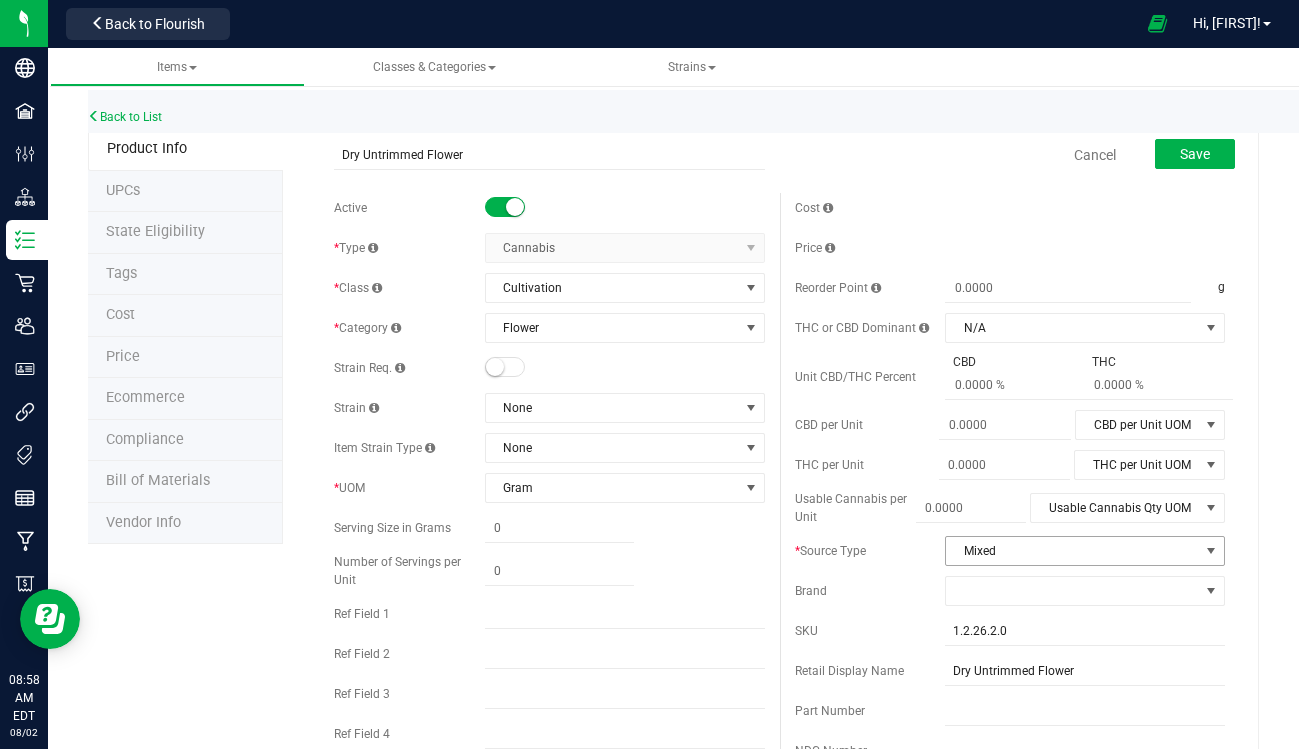 click on "Mixed" at bounding box center [1072, 551] 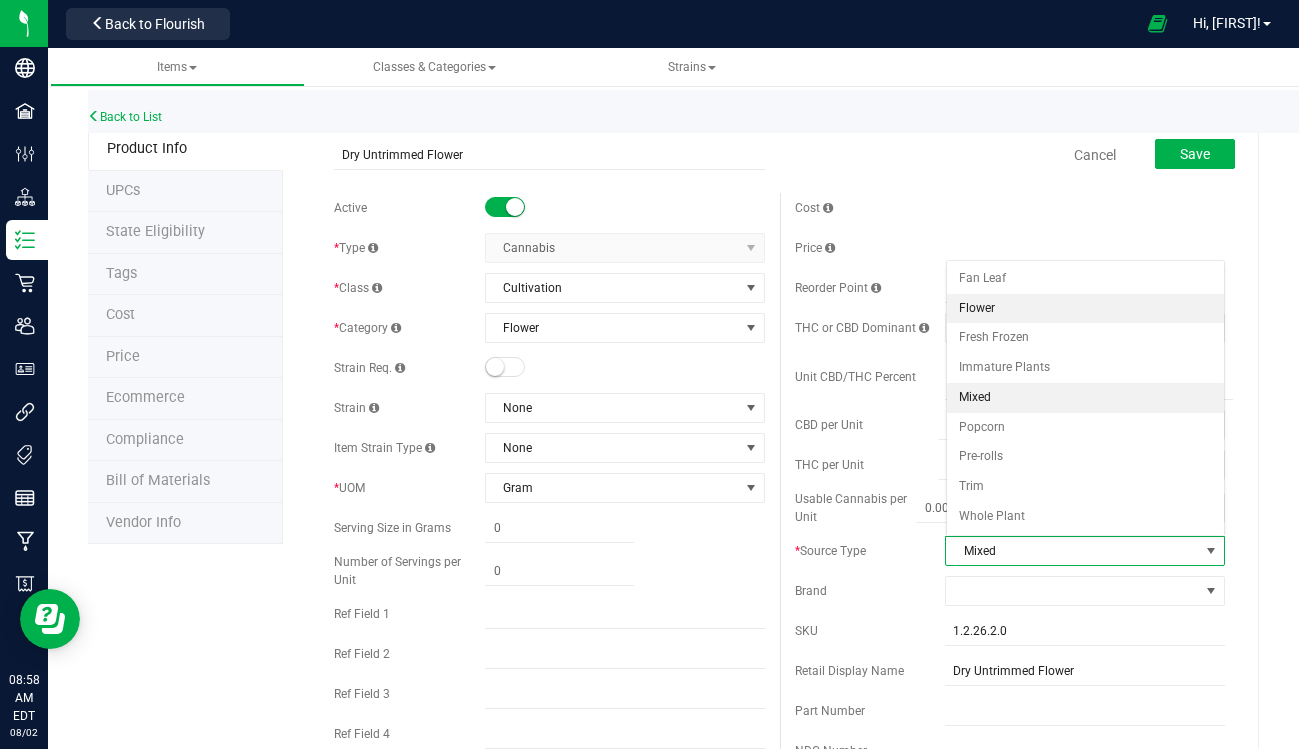 click on "Flower" at bounding box center (1086, 309) 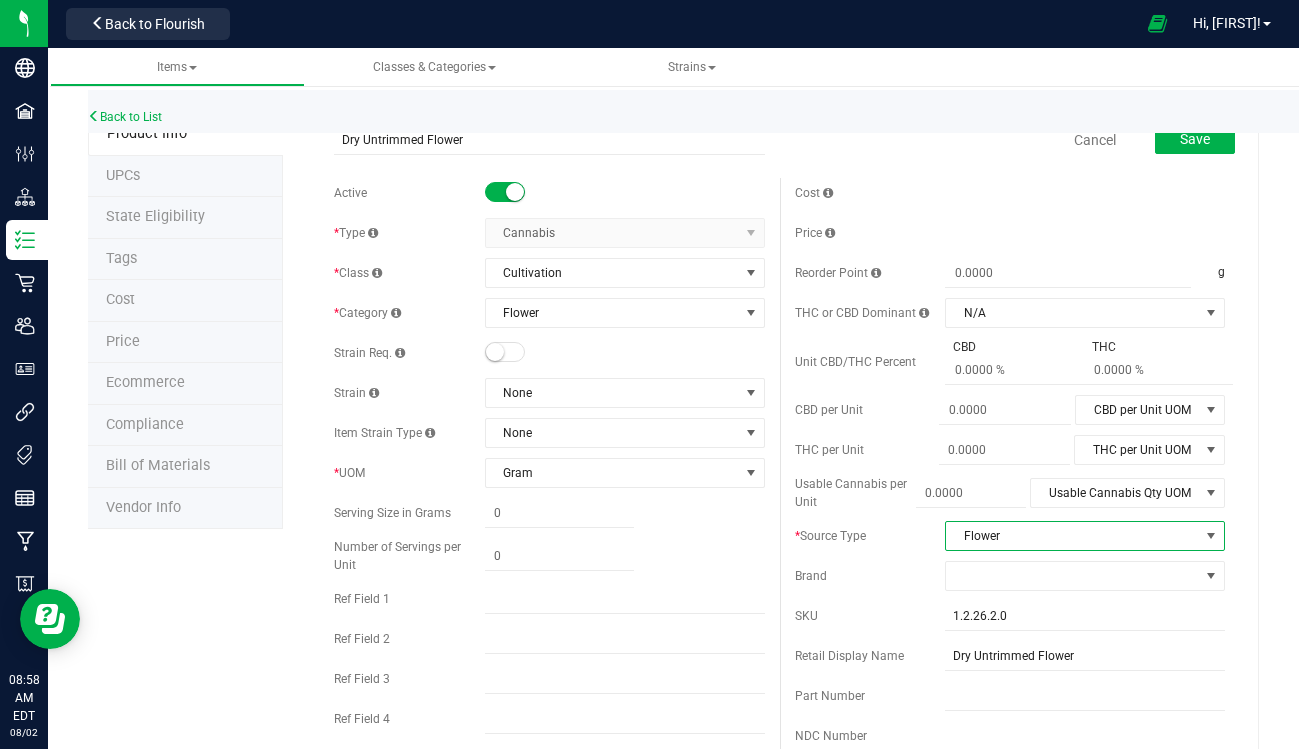 scroll, scrollTop: 17, scrollLeft: 0, axis: vertical 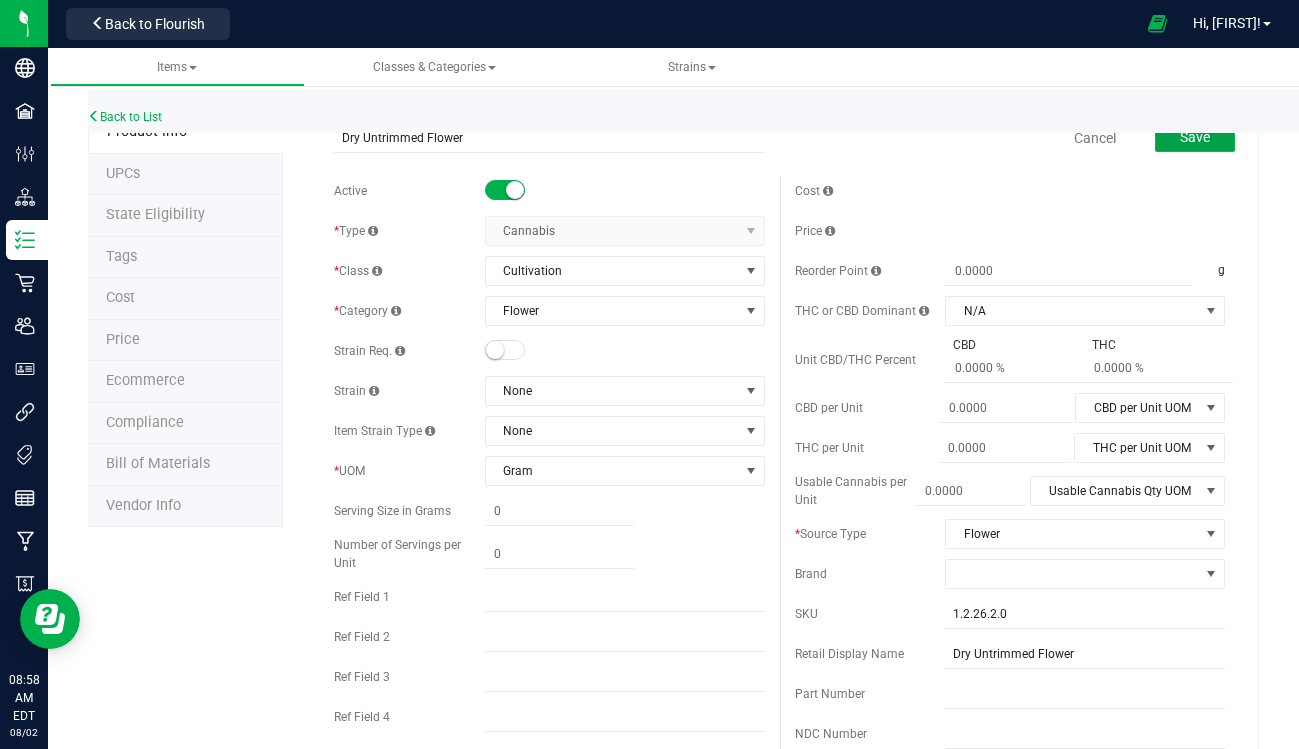 click on "Save" at bounding box center [1195, 137] 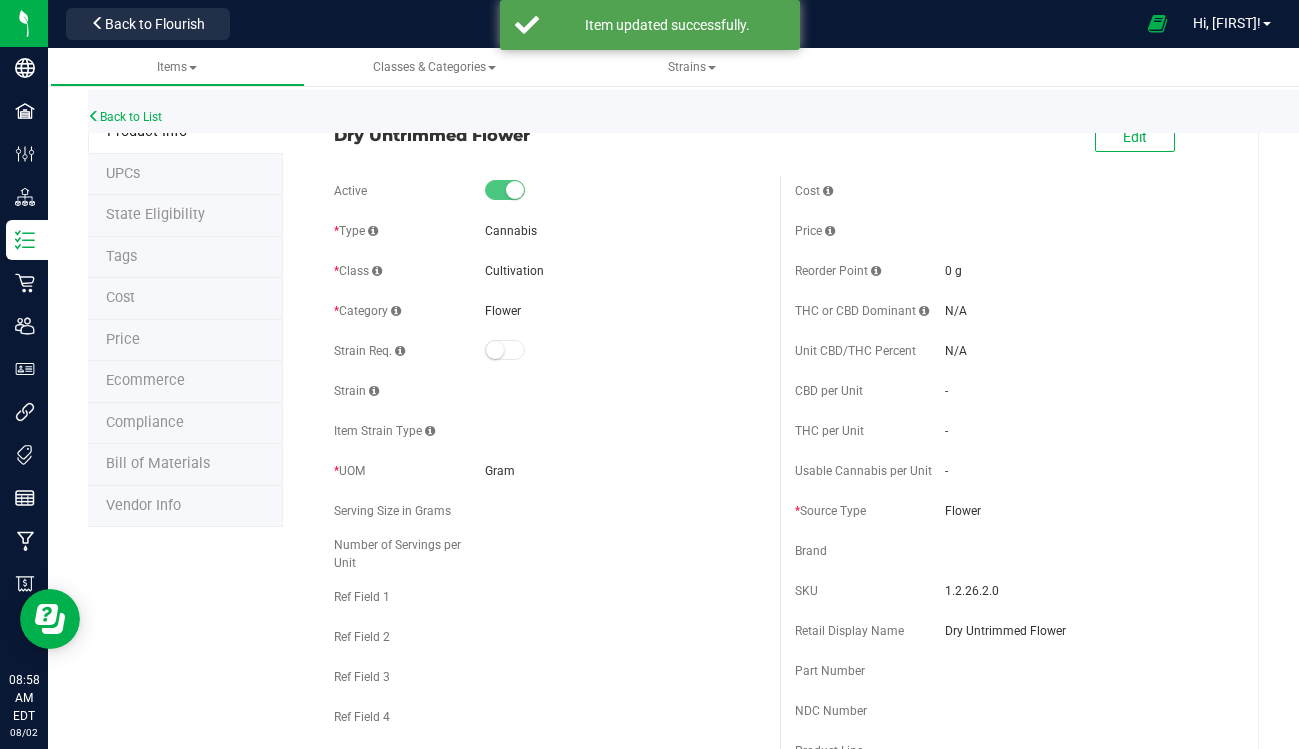 scroll, scrollTop: 0, scrollLeft: 0, axis: both 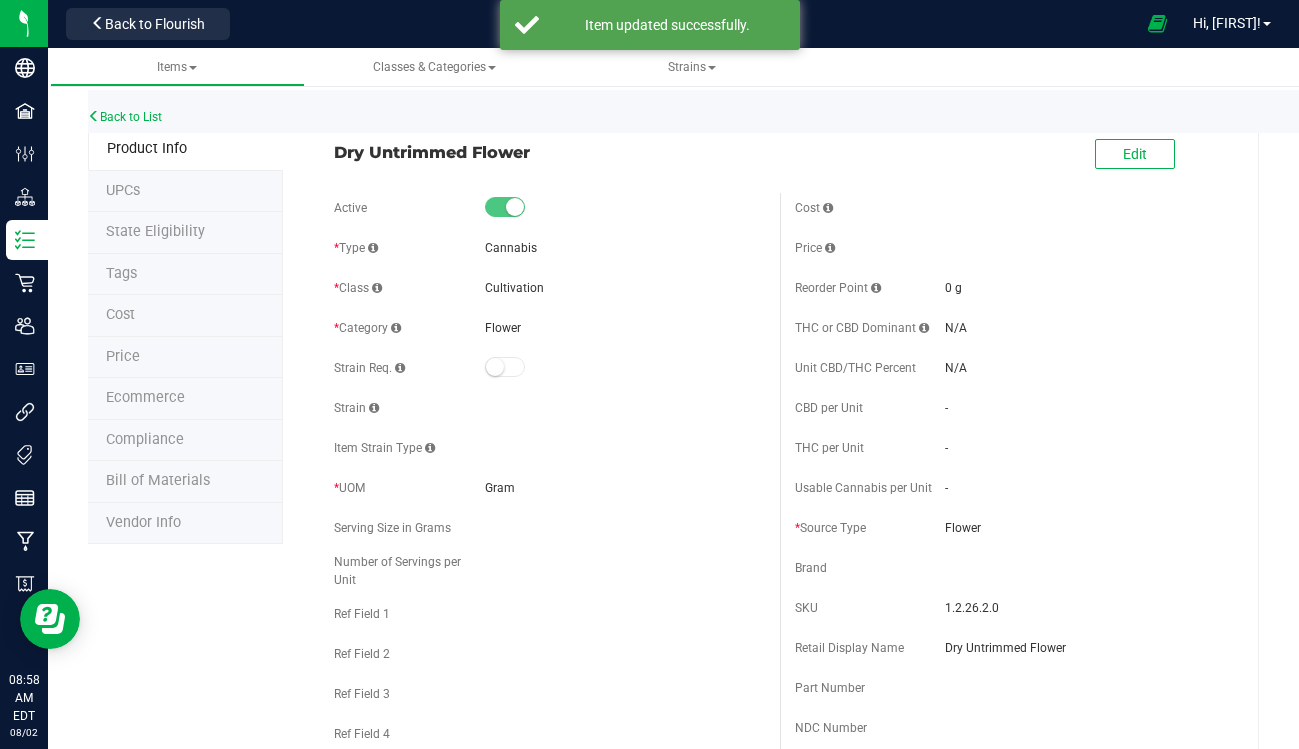 click on "Product Info" at bounding box center (147, 148) 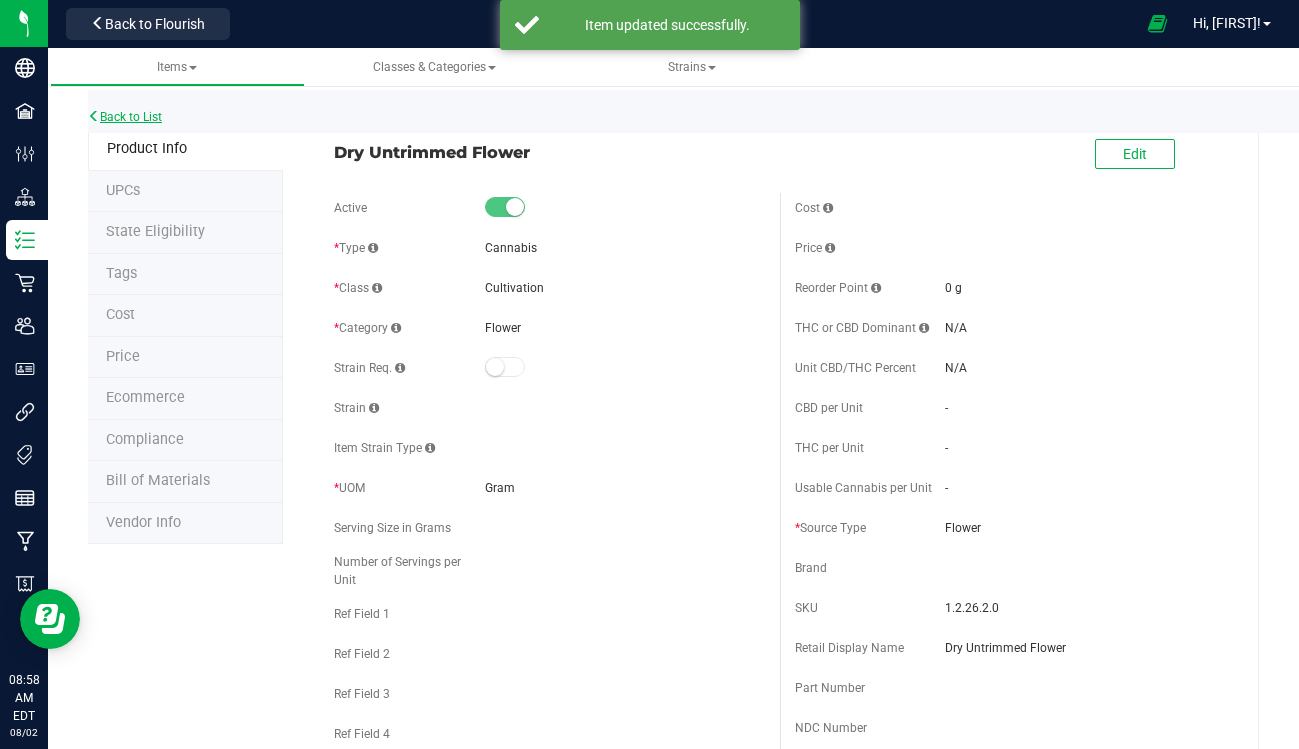 click on "Back to List" at bounding box center (125, 117) 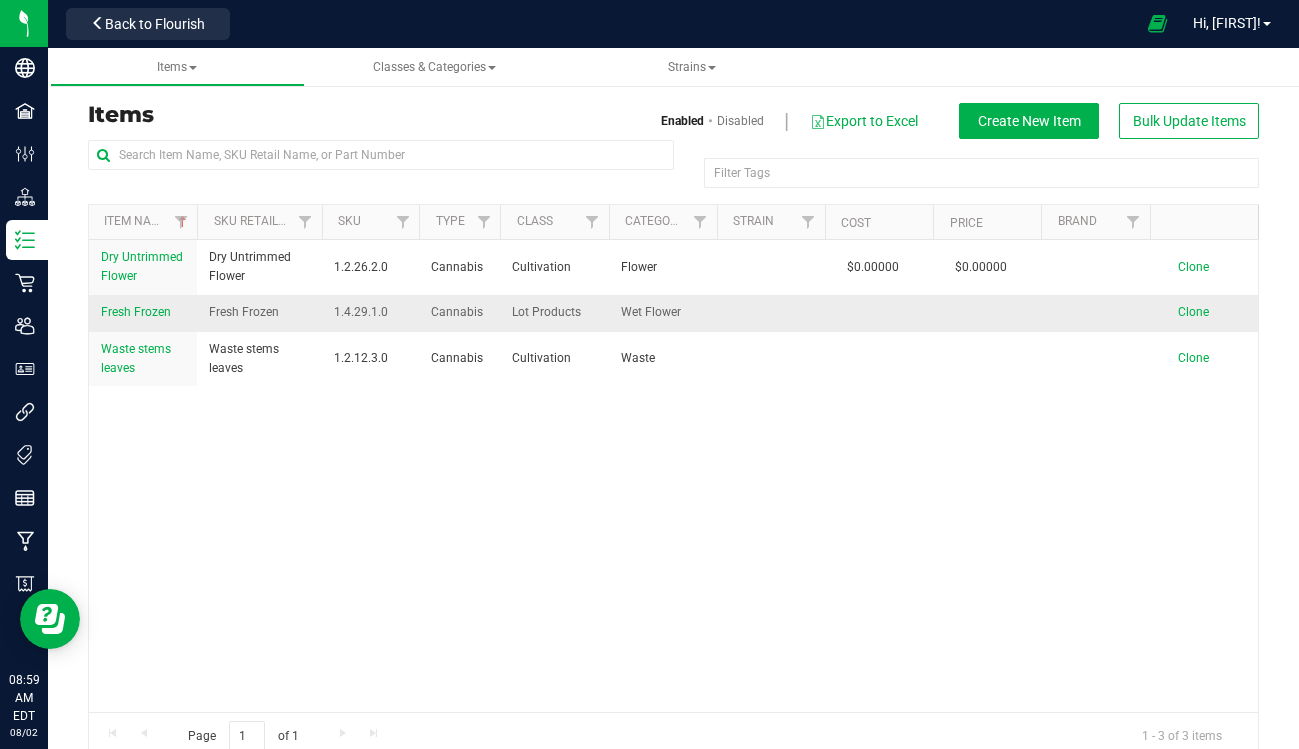 click on "Fresh Frozen" at bounding box center [244, 312] 